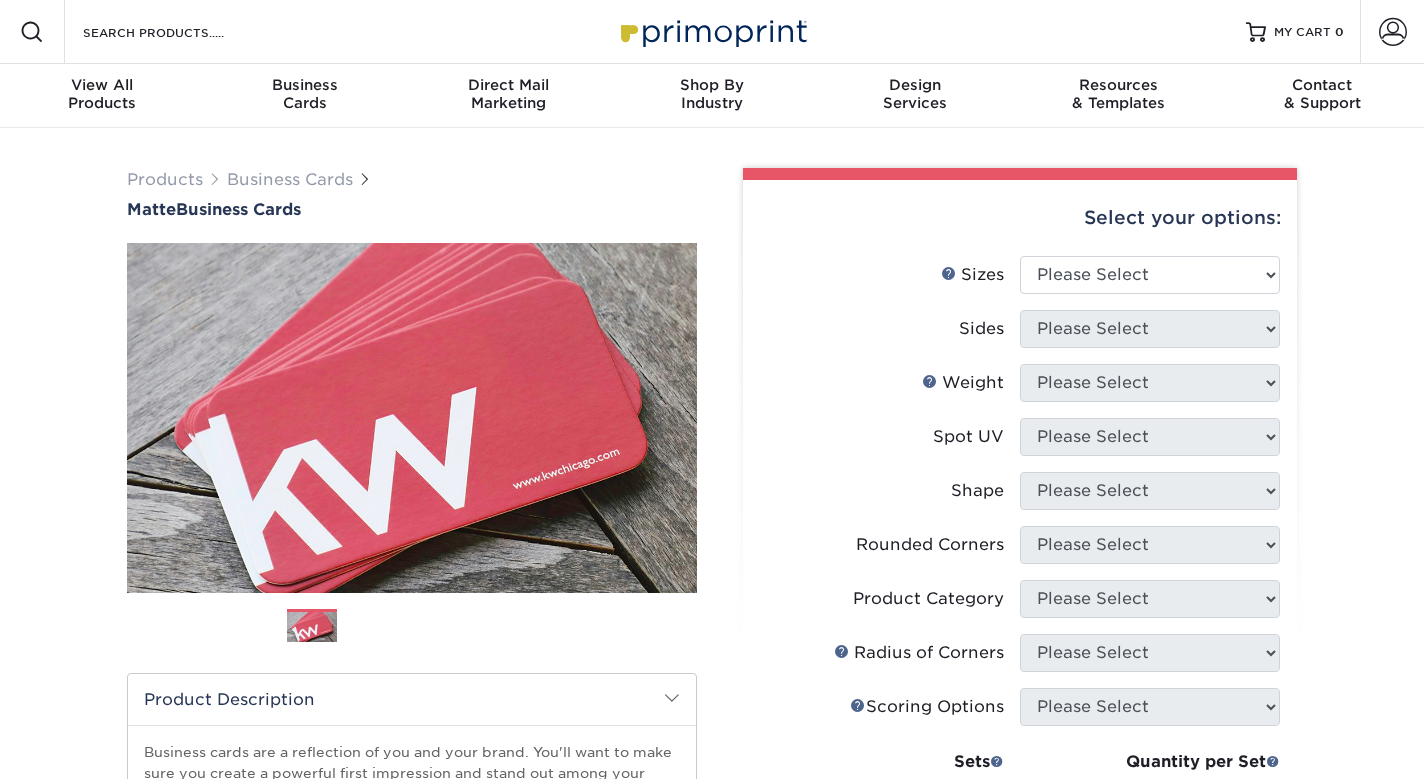 scroll, scrollTop: 0, scrollLeft: 0, axis: both 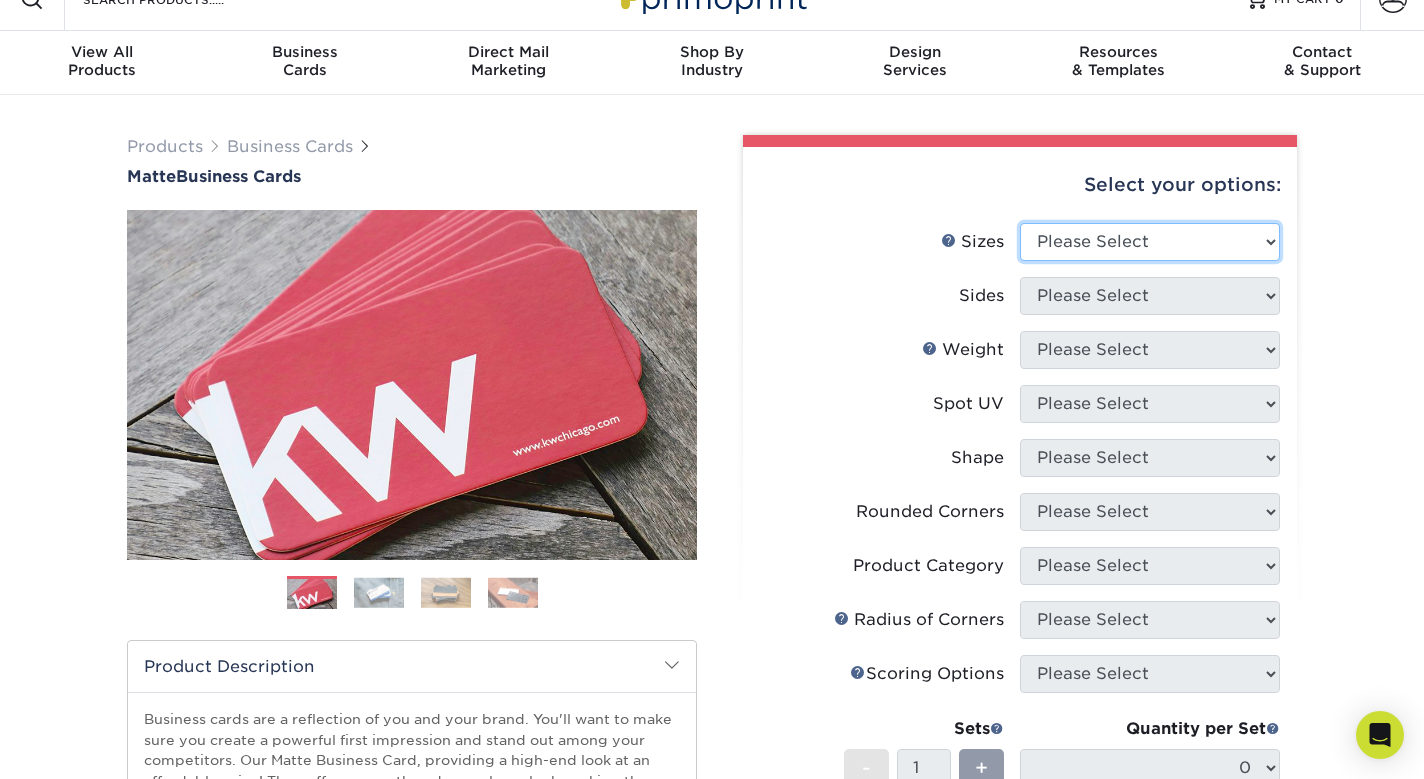 select on "2.00x3.50" 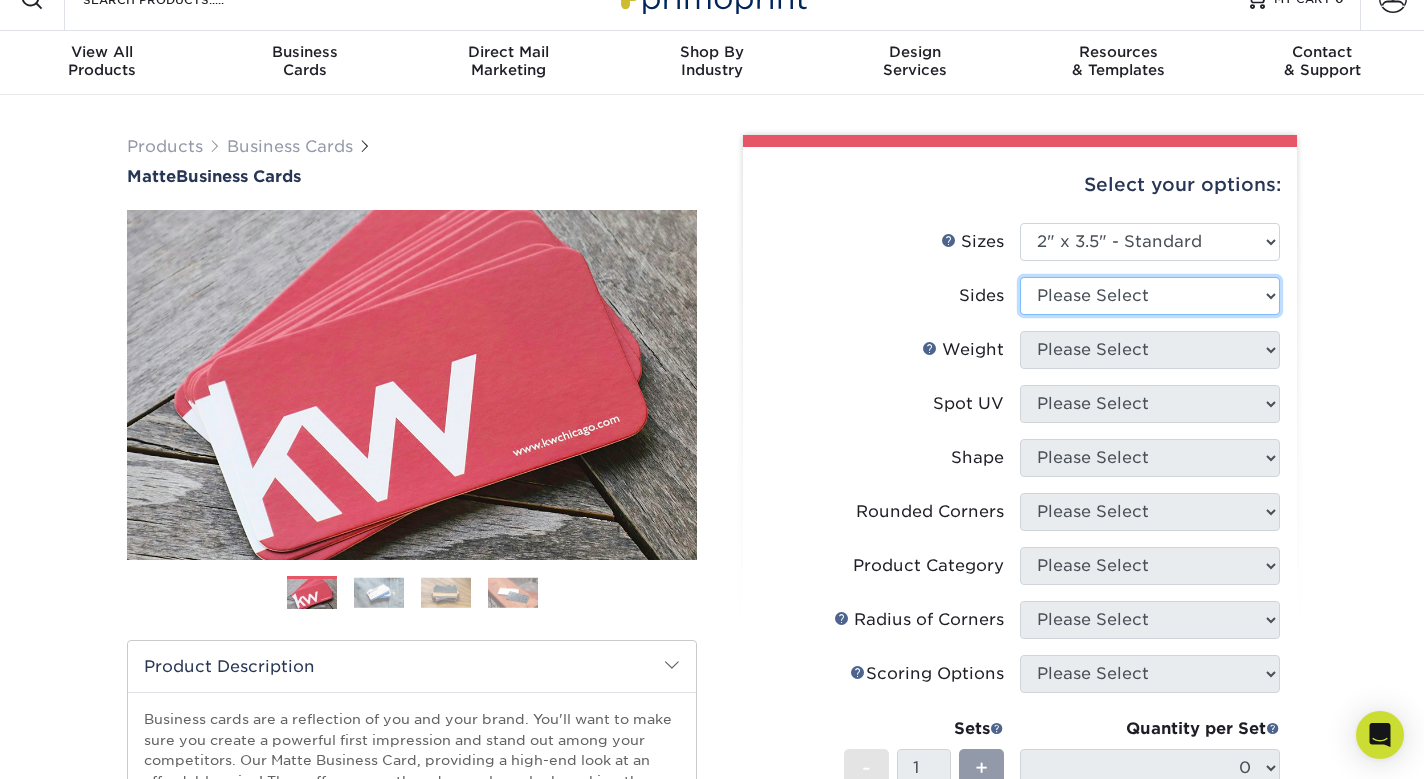 select on "13abbda7-1d64-4f25-8bb2-c179b224825d" 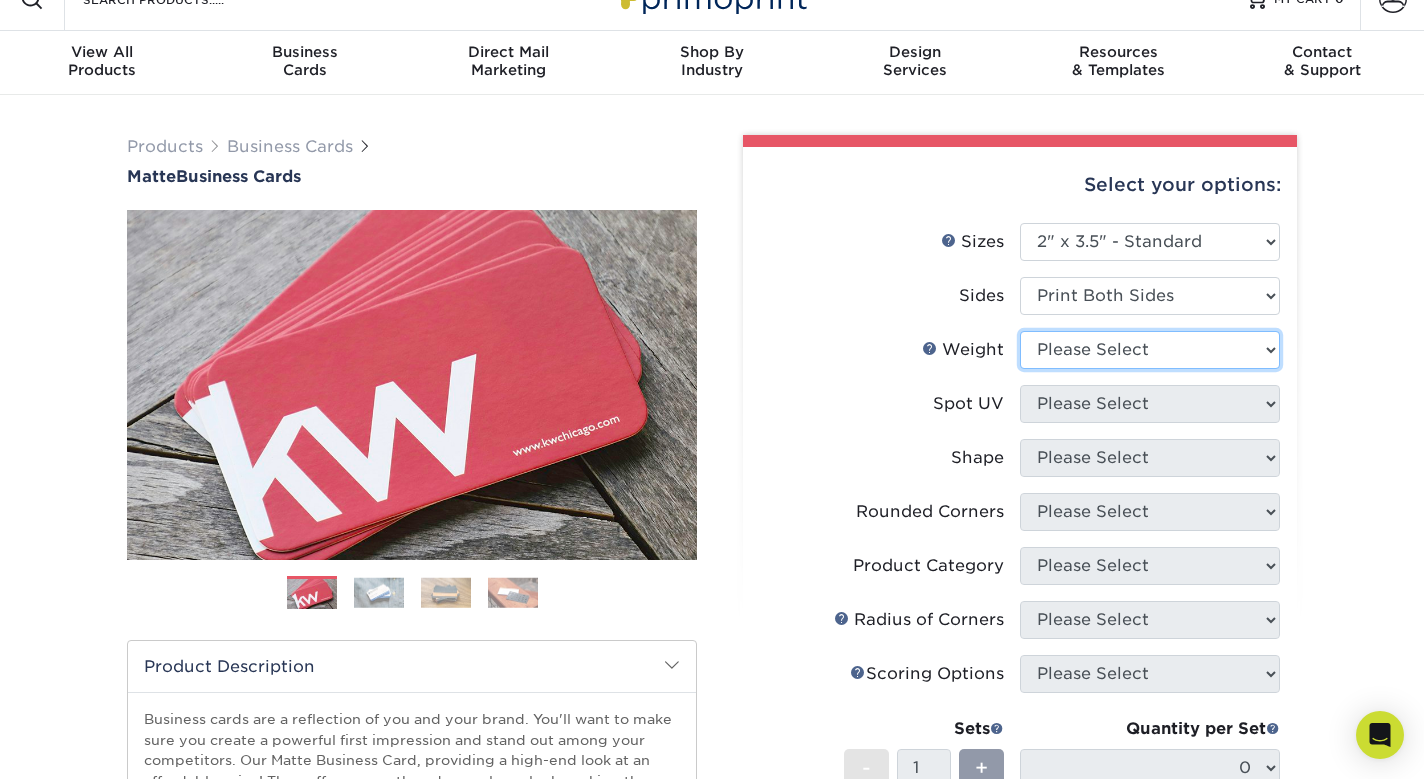 select on "16PT" 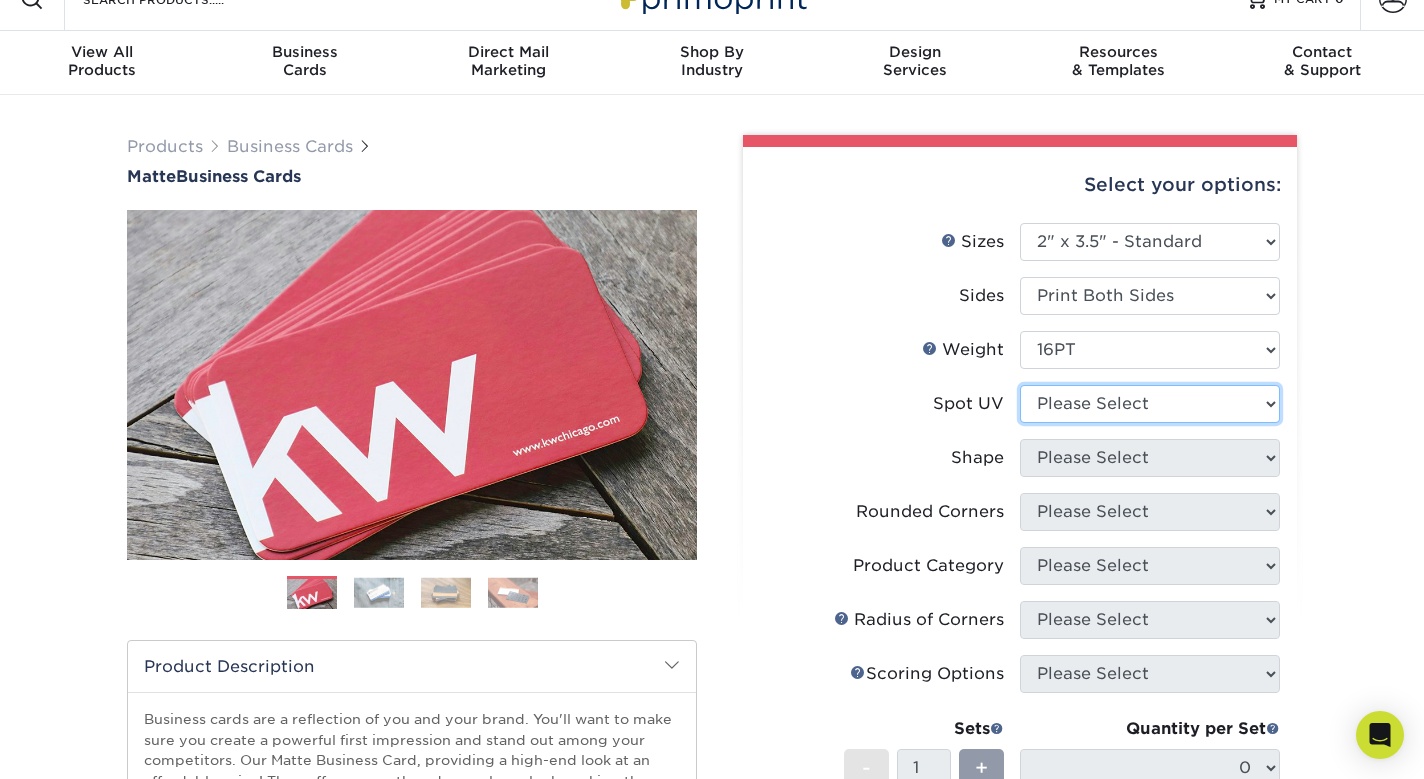 select on "0" 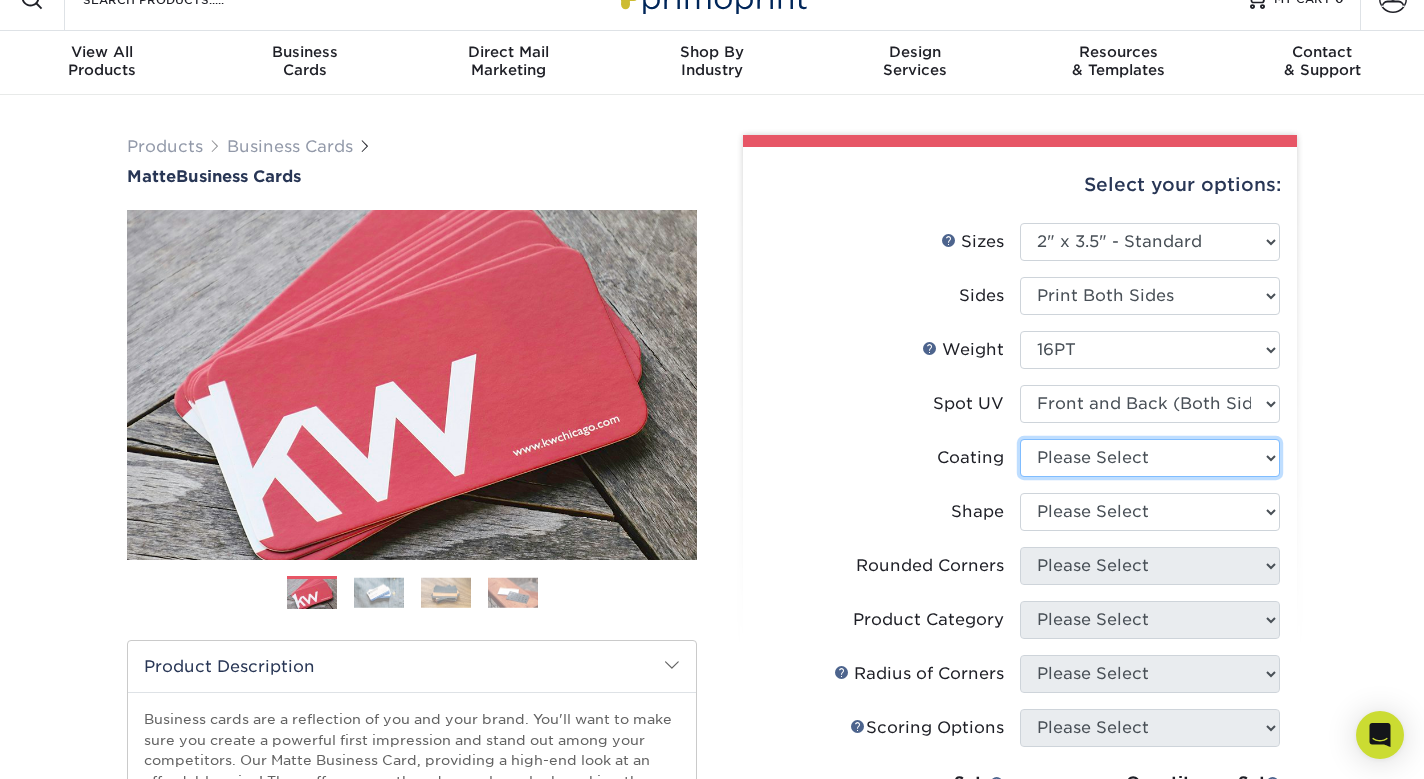 select on "121bb7b5-3b4d-429f-bd8d-bbf80e953313" 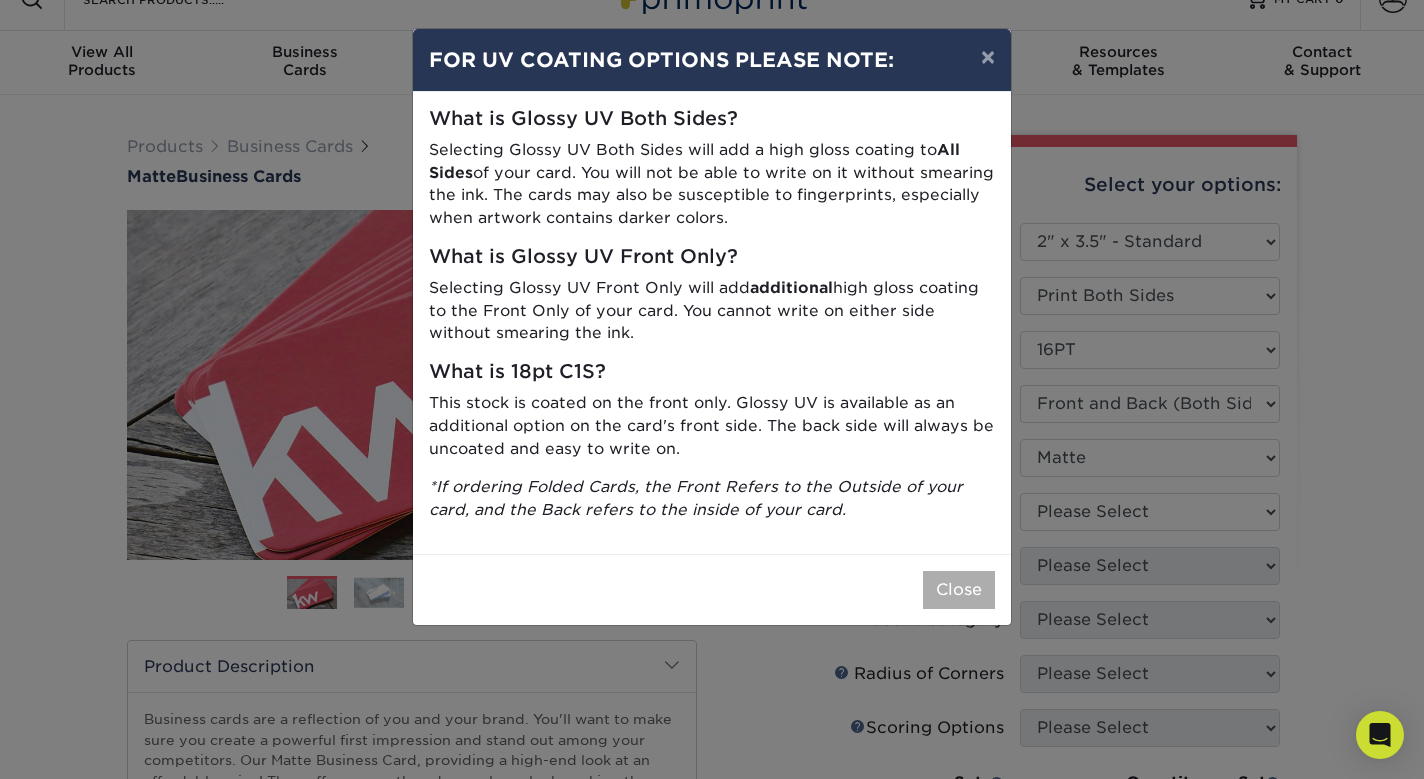 click on "Close" at bounding box center (959, 590) 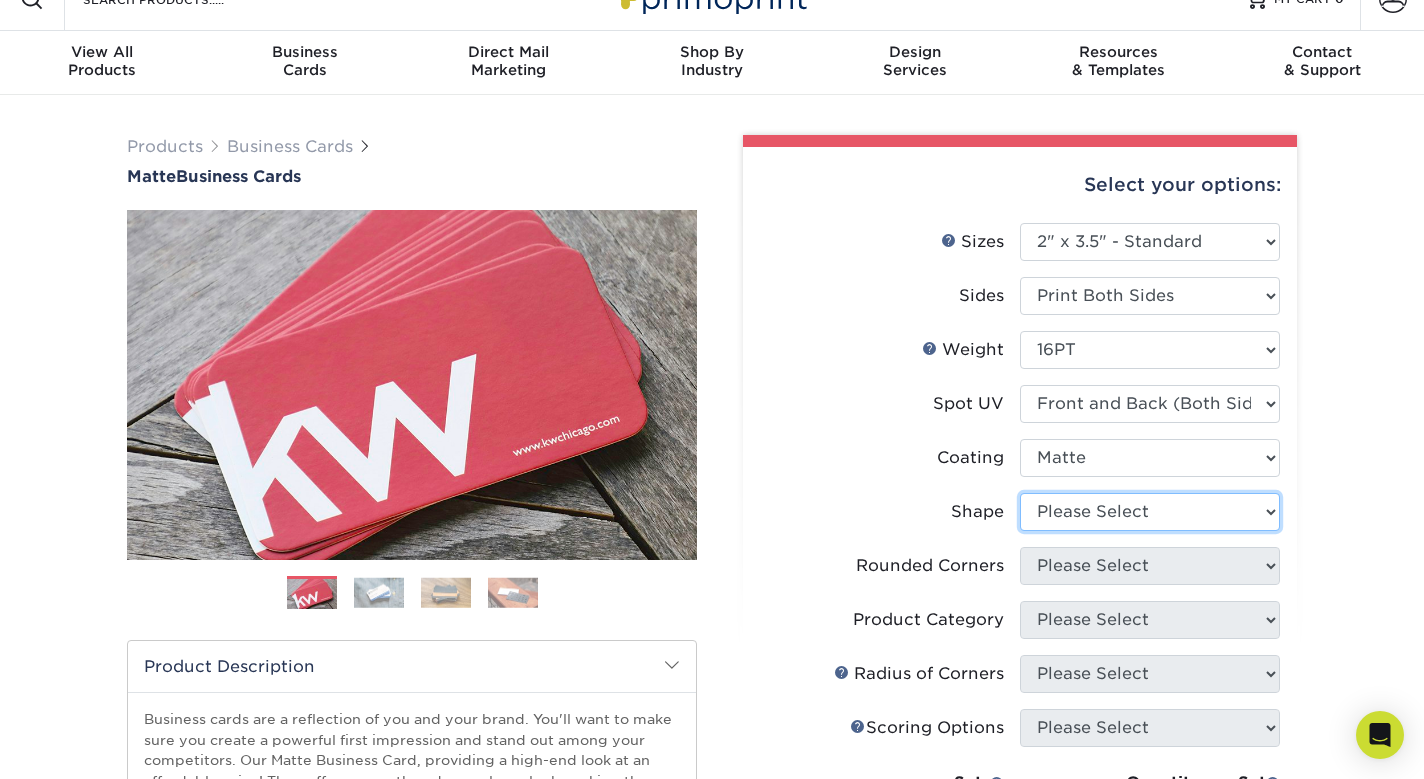 select on "standard" 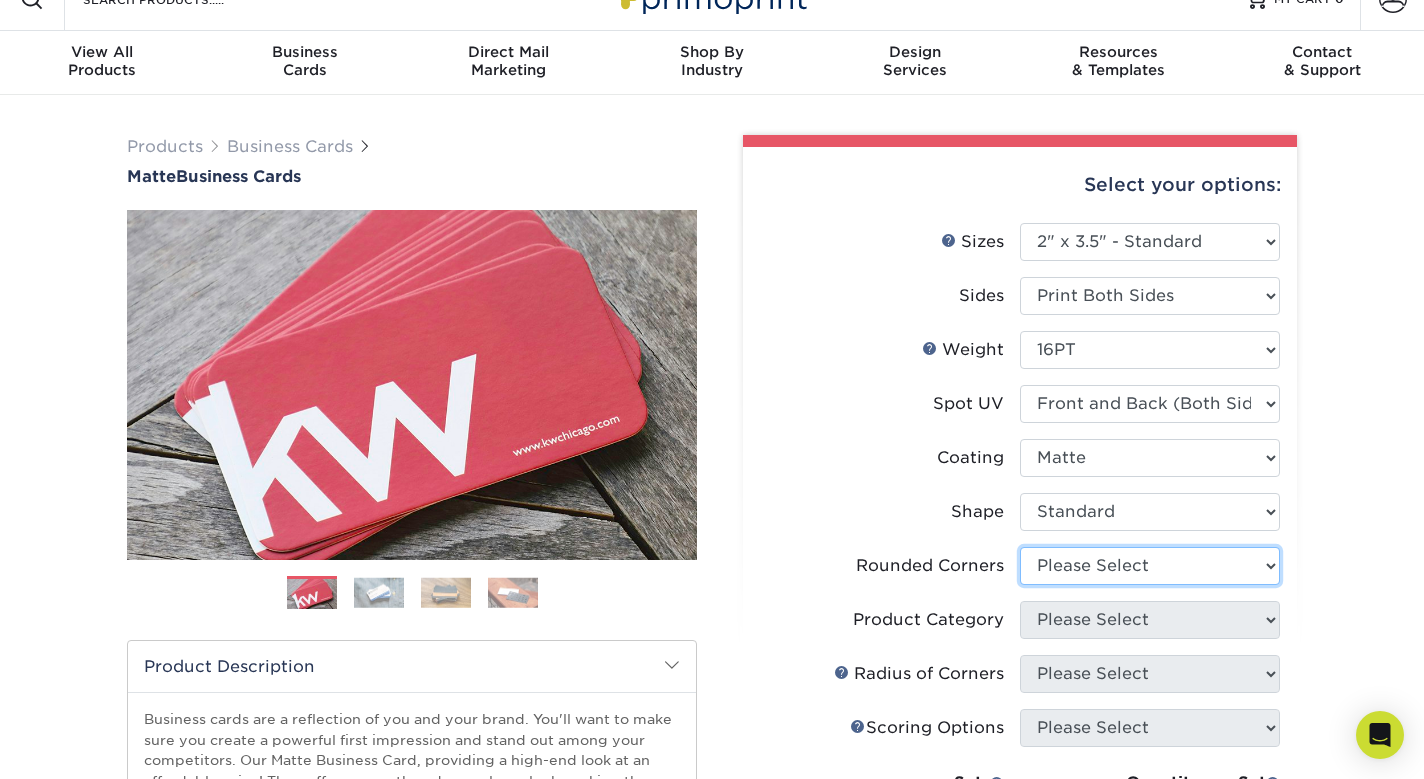 select on "0" 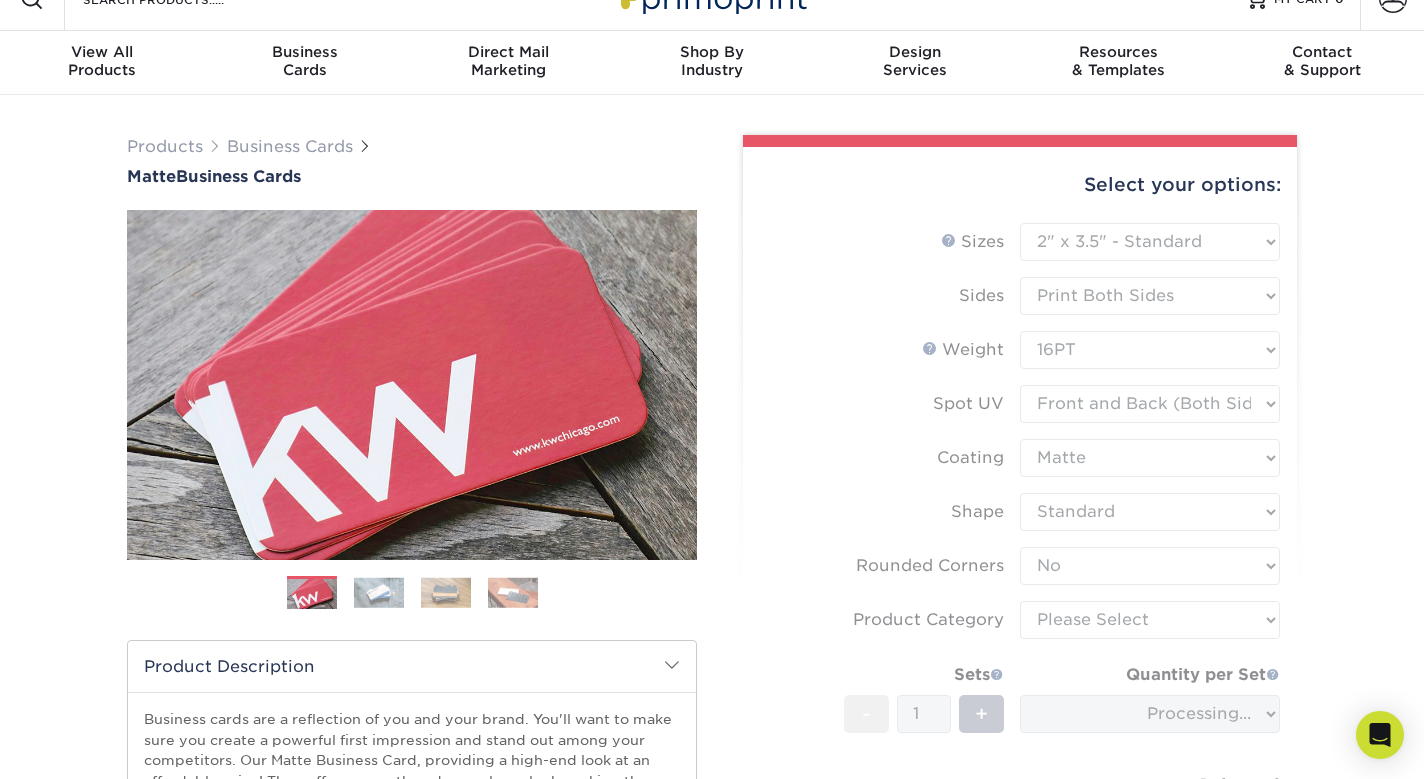 click on "Sizes Help Sizes
Please Select
1.5" x 3.5"  - Mini
1.75" x 3.5" - Mini 2" x 2" - Square 2" x 3" - Mini No" at bounding box center (1020, 555) 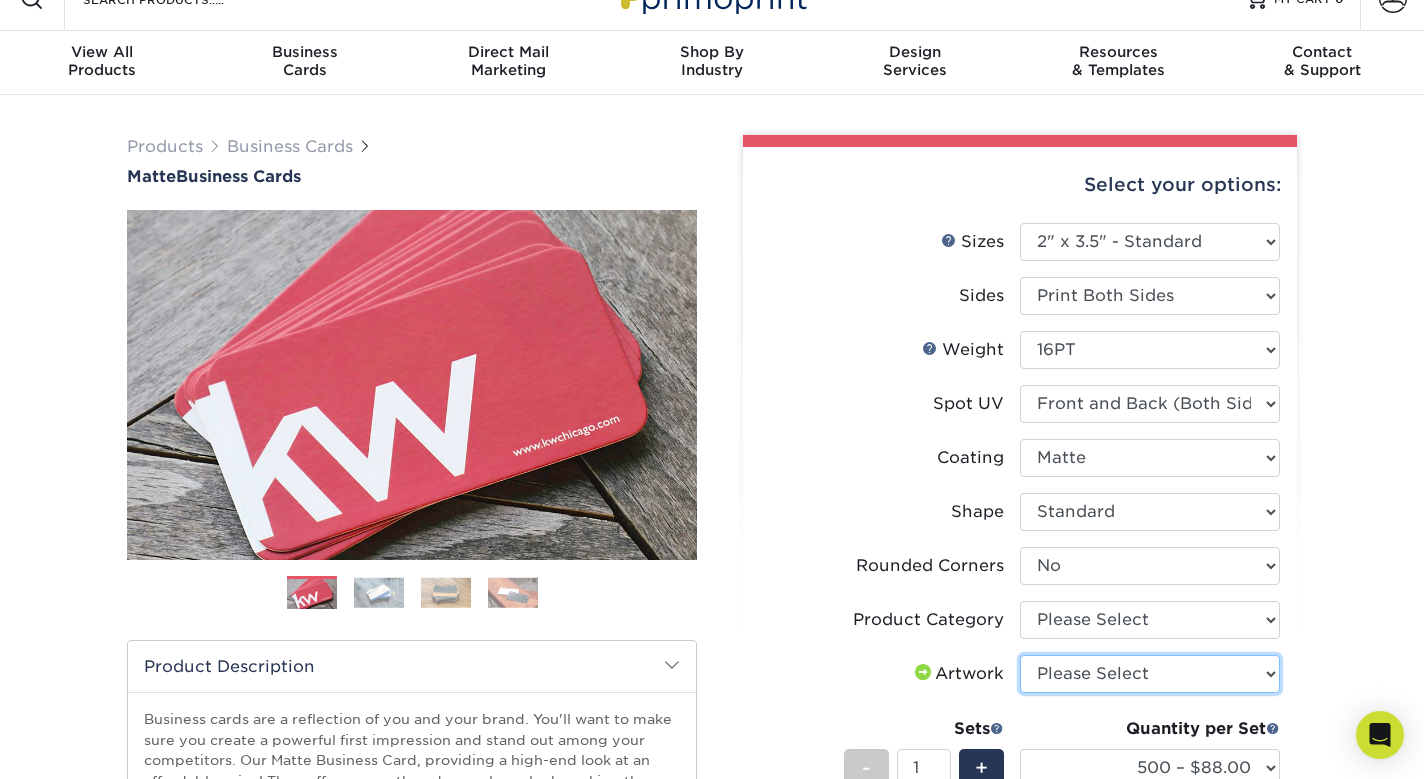 select on "upload" 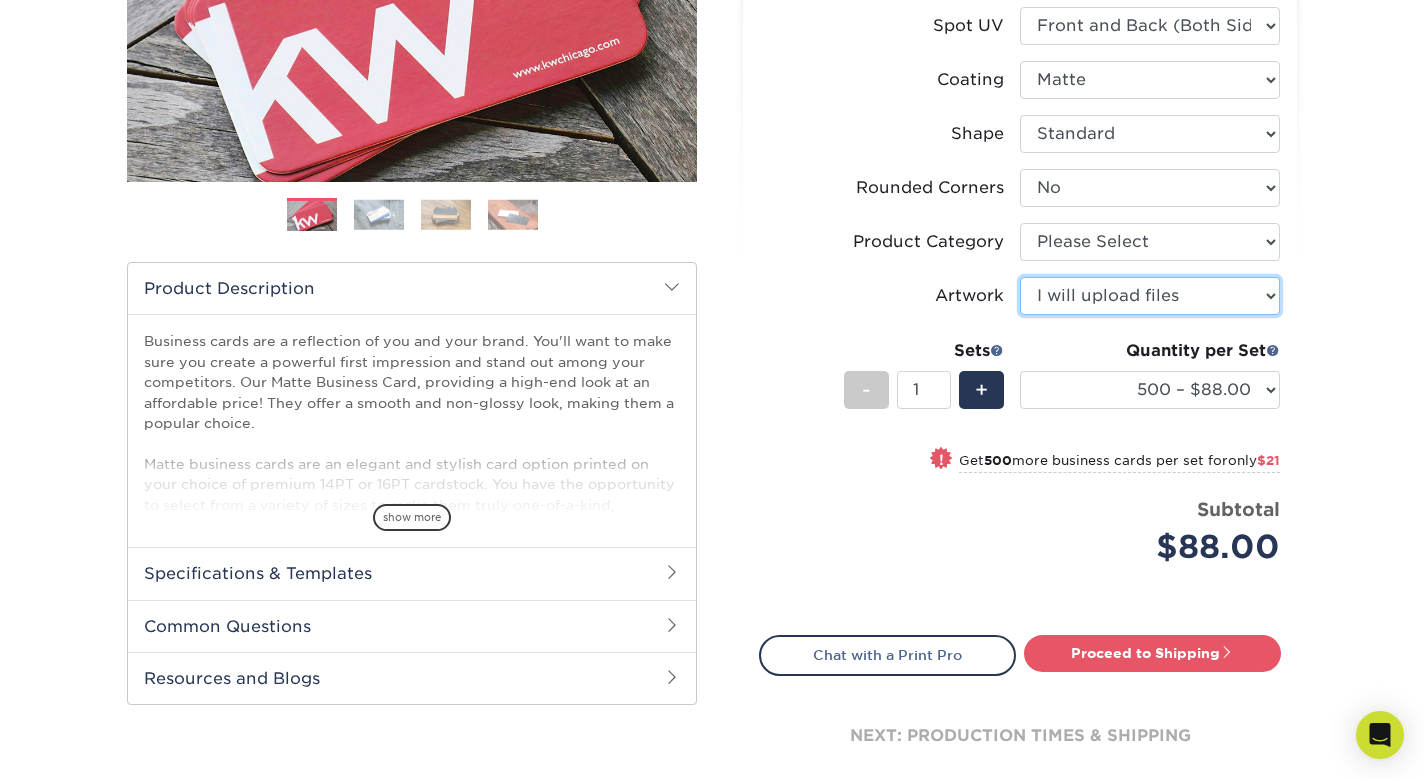 scroll, scrollTop: 412, scrollLeft: 0, axis: vertical 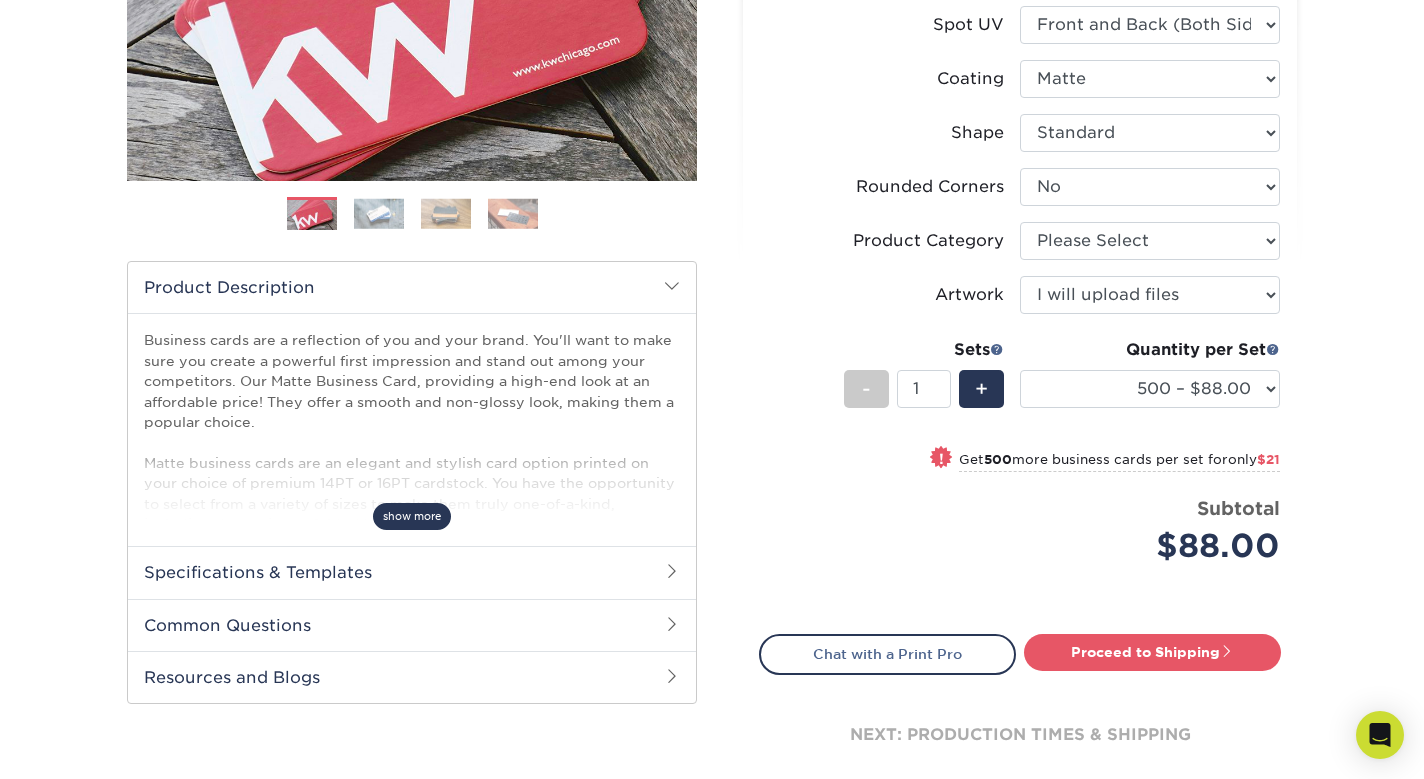 click on "show more" at bounding box center [412, 516] 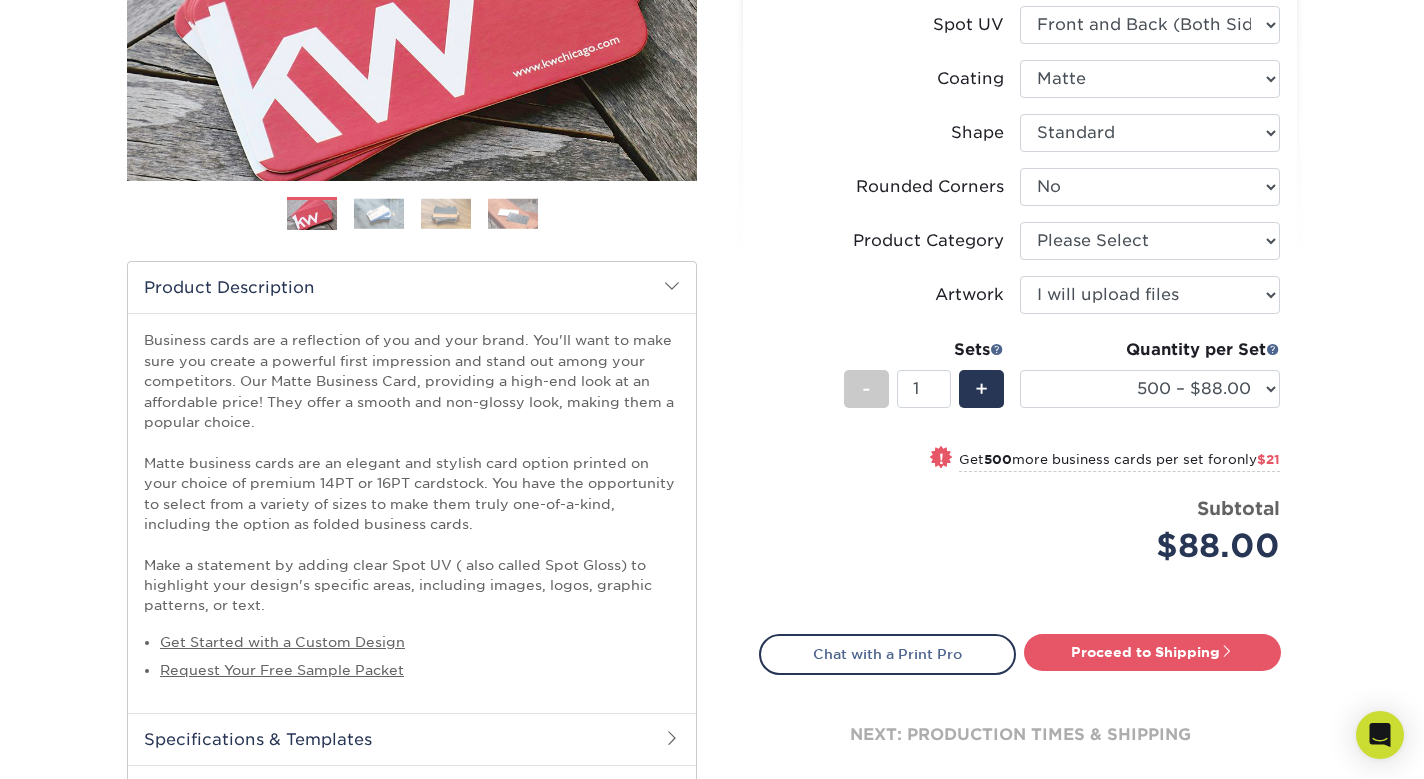 scroll, scrollTop: 415, scrollLeft: 0, axis: vertical 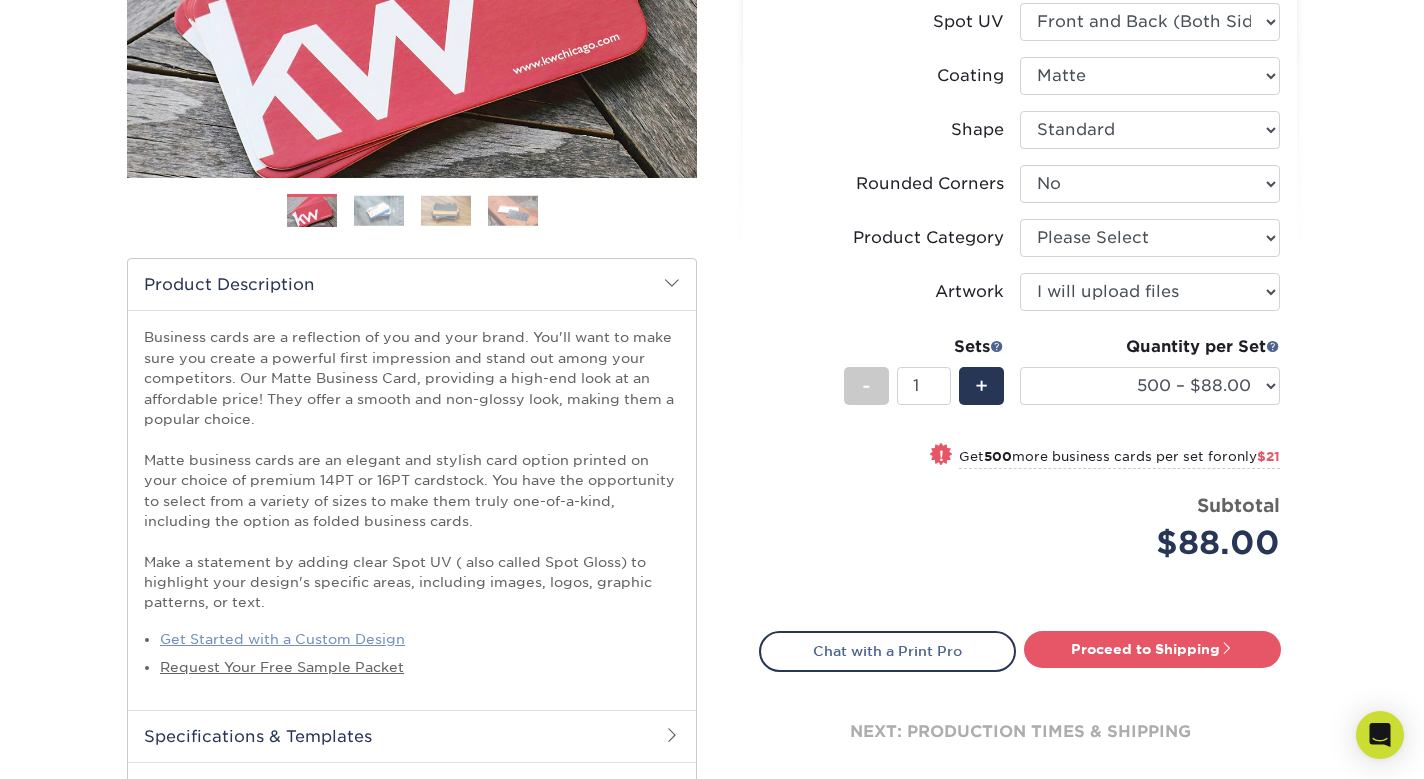 click on "Get Started with a Custom Design" at bounding box center [282, 639] 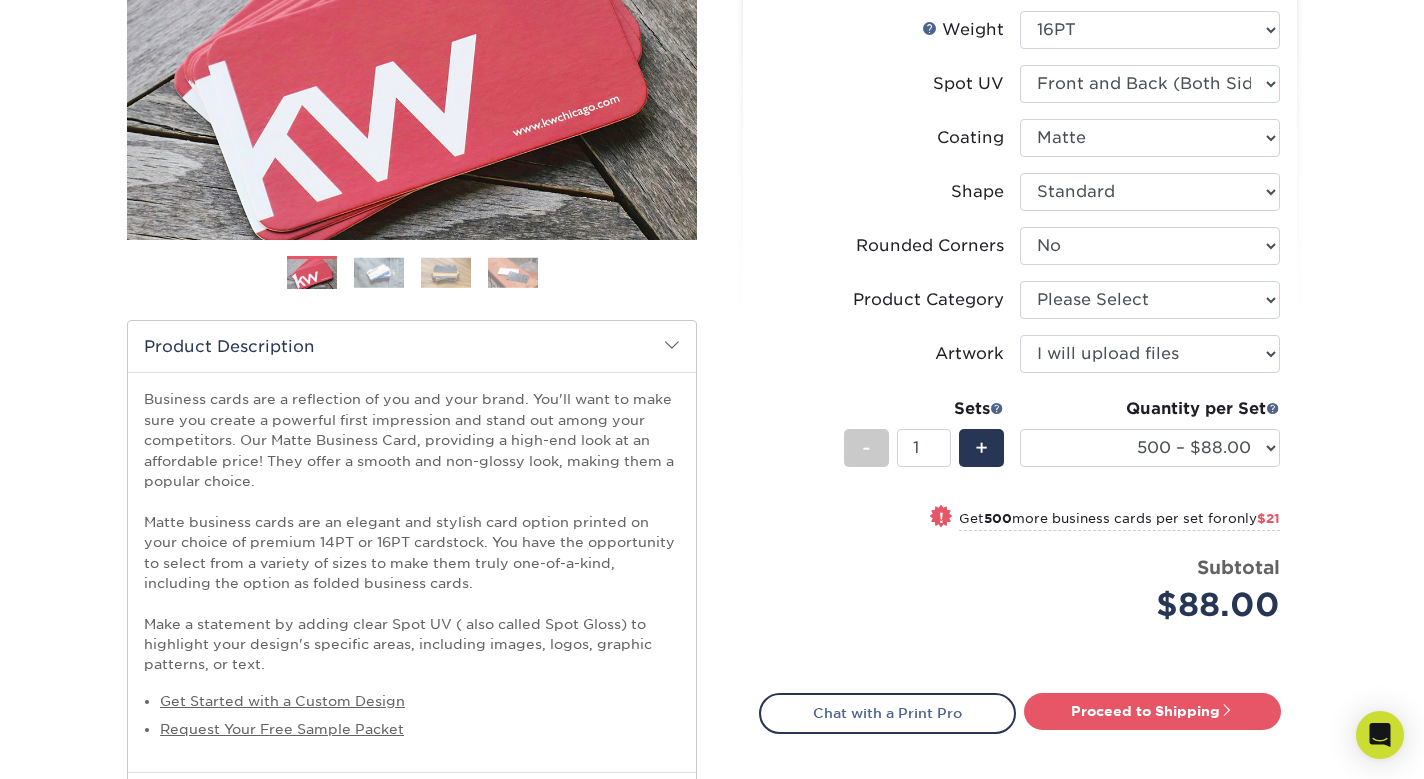 scroll, scrollTop: 353, scrollLeft: 0, axis: vertical 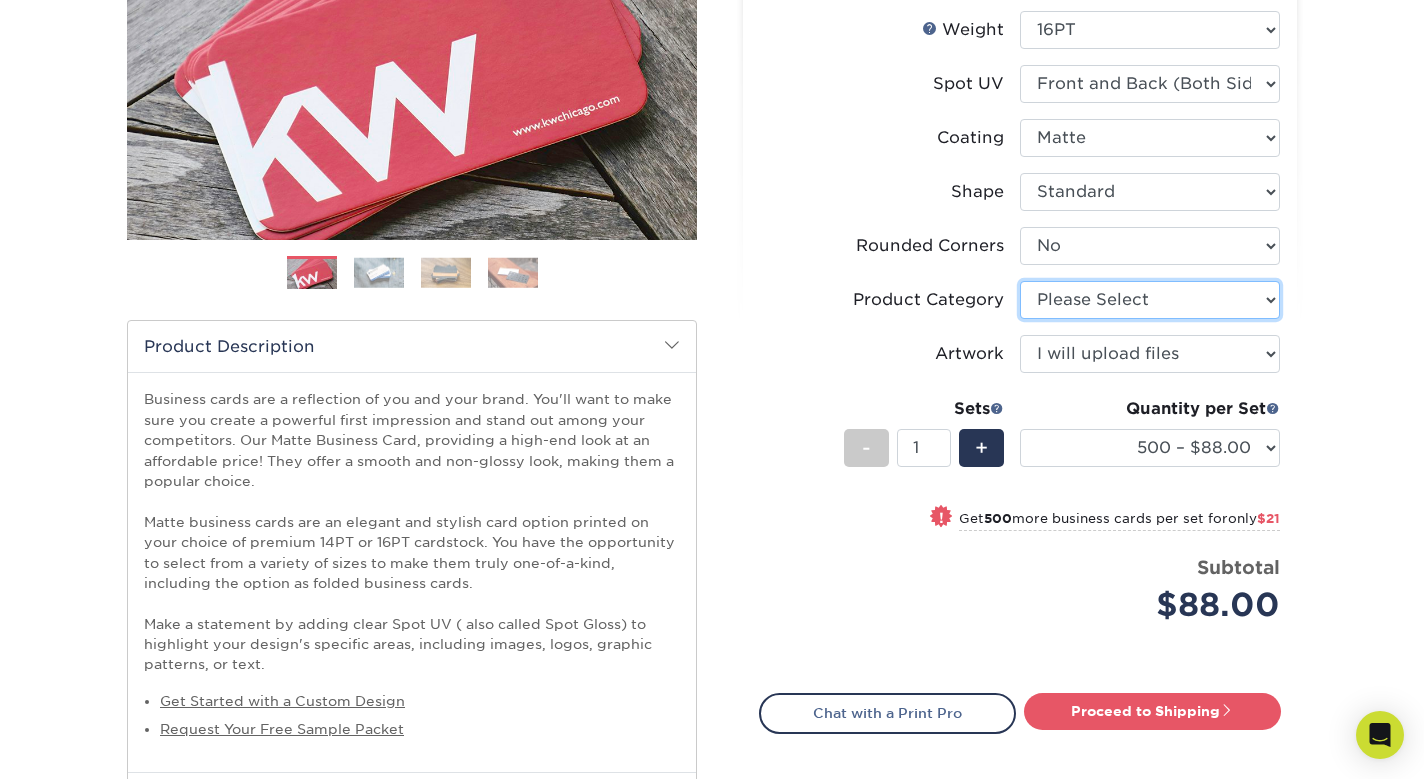 select on "3b5148f1-0588-4f88-a218-97bcfdce65c1" 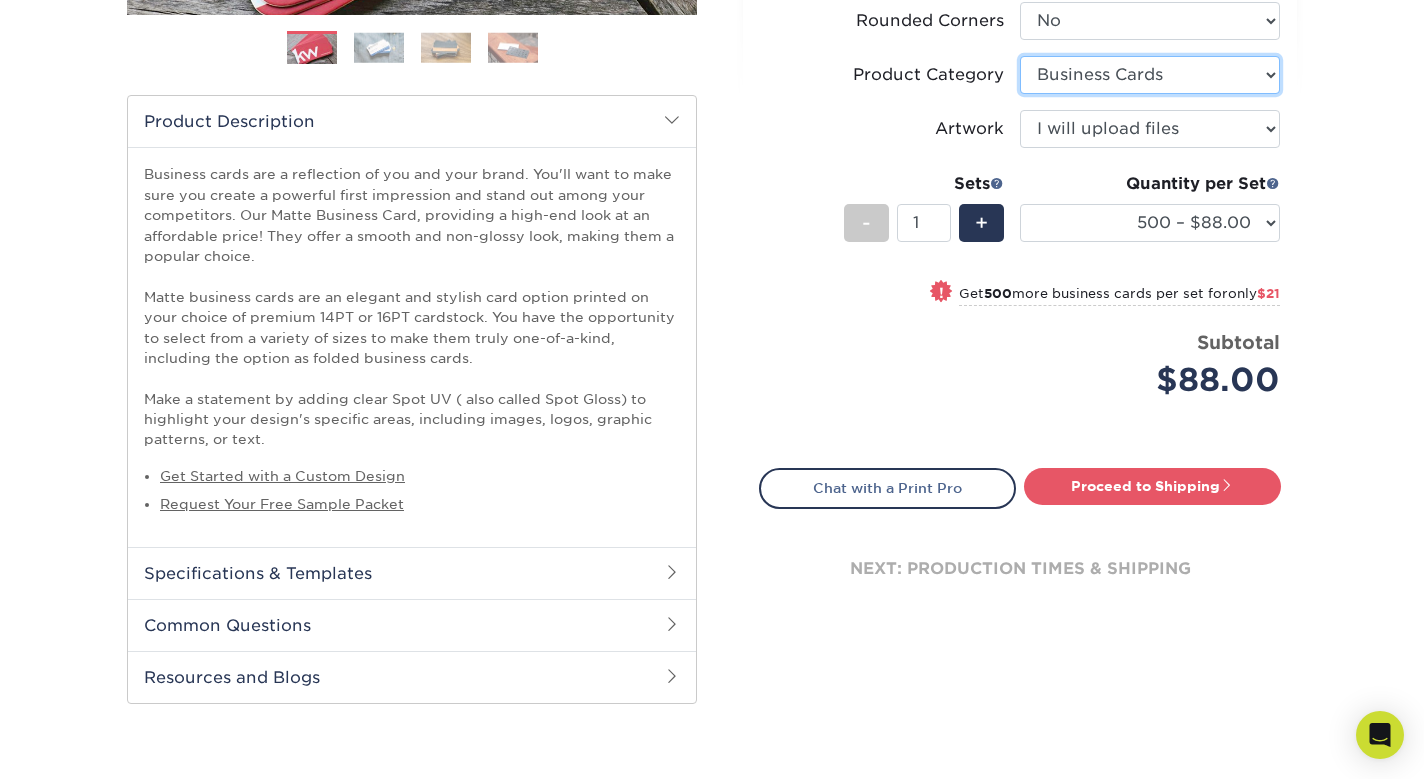 scroll, scrollTop: 593, scrollLeft: 0, axis: vertical 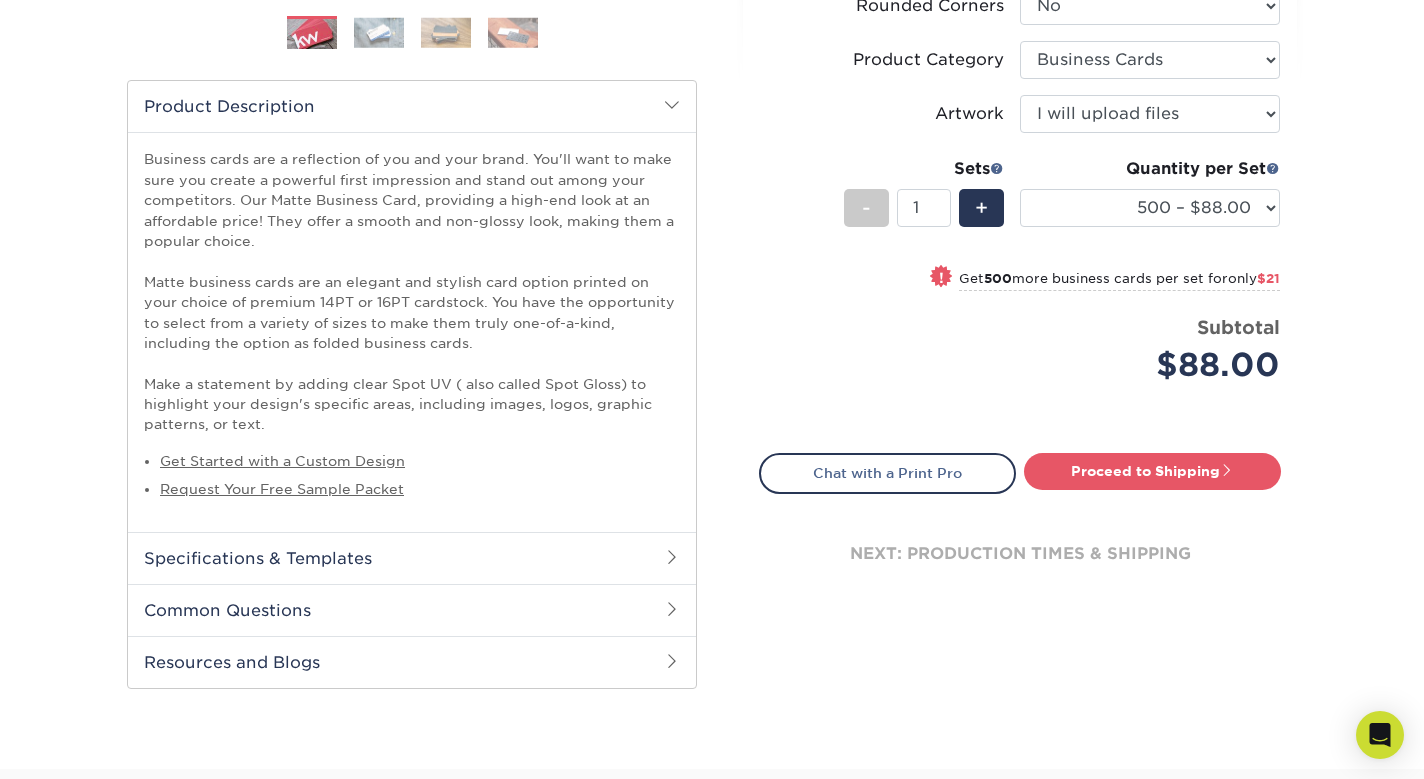 click on "Common Questions" at bounding box center [412, 610] 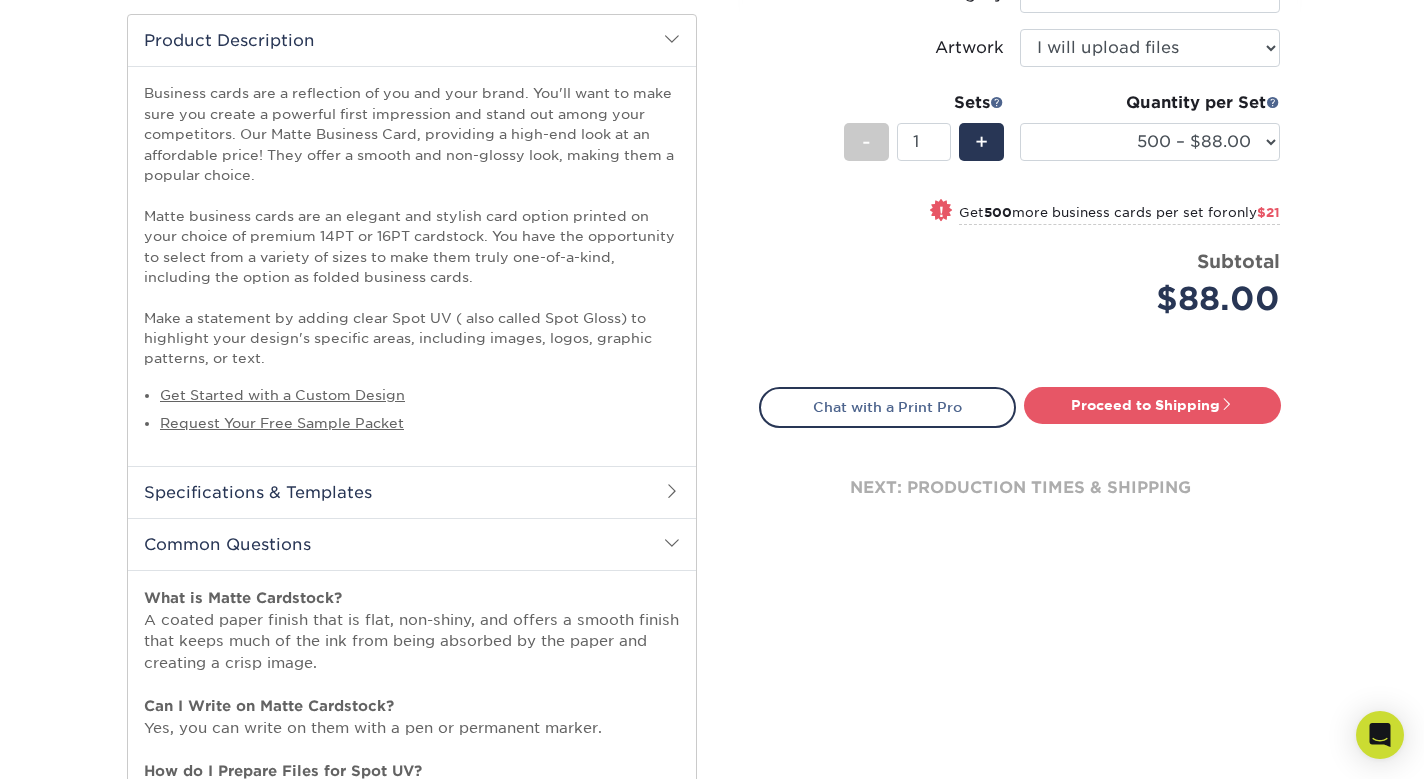 scroll, scrollTop: 658, scrollLeft: 0, axis: vertical 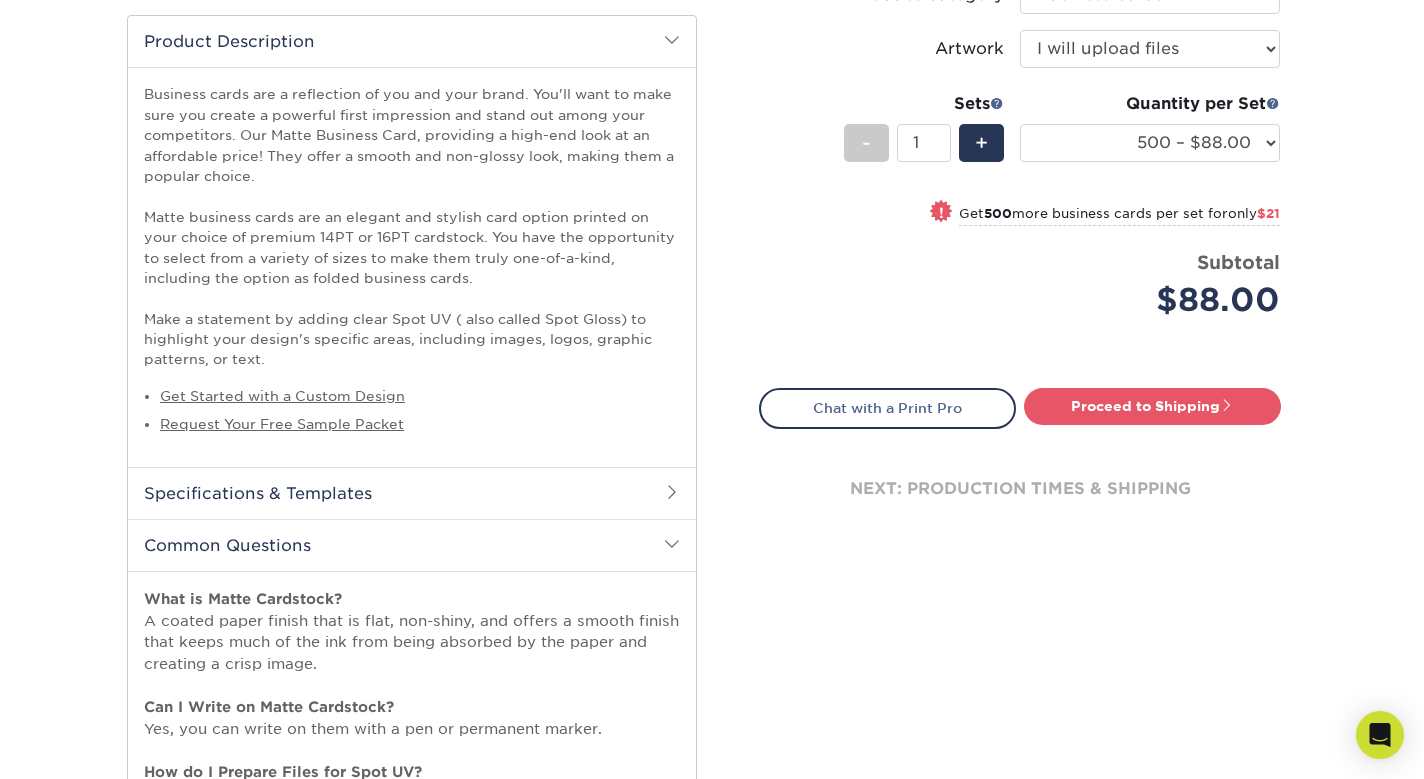 click on "next: production times & shipping" at bounding box center [1020, 489] 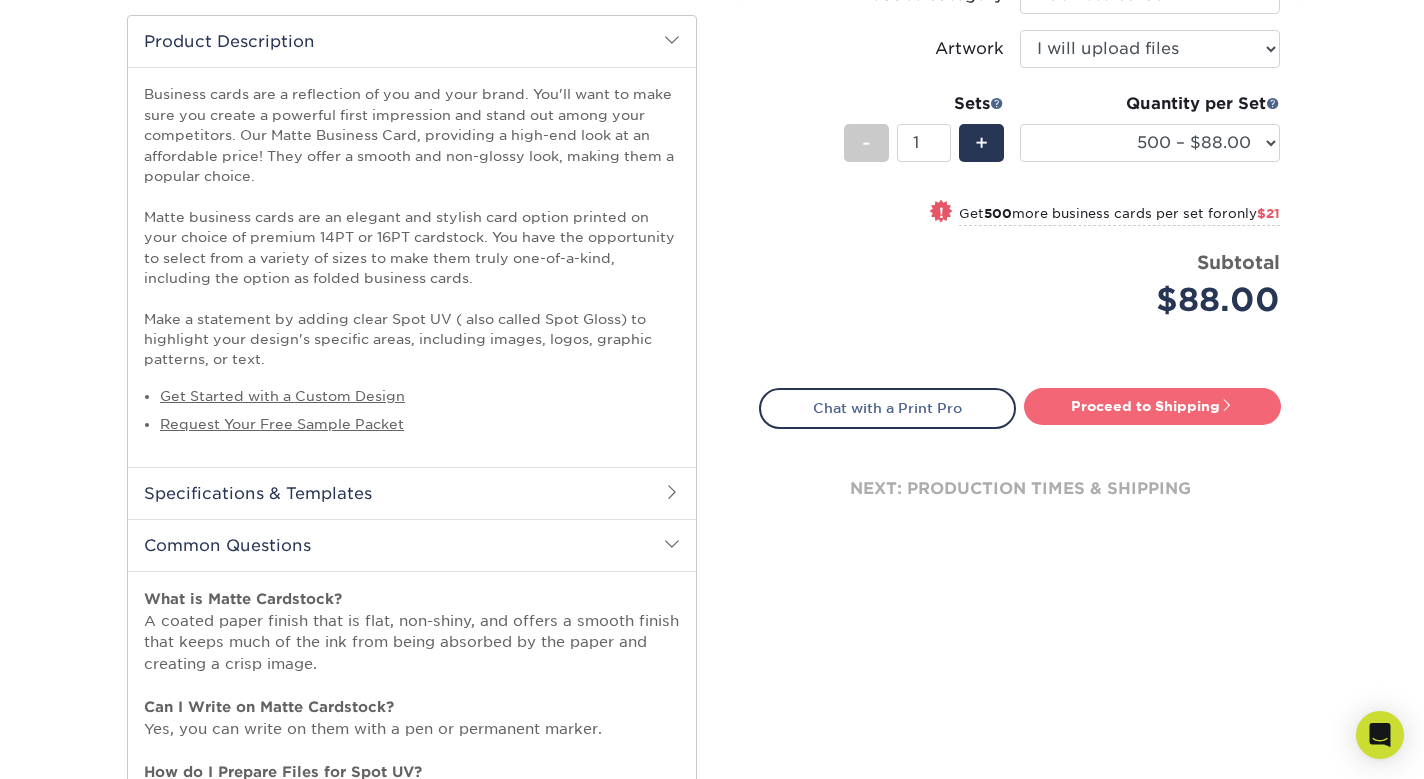 click on "Proceed to Shipping" at bounding box center (1152, 406) 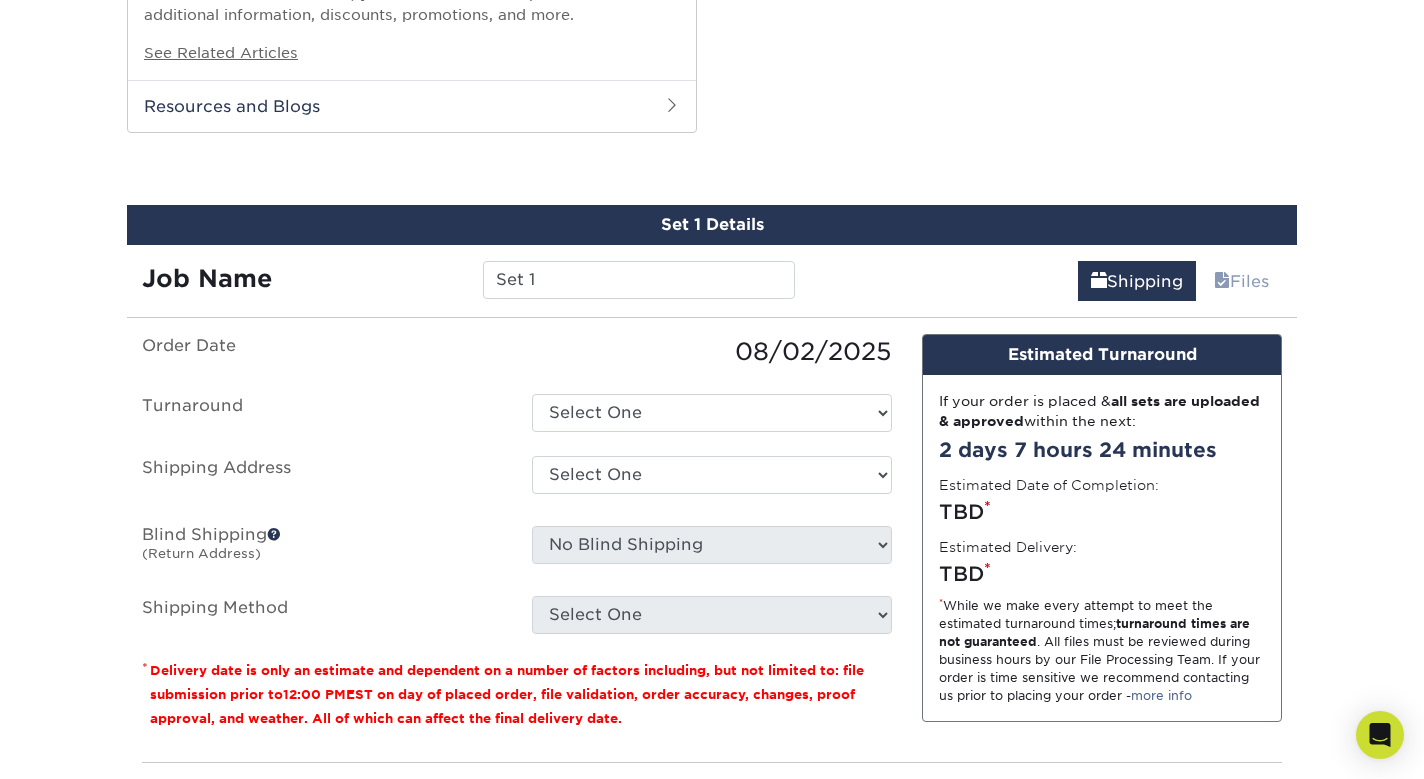 scroll, scrollTop: 1898, scrollLeft: 0, axis: vertical 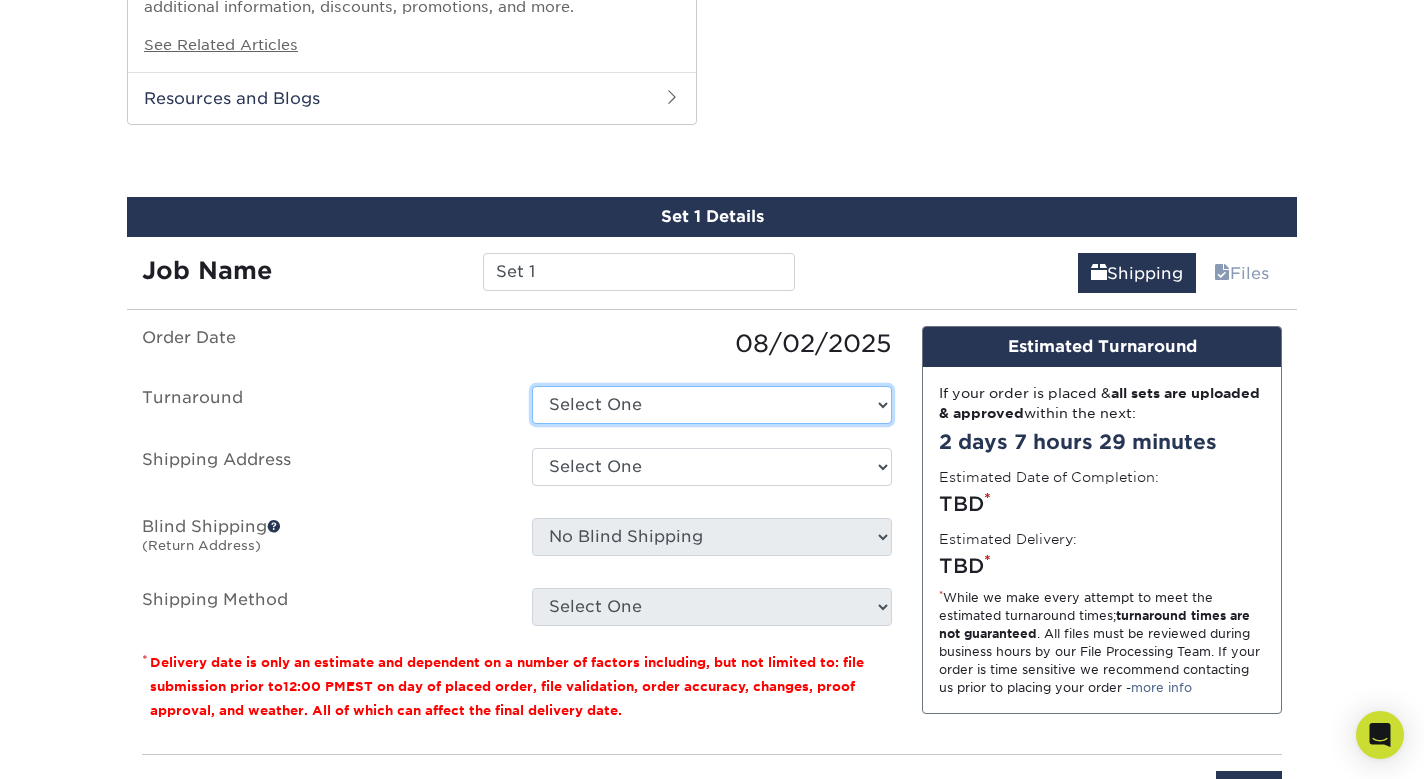 select on "84b0d15f-6b65-4aa4-bc5a-4a65d7730aad" 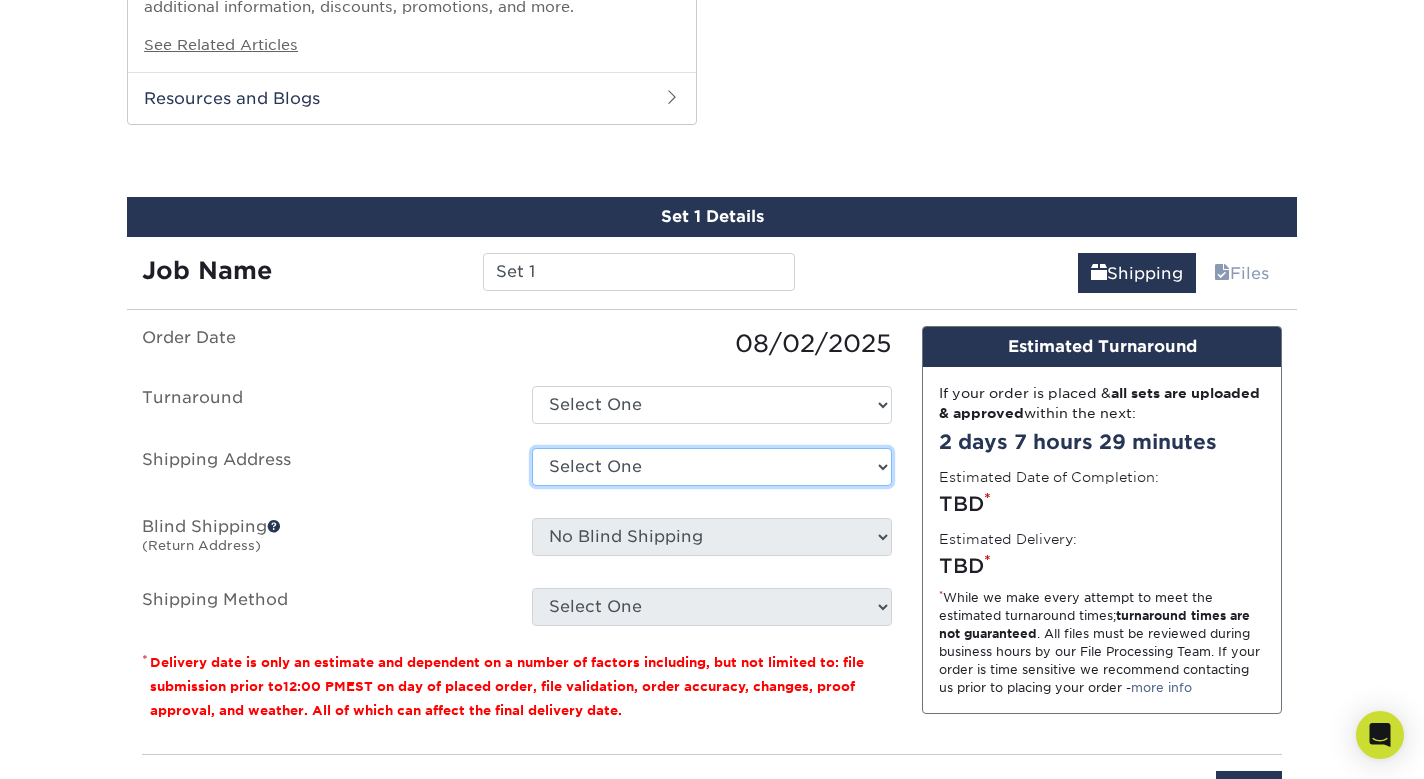 drag, startPoint x: 772, startPoint y: 445, endPoint x: 477, endPoint y: 443, distance: 295.00677 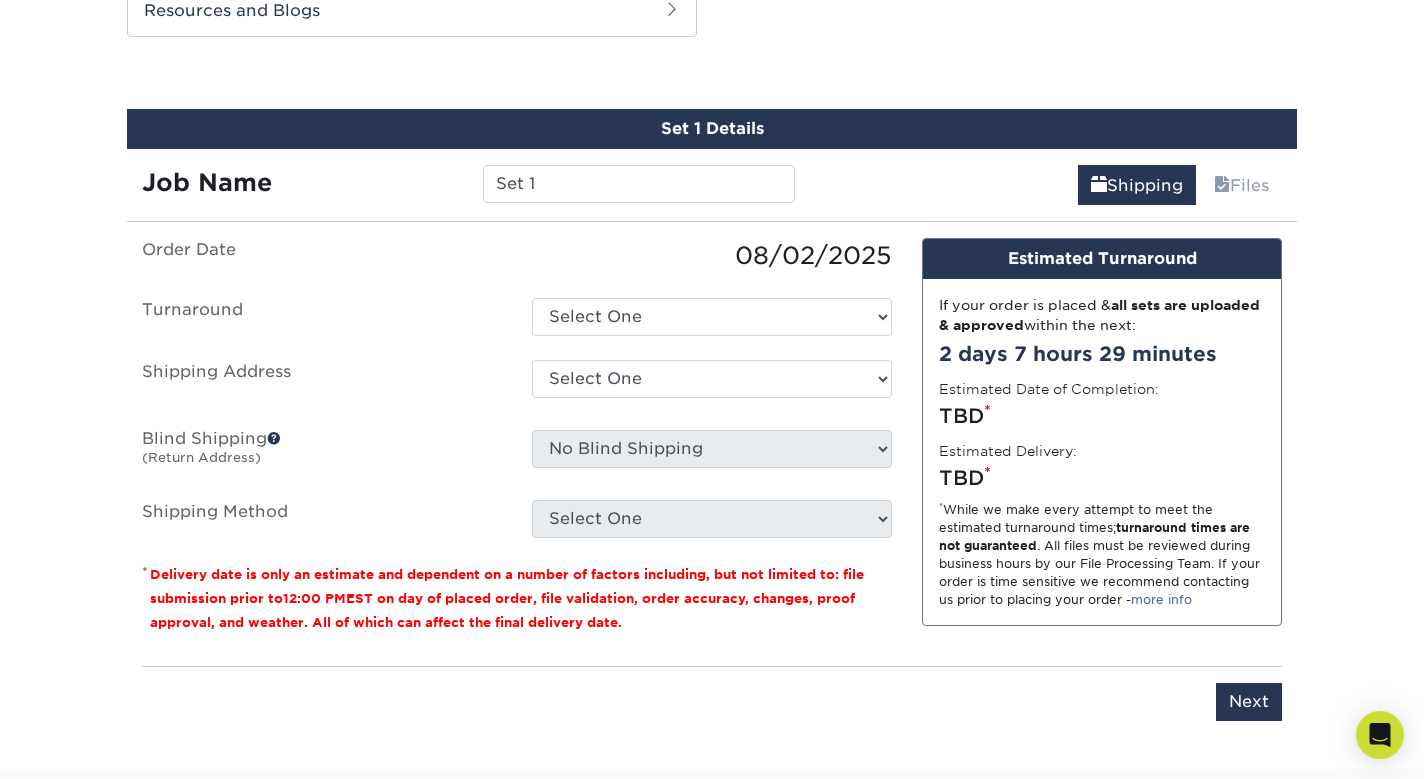 scroll, scrollTop: 1993, scrollLeft: 0, axis: vertical 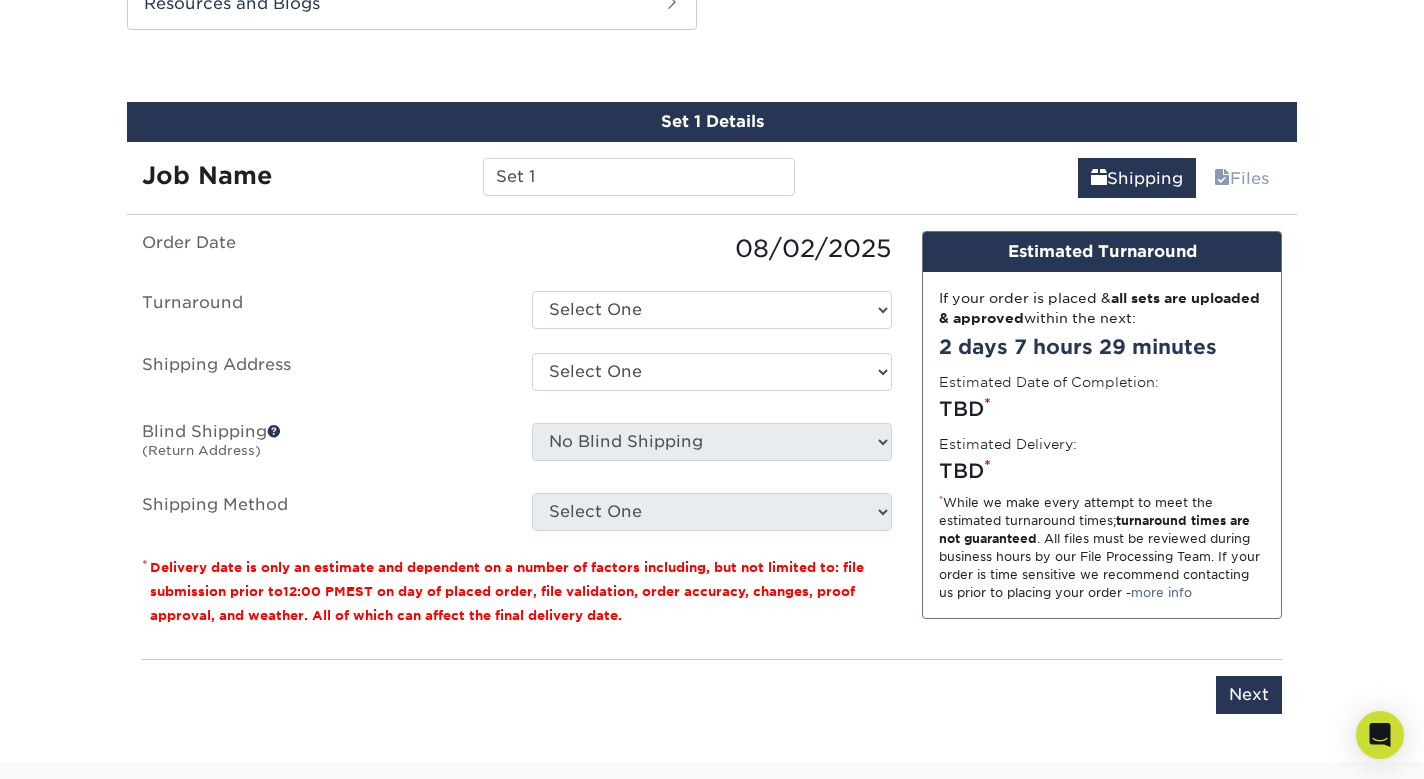 click on "Design  Estimated Turnaround
If your order is placed &  all sets are uploaded & approved  within the next:
2 days 7 hours 29 minutes
Estimated Date of Completion:
TBD *
Estimated Delivery:
TBD *
*  While we make every attempt to meet the estimated turnaround times;  turnaround times are not guaranteed . All files must be reviewed during business hours by our File Processing Team. If your order is time sensitive we recommend contacting us prior to placing your order -  more info
Production turnaround times begin when the design files are approved and uploaded. Design Services typically take an additional 2-3 days which is dependent on a timely response to proofs that are sent during the design process." at bounding box center [1102, 437] 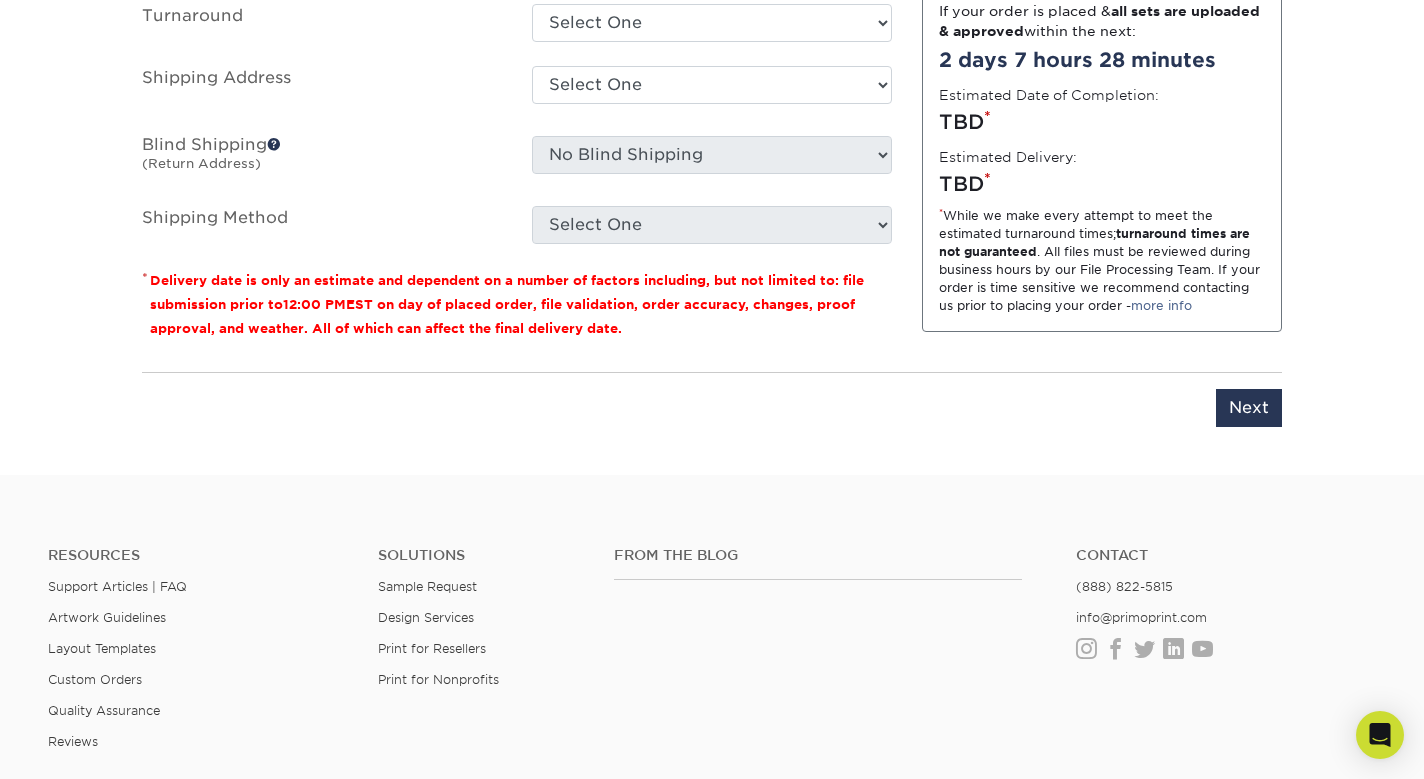 scroll, scrollTop: 2279, scrollLeft: 0, axis: vertical 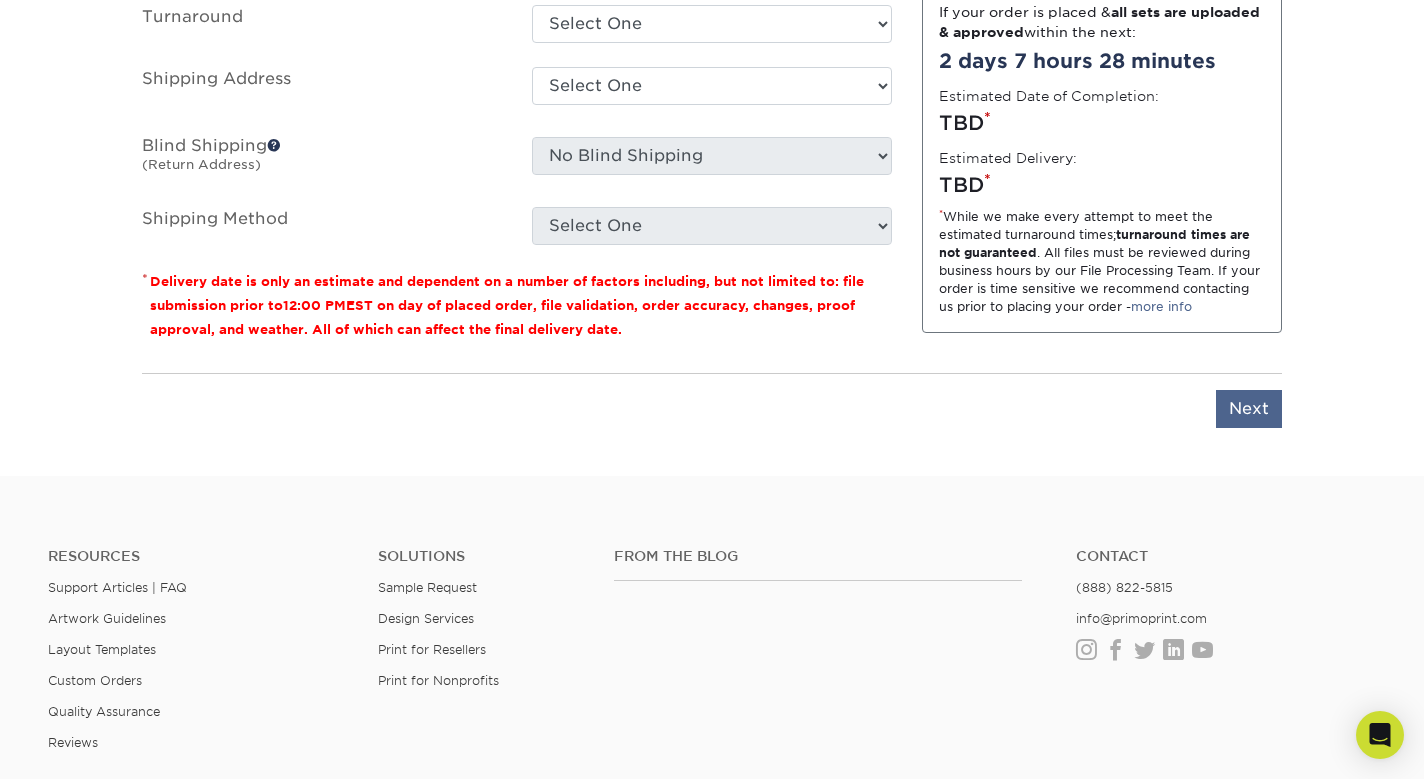 click on "Next" at bounding box center [1249, 409] 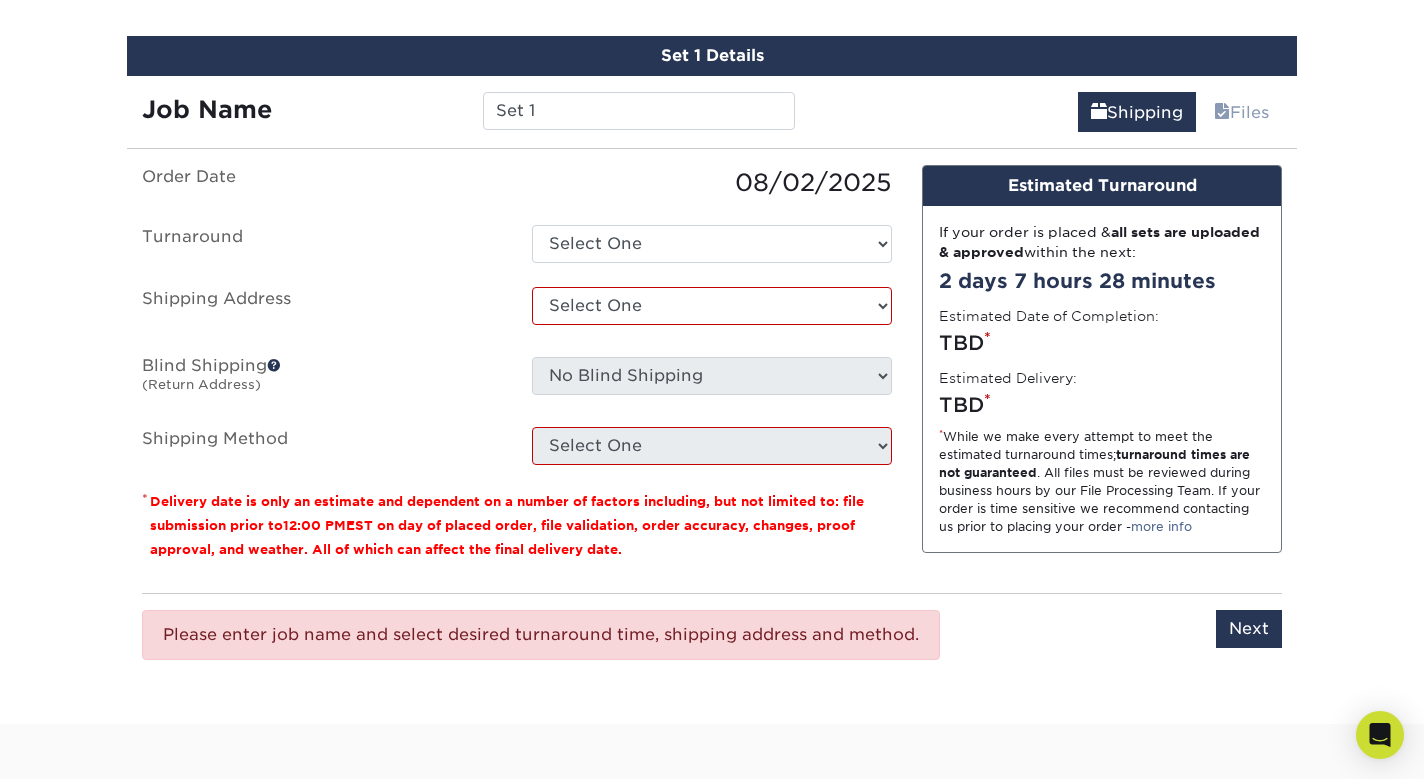 scroll, scrollTop: 2058, scrollLeft: 0, axis: vertical 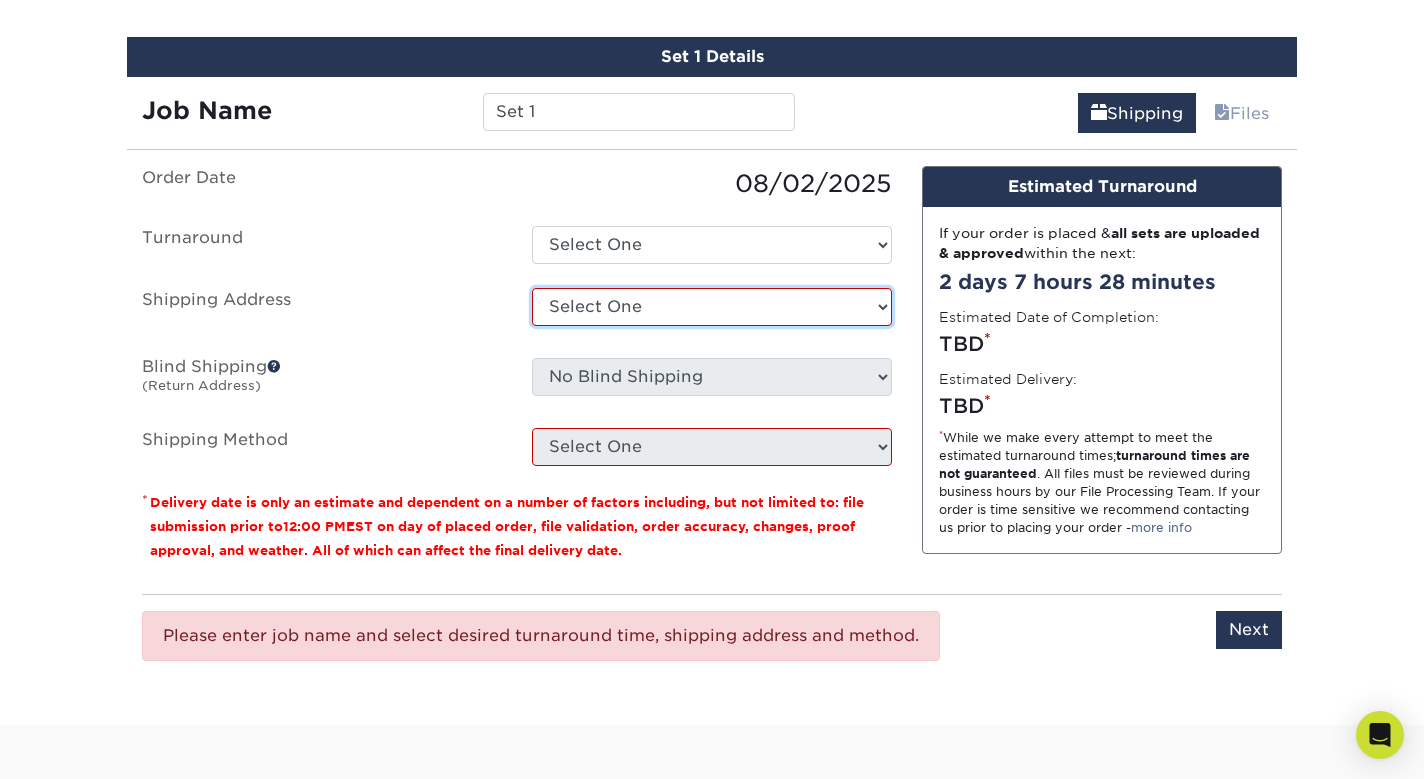 select on "newaddress" 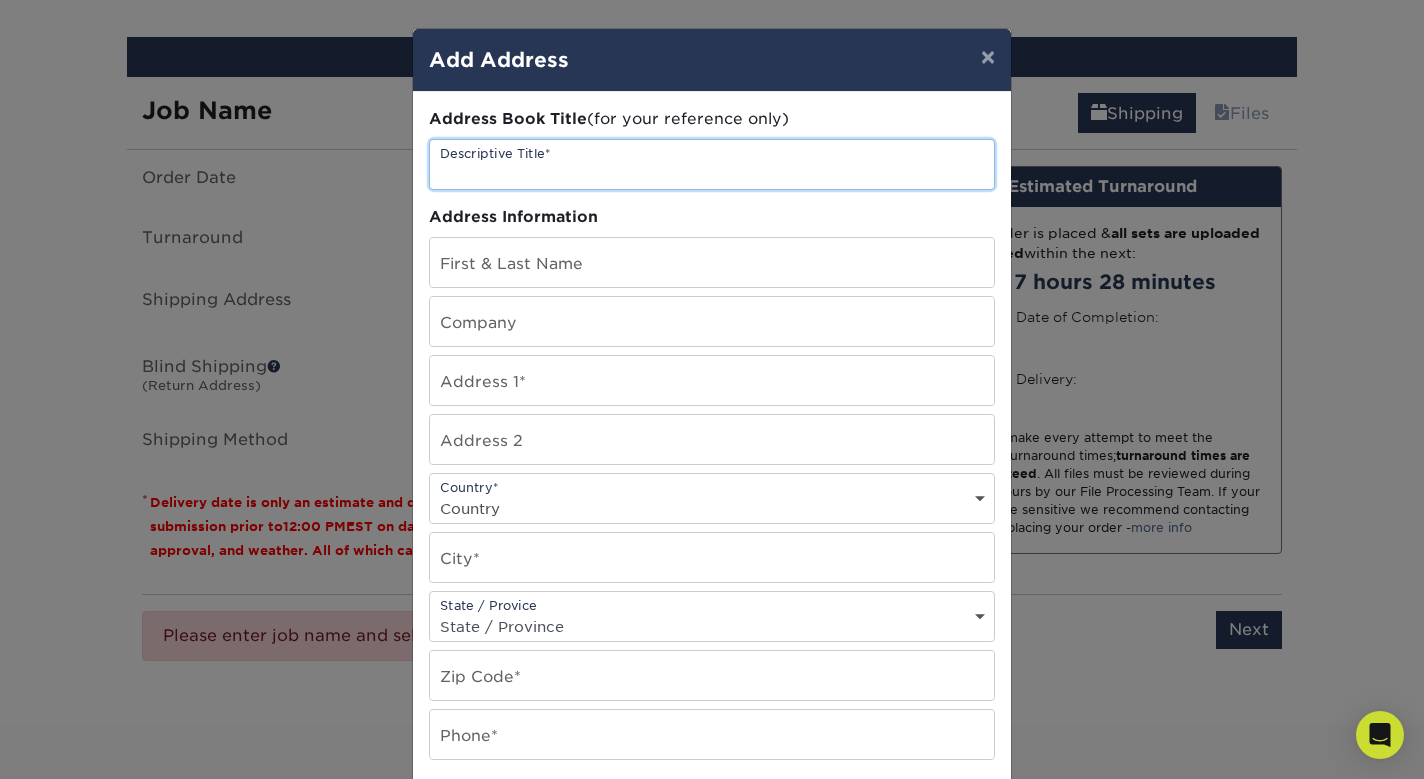 click at bounding box center [712, 164] 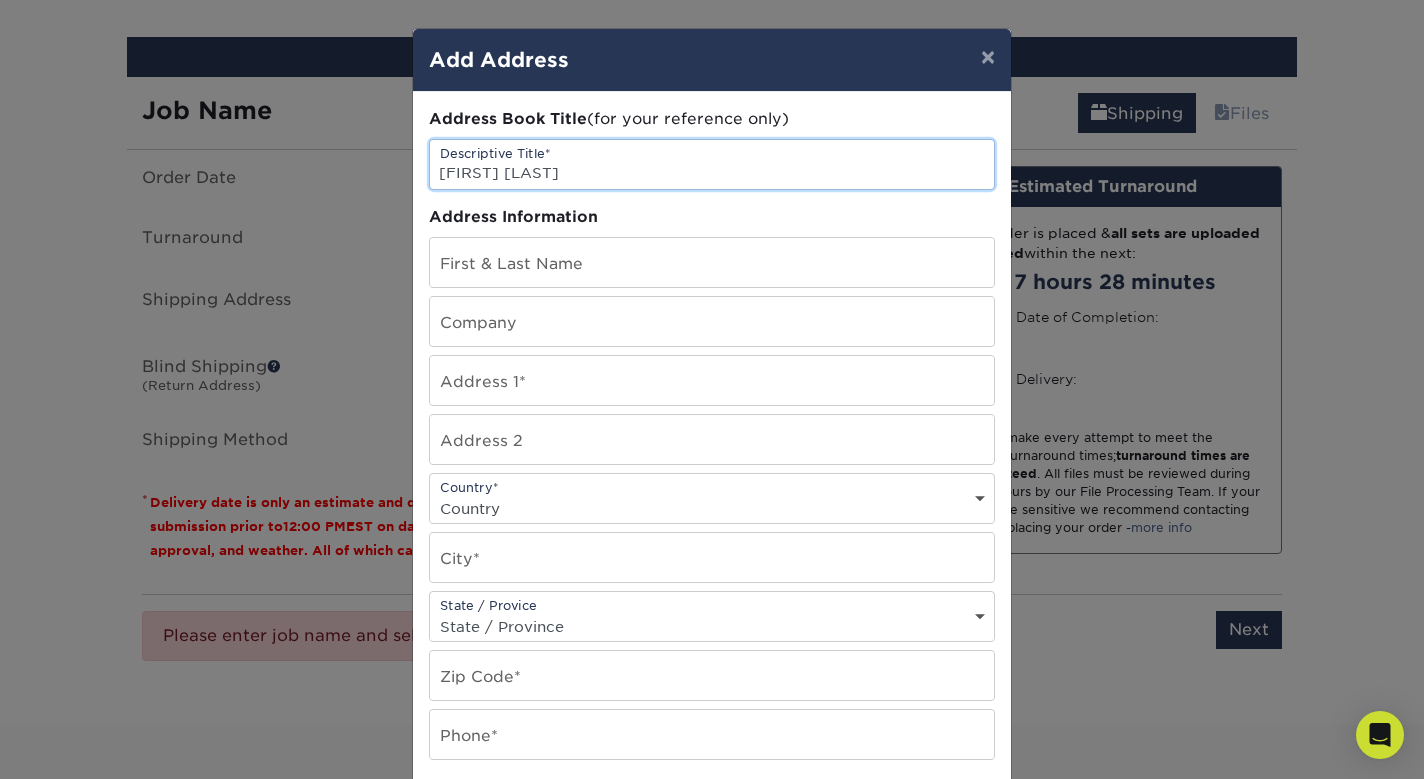 type on "John Fox Haag" 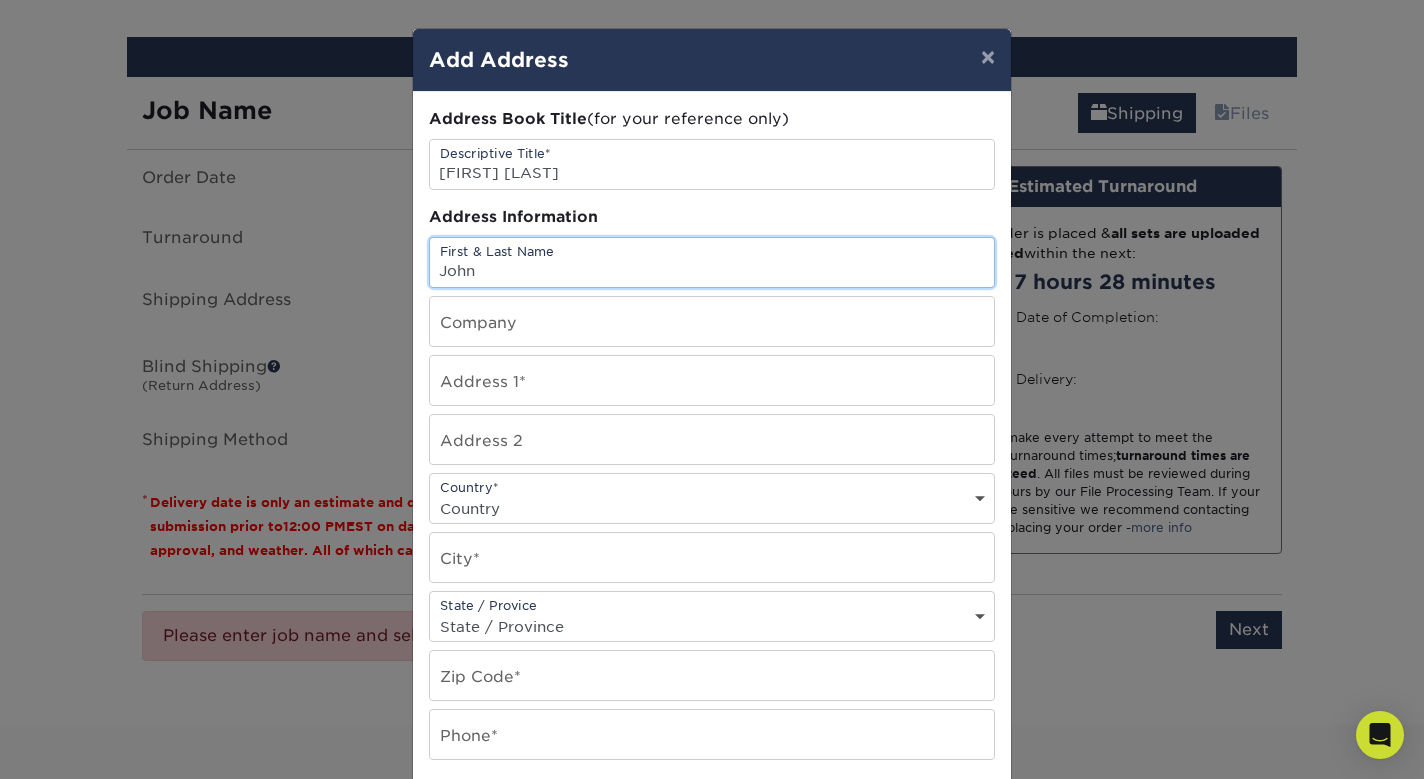 type on "John" 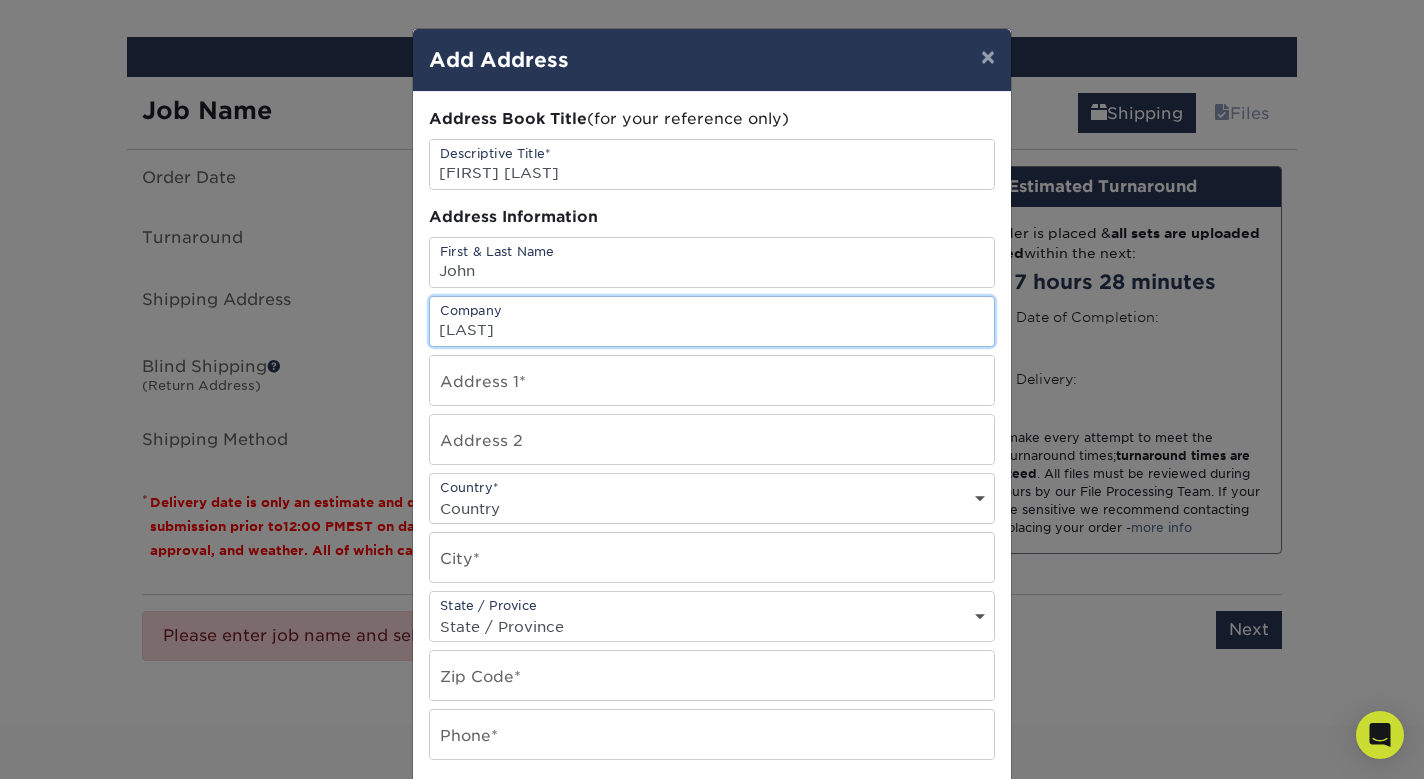 click on "Haaag" at bounding box center [712, 321] 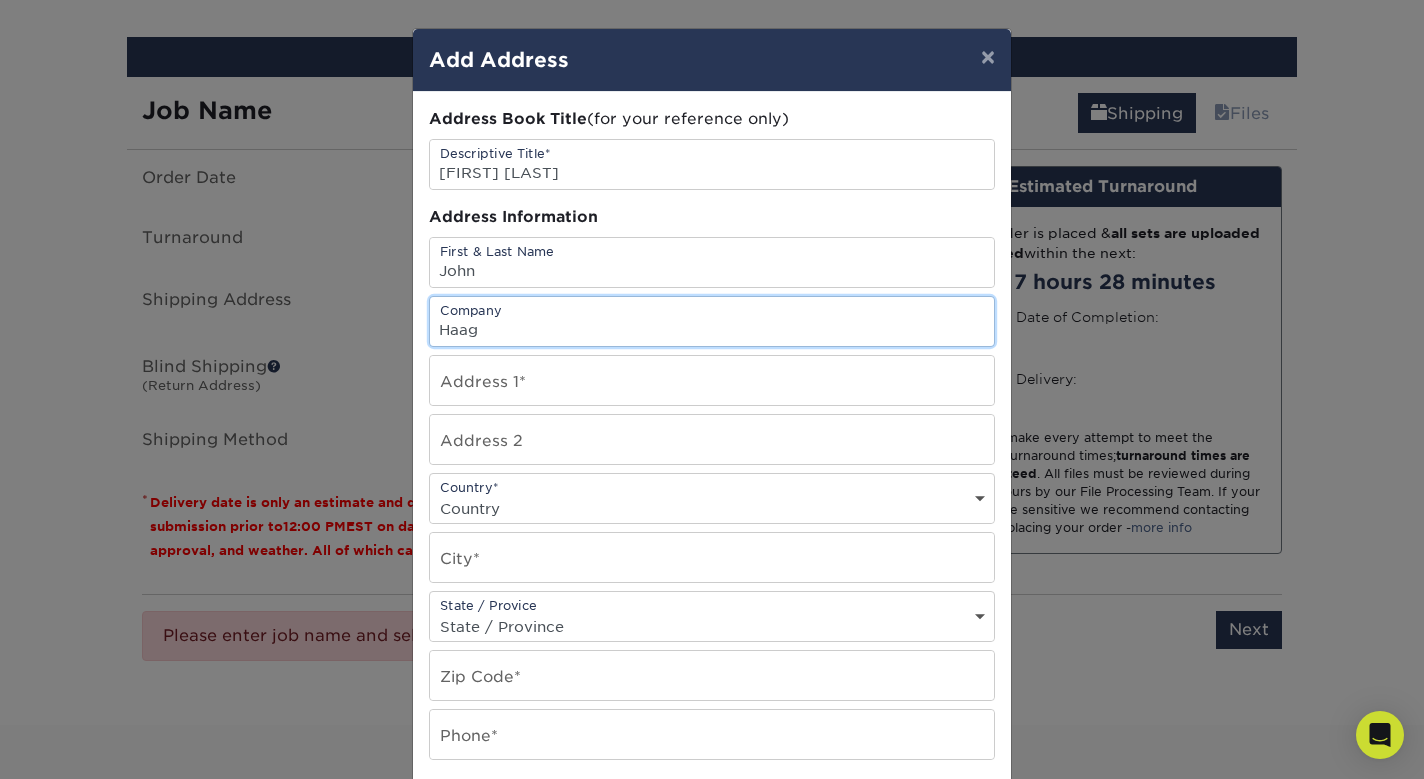 type on "Haag" 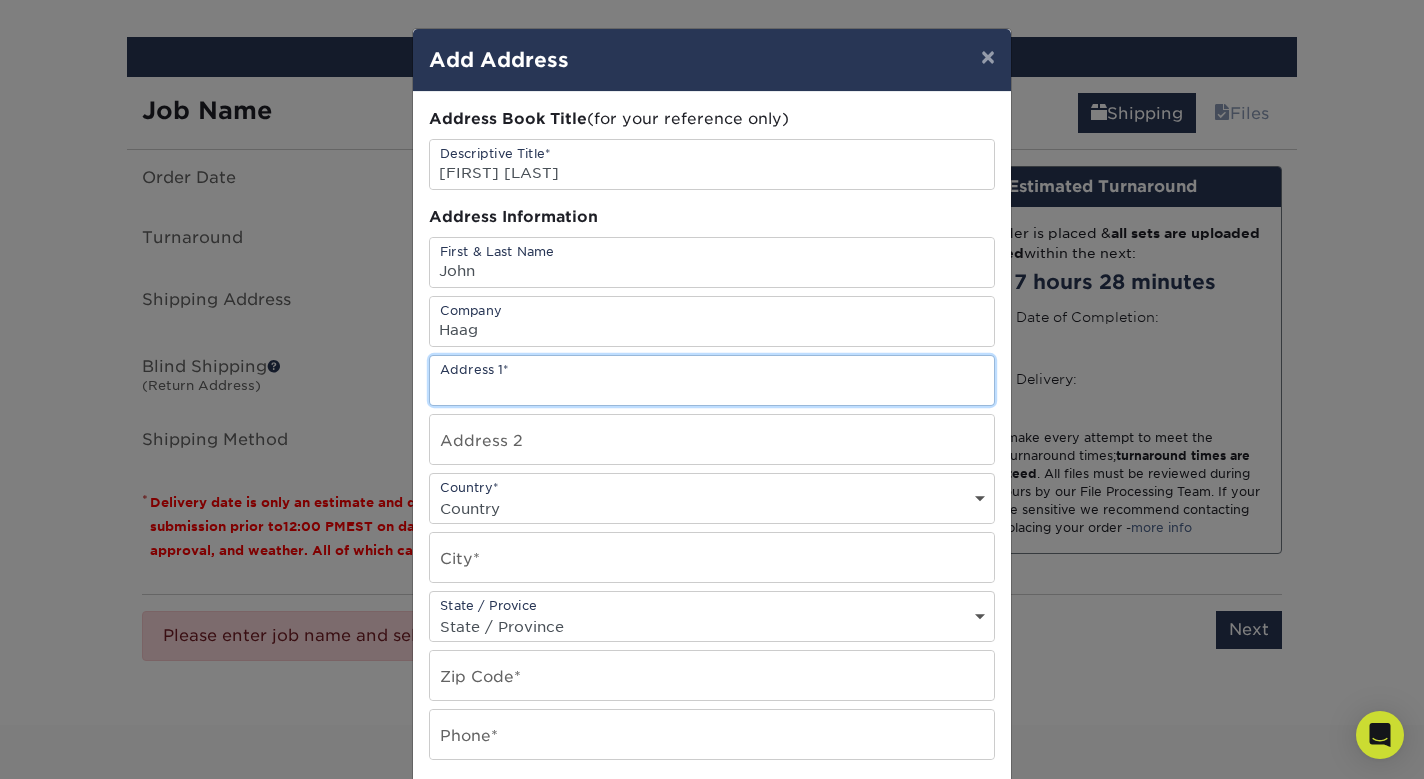 type on "3303 Andreas Hills Drive" 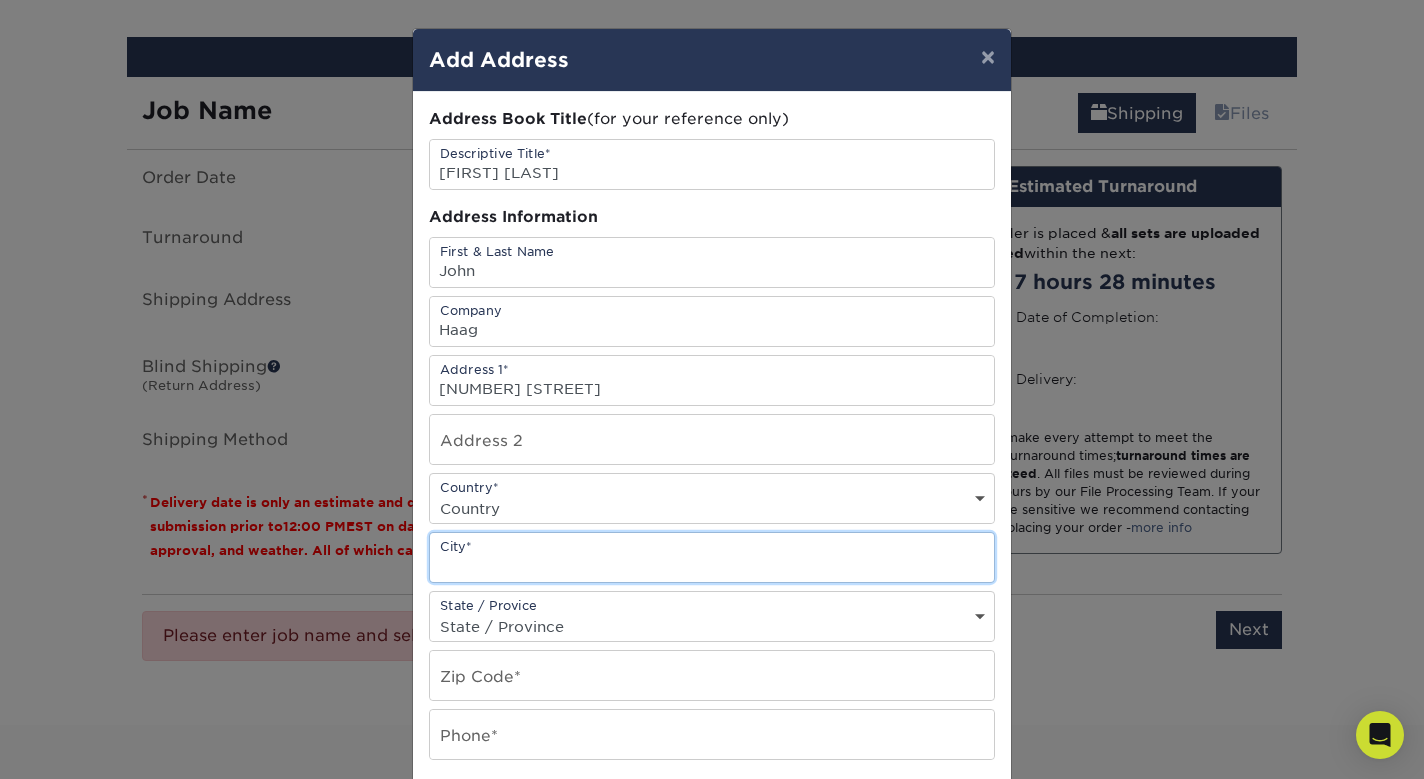 type on "Palm Springs" 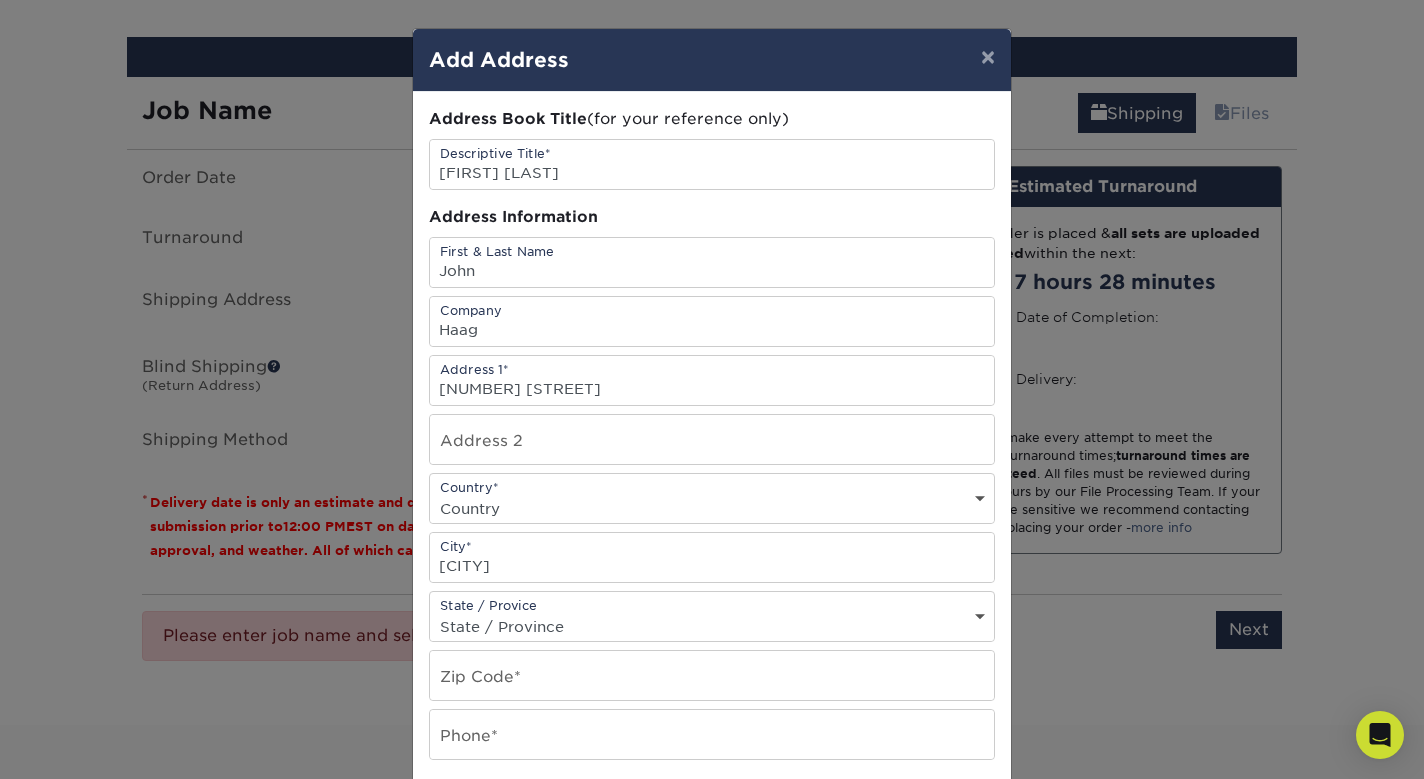 select on "CA" 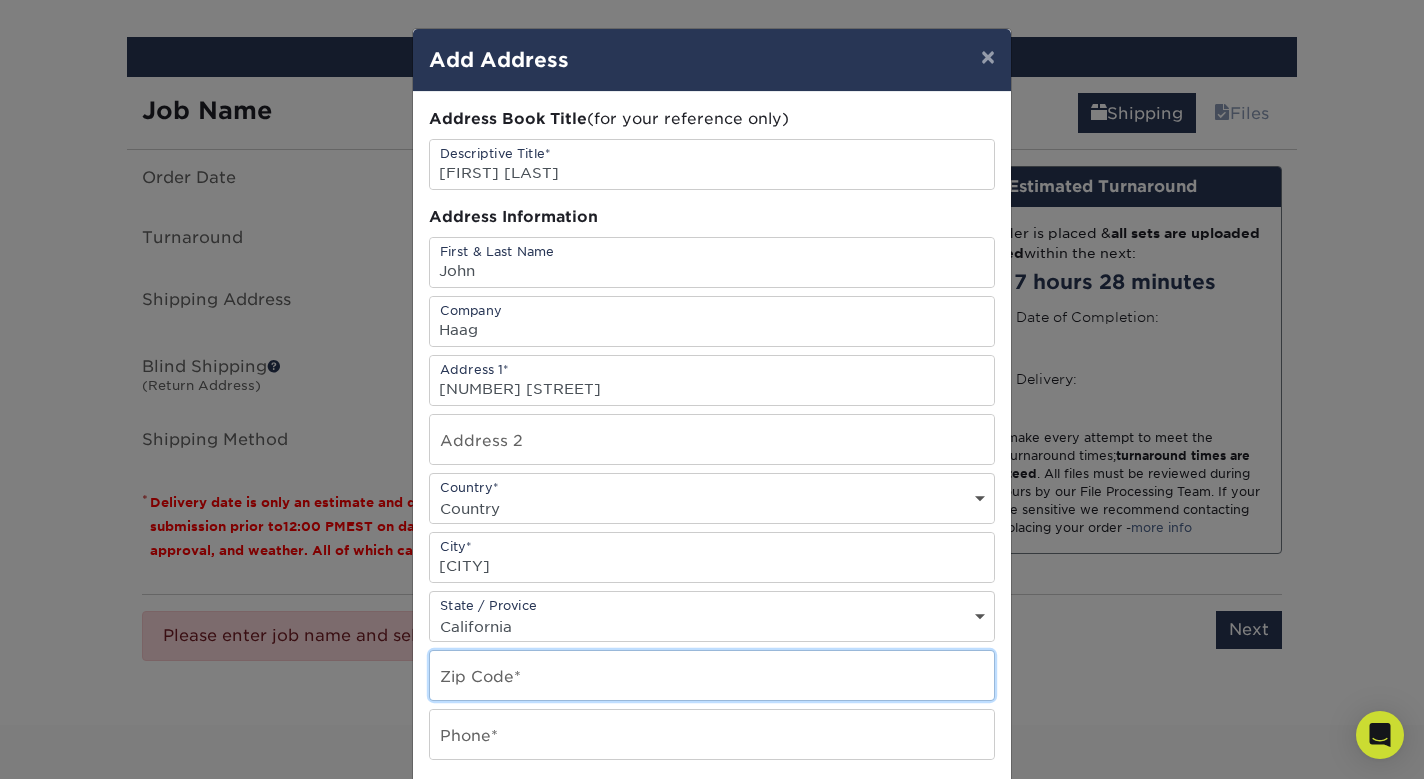 type on "92264" 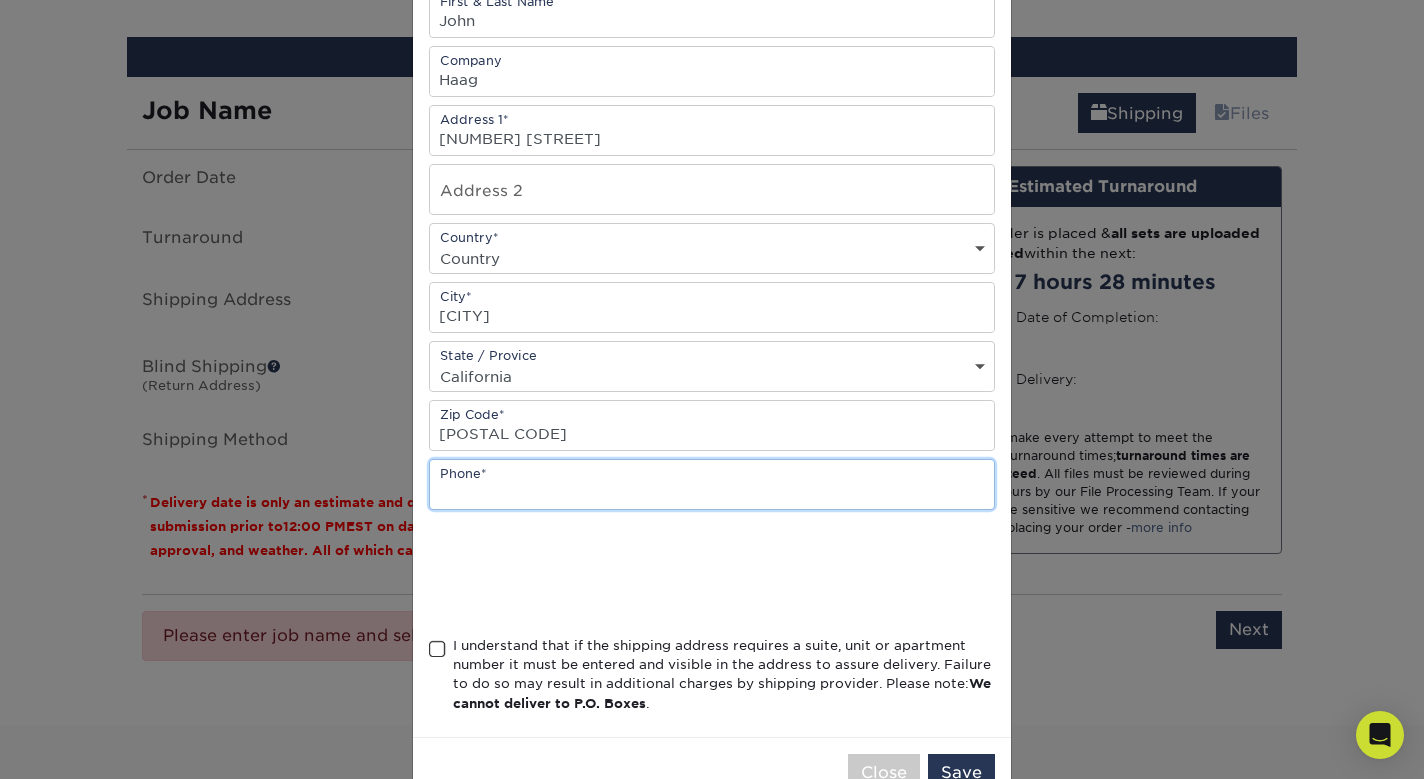 scroll, scrollTop: 282, scrollLeft: 0, axis: vertical 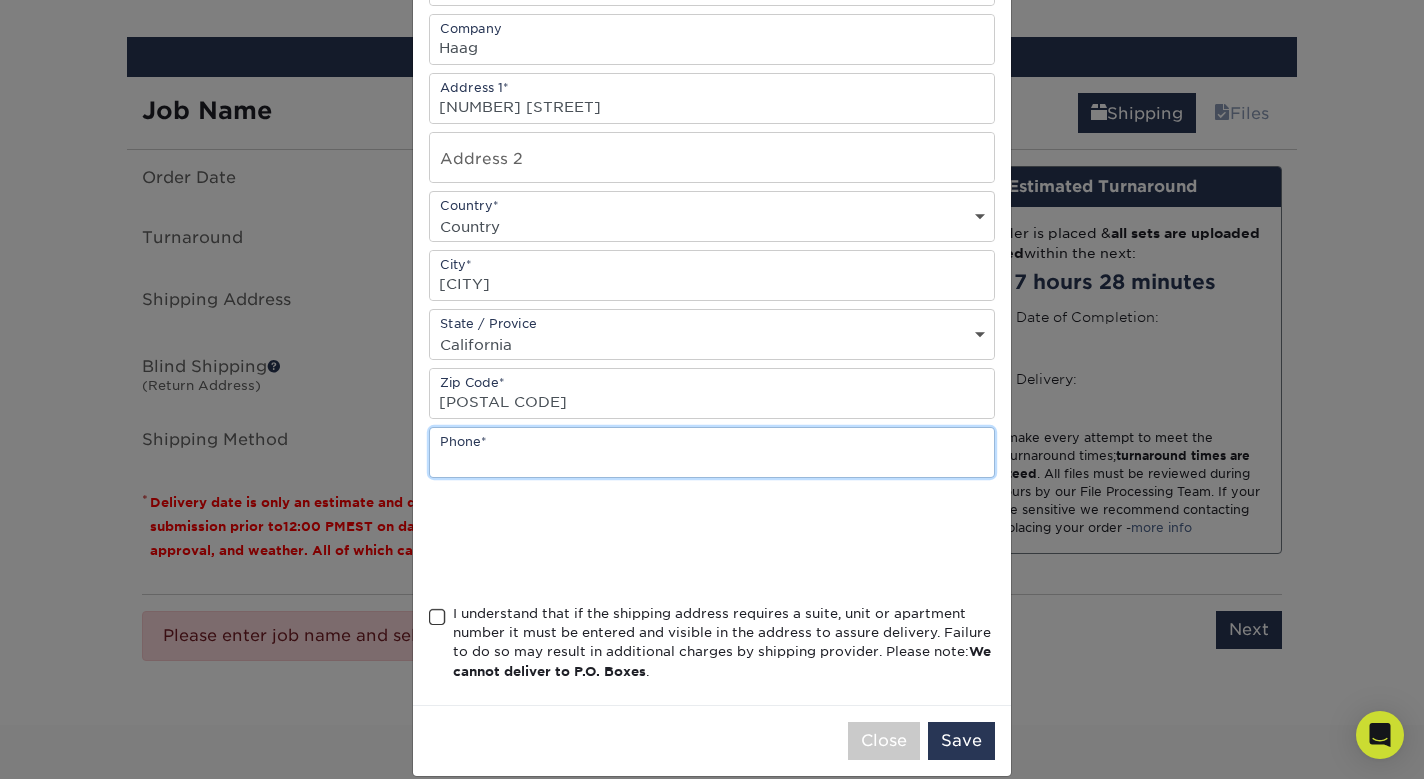 click at bounding box center [712, 452] 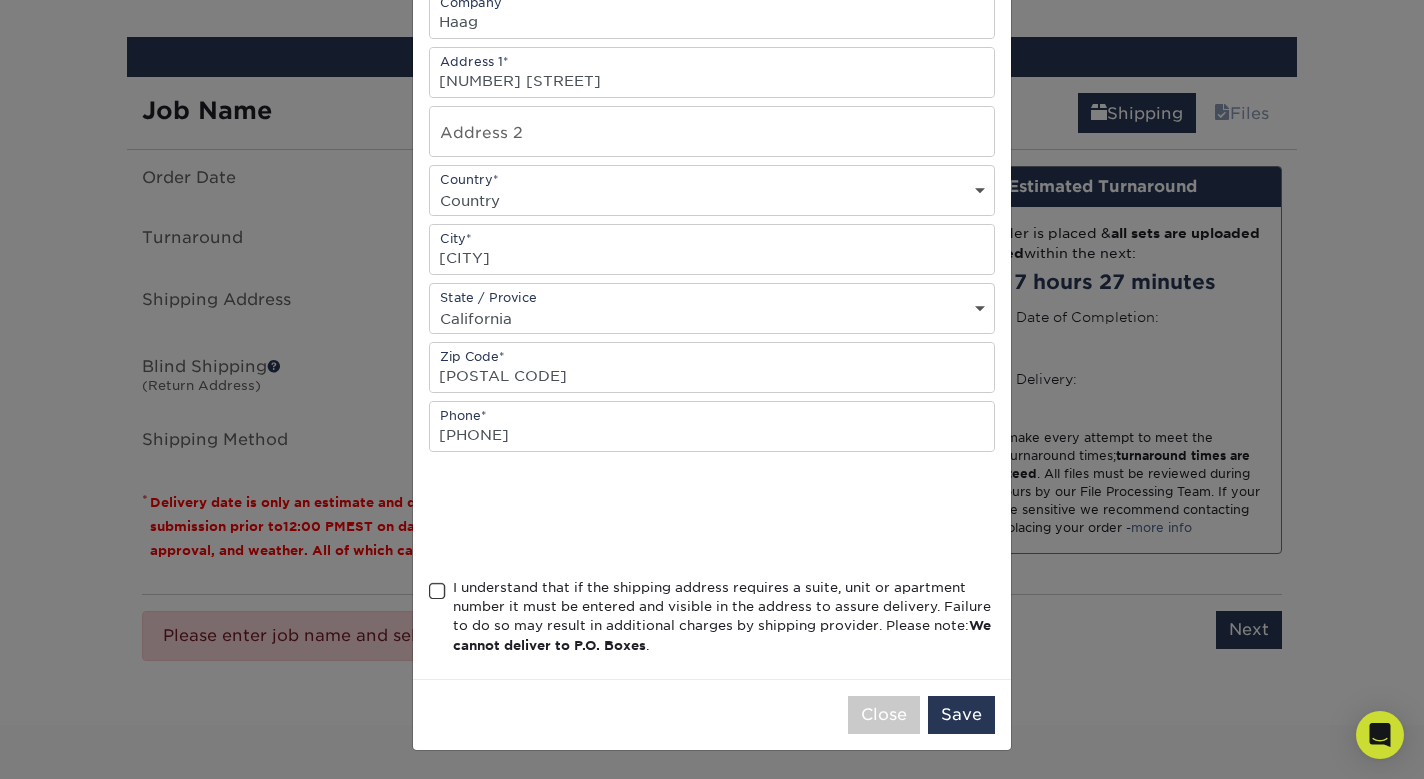 scroll, scrollTop: 313, scrollLeft: 0, axis: vertical 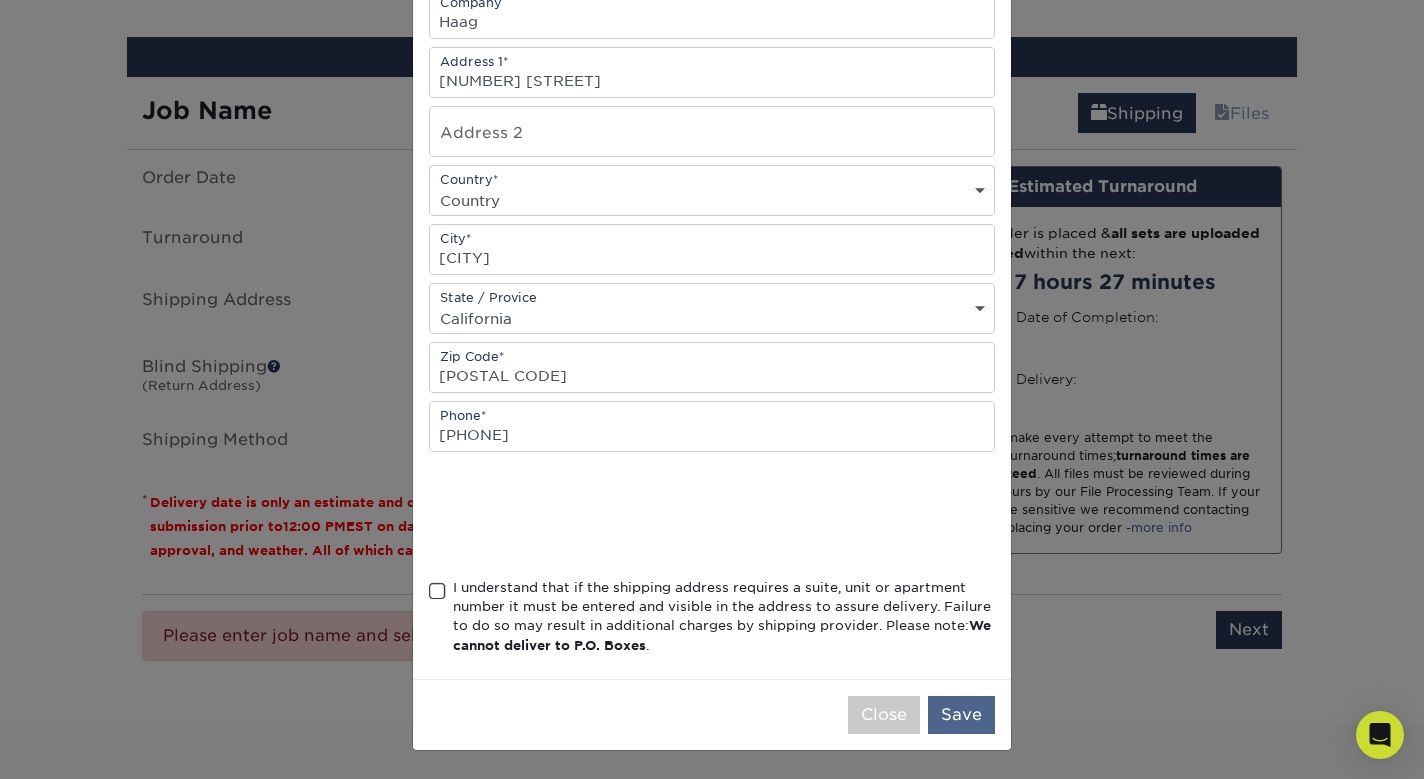 click on "Save" at bounding box center [961, 715] 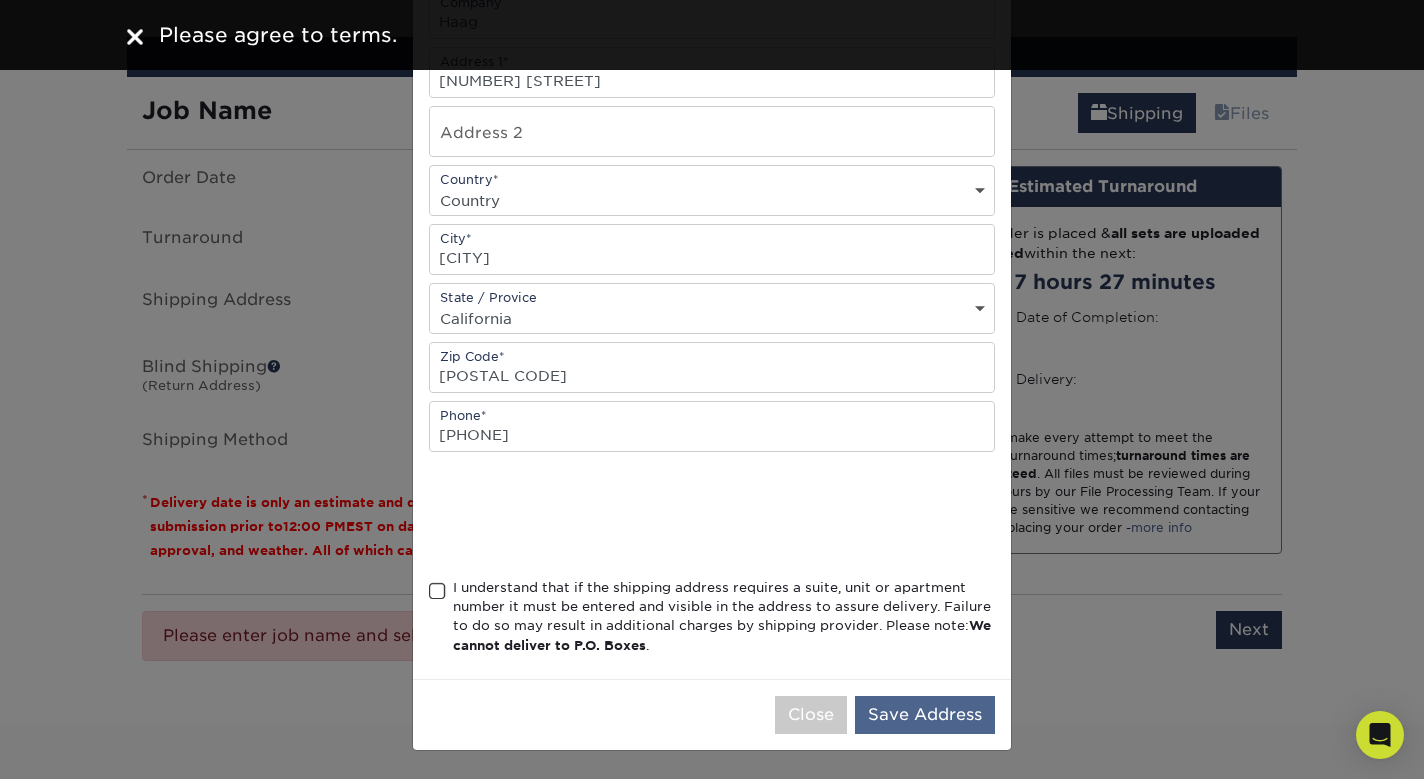 click on "Save Address" at bounding box center [925, 715] 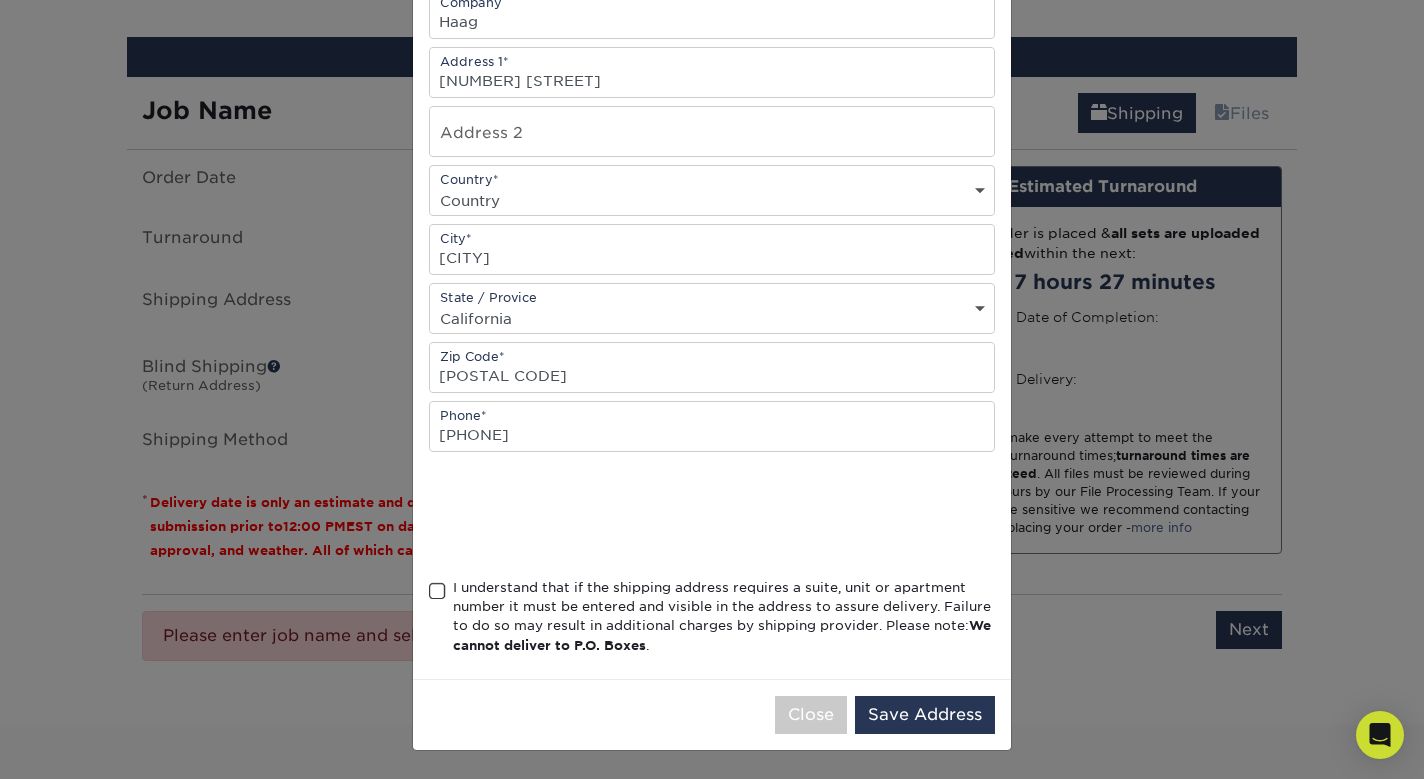 scroll, scrollTop: 313, scrollLeft: 0, axis: vertical 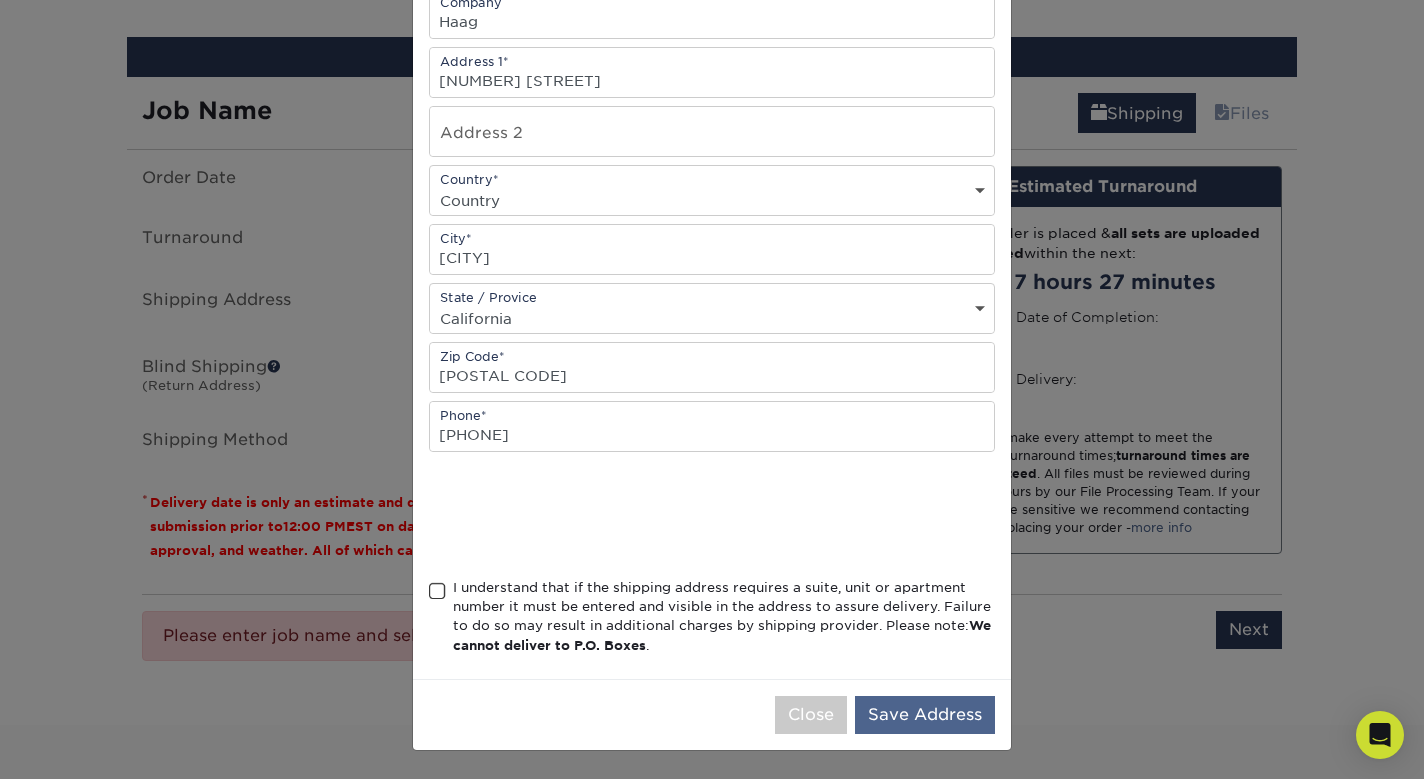 click on "Save Address" at bounding box center [925, 715] 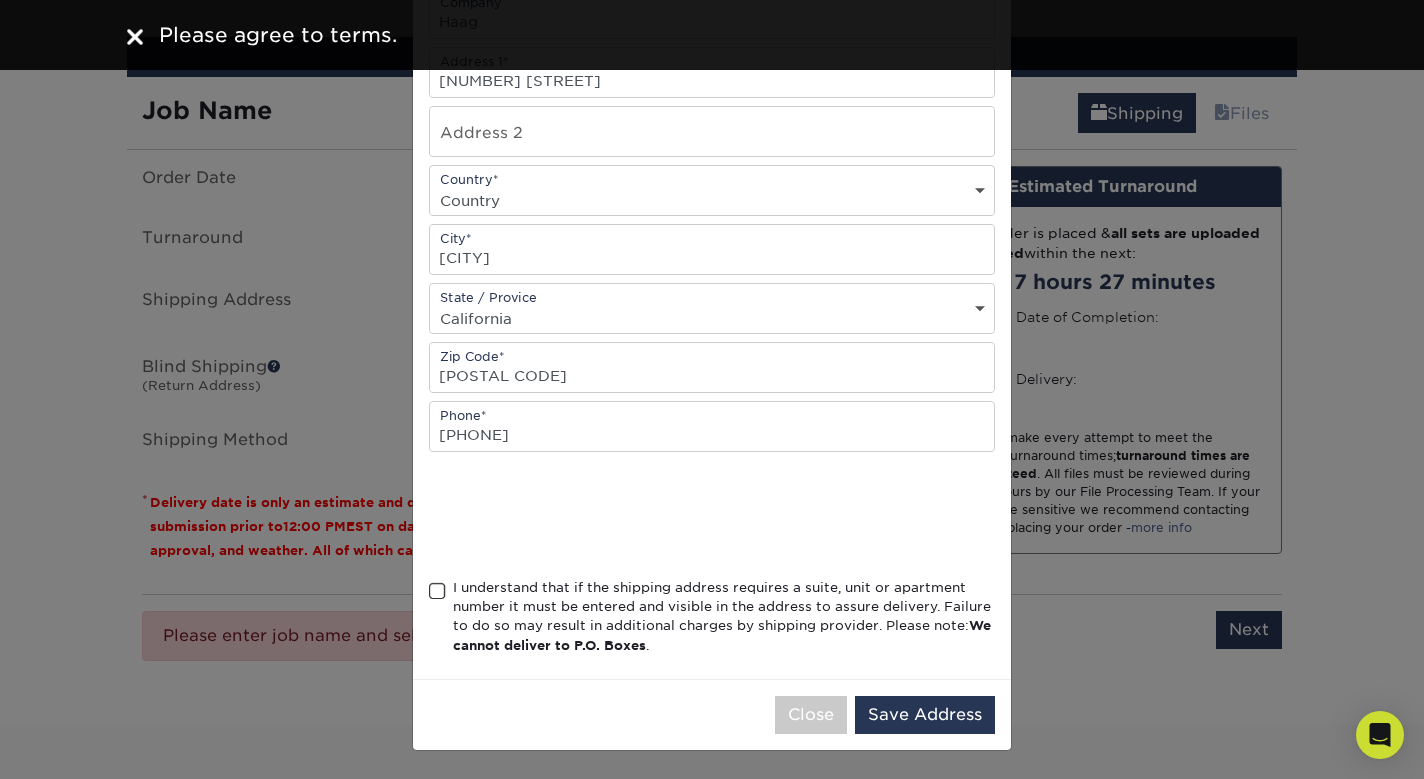 click on "×
Add Address
Address Book Title  (for your reference only)
Descriptive Title*
John Fox Haag
Address Information
First & Last Name
John
Company
Haag
Address 1*
3303 Andreas Hills Drive
Address 2 Country* Country NT" at bounding box center (712, 389) 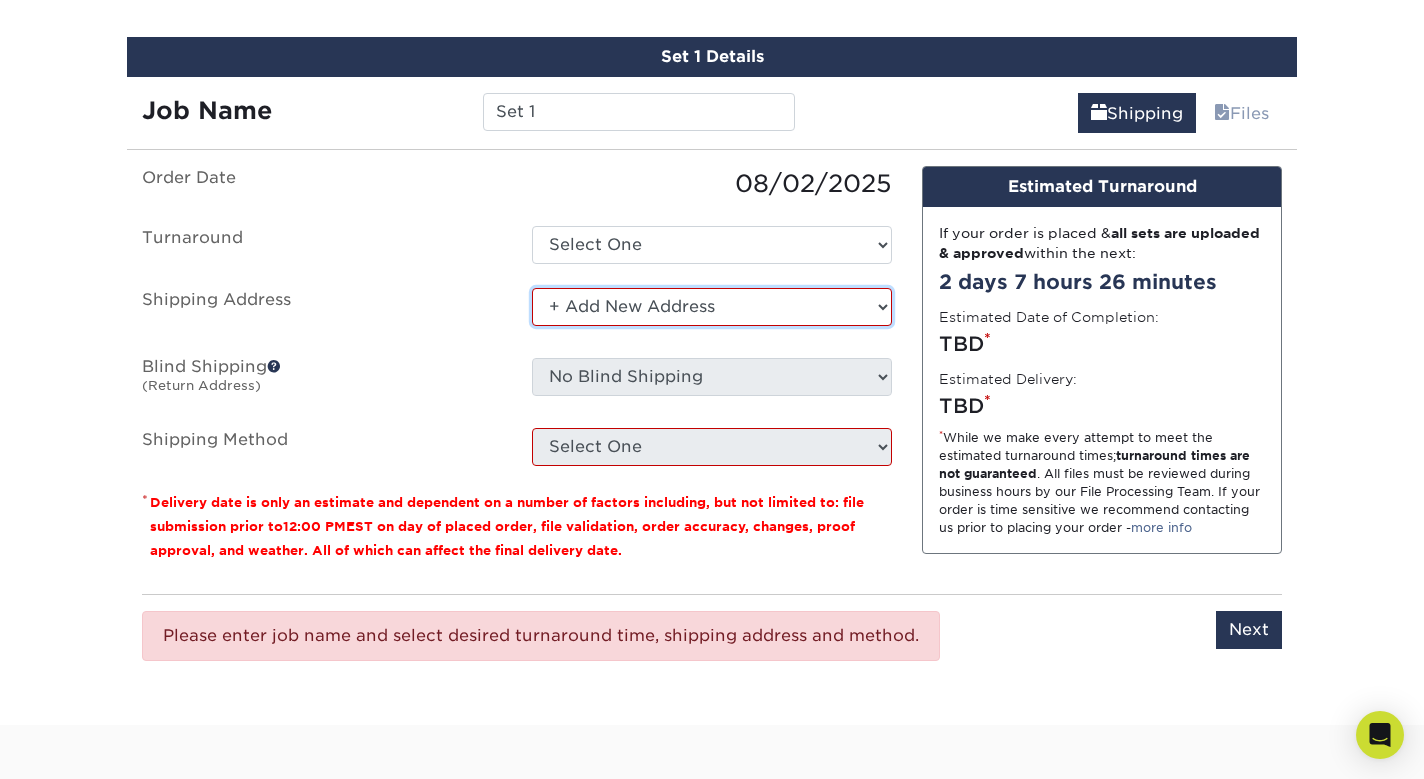 click on "Order Date
08/02/2025
Turnaround
Select One 2-4 Business Days
Shipping Address
Select One
+ Add New Address
- Login
Blind Shipping  (Return Address)
No Blind Shipping
+ Add New Address
Shipping Method
Select One" at bounding box center [517, 316] 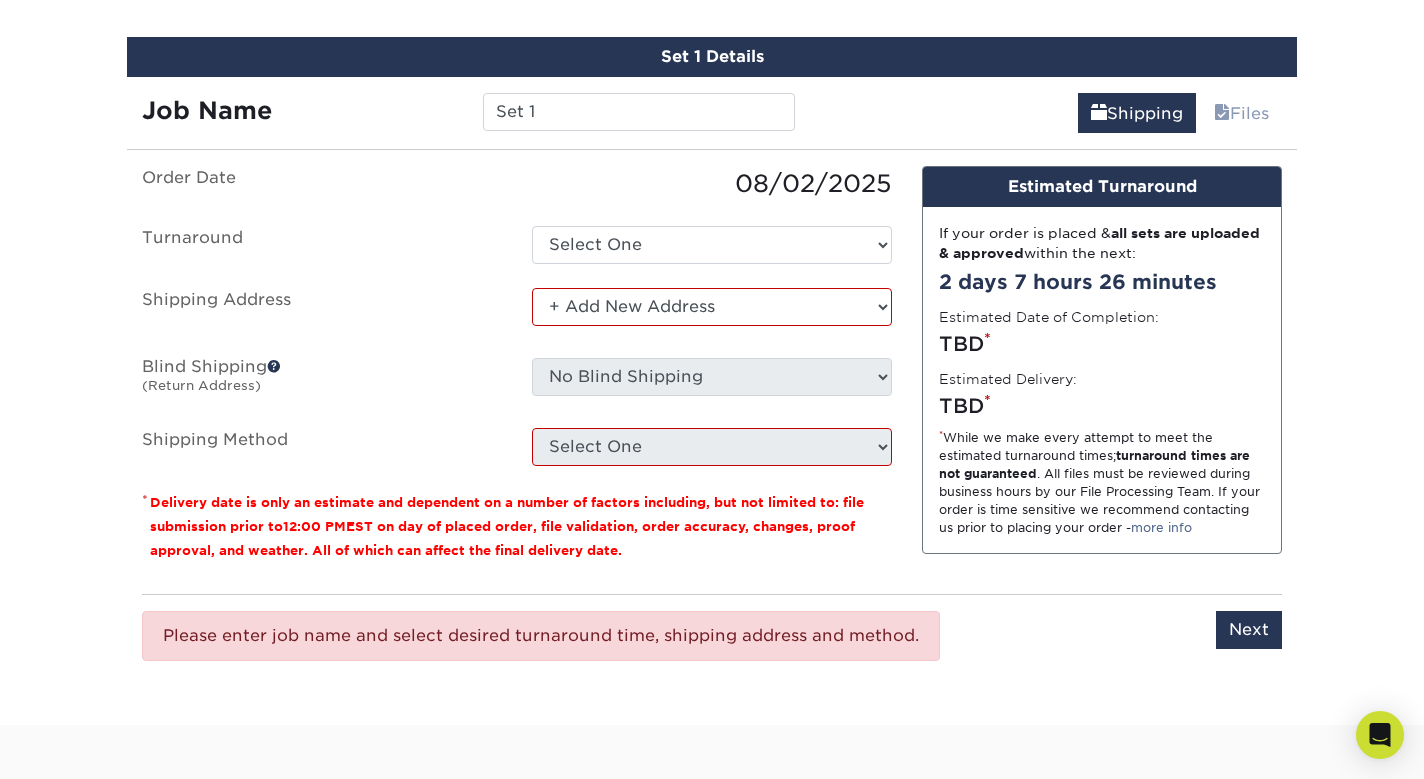 click on "Shipping Address" at bounding box center (322, 311) 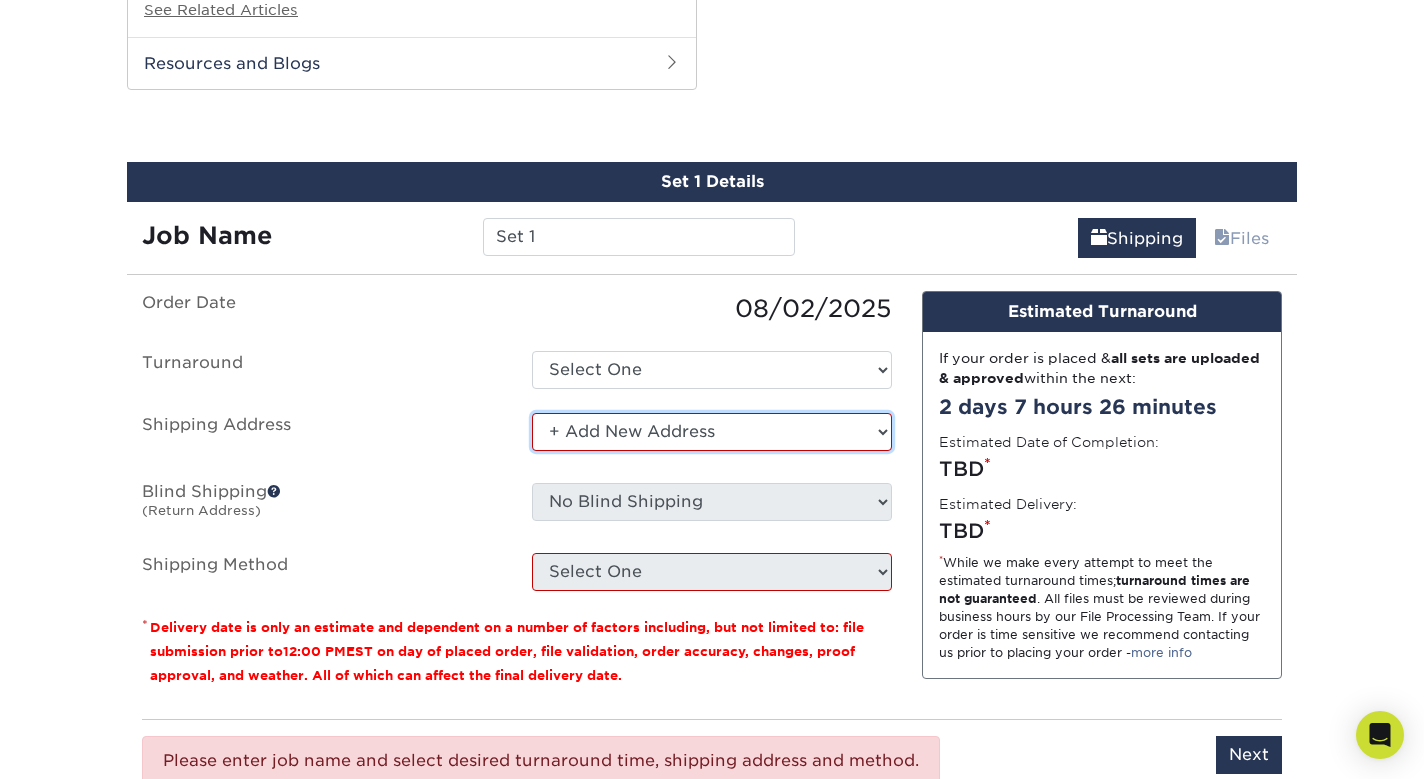 scroll, scrollTop: 1935, scrollLeft: 0, axis: vertical 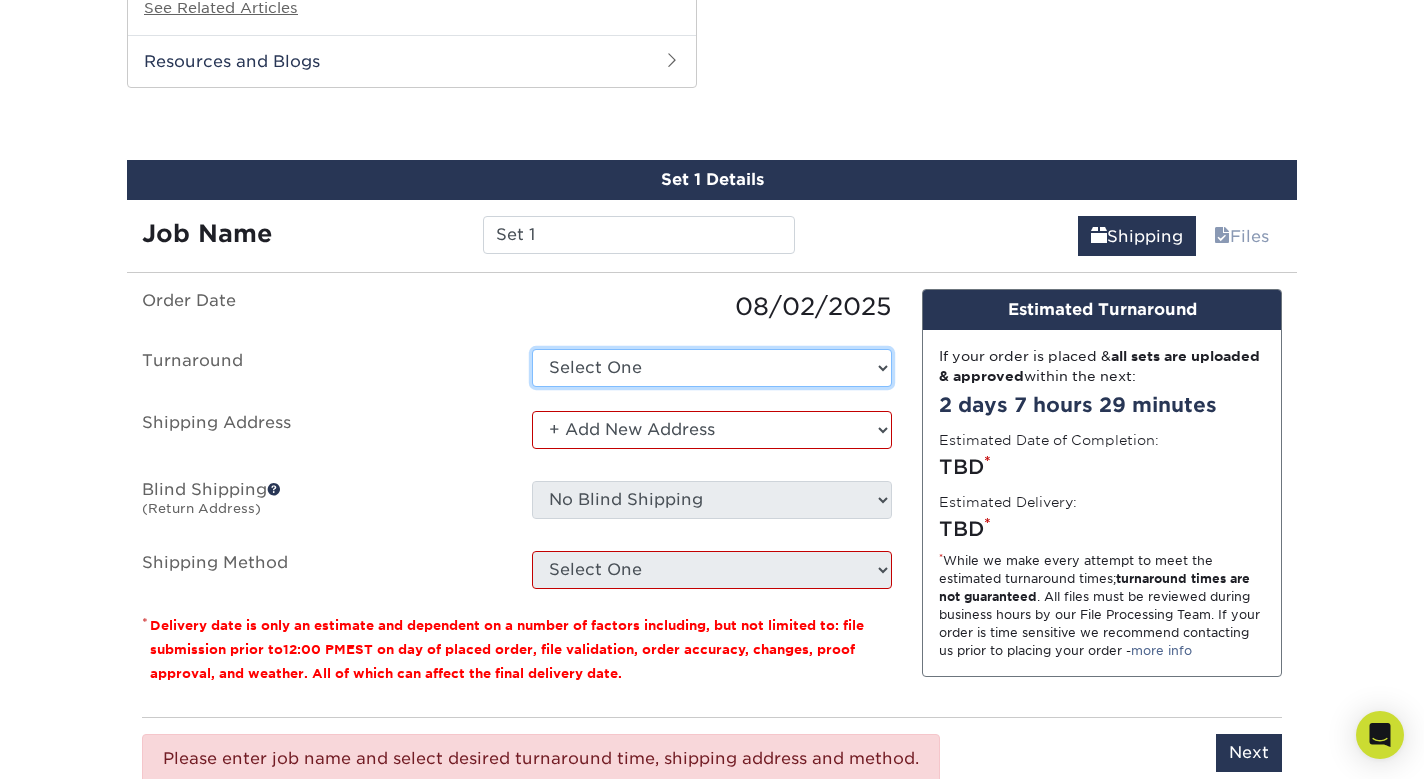 select on "84b0d15f-6b65-4aa4-bc5a-4a65d7730aad" 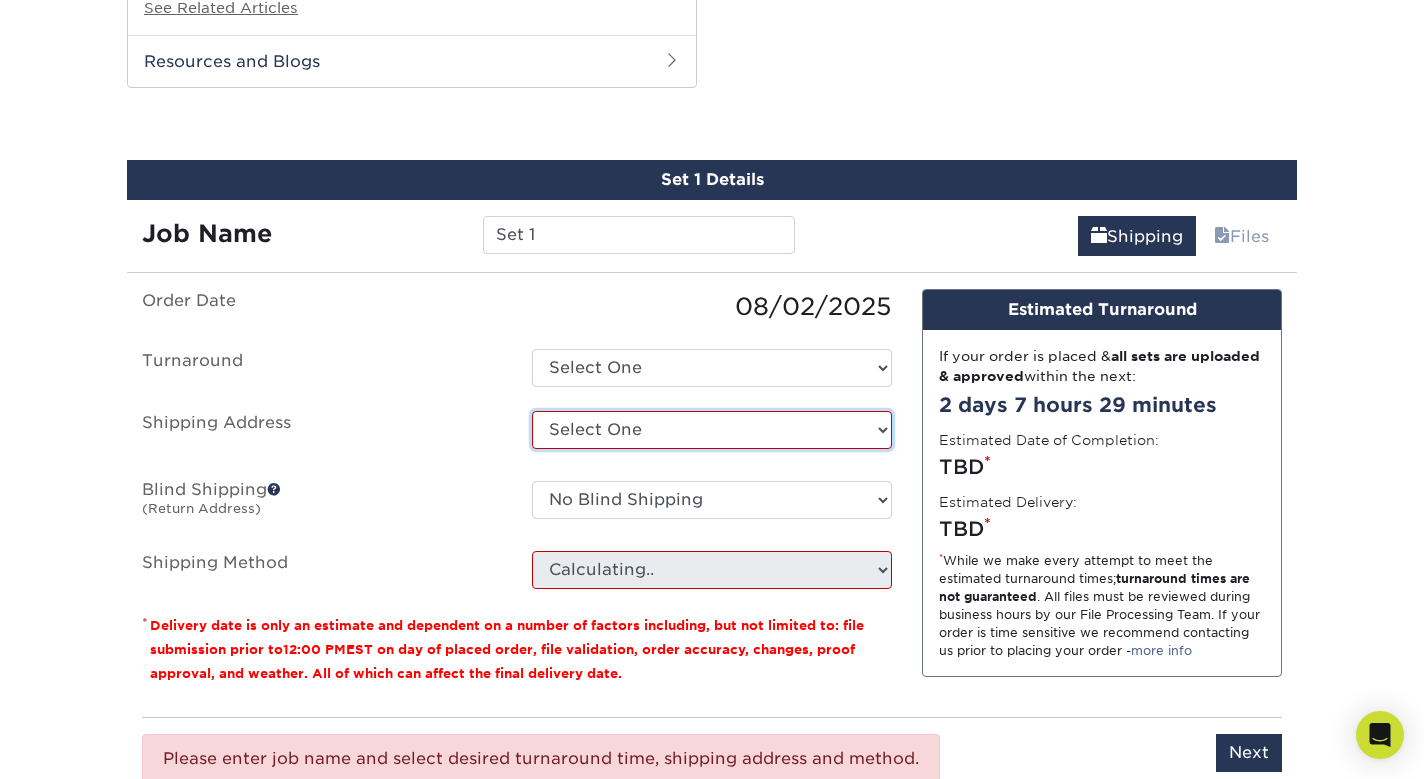 select on "newaddress" 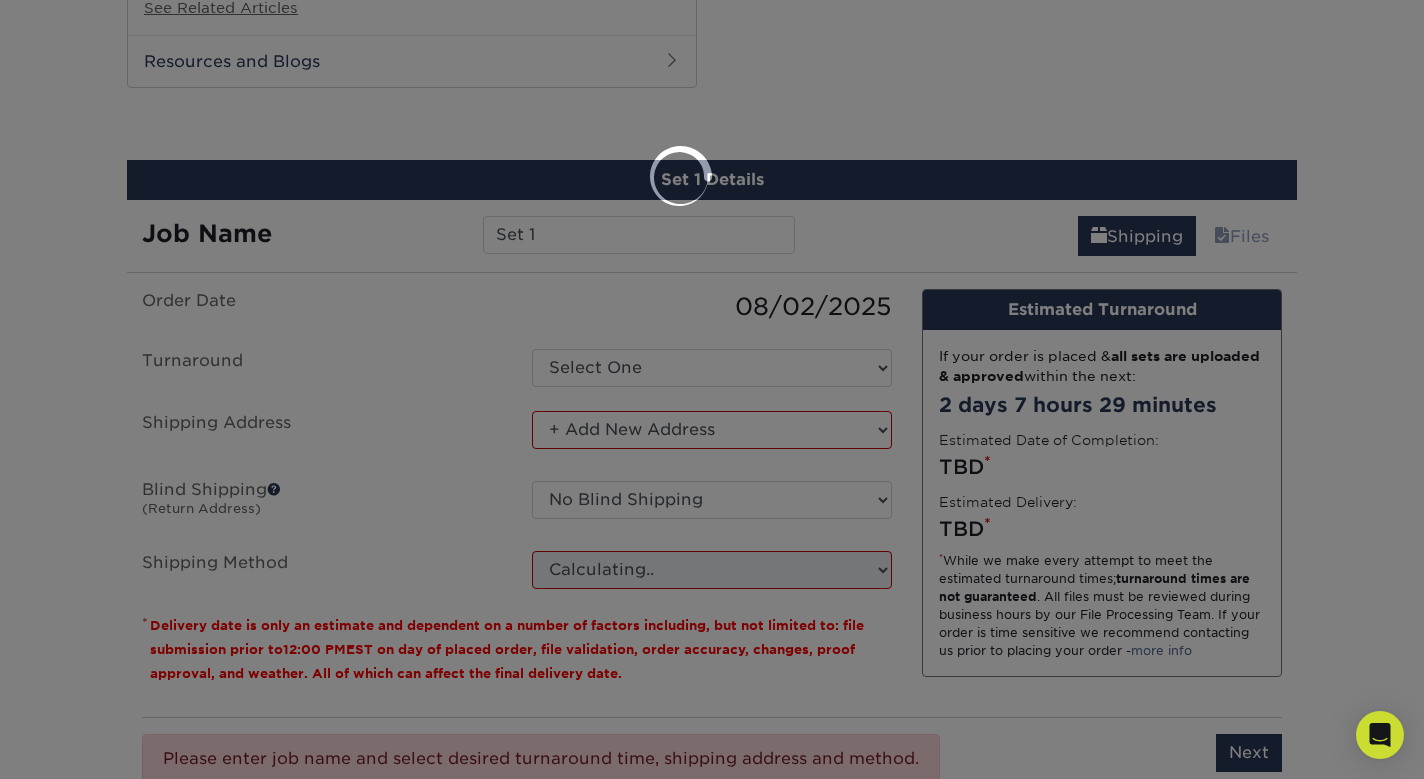 scroll, scrollTop: 0, scrollLeft: 0, axis: both 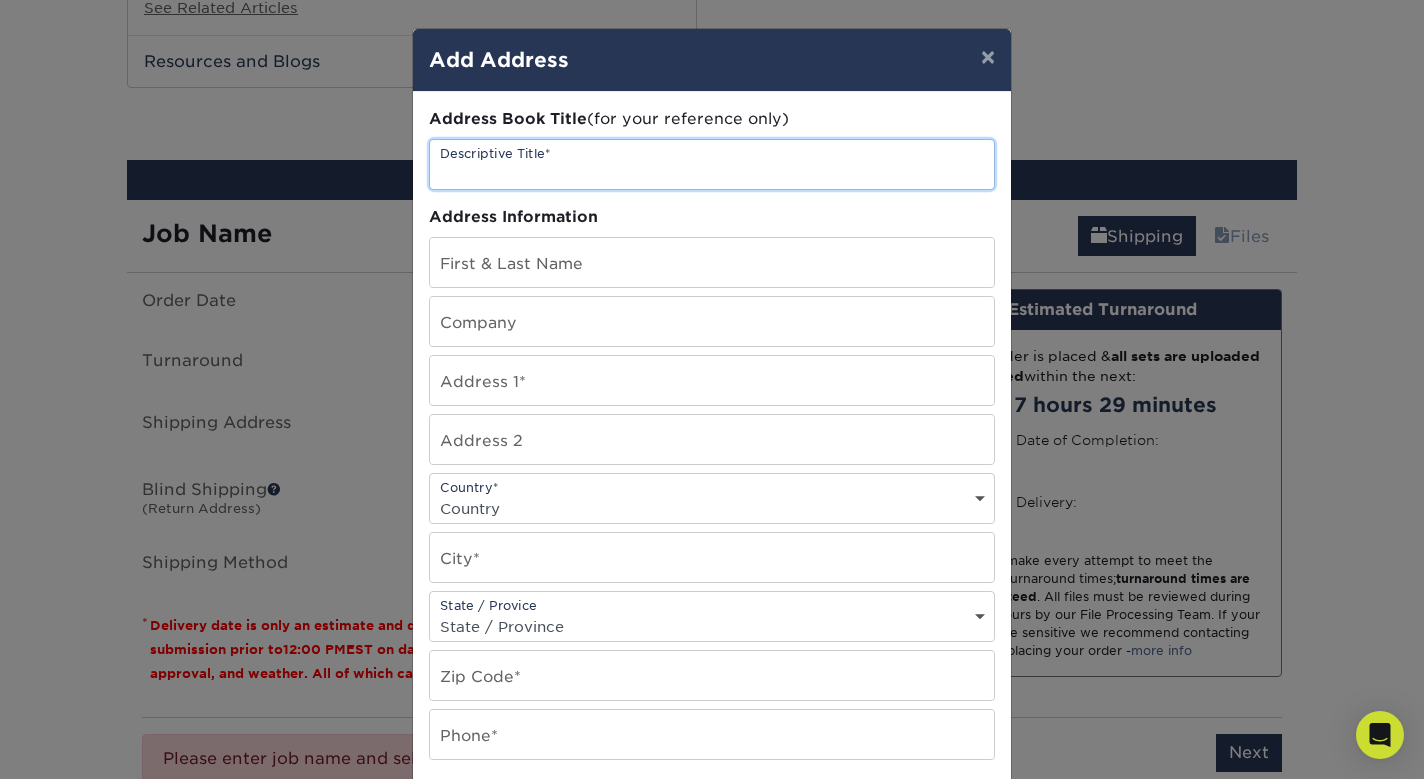 click at bounding box center (712, 164) 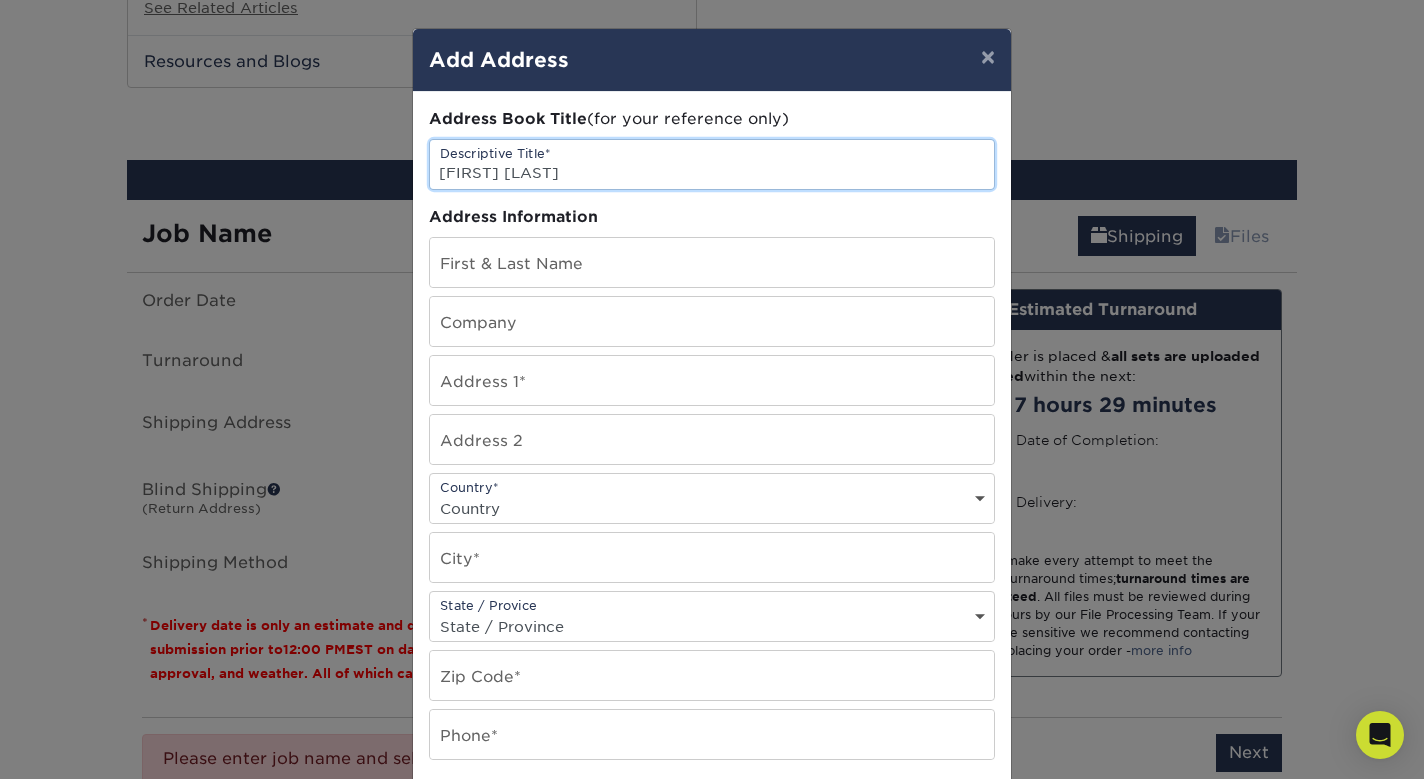 type on "John Fox Haag" 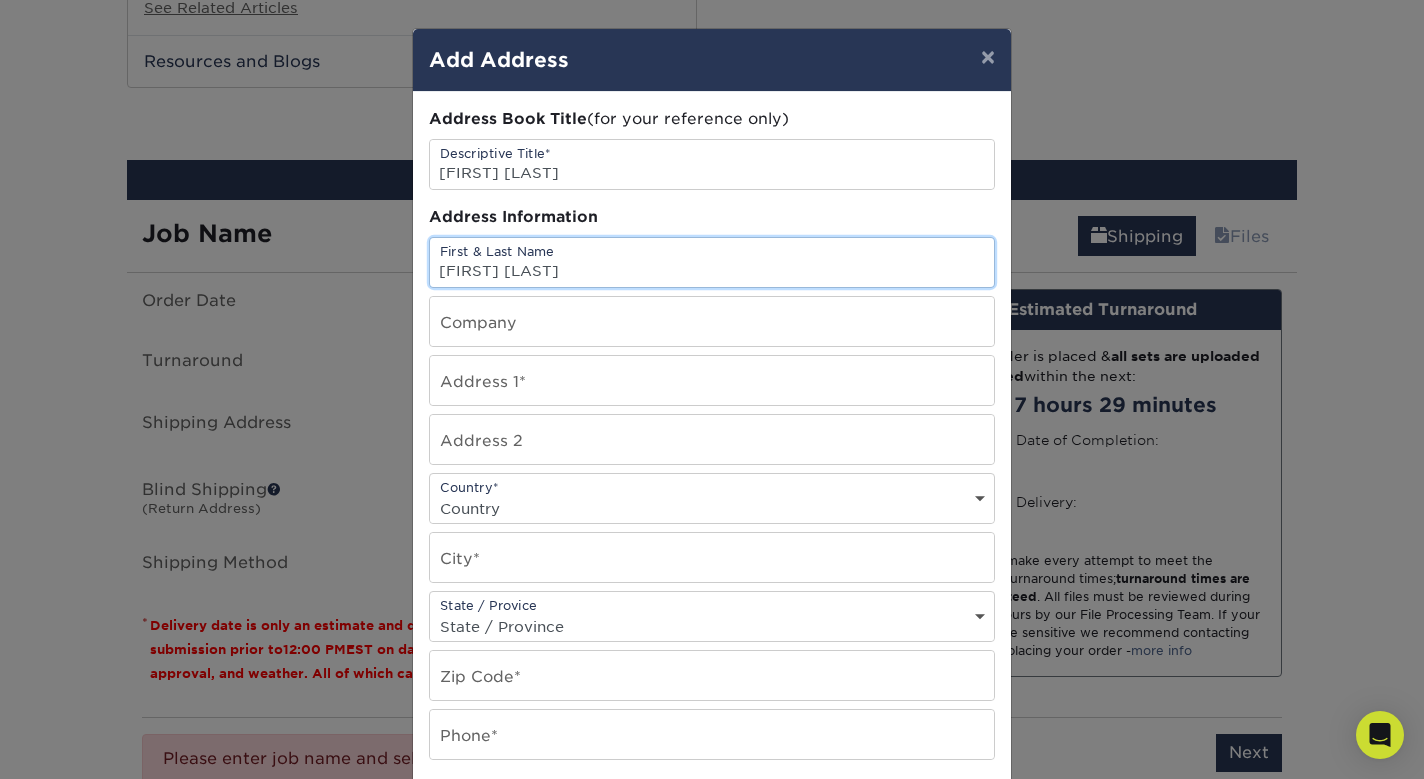 type on "John Haag" 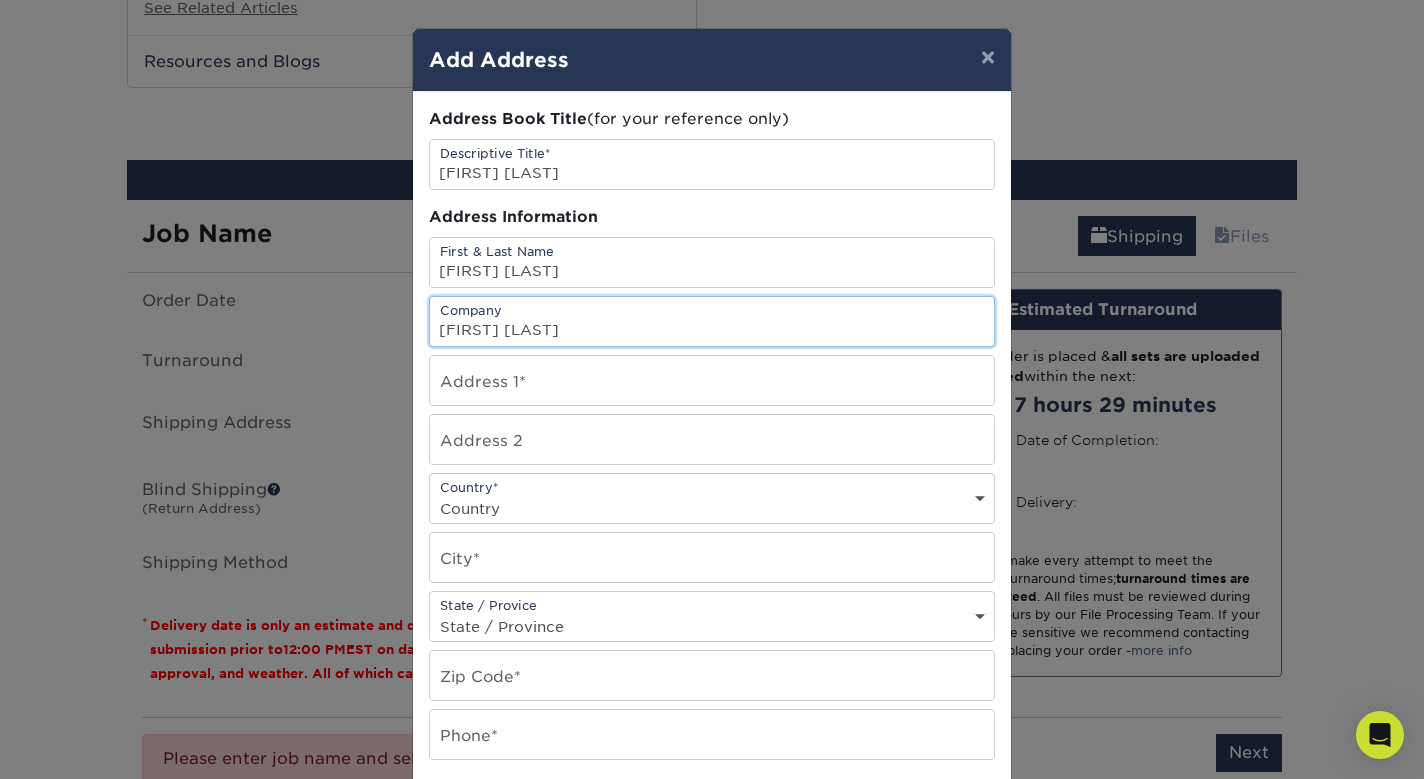 type on "JOHN FOX HAAG" 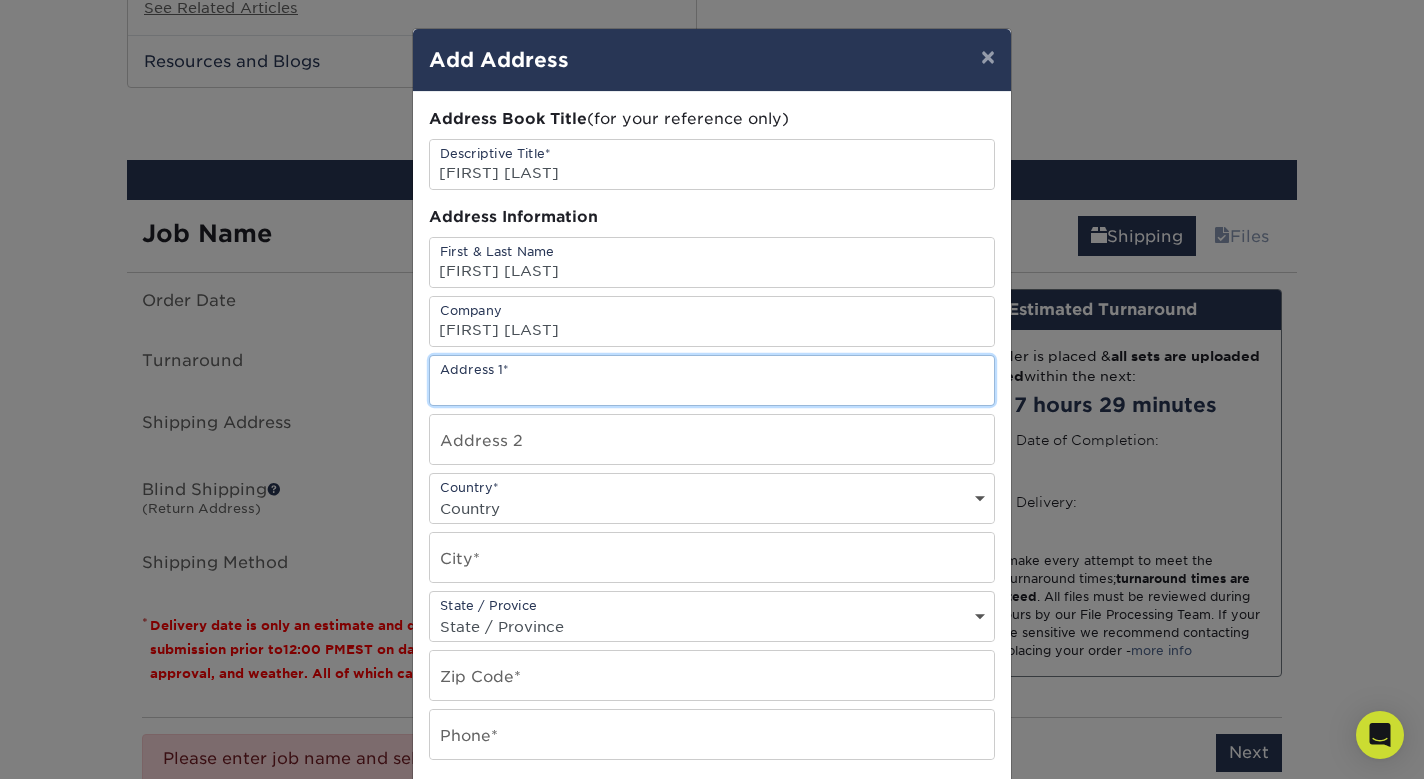 type on "3303 Andreas Hills Drive" 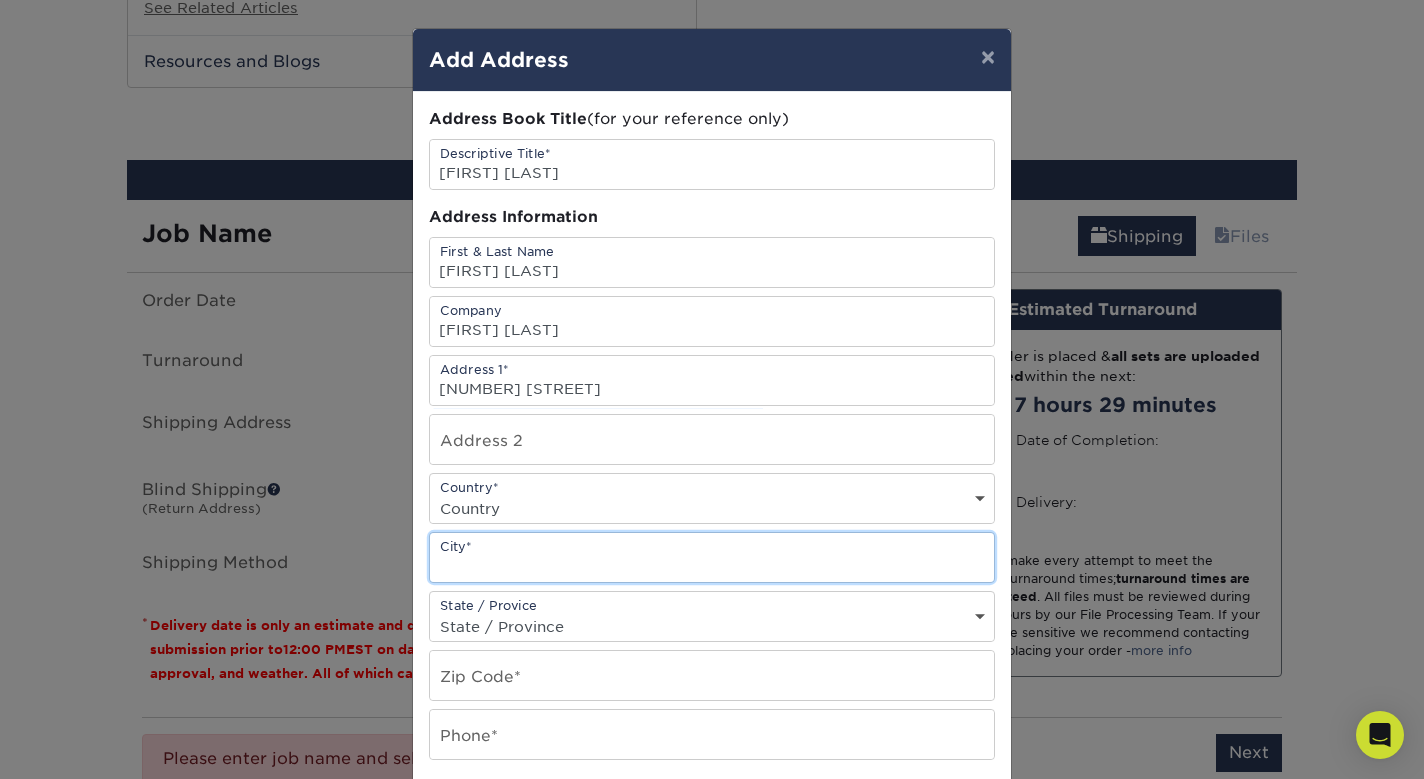 type on "Palm Springs" 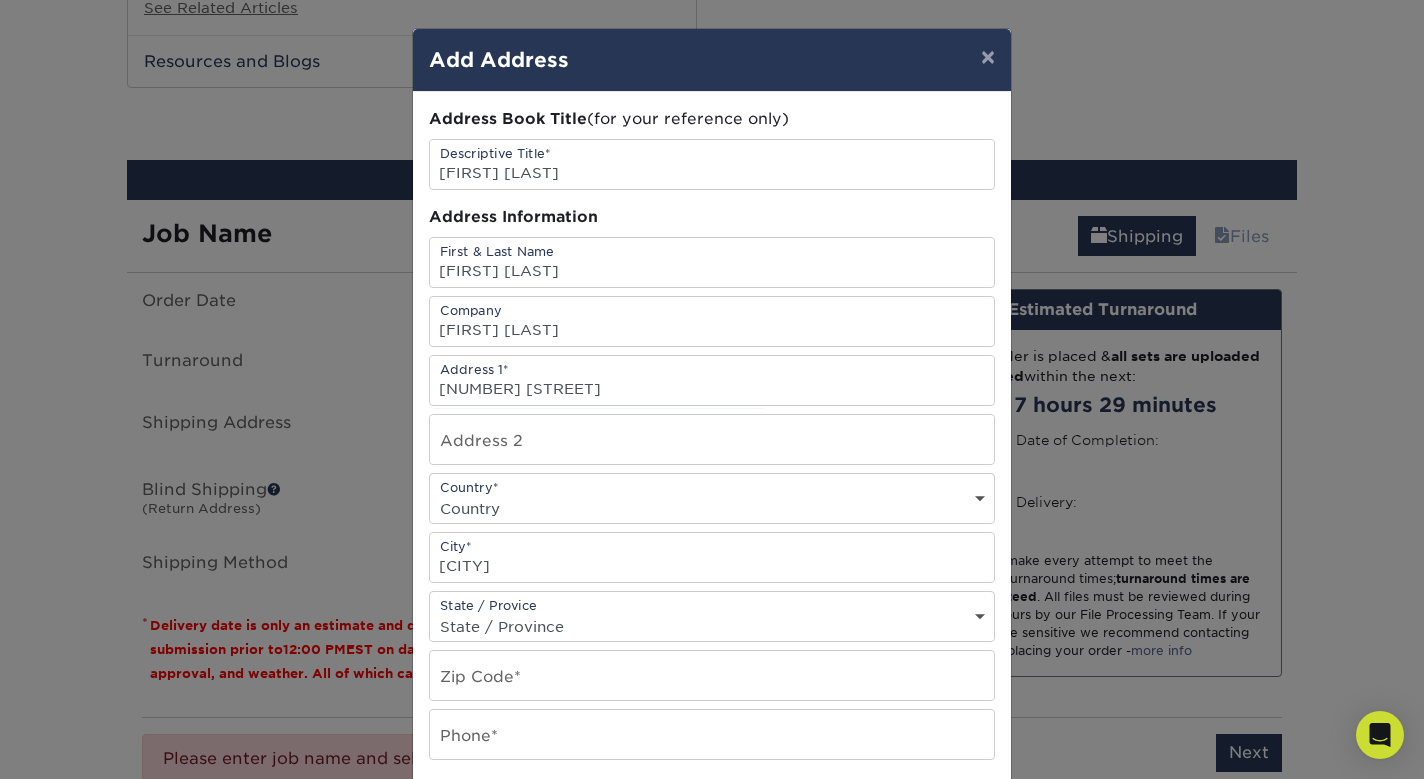 select on "CA" 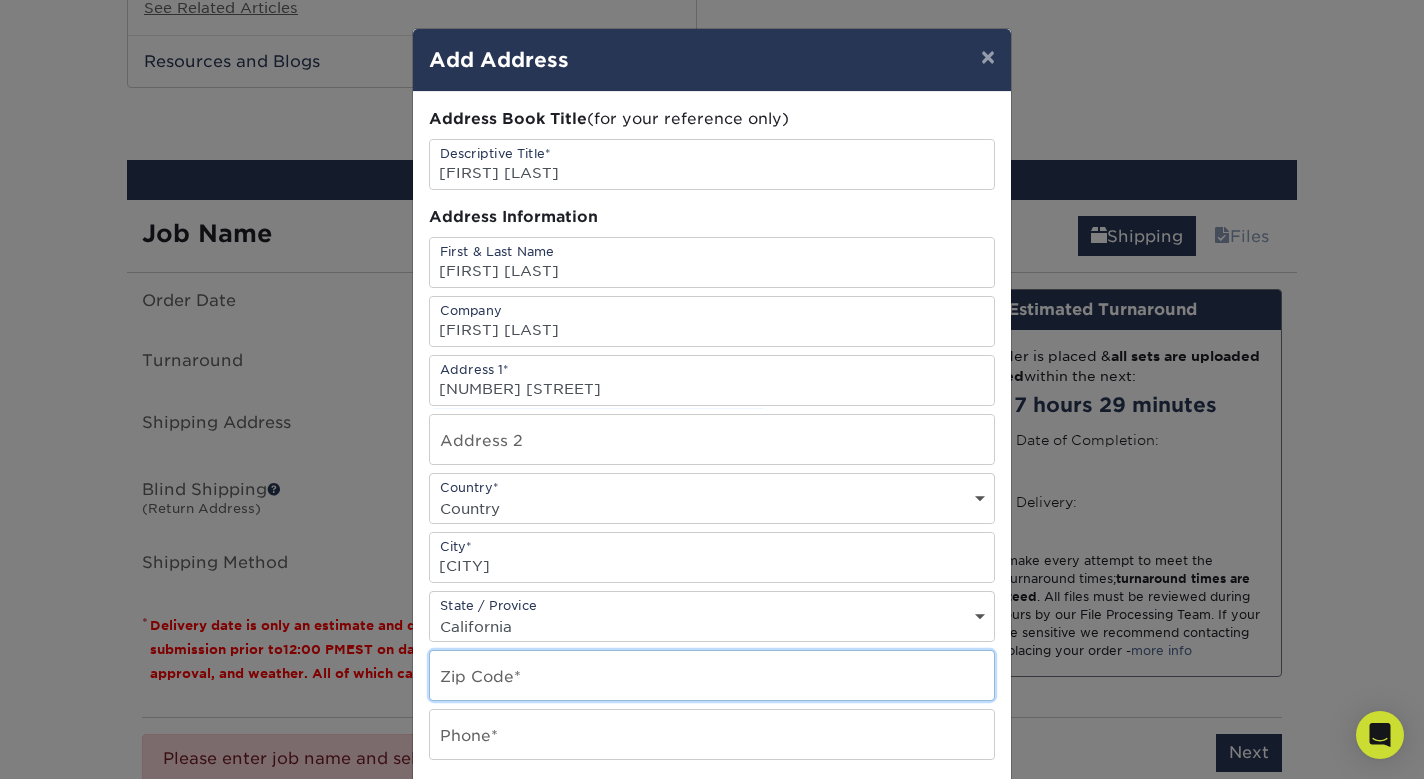 type on "92264" 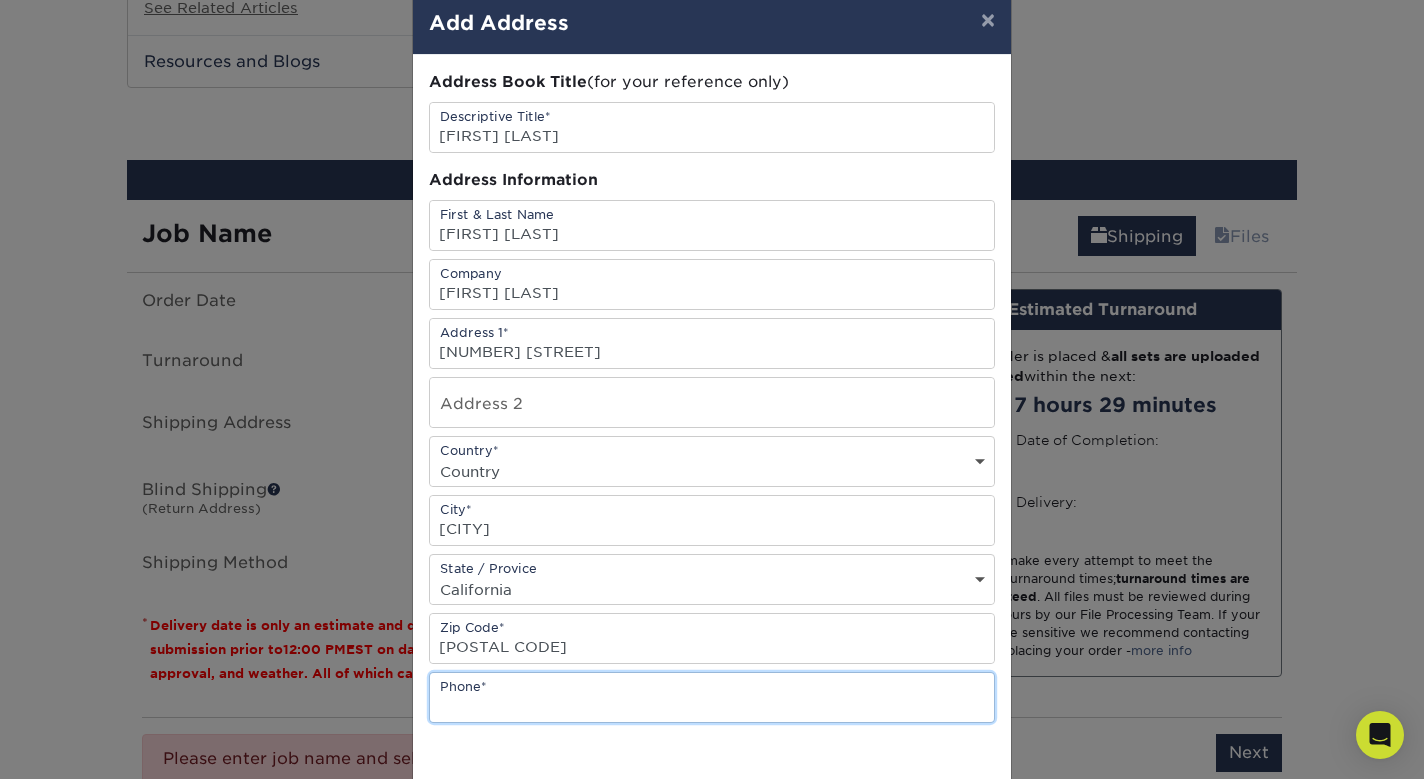 scroll, scrollTop: 42, scrollLeft: 0, axis: vertical 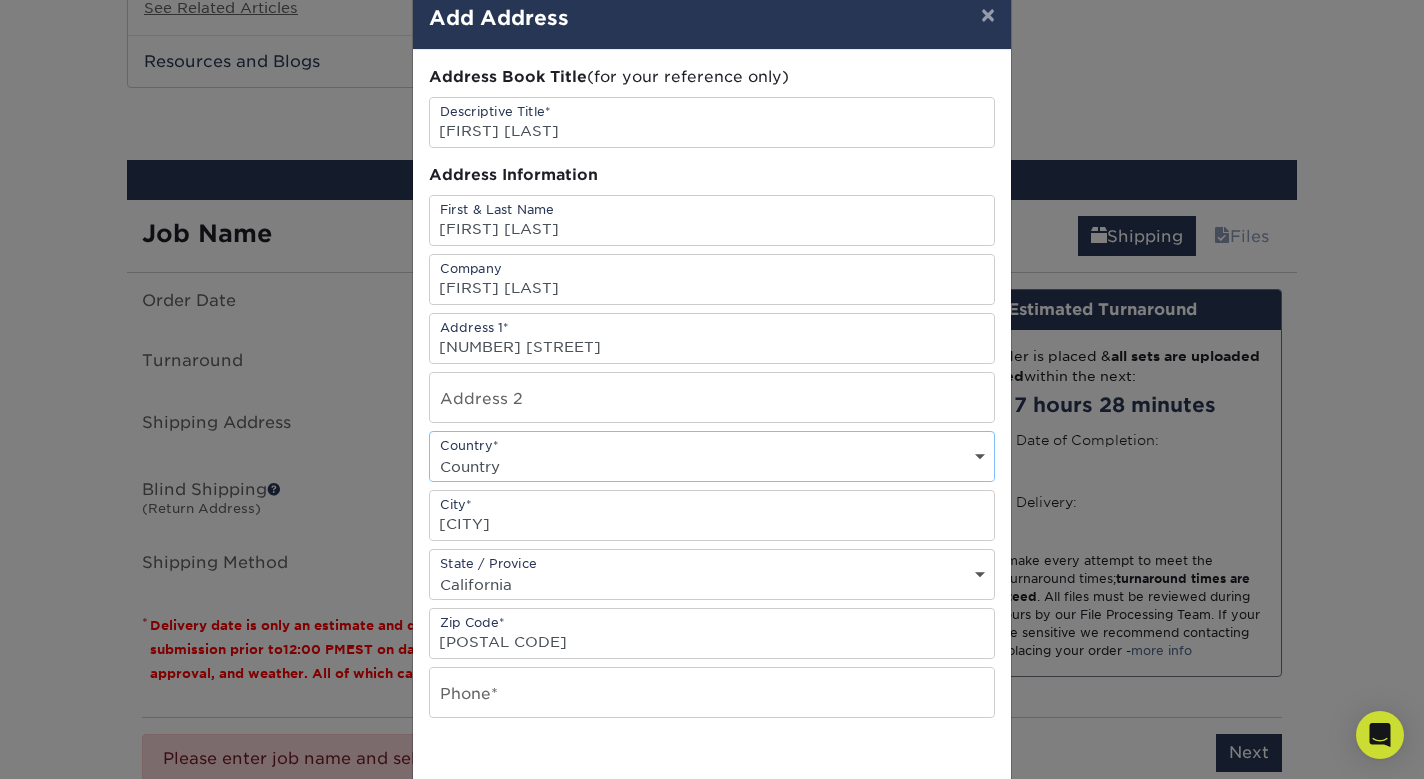 select on "US" 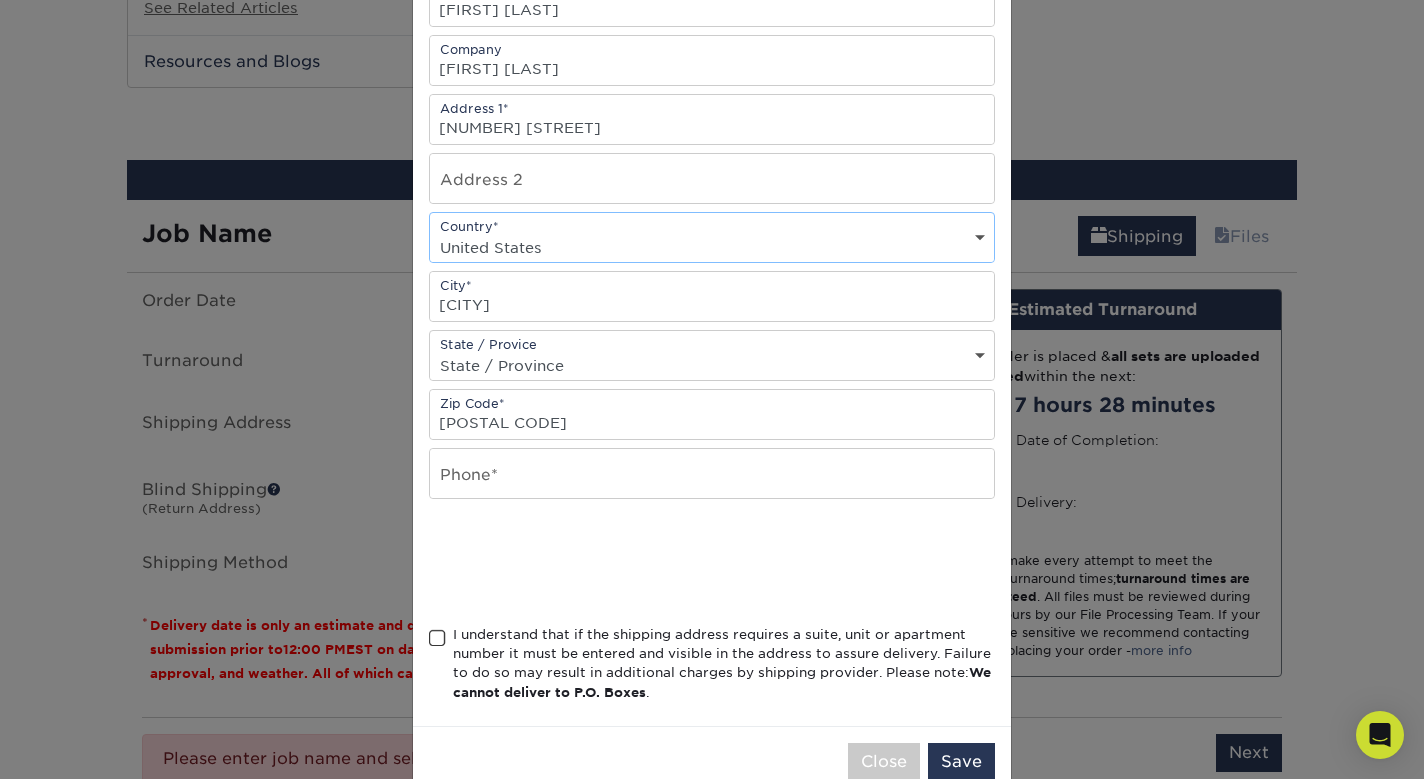 scroll, scrollTop: 269, scrollLeft: 0, axis: vertical 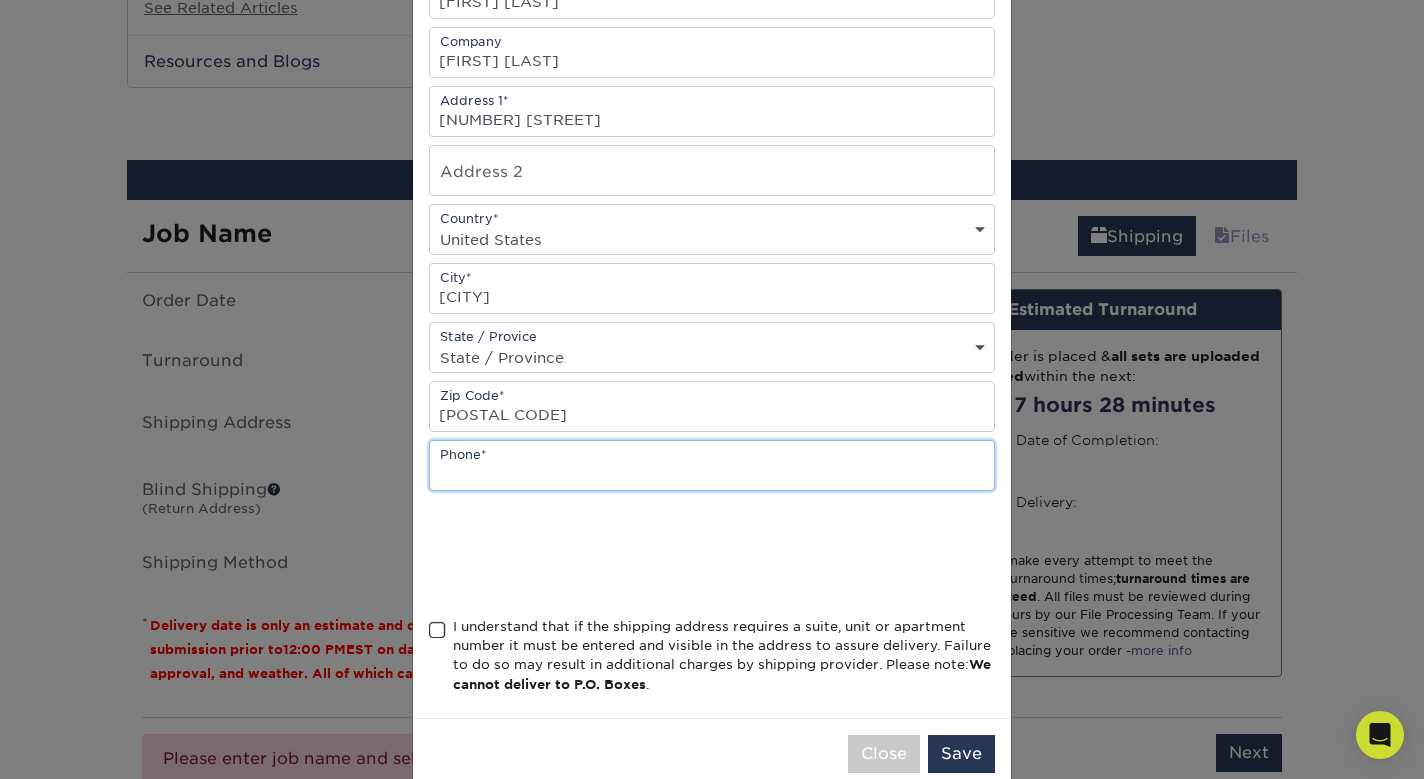 click at bounding box center (712, 465) 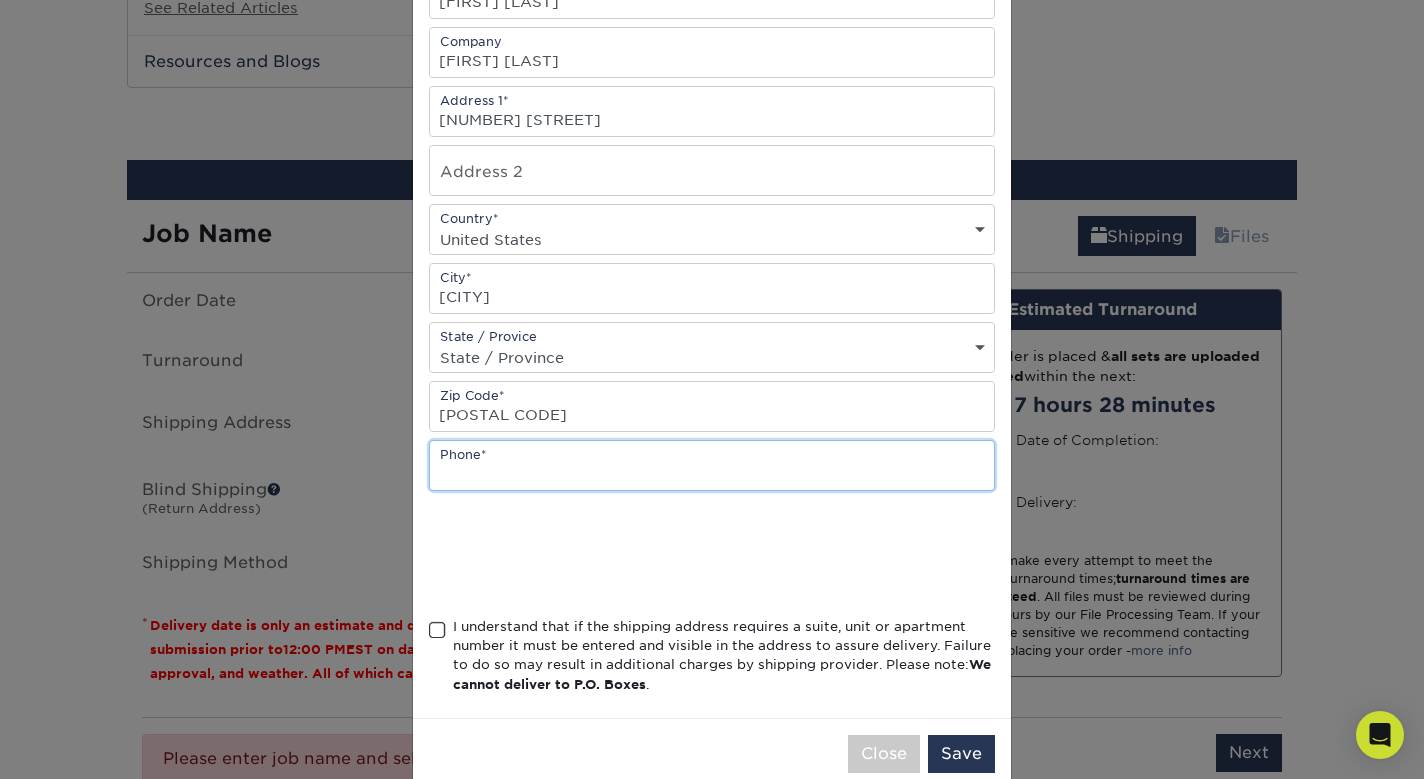 type on "4154180222" 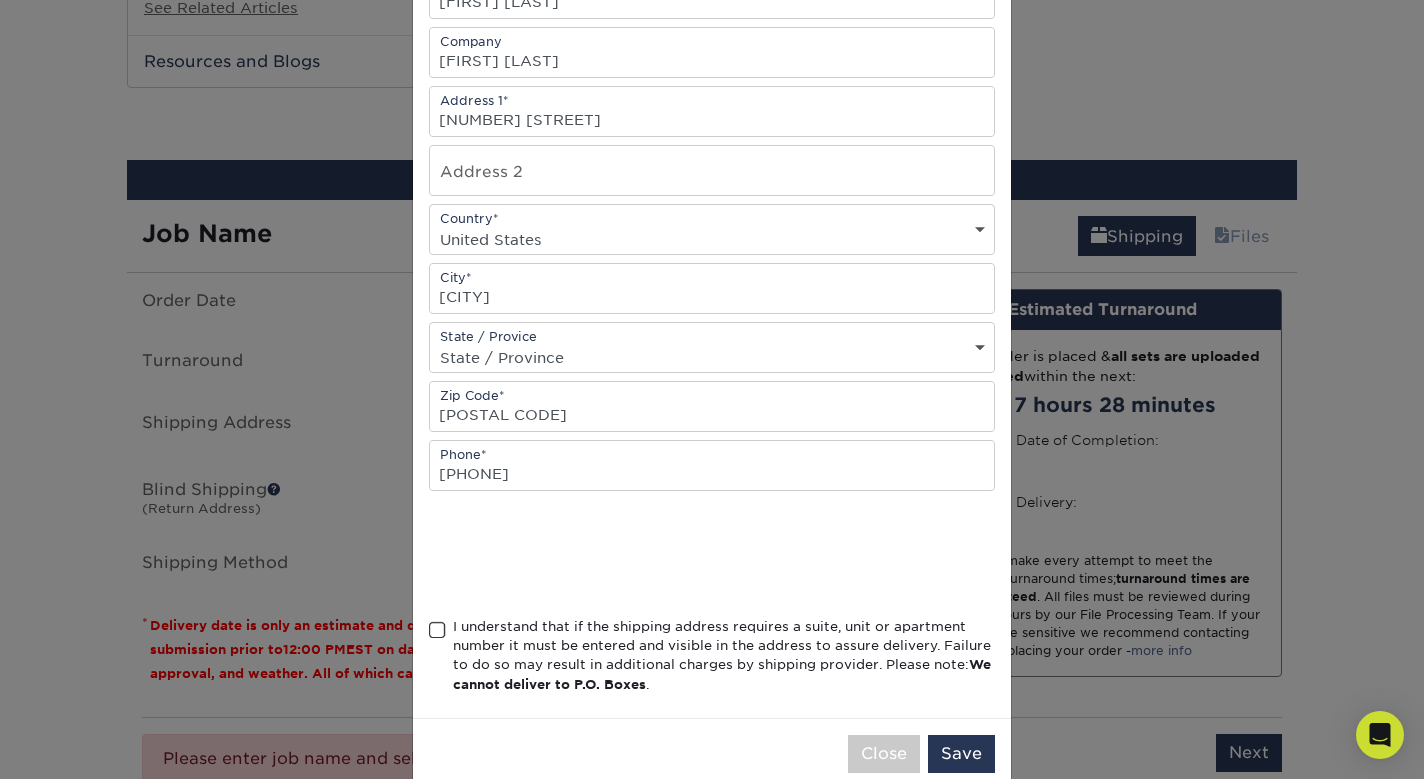 click at bounding box center (437, 630) 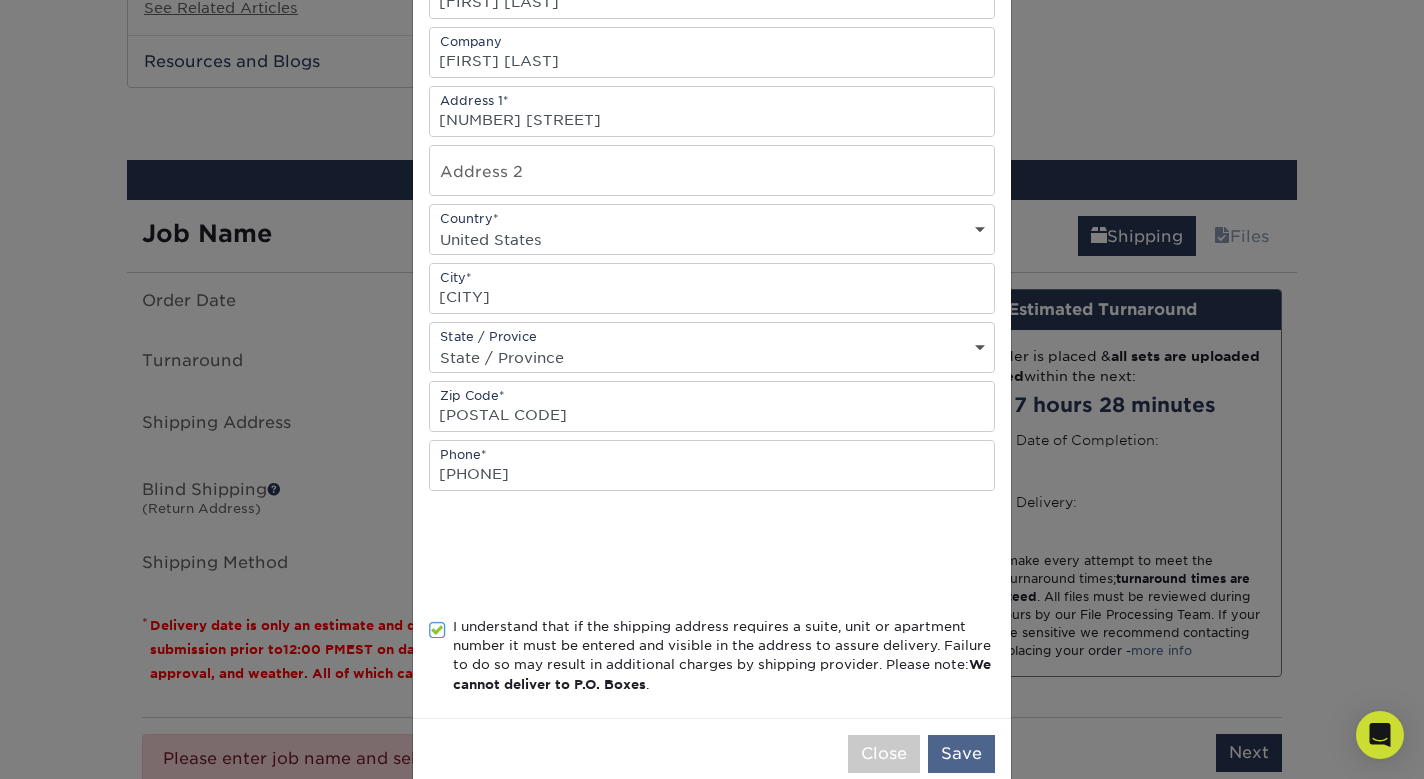 click on "Save" at bounding box center [961, 754] 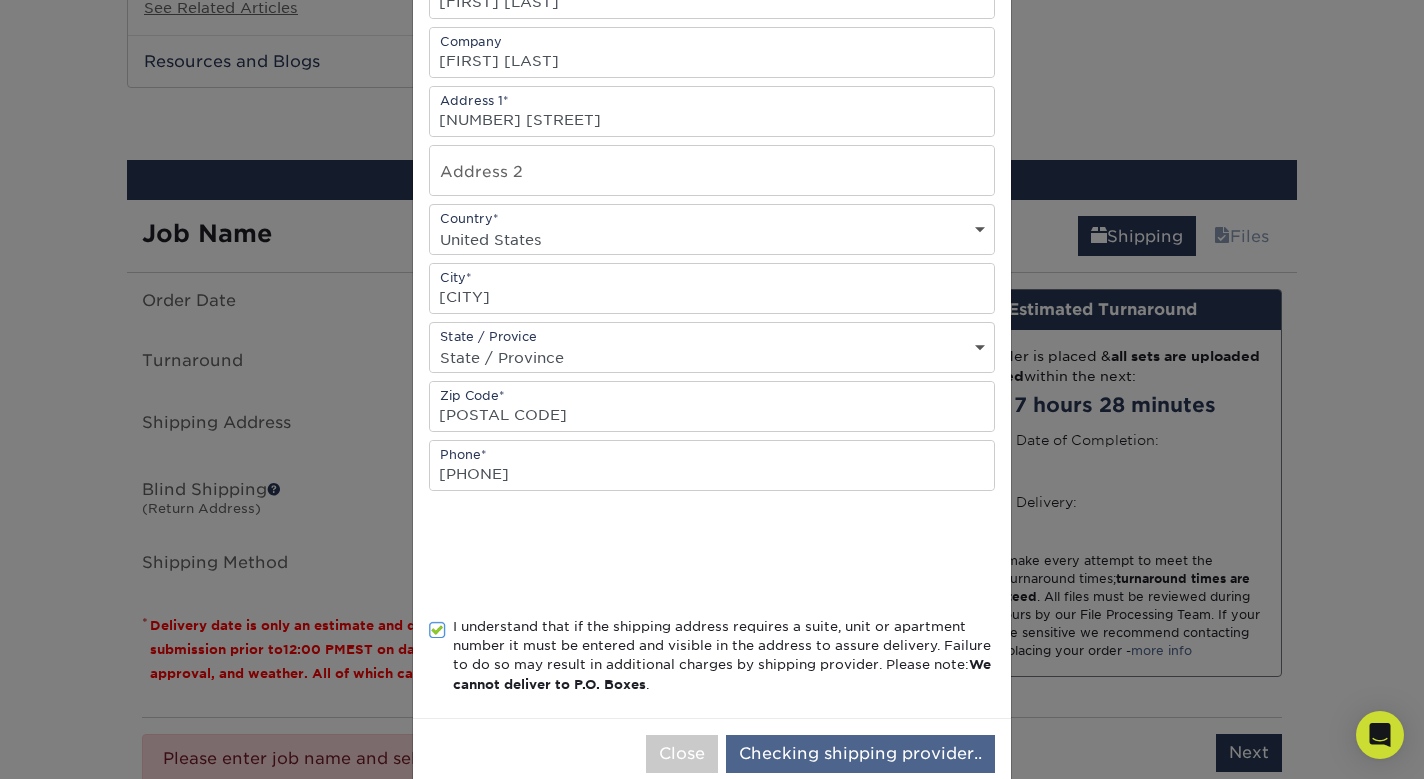 scroll, scrollTop: 0, scrollLeft: 0, axis: both 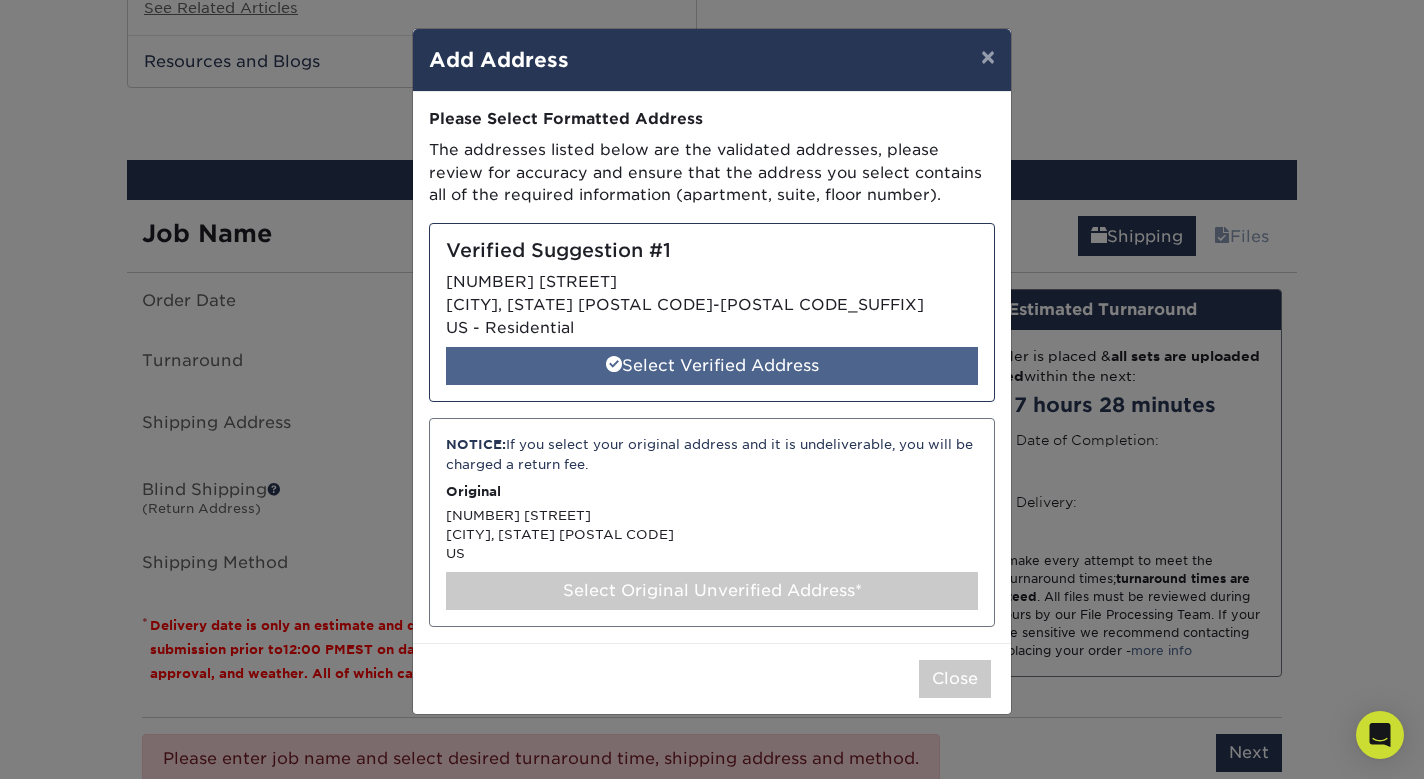 click on "Select Verified Address" at bounding box center (712, 366) 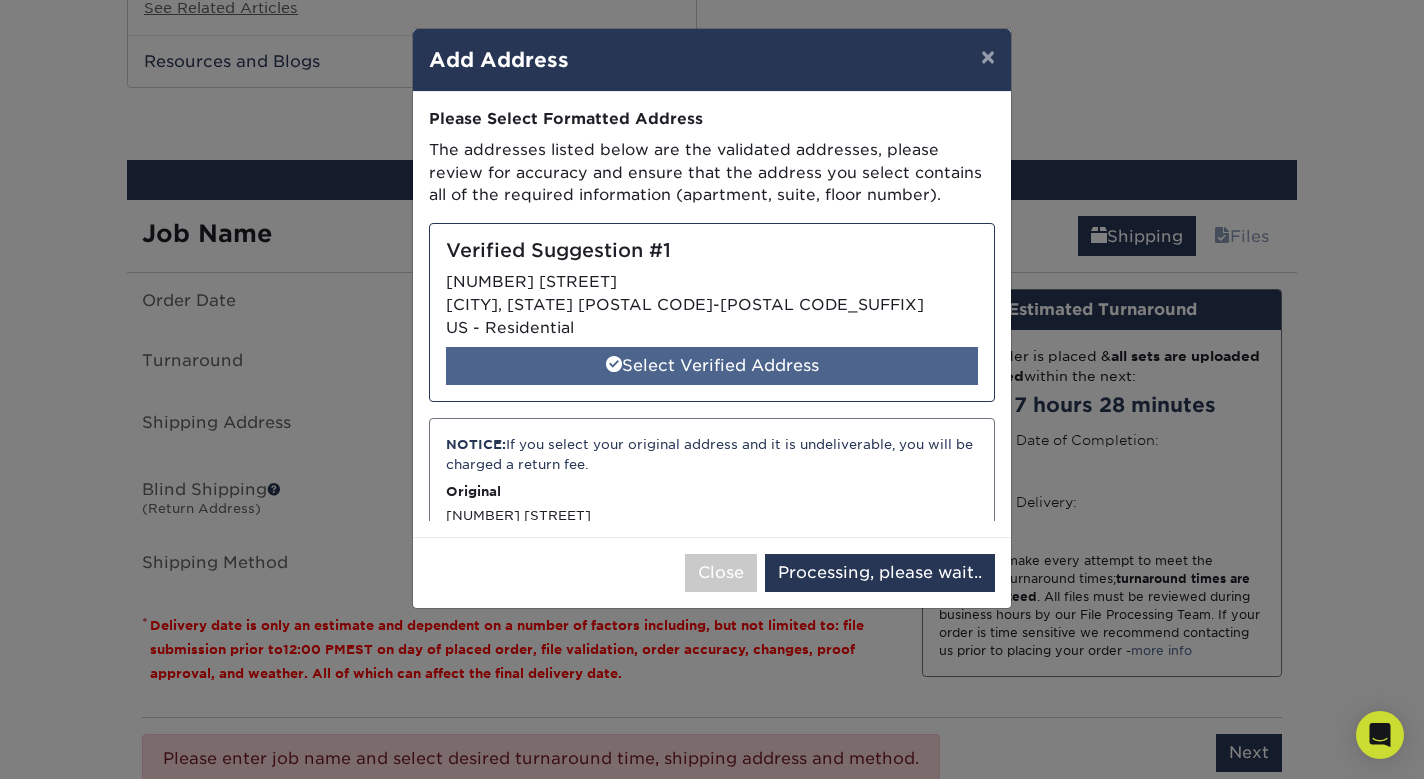 select on "284645" 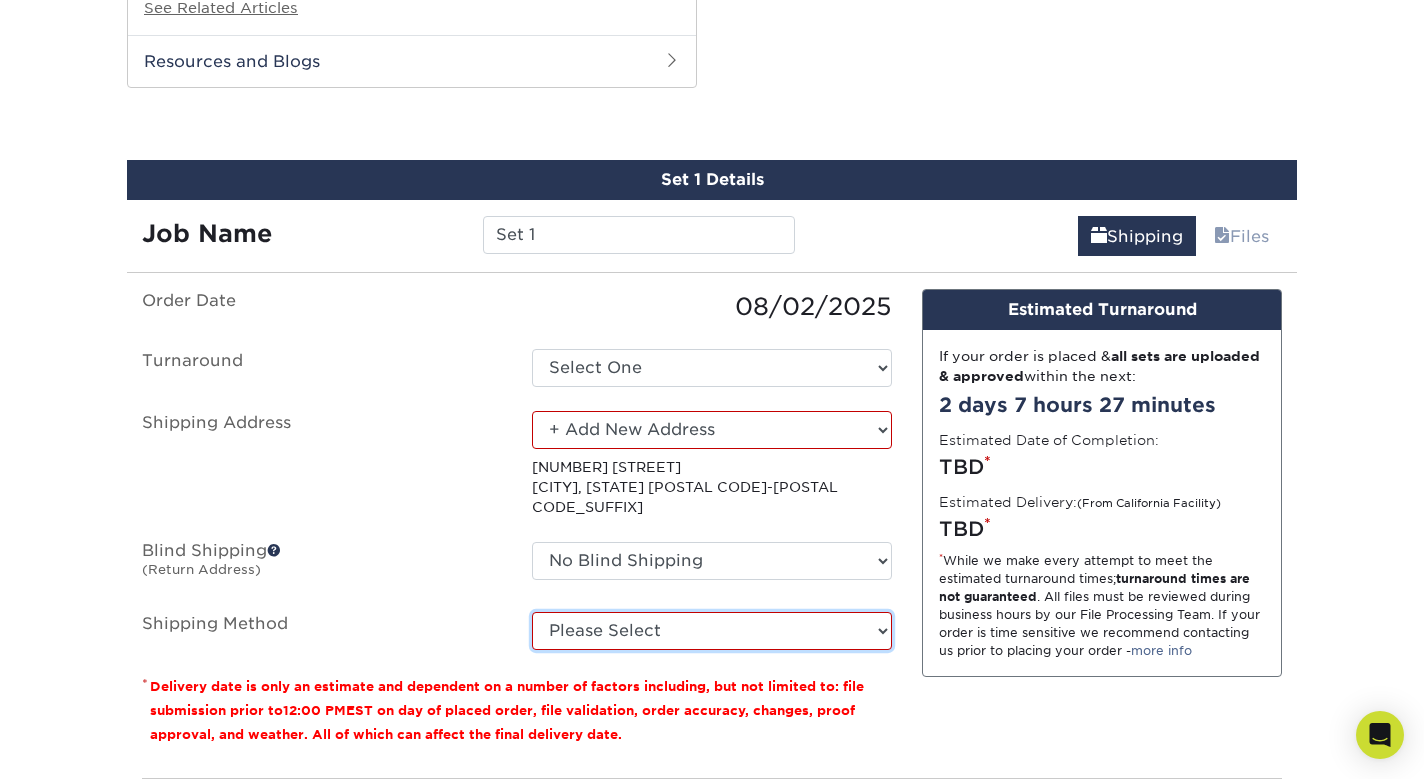 select on "13" 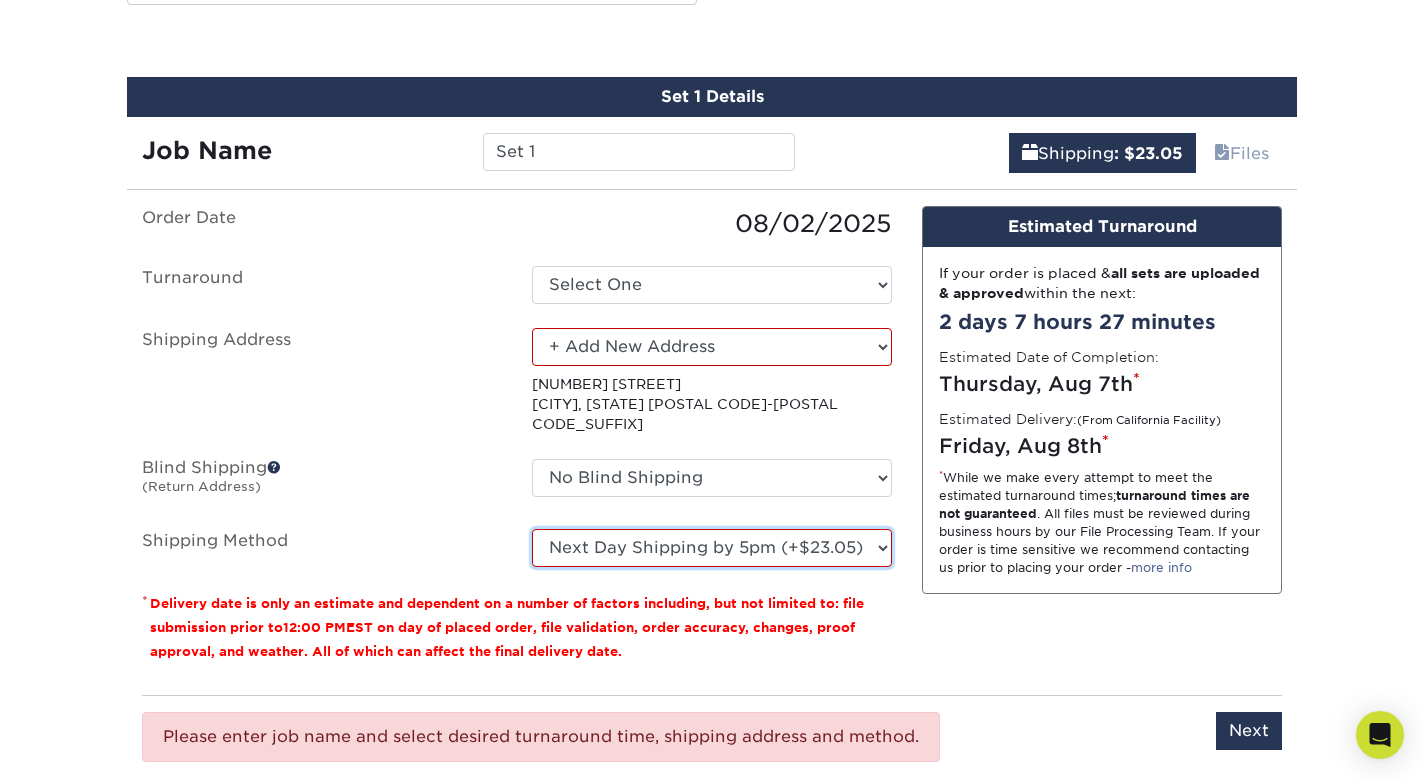 scroll, scrollTop: 2057, scrollLeft: 0, axis: vertical 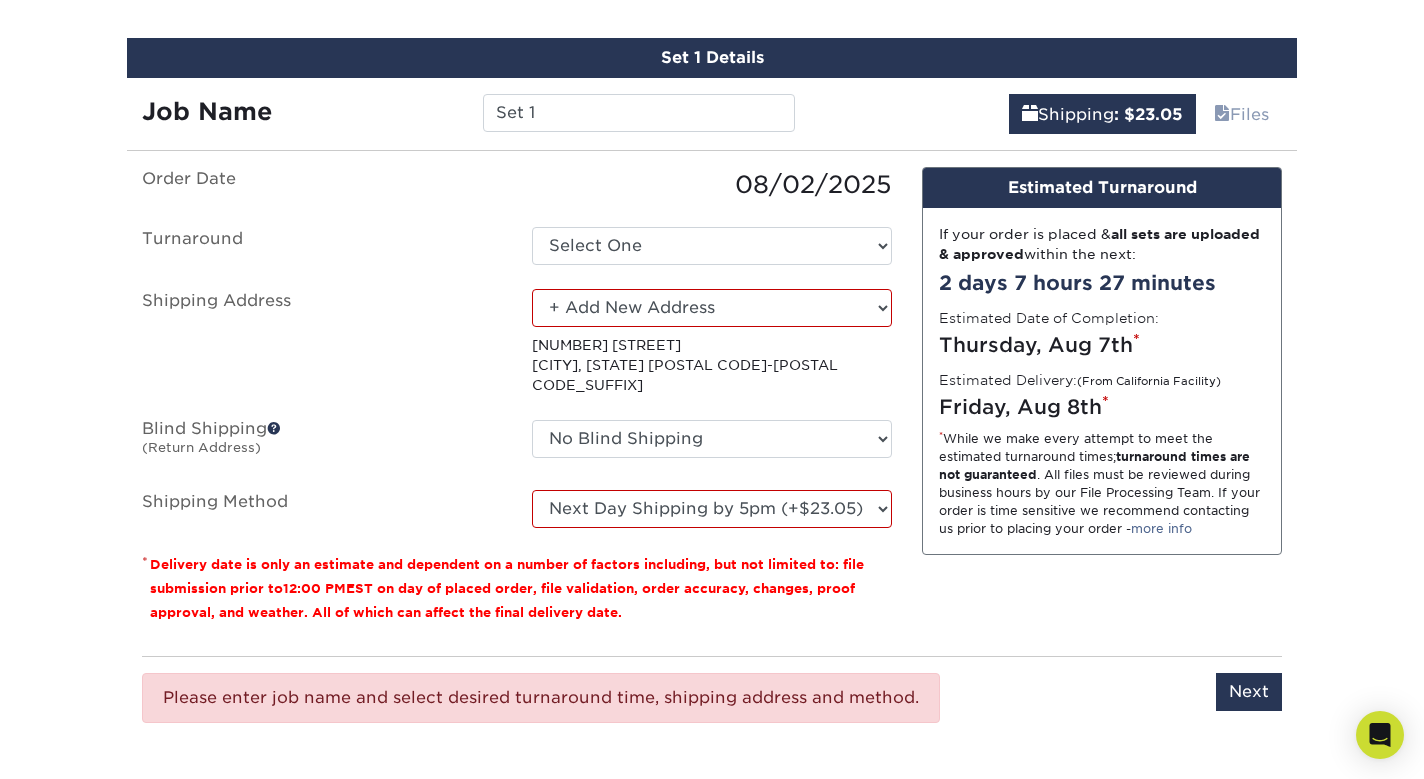 click on "Please enter job name and select desired turnaround time, shipping address and method." at bounding box center [541, 698] 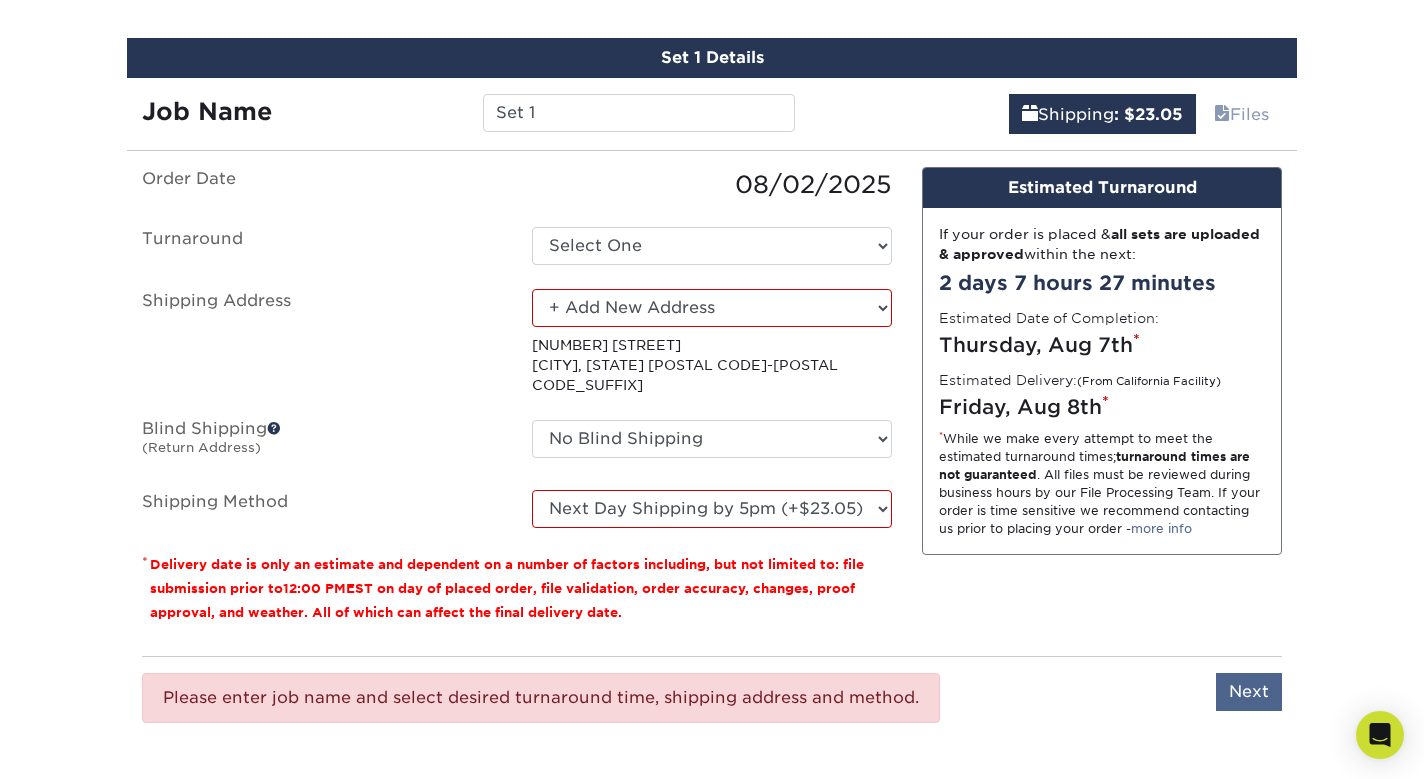 click on "Next" at bounding box center (1249, 692) 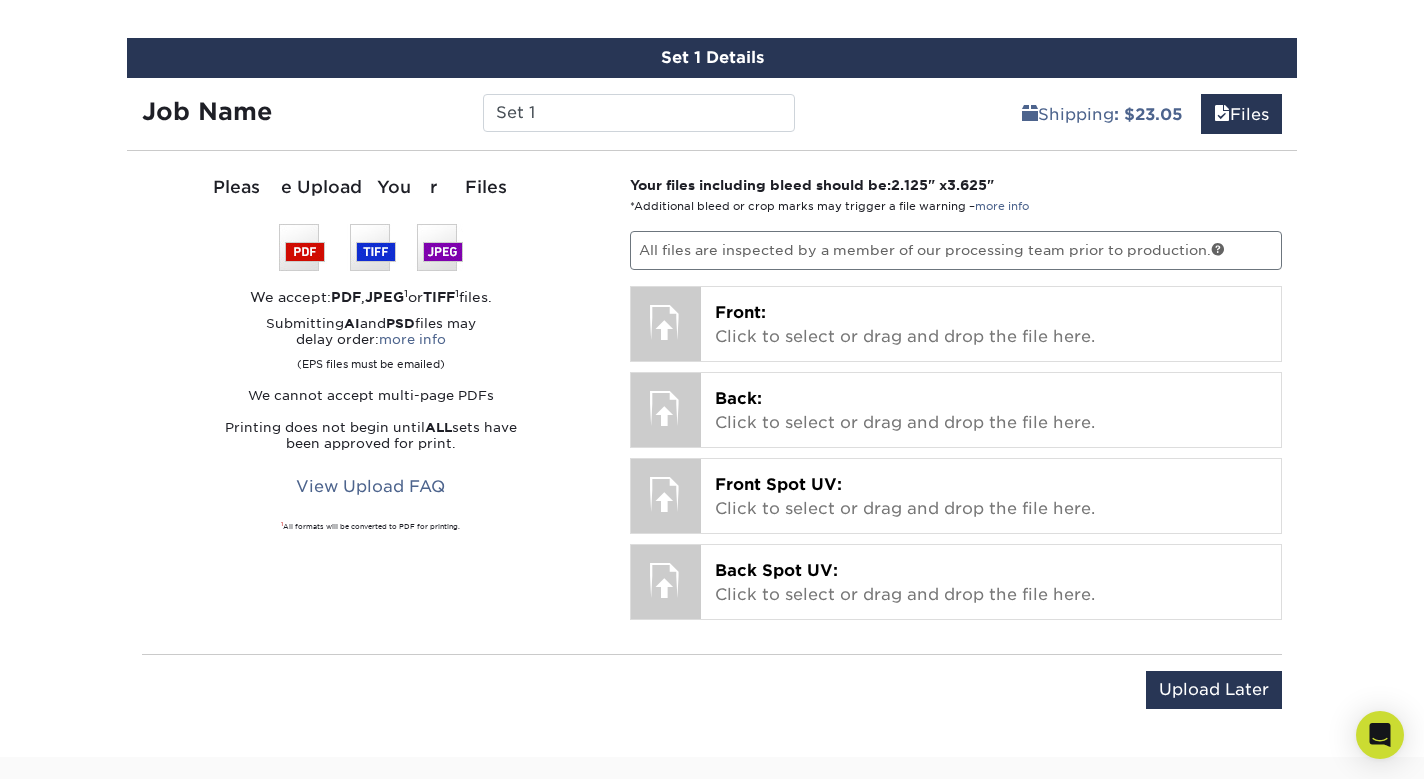 click on "Upload Later
Save & Continue
Continue" at bounding box center (712, 702) 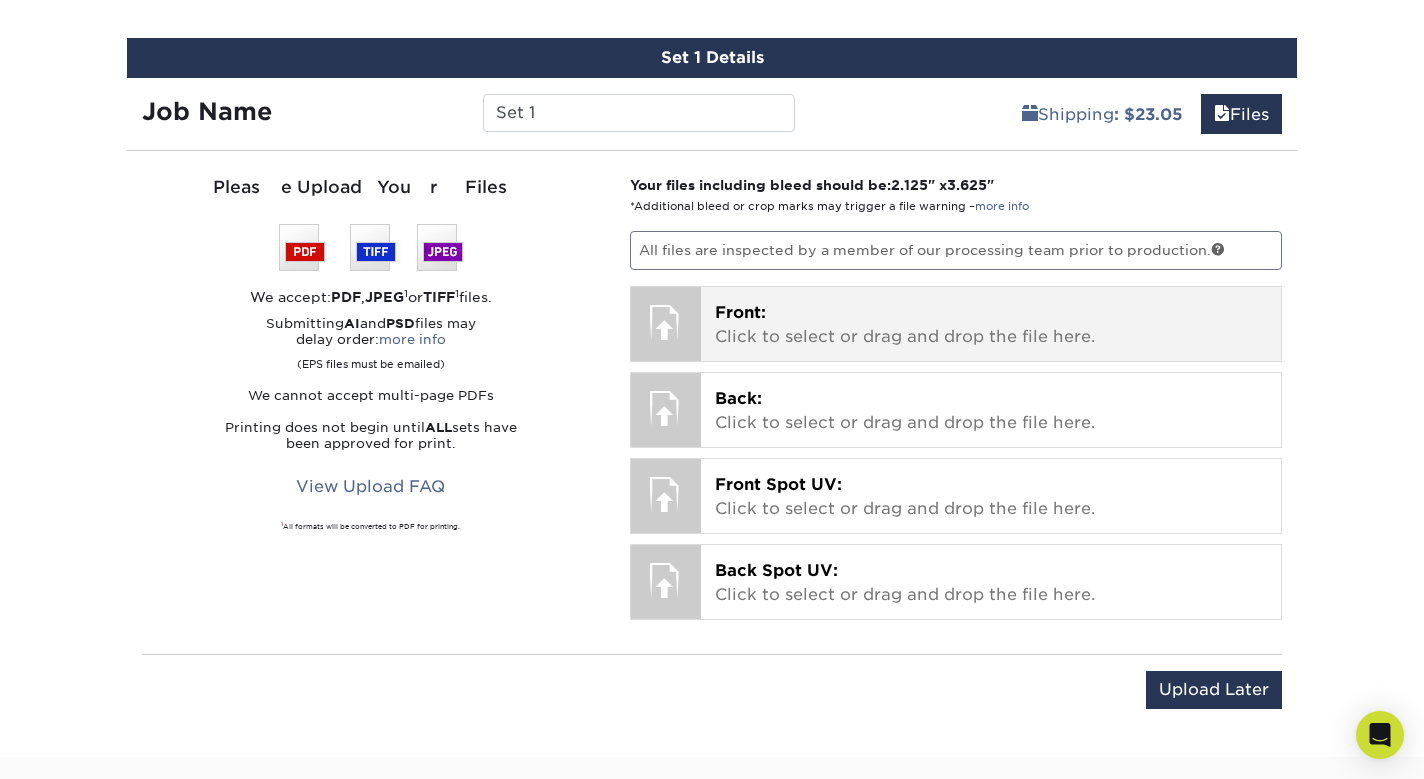 click on "Front: Click to select or drag and drop the file here." at bounding box center [991, 325] 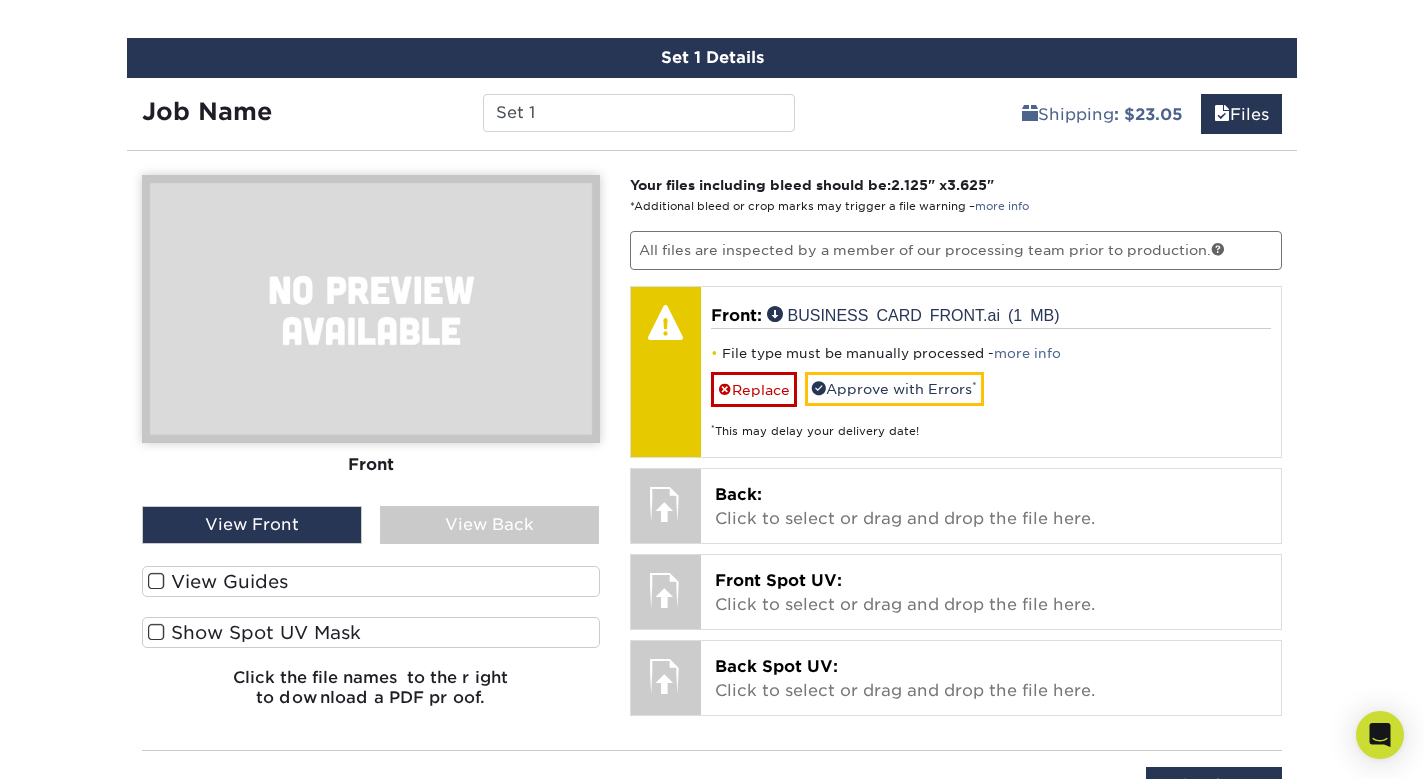 click at bounding box center (156, 581) 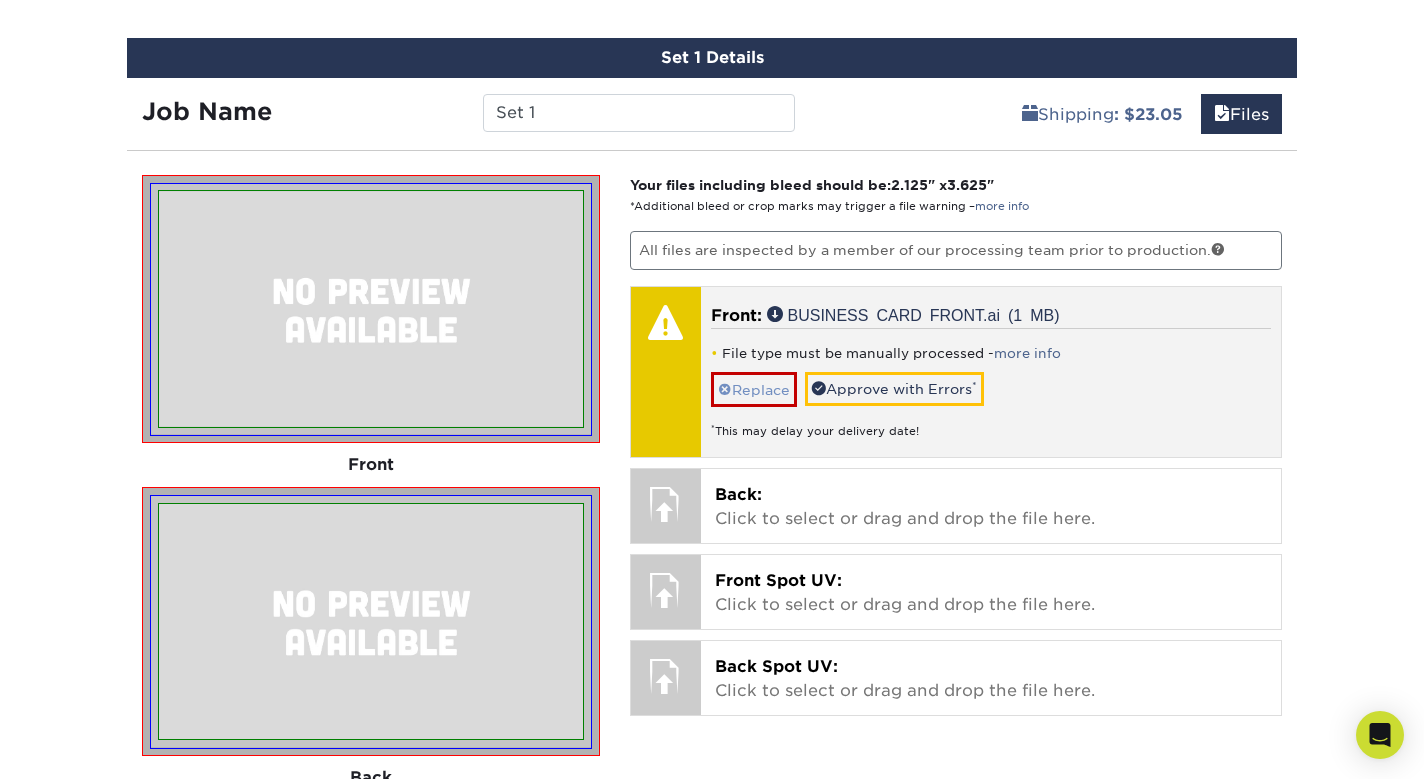 click on "Replace" at bounding box center [754, 389] 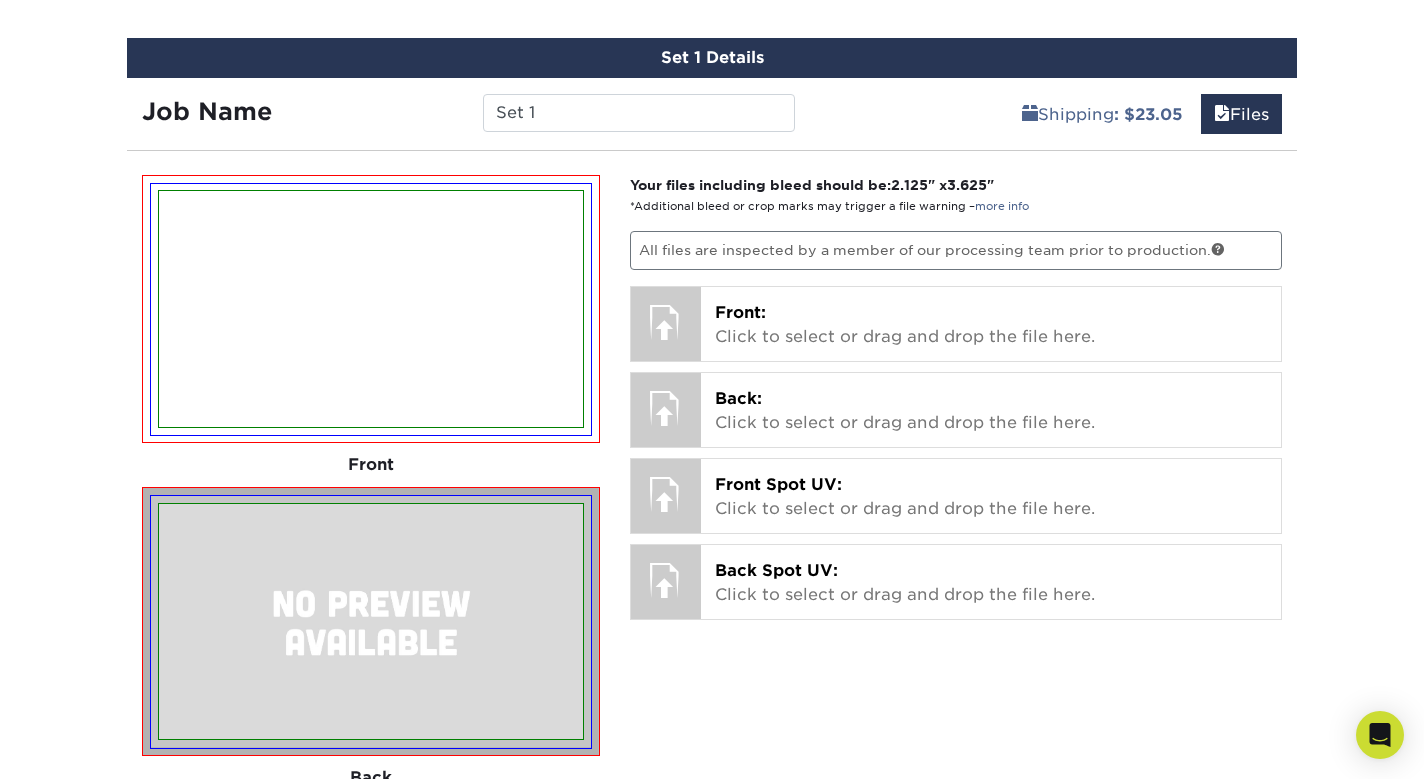 click at bounding box center [371, 621] 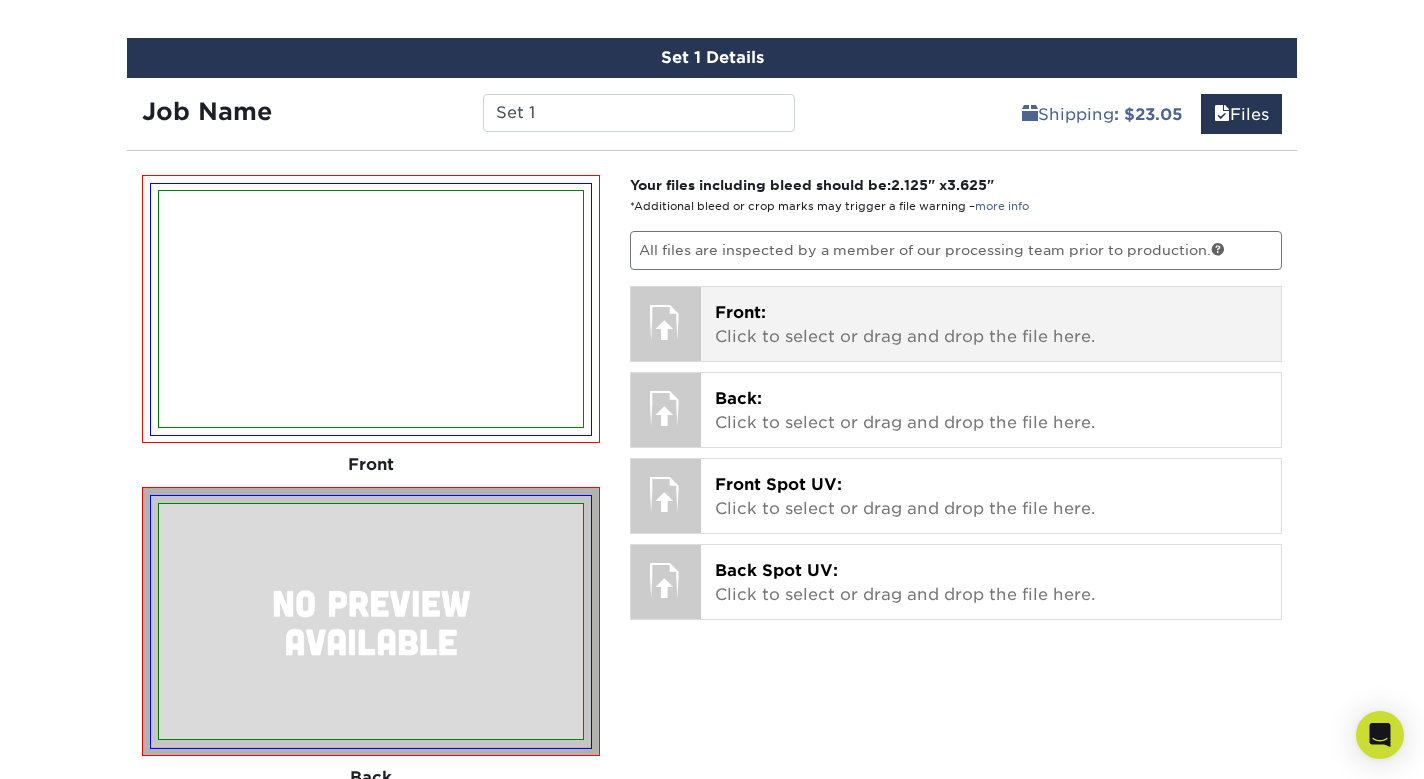 click on "Front:" at bounding box center (740, 312) 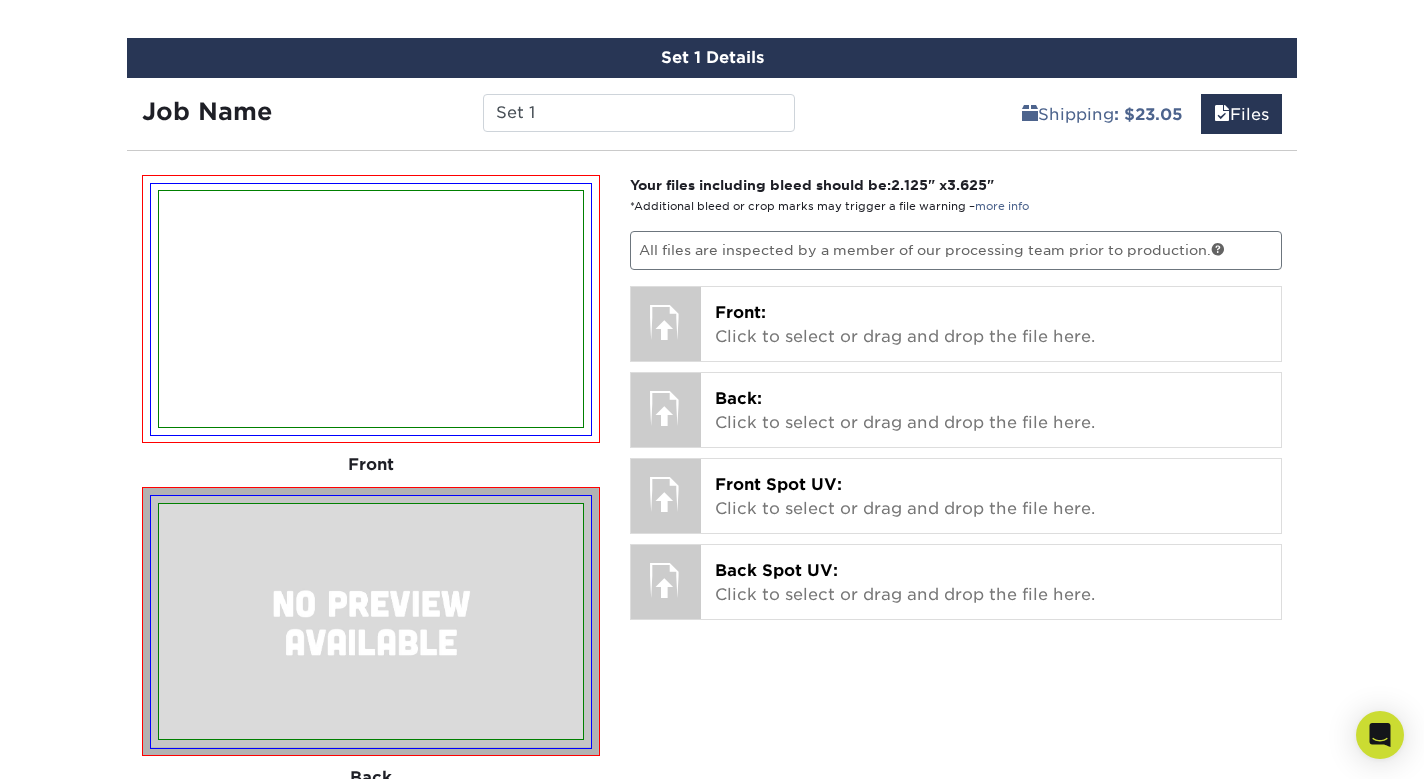 click on "Your files including bleed should be:  2.125 " x  3.625 "
*Additional bleed or crop marks may trigger a file warning –  more info
All files are inspected by a member of our processing team prior to production.
Front: Click to select or drag and drop the file here.
Choose file
BUSINESS CARD FRONT.ai      1.2  MiB               ✔    ✘
Front:   BUSINESS CARD FRONT.ai (1 MB)
Processing...
Front:   BUSINESS CARD FRONT.ai (1 MB)
File type must be manually processed -  more info
Replace
Approve with Errors *
* This may delay your delivery date!
Front:   BUSINESS CARD FRONT.ai (1 MB)" at bounding box center [956, 604] 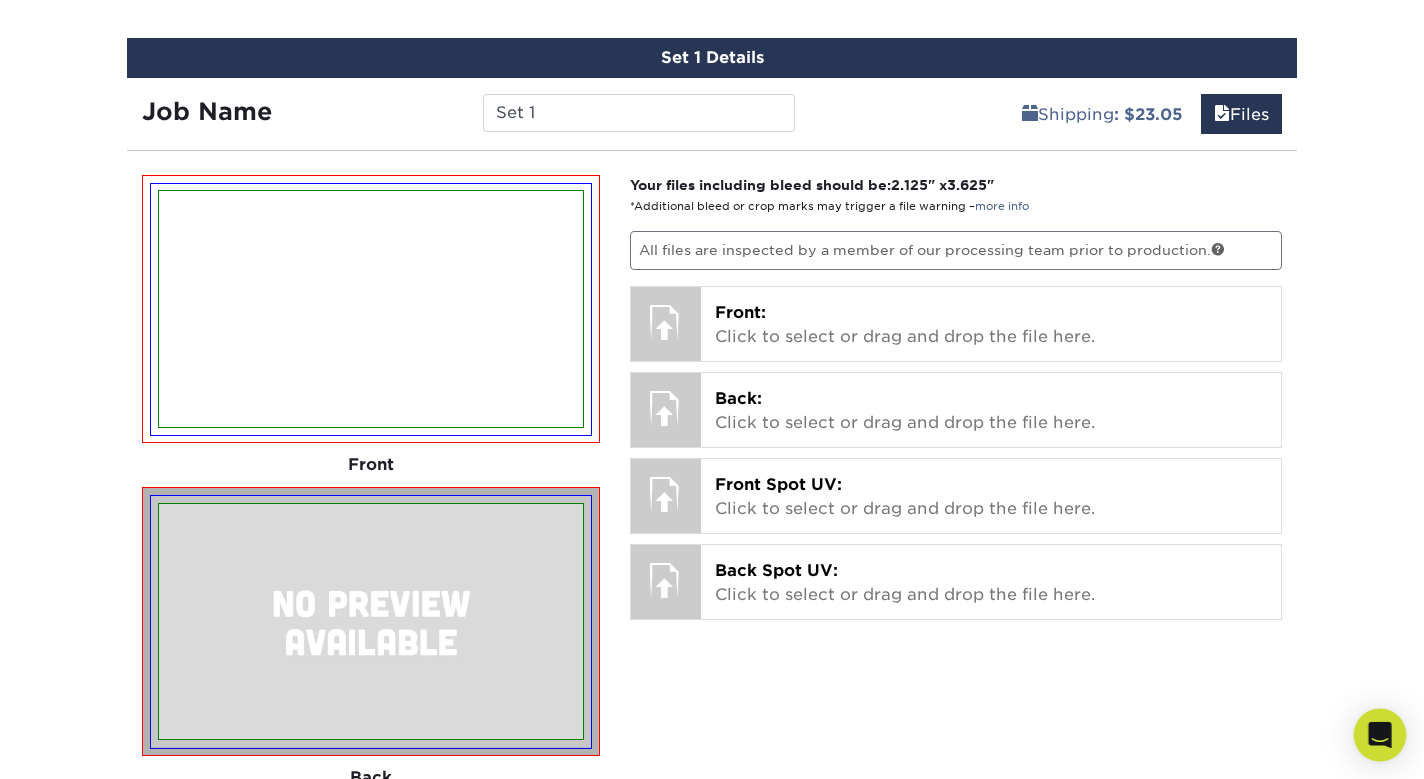 click 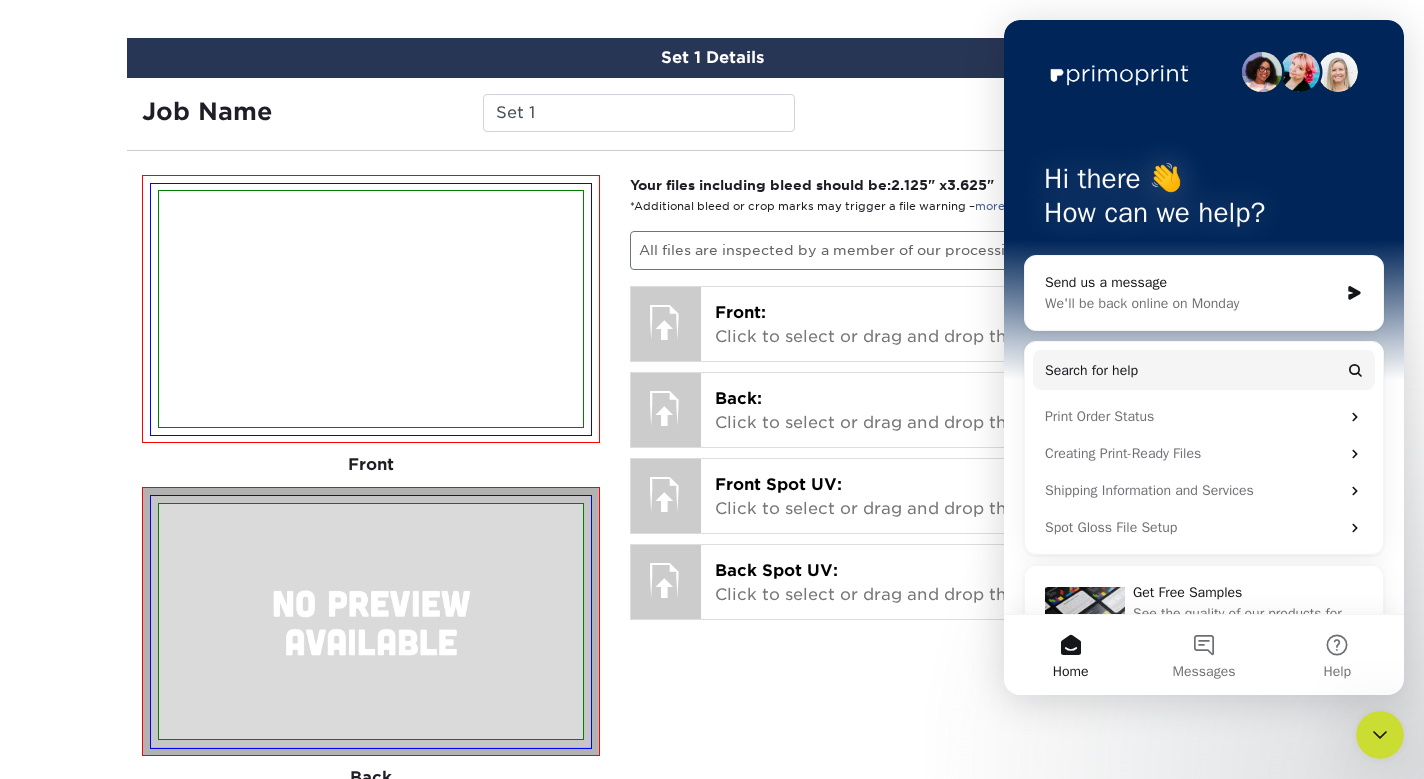 scroll, scrollTop: 0, scrollLeft: 0, axis: both 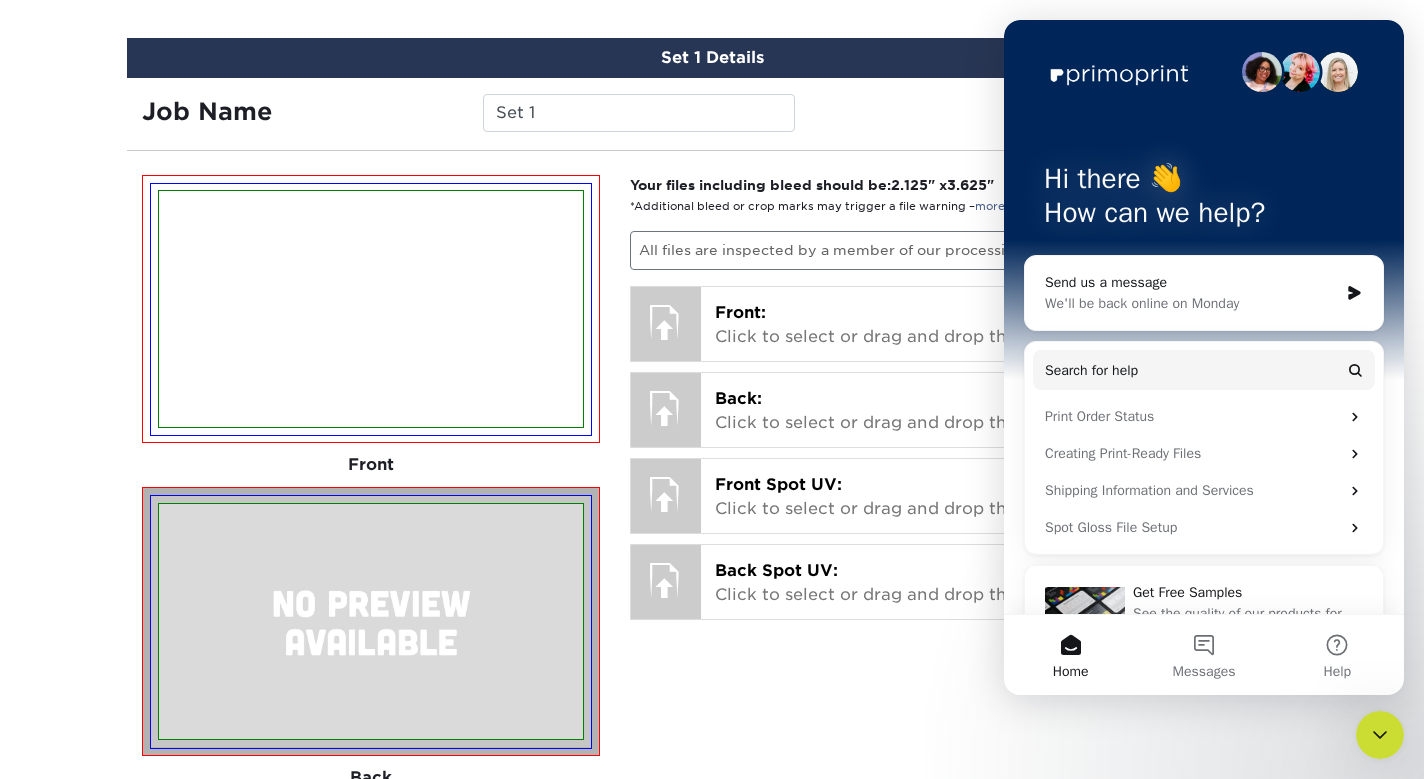 click on "Home" at bounding box center [1070, 655] 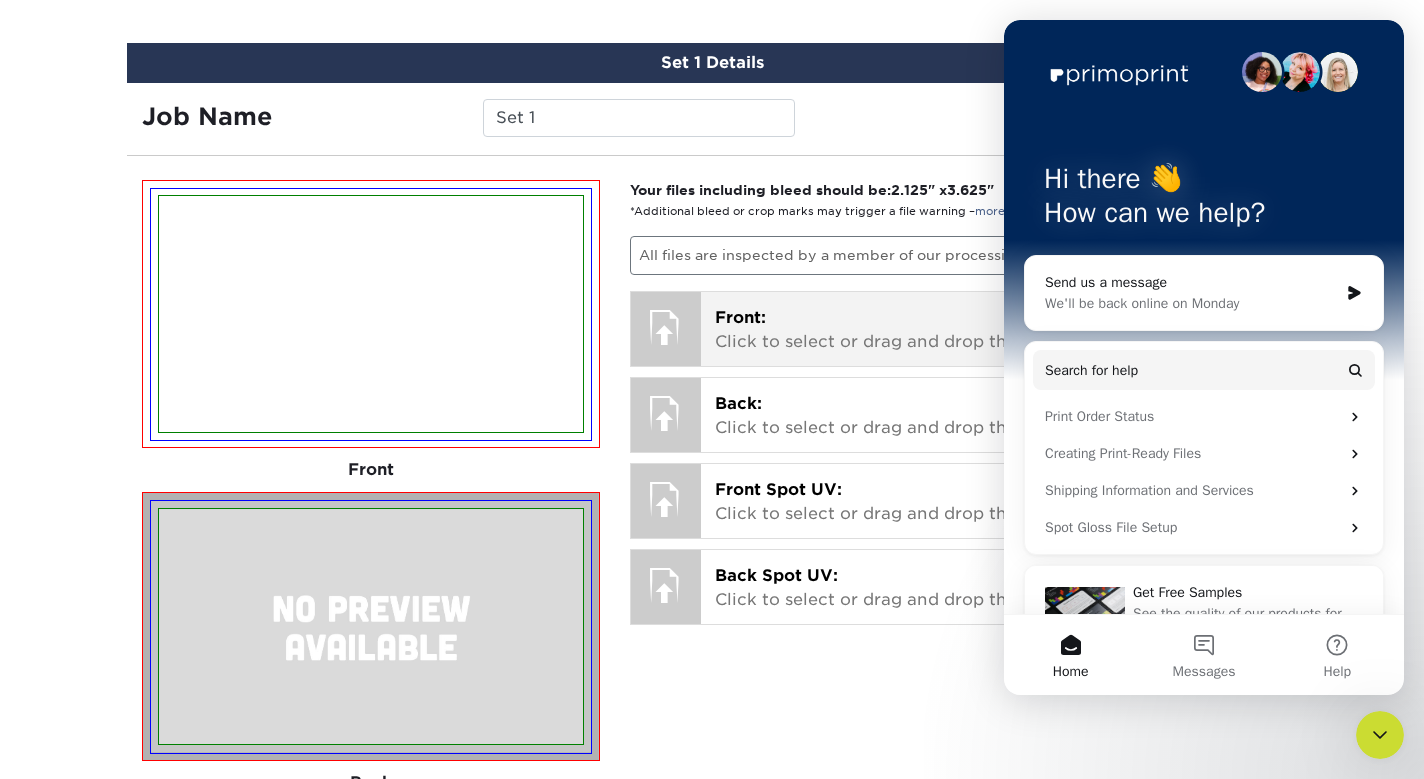 click at bounding box center (666, 327) 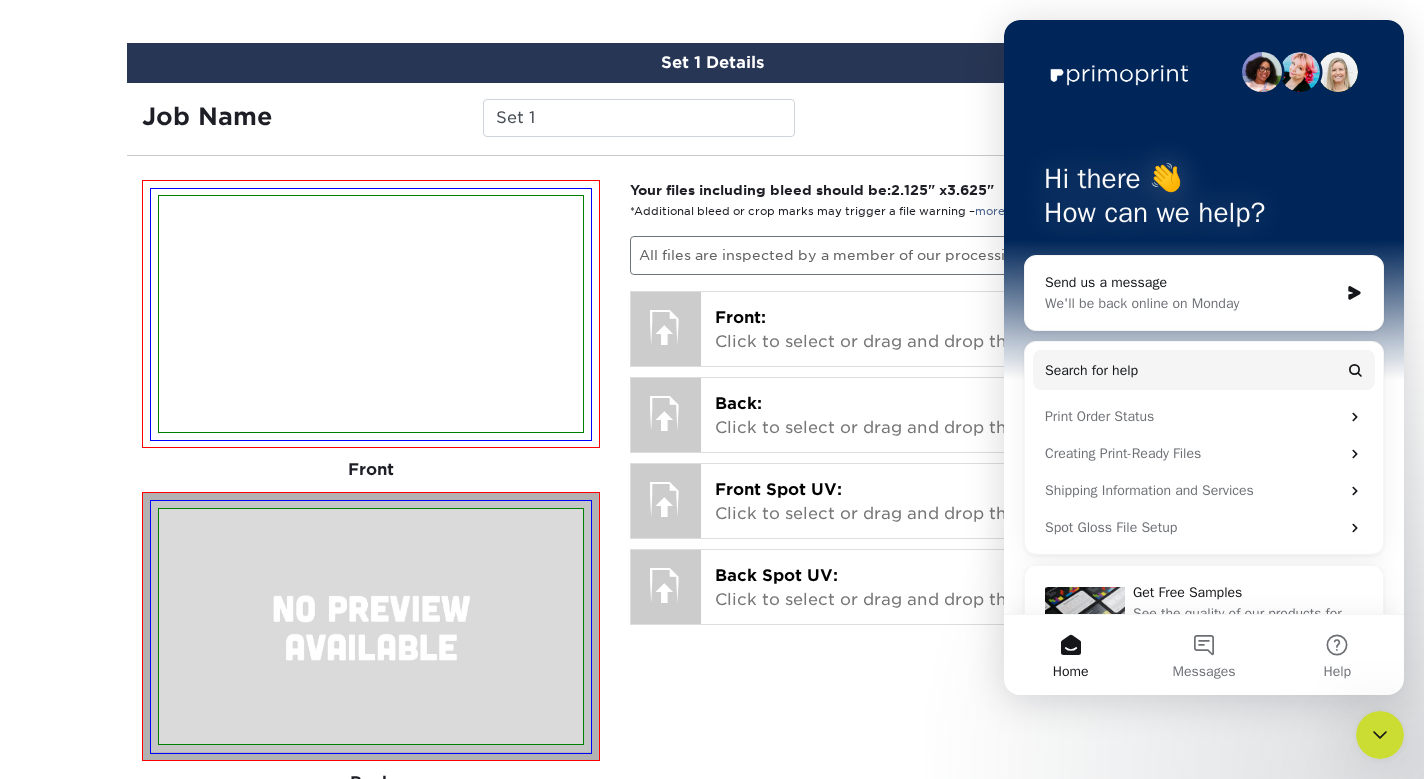 click on "Your files including bleed should be:  2.125 " x  3.625 "
*Additional bleed or crop marks may trigger a file warning –  more info
All files are inspected by a member of our processing team prior to production.
Front: Click to select or drag and drop the file here.
Choose file
BUSINESS CARD FRONT.ai      1.2  MiB               ✔    ✘
Front:   BUSINESS CARD FRONT.ai (1 MB)
Processing...
Front:   BUSINESS CARD FRONT.ai (1 MB)
File type must be manually processed -  more info
Replace
Approve with Errors *
* This may delay your delivery date!
Front:   BUSINESS CARD FRONT.ai (1 MB)" at bounding box center (956, 609) 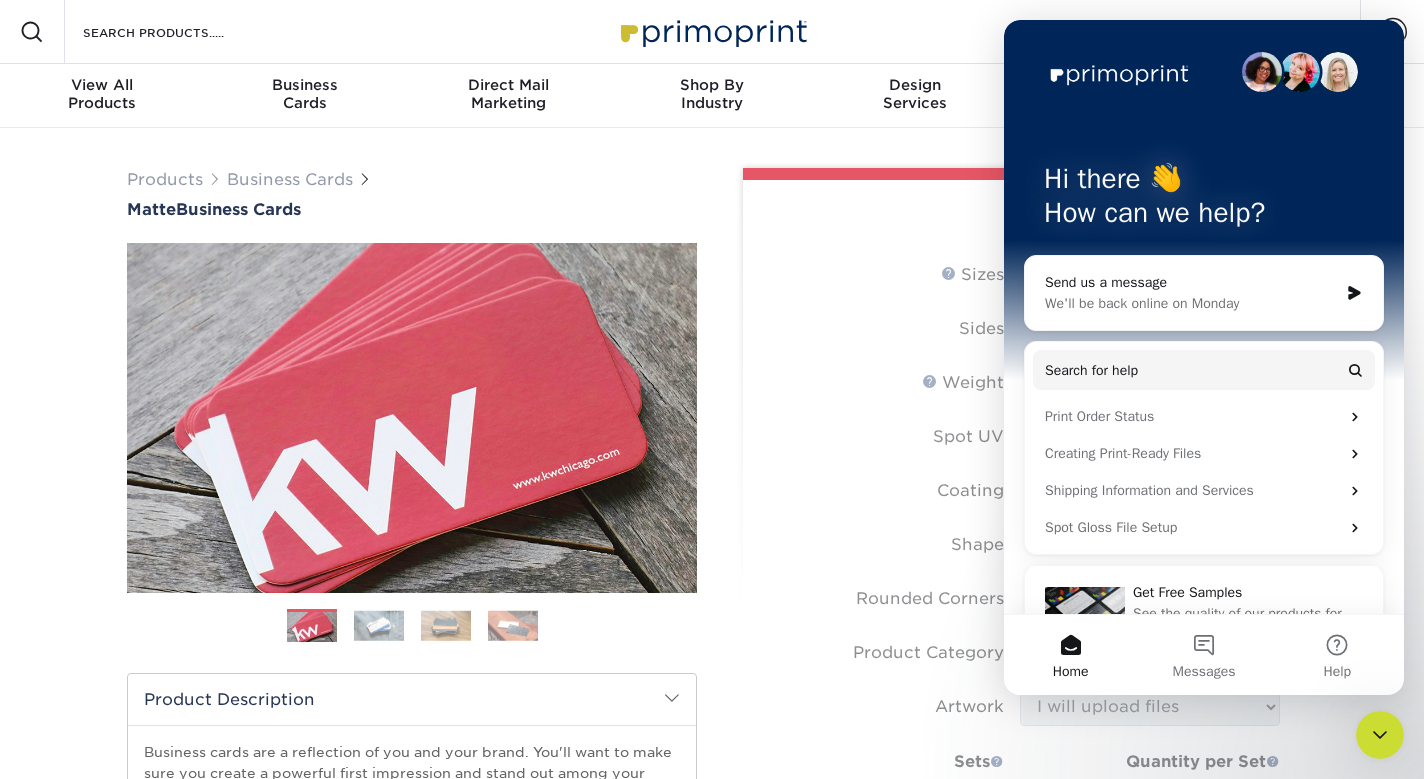 scroll, scrollTop: 0, scrollLeft: 0, axis: both 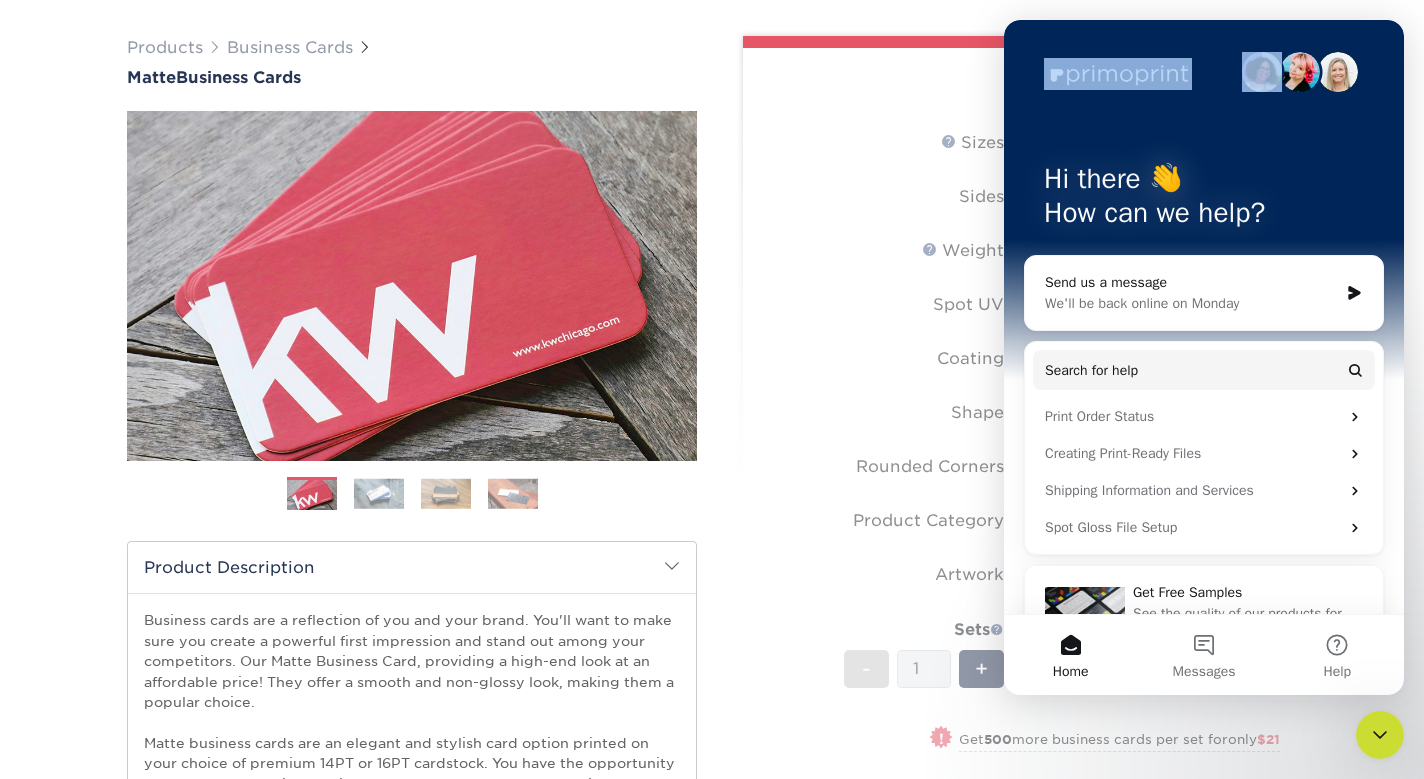 drag, startPoint x: 1015, startPoint y: 31, endPoint x: 1261, endPoint y: 35, distance: 246.03252 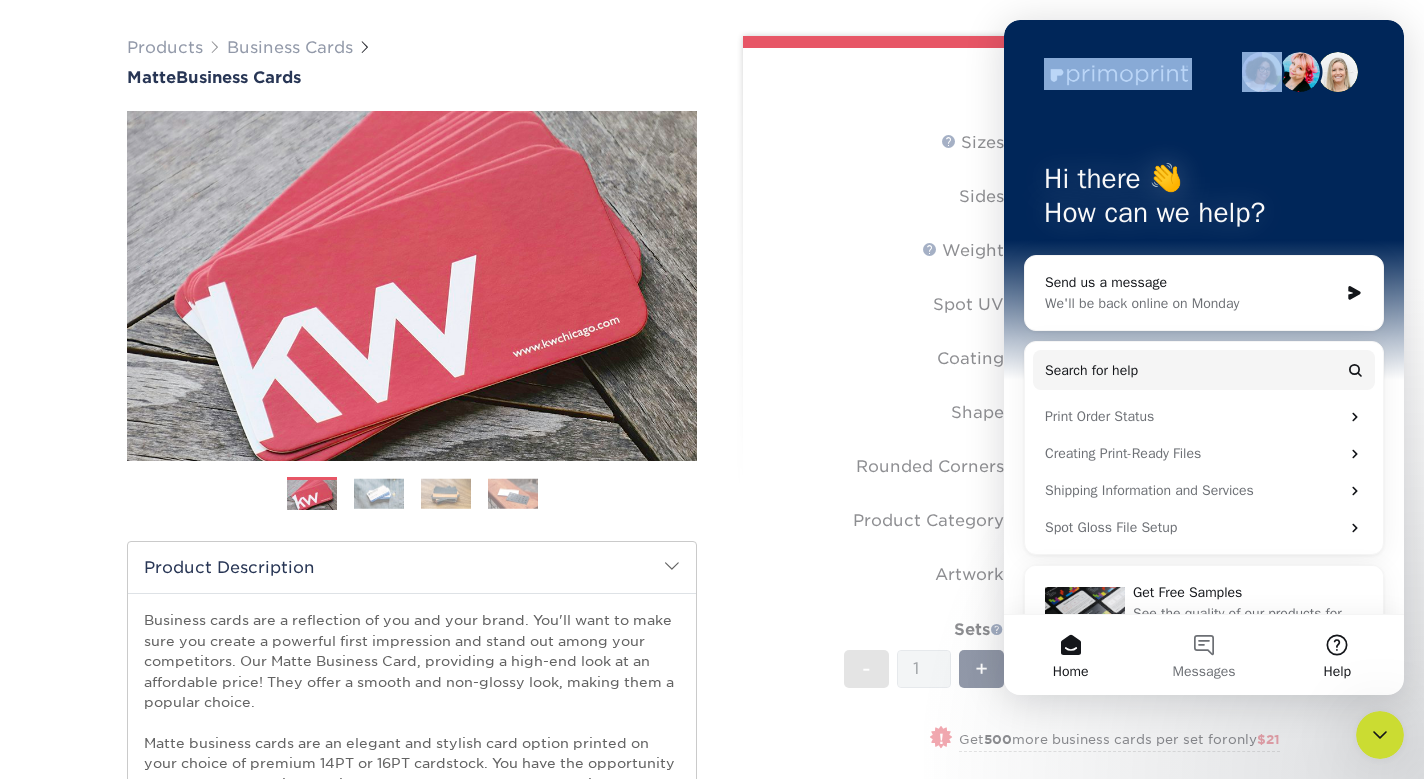 click on "Help" at bounding box center (1337, 655) 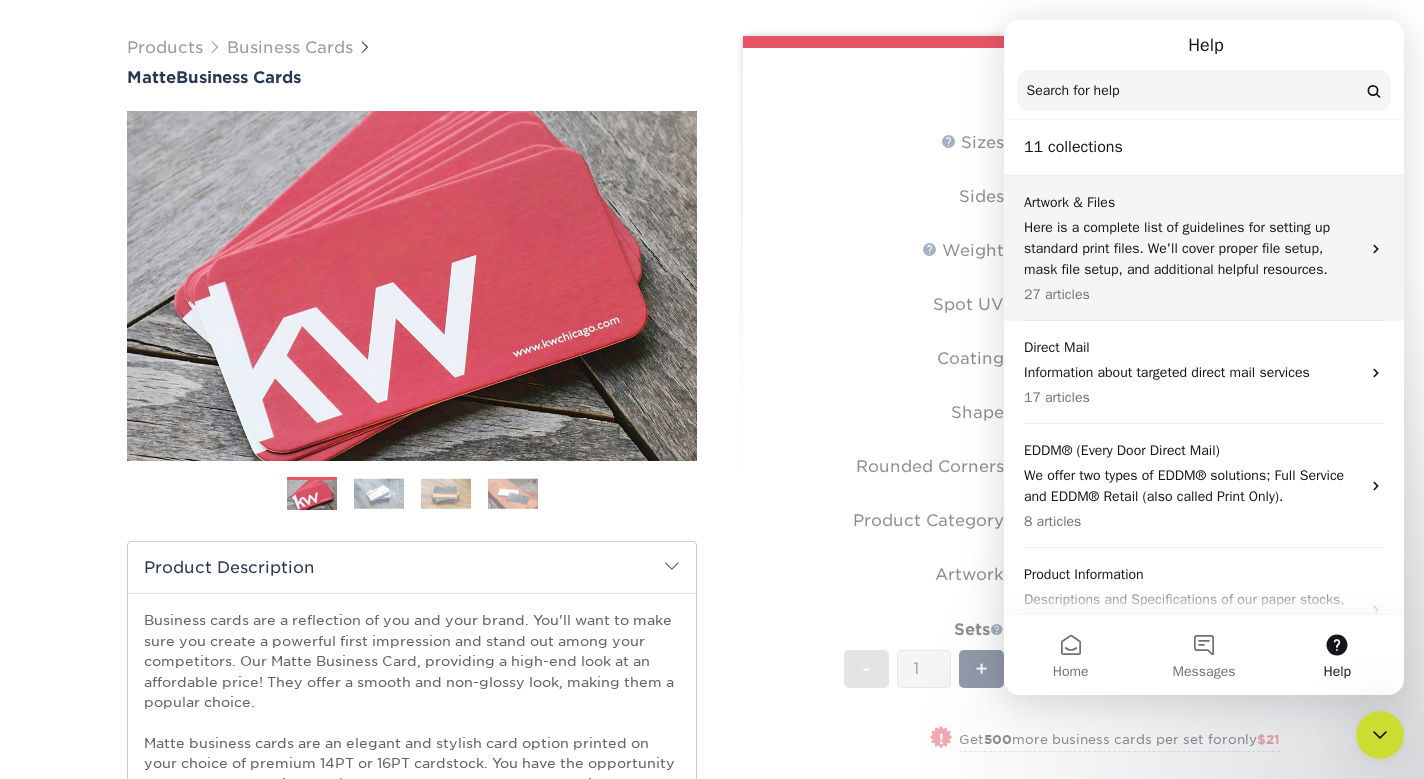 click 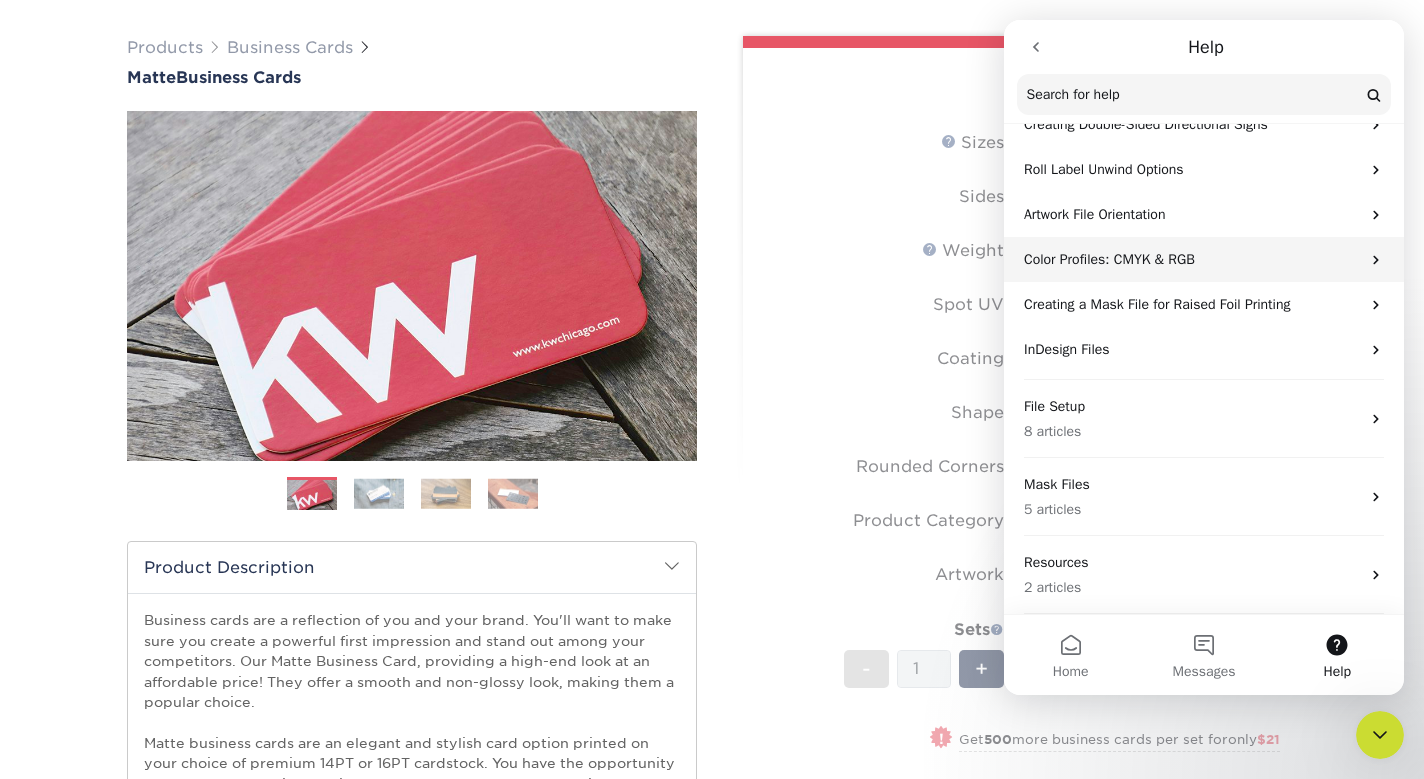 scroll, scrollTop: 469, scrollLeft: 0, axis: vertical 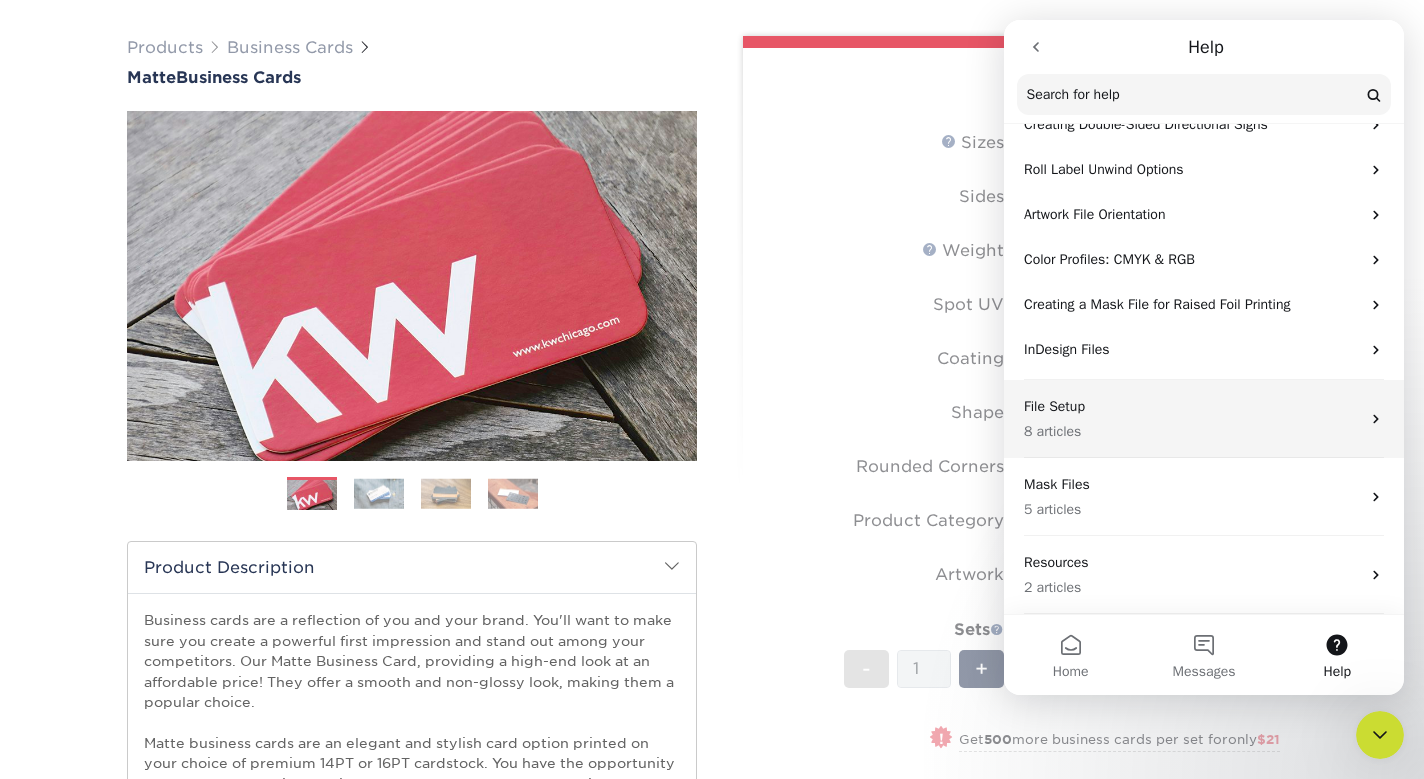 click 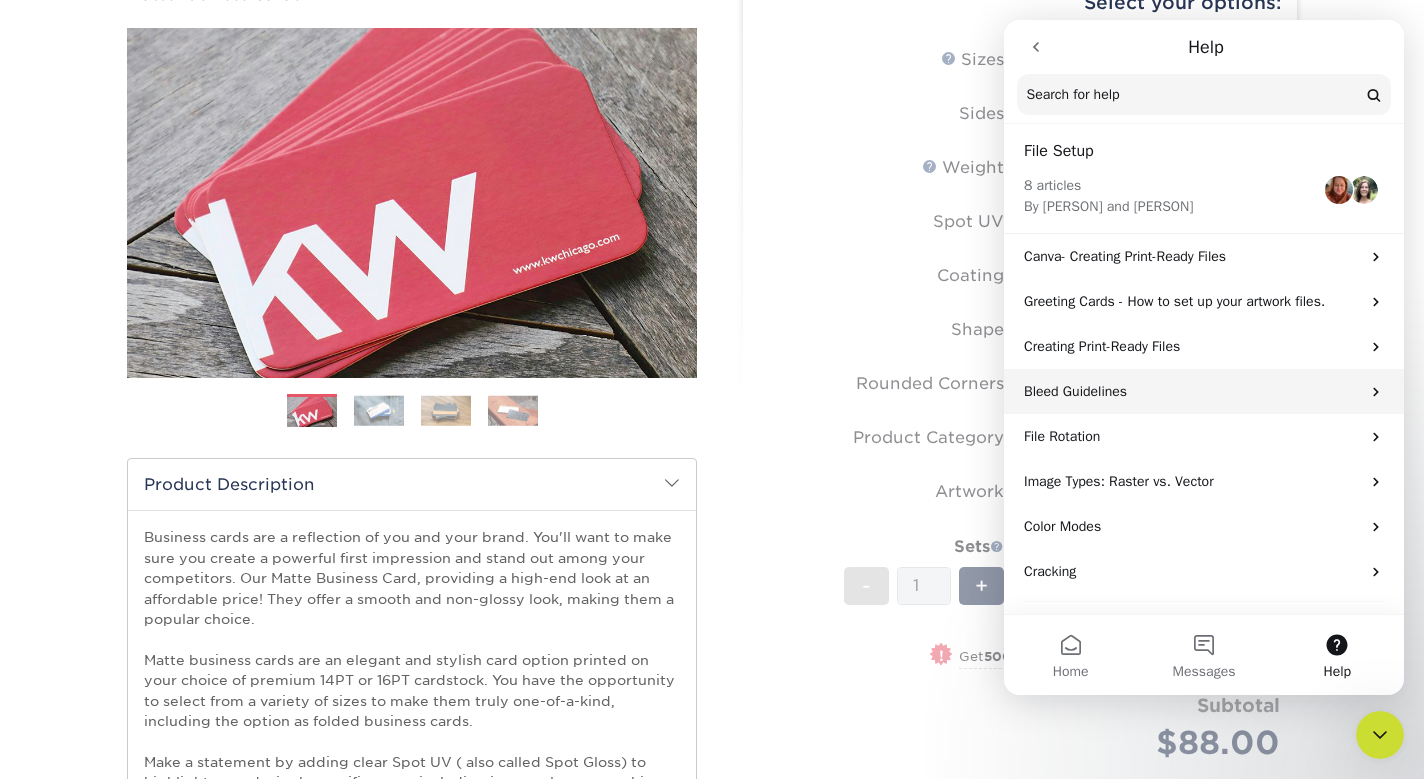 scroll, scrollTop: 213, scrollLeft: 0, axis: vertical 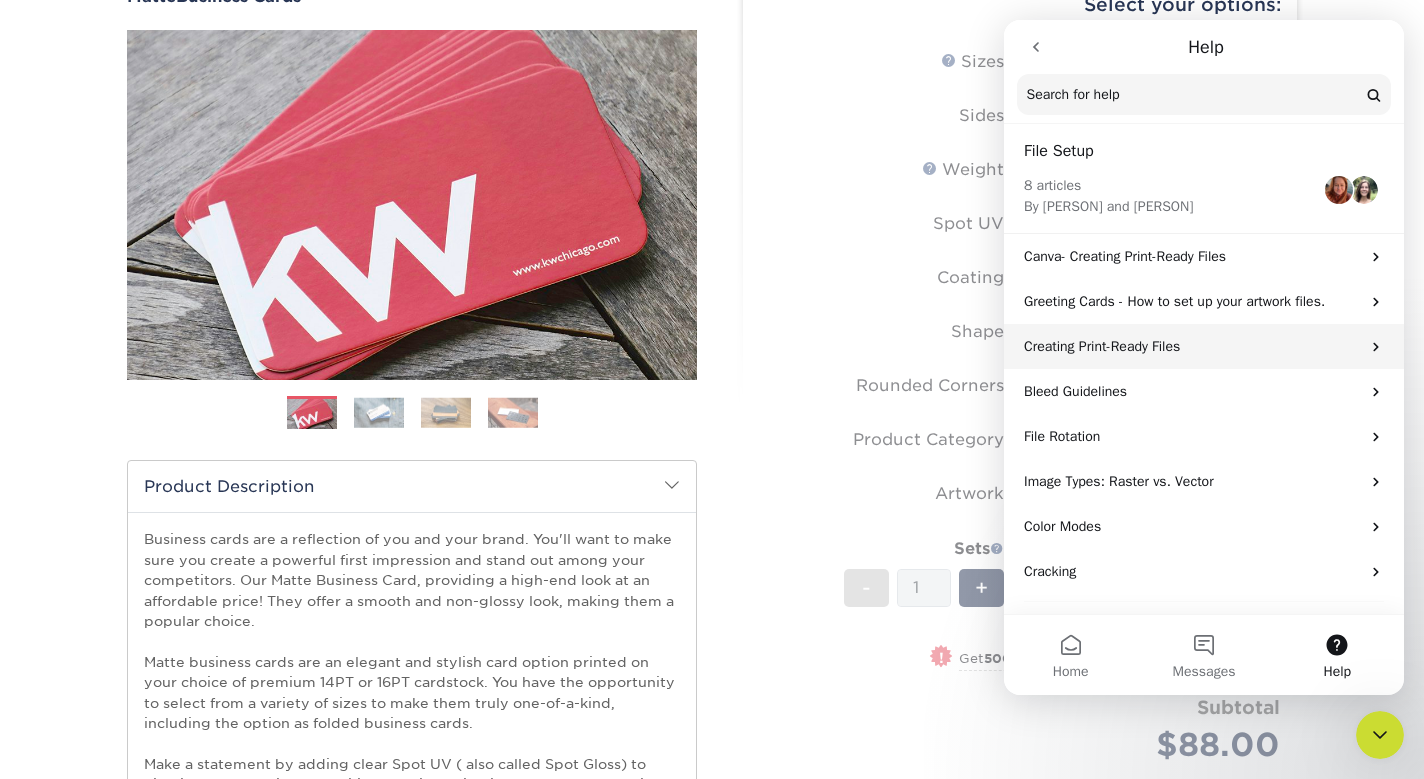 click on "Creating Print-Ready Files" at bounding box center (1192, 346) 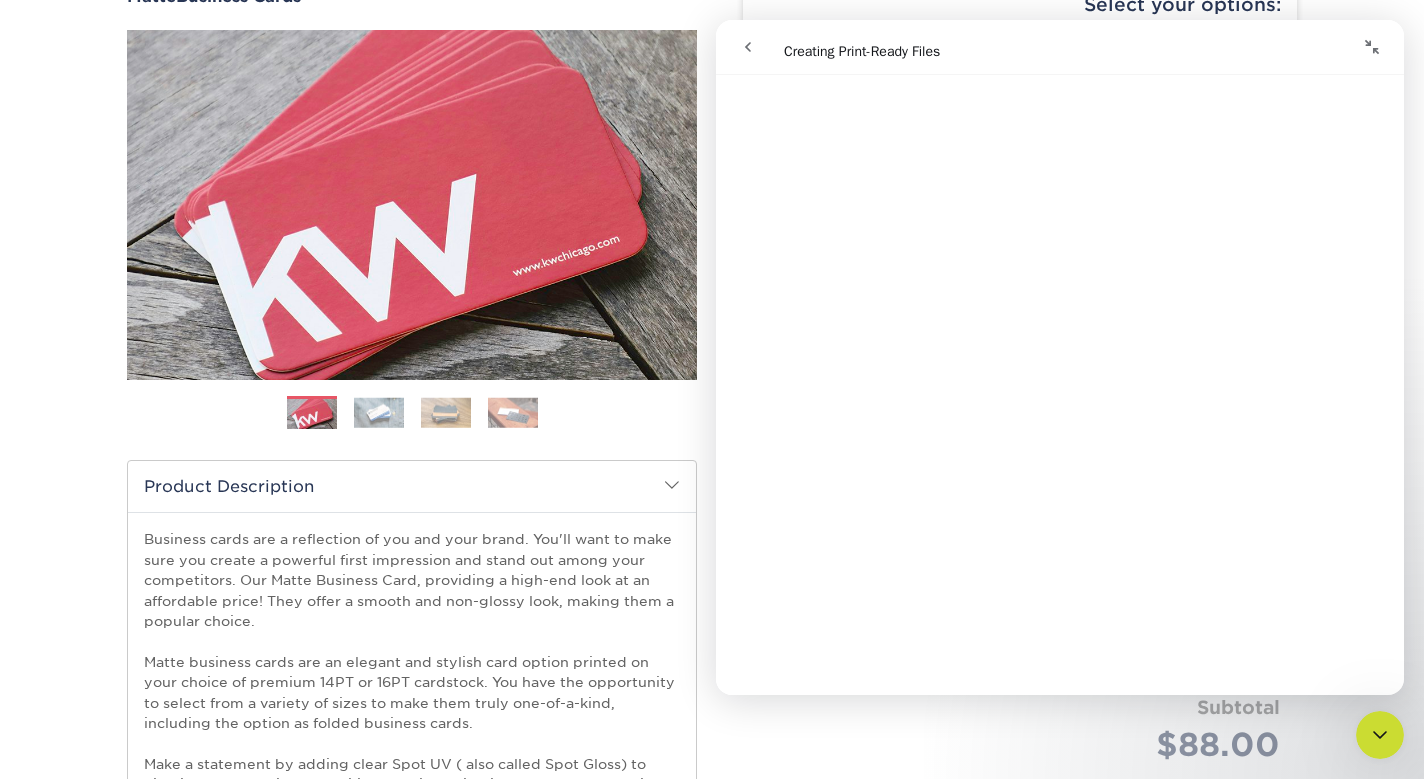 scroll, scrollTop: 767, scrollLeft: 0, axis: vertical 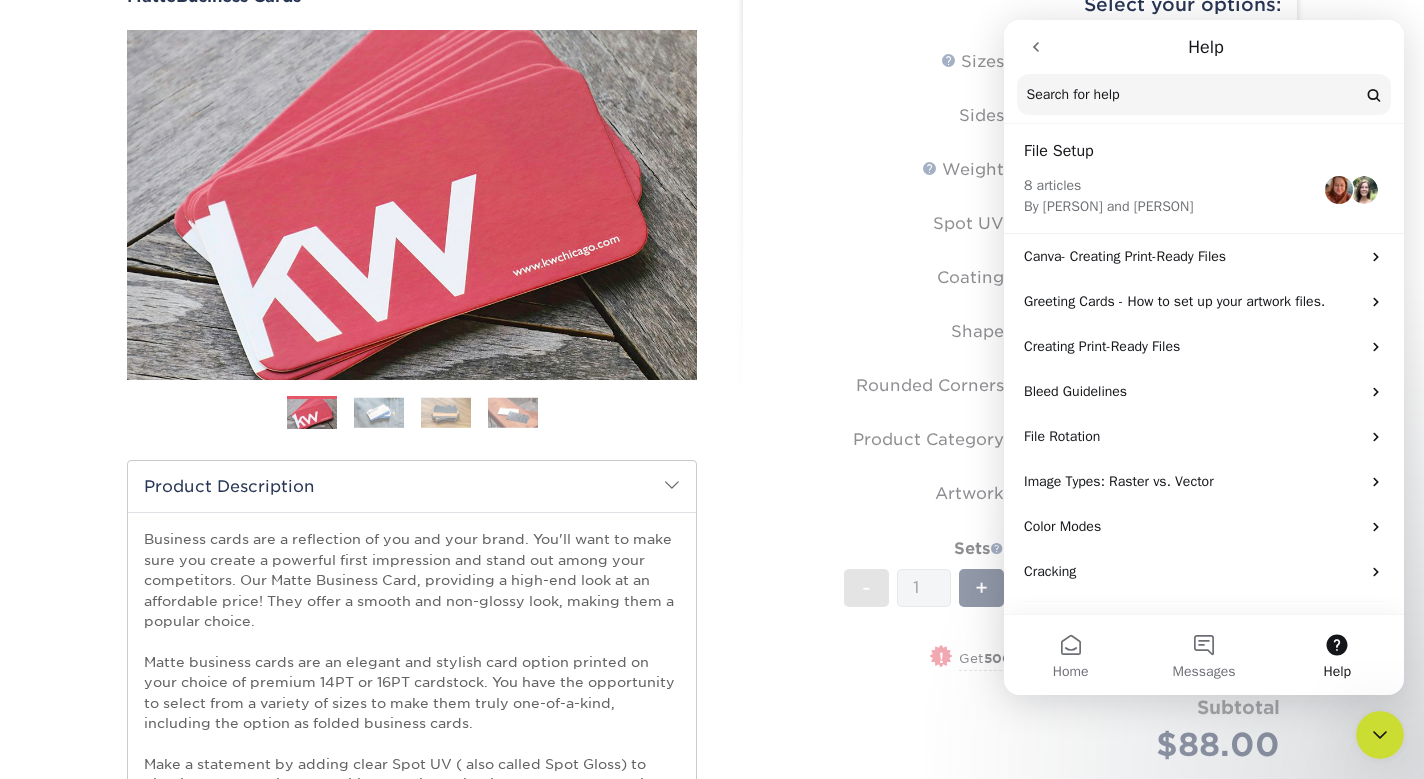 click 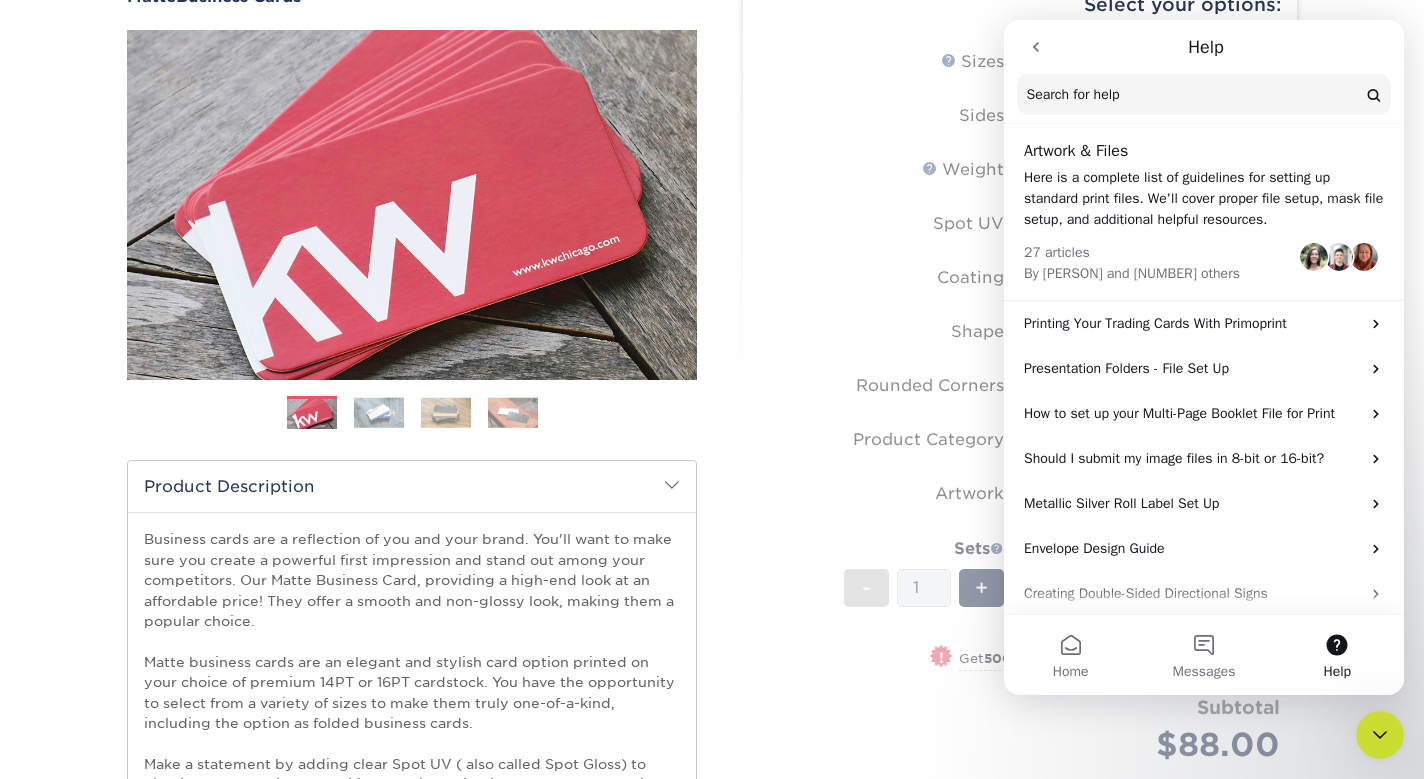 click 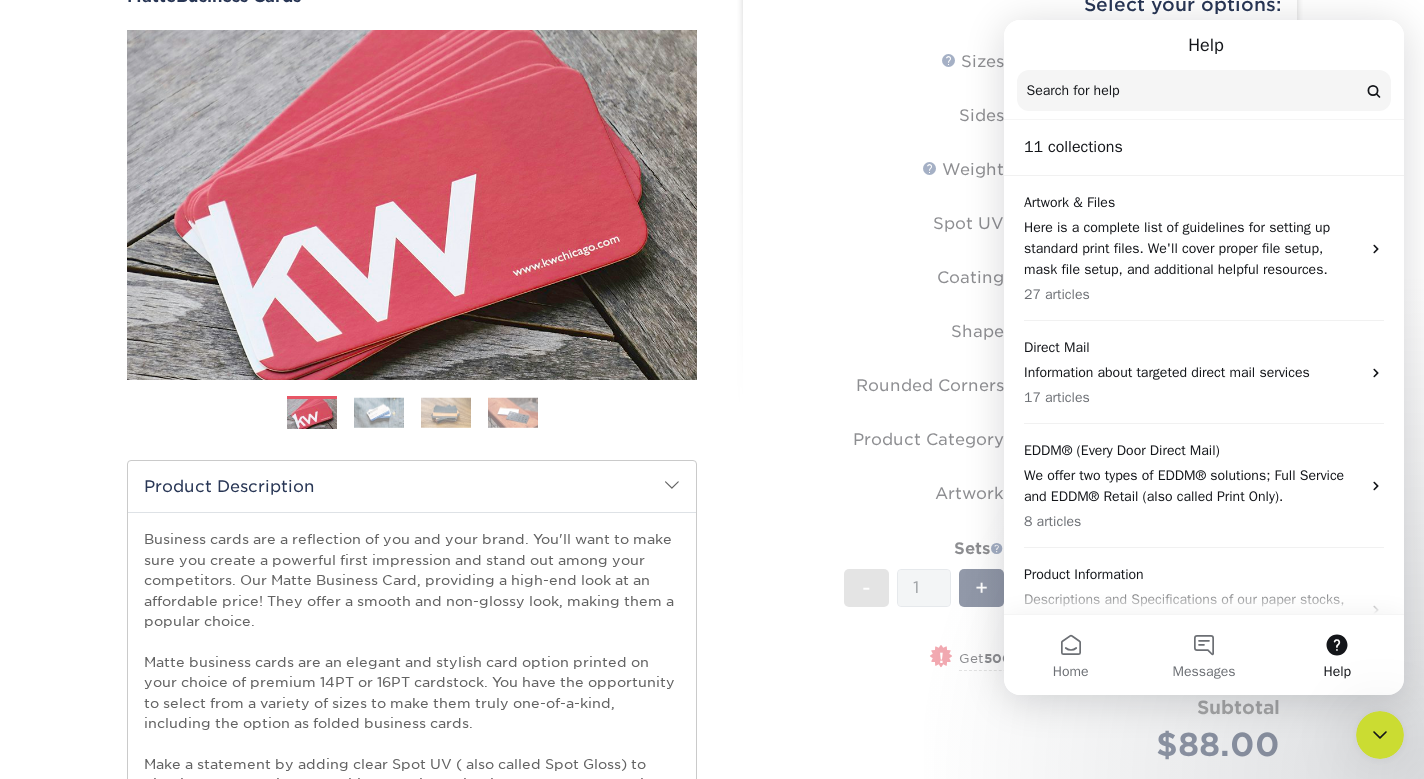 click on "Help" at bounding box center (1204, 45) 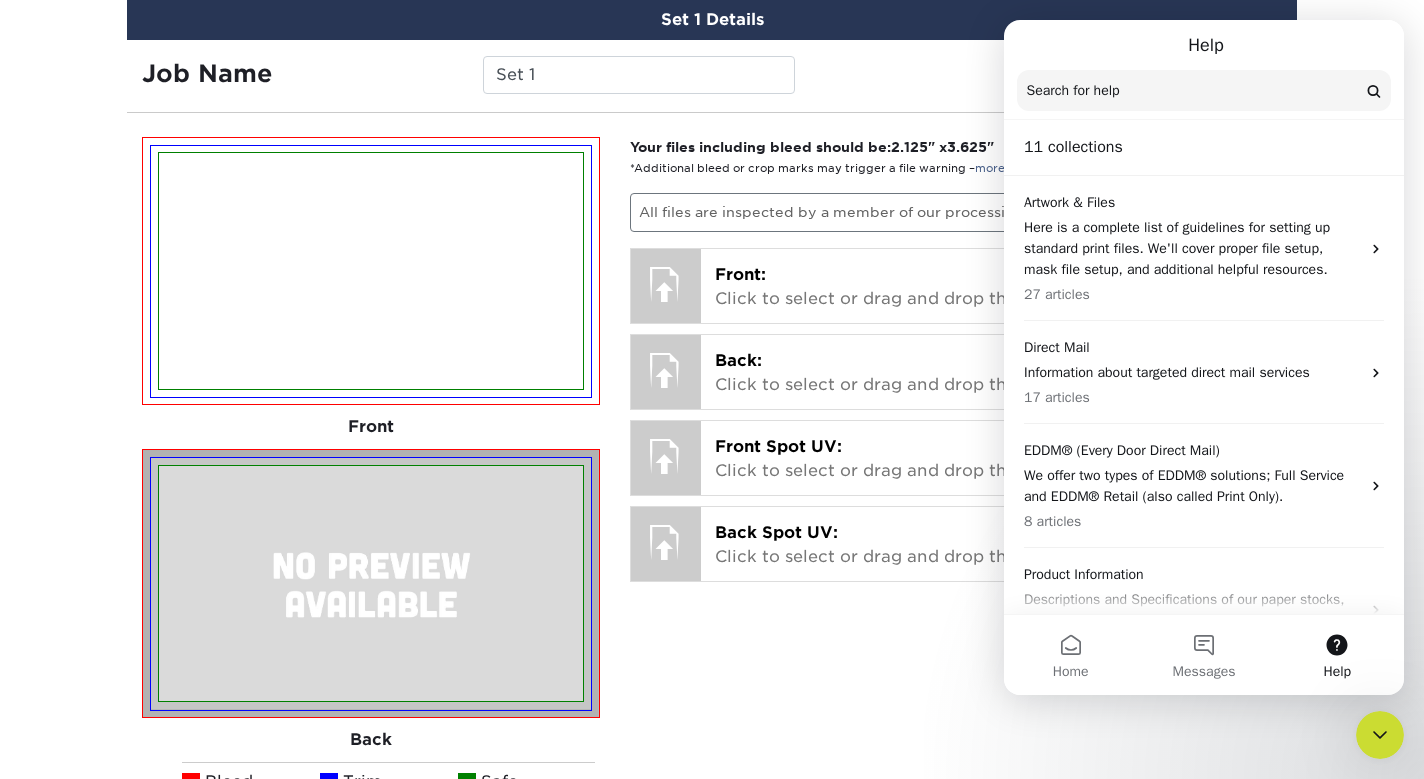 scroll, scrollTop: 2098, scrollLeft: 0, axis: vertical 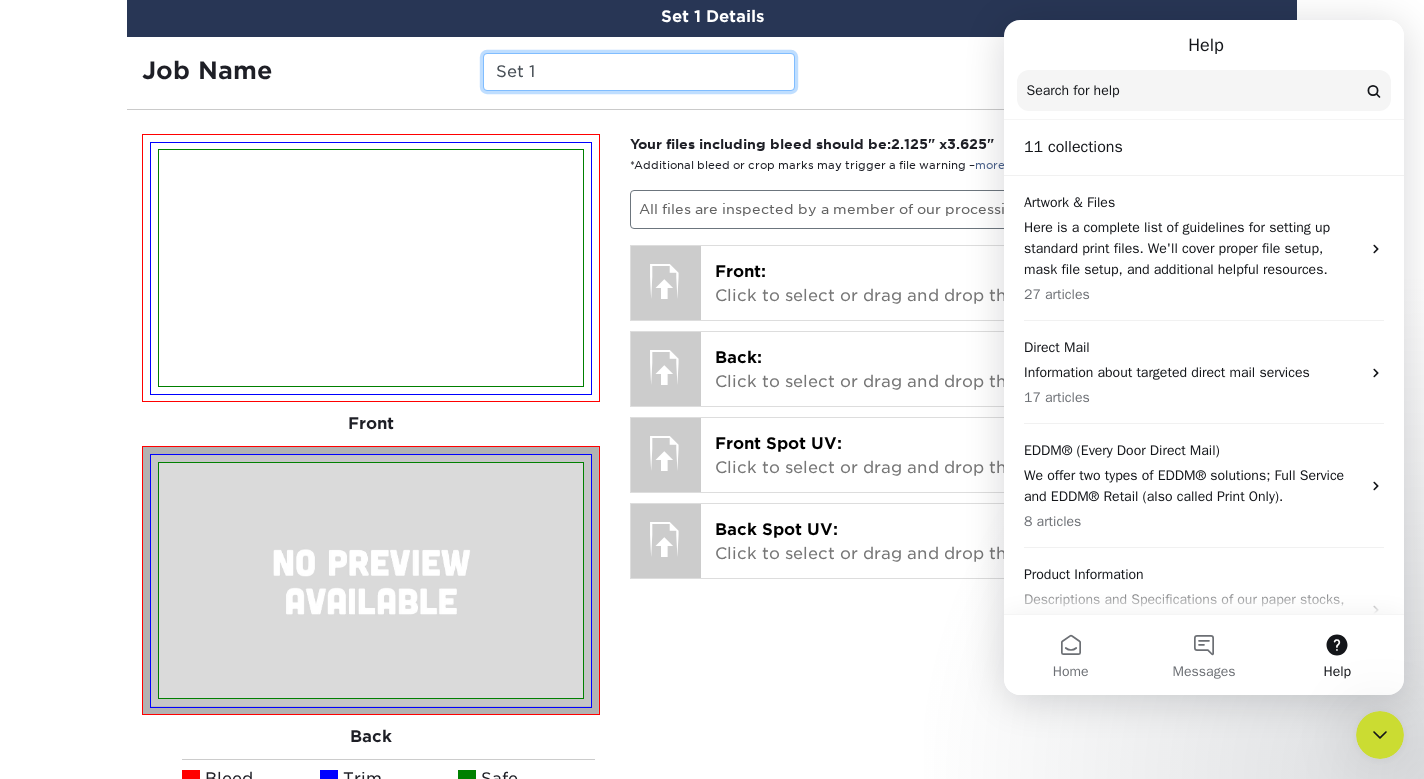 click on "Set 1" at bounding box center (638, 72) 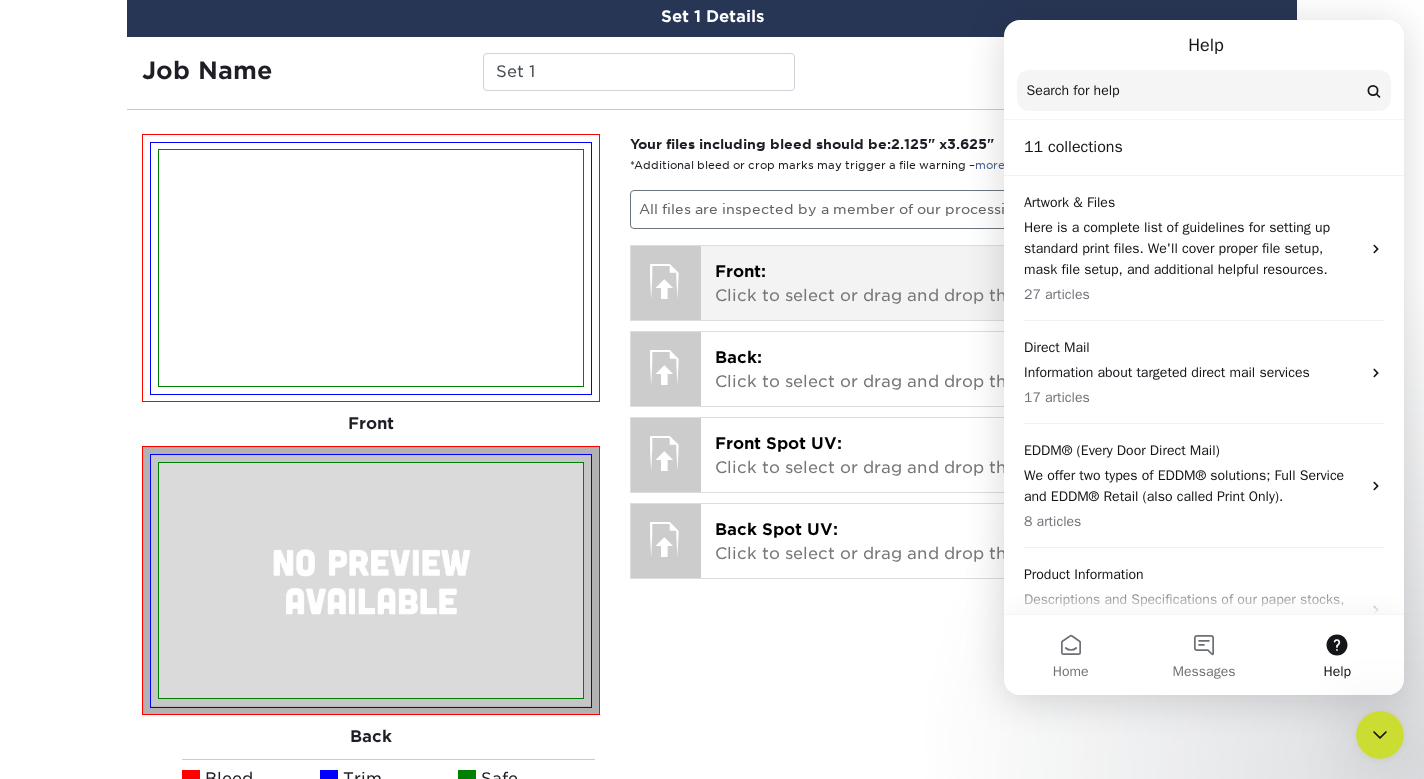 click on "Front: Click to select or drag and drop the file here." at bounding box center (991, 284) 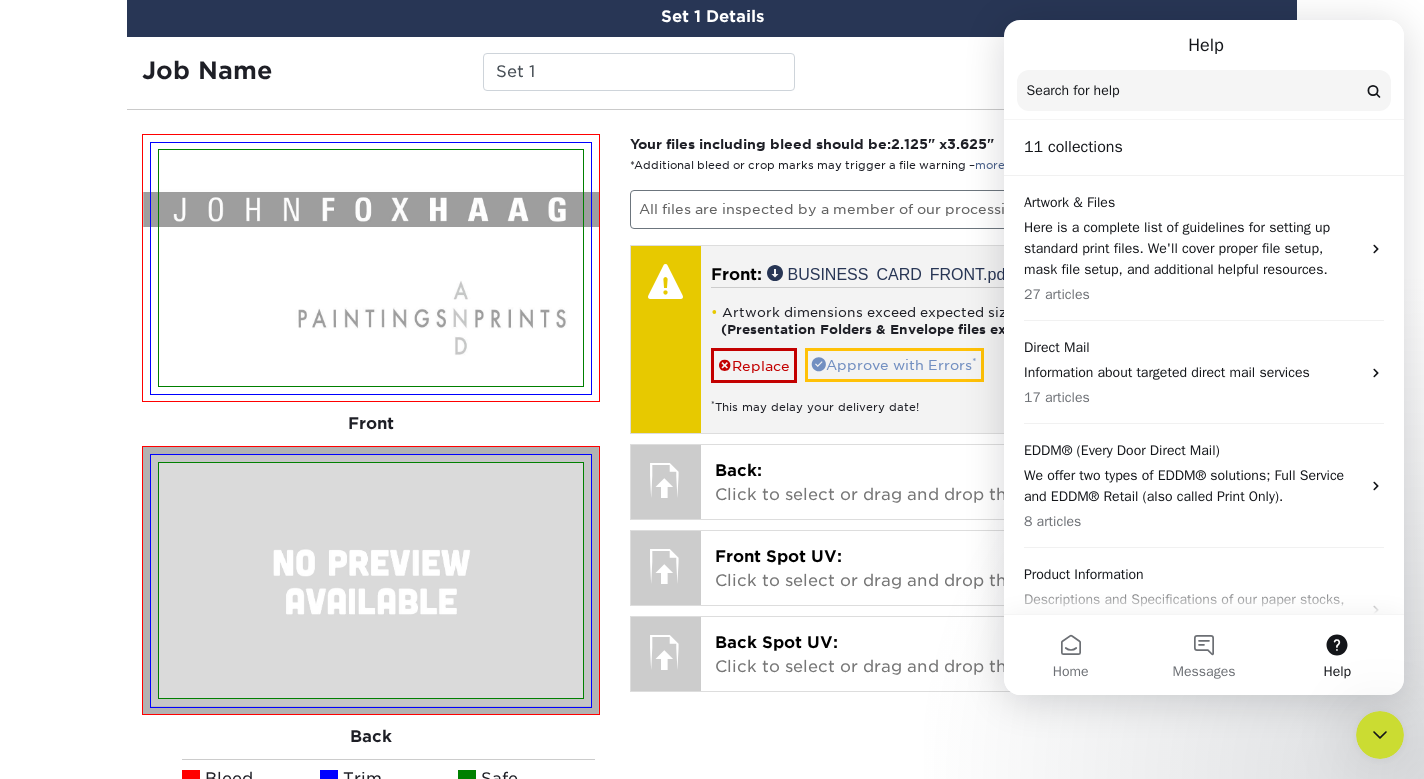 click on "Approve with Errors *" at bounding box center [894, 365] 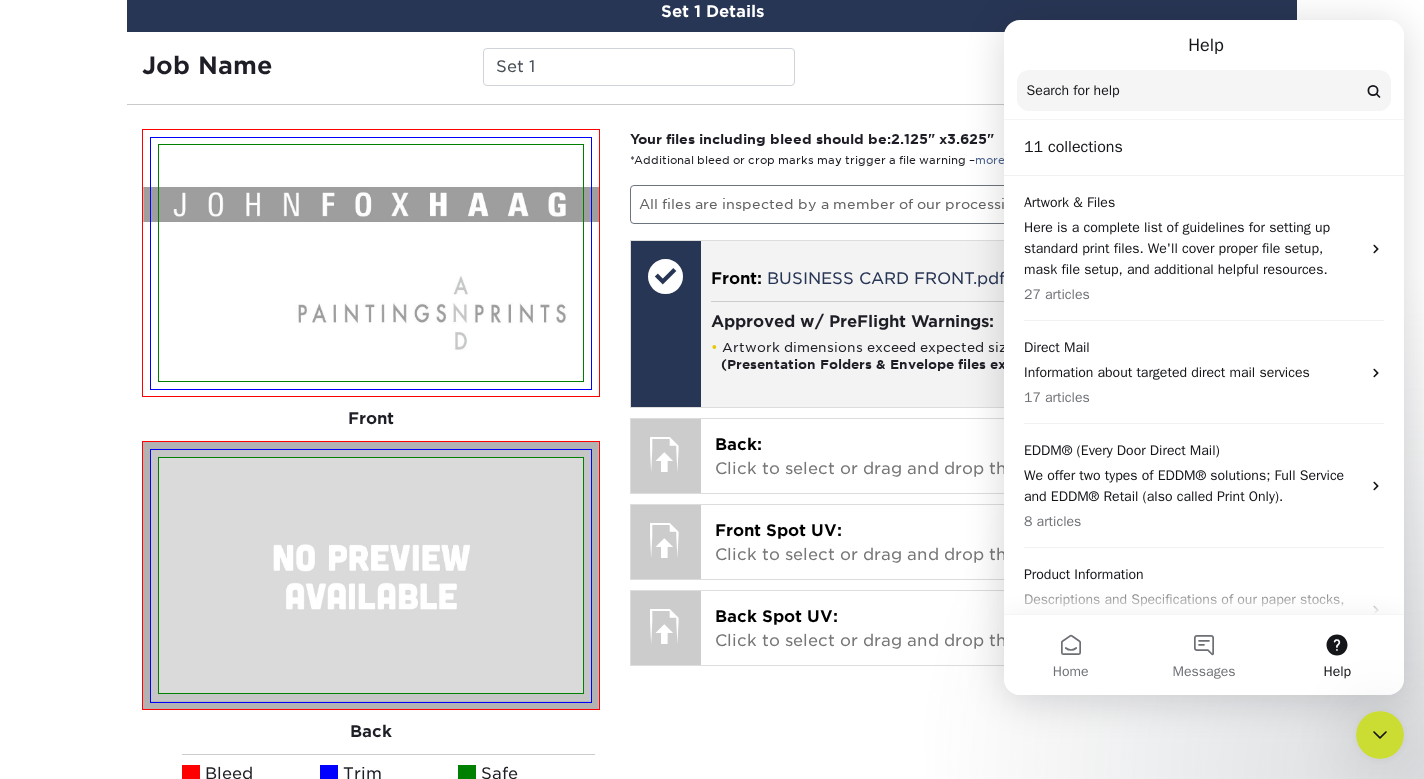 scroll, scrollTop: 2105, scrollLeft: 0, axis: vertical 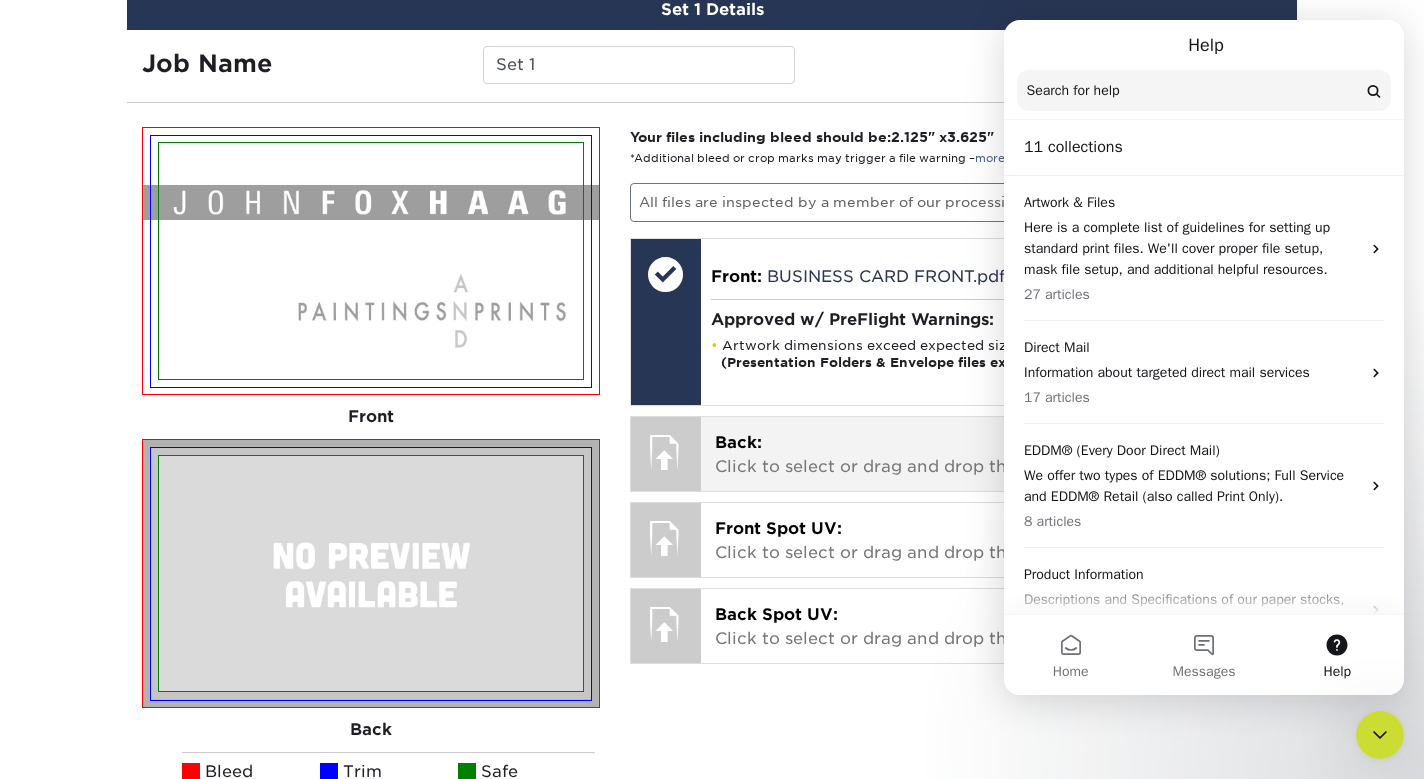 click on "Back: Click to select or drag and drop the file here." at bounding box center (991, 455) 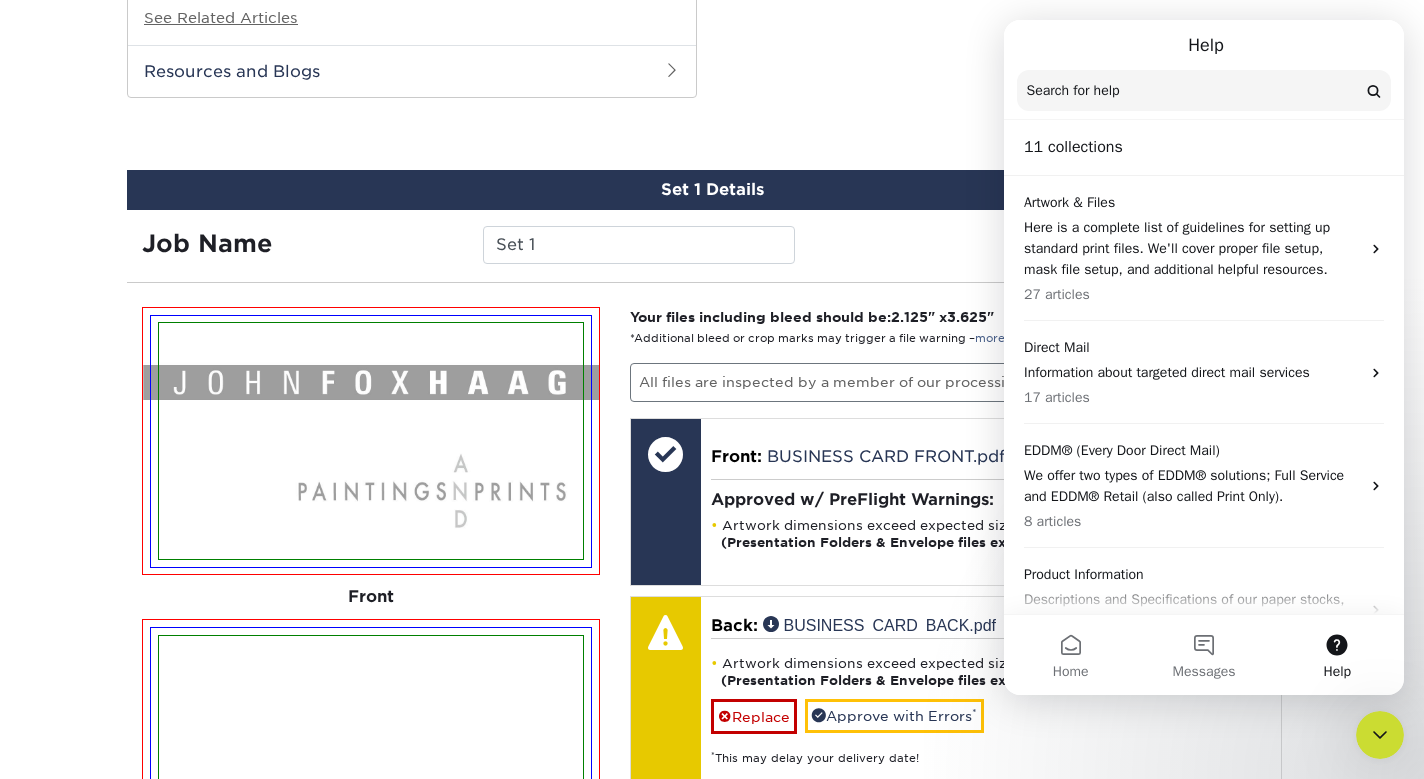 scroll, scrollTop: 1925, scrollLeft: 0, axis: vertical 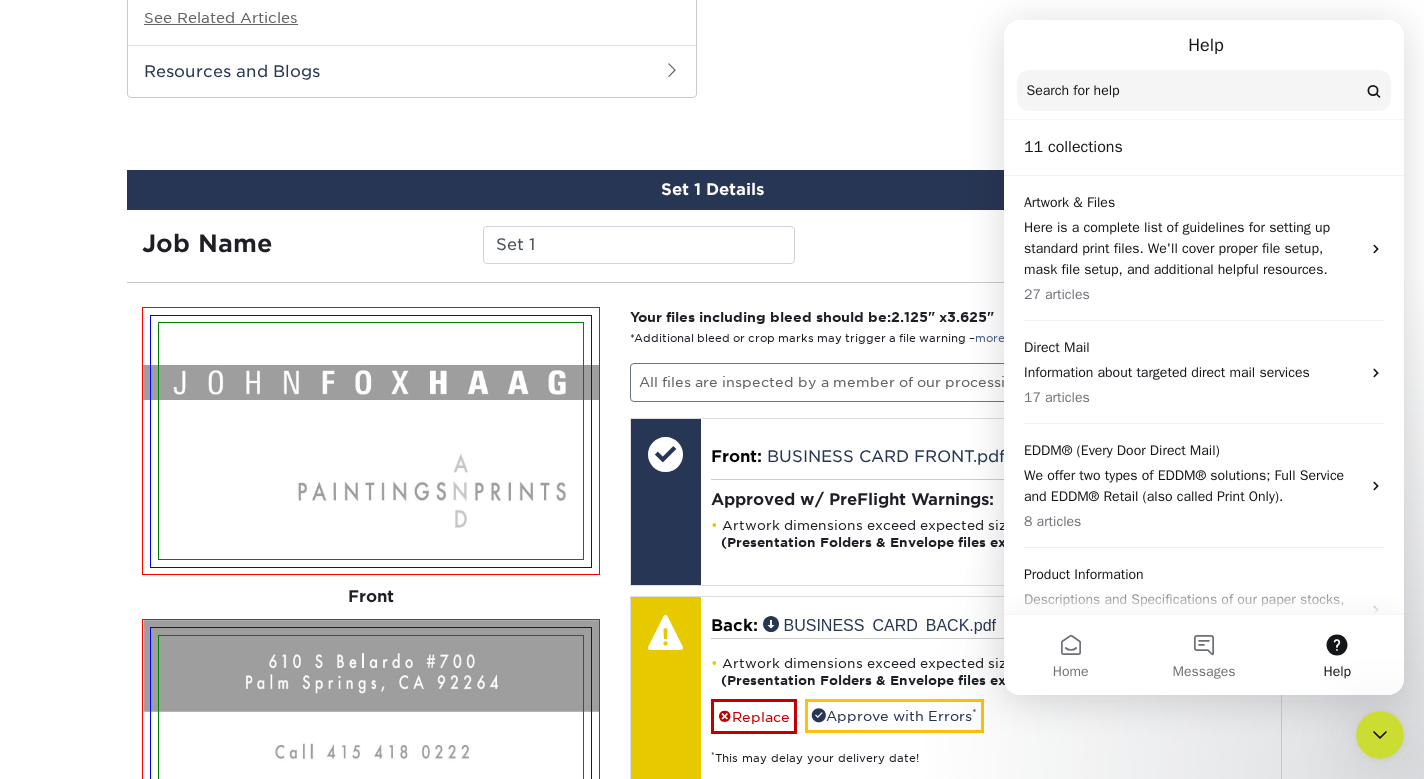 click on "Help Search for help" at bounding box center (1204, 70) 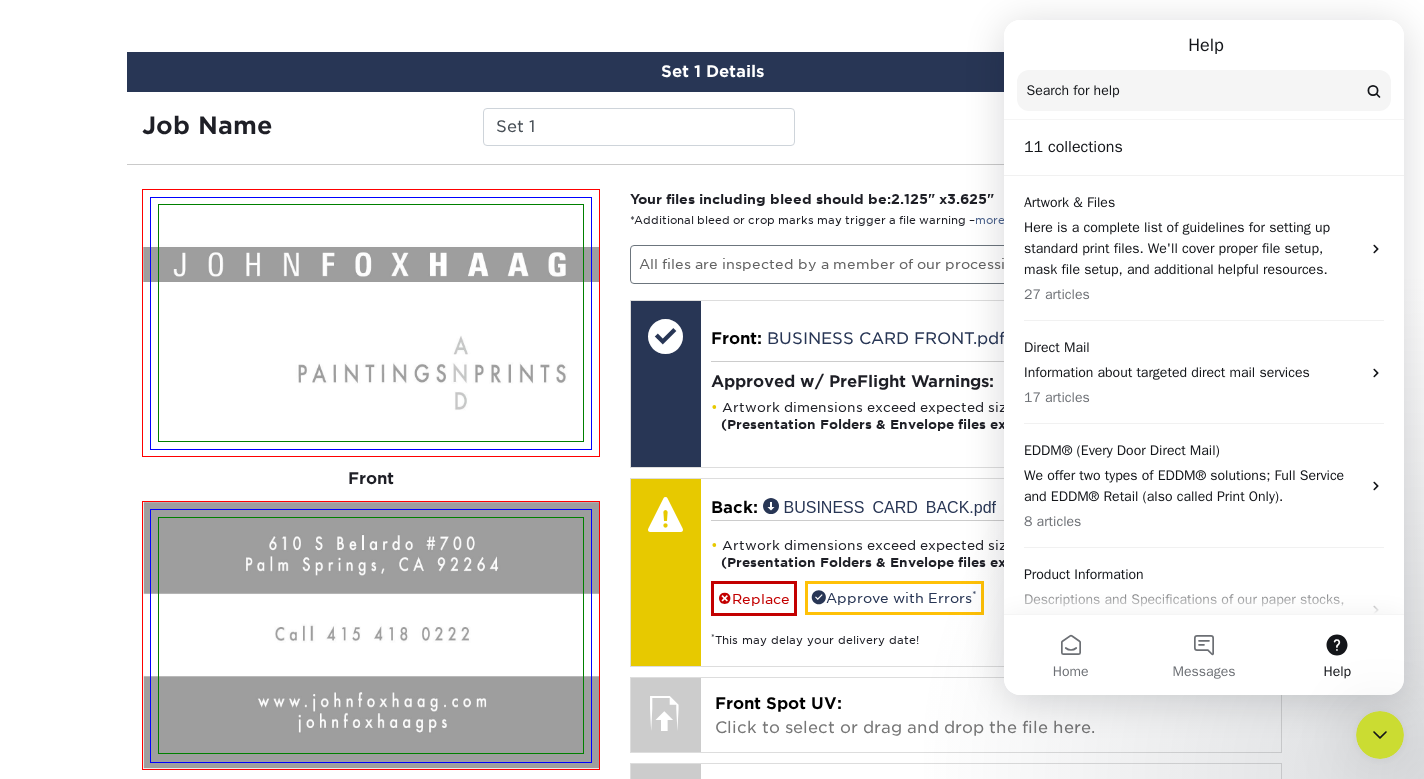 scroll, scrollTop: 2049, scrollLeft: 0, axis: vertical 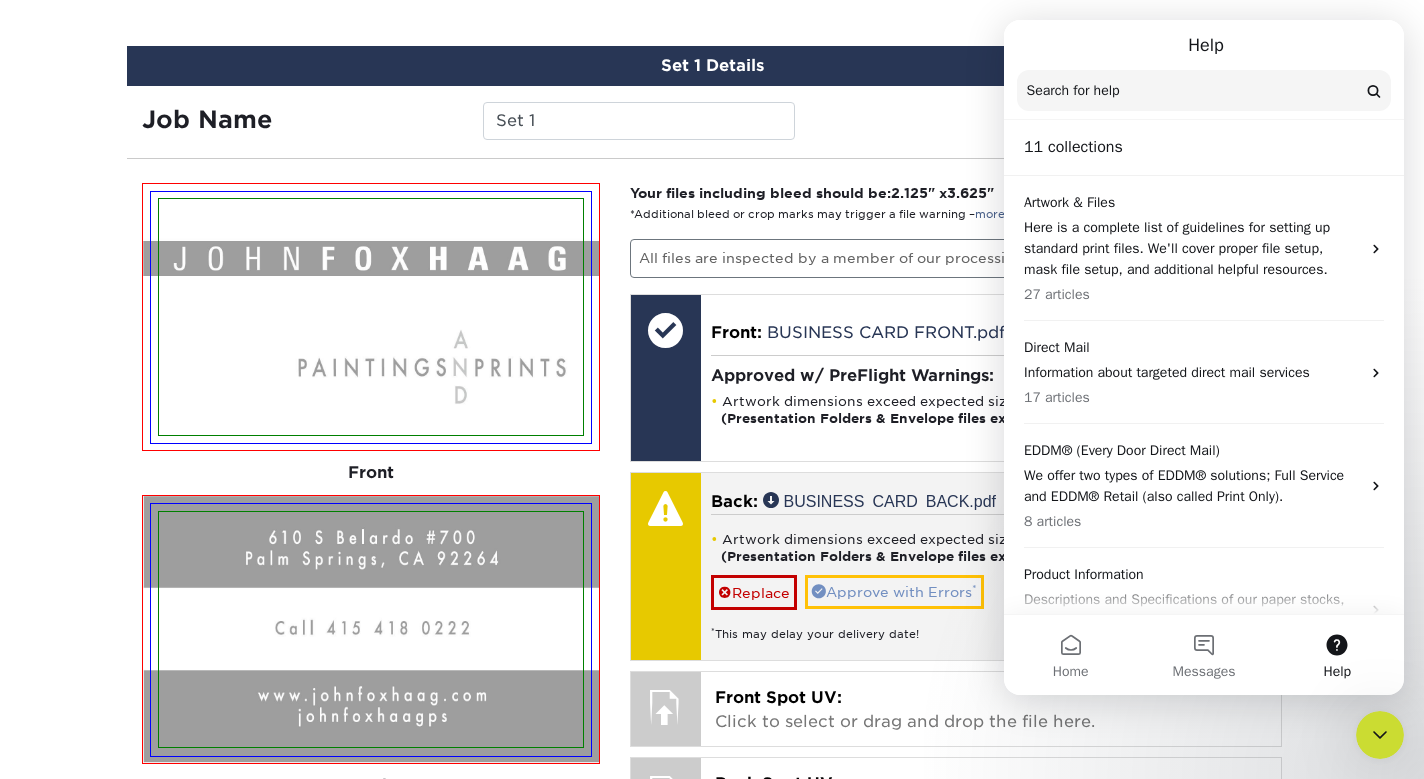 click on "Approve with Errors *" at bounding box center [894, 592] 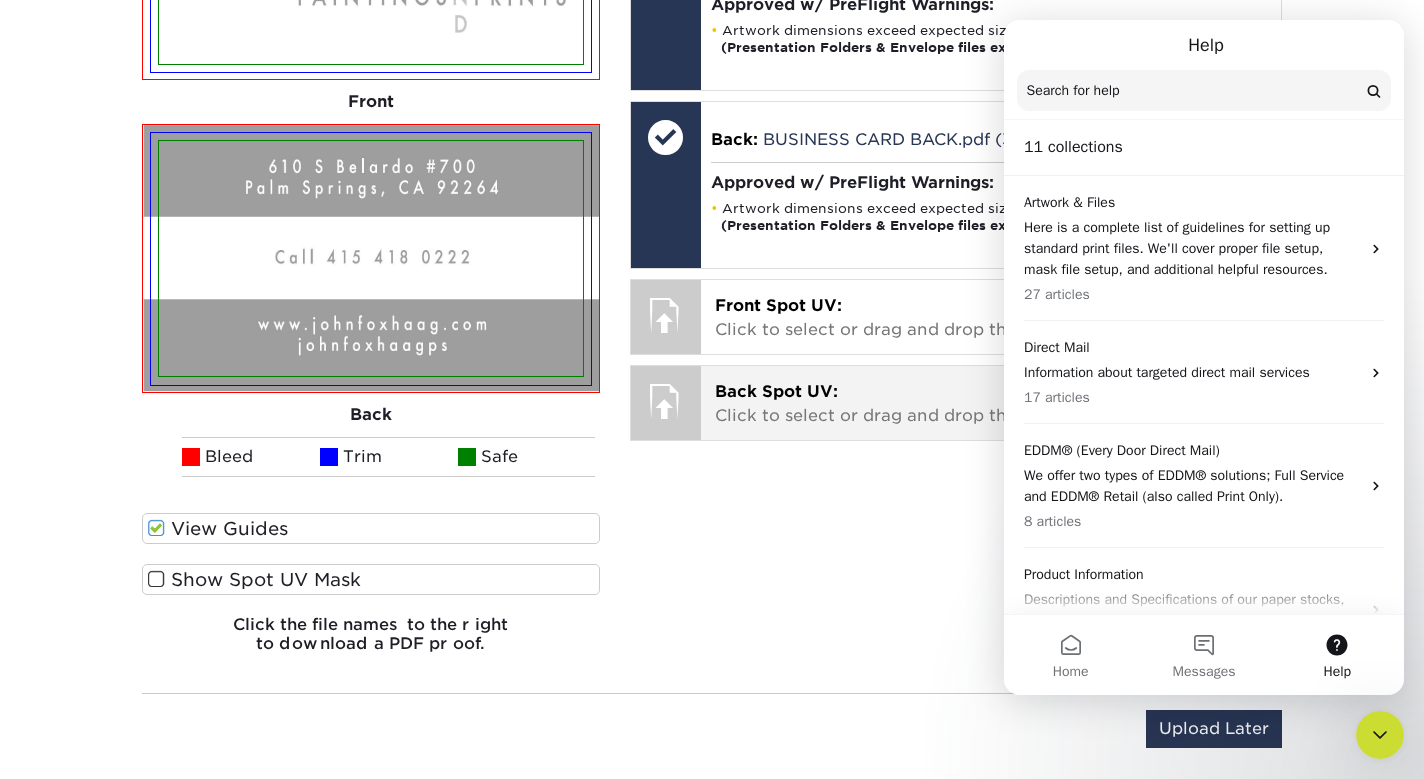 scroll, scrollTop: 2420, scrollLeft: 0, axis: vertical 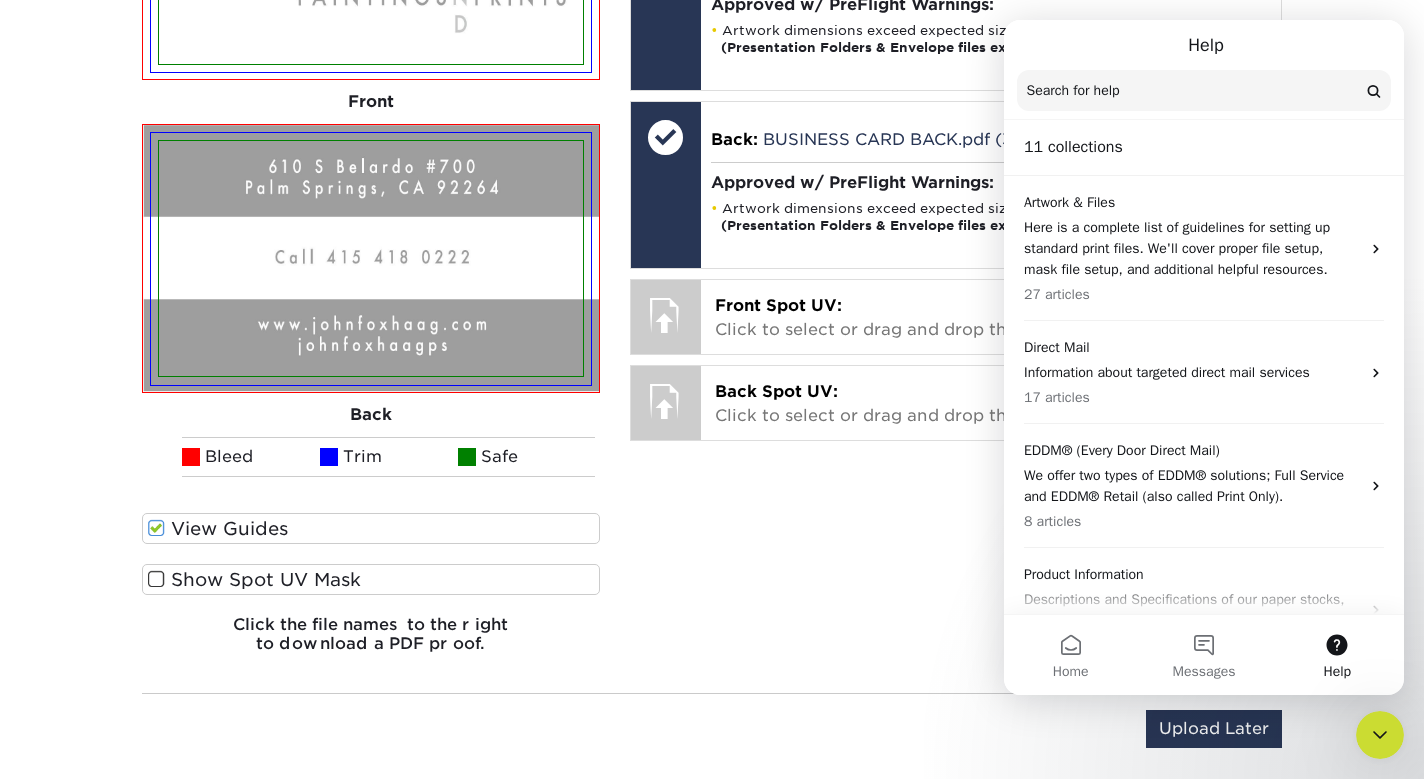 click at bounding box center (156, 579) 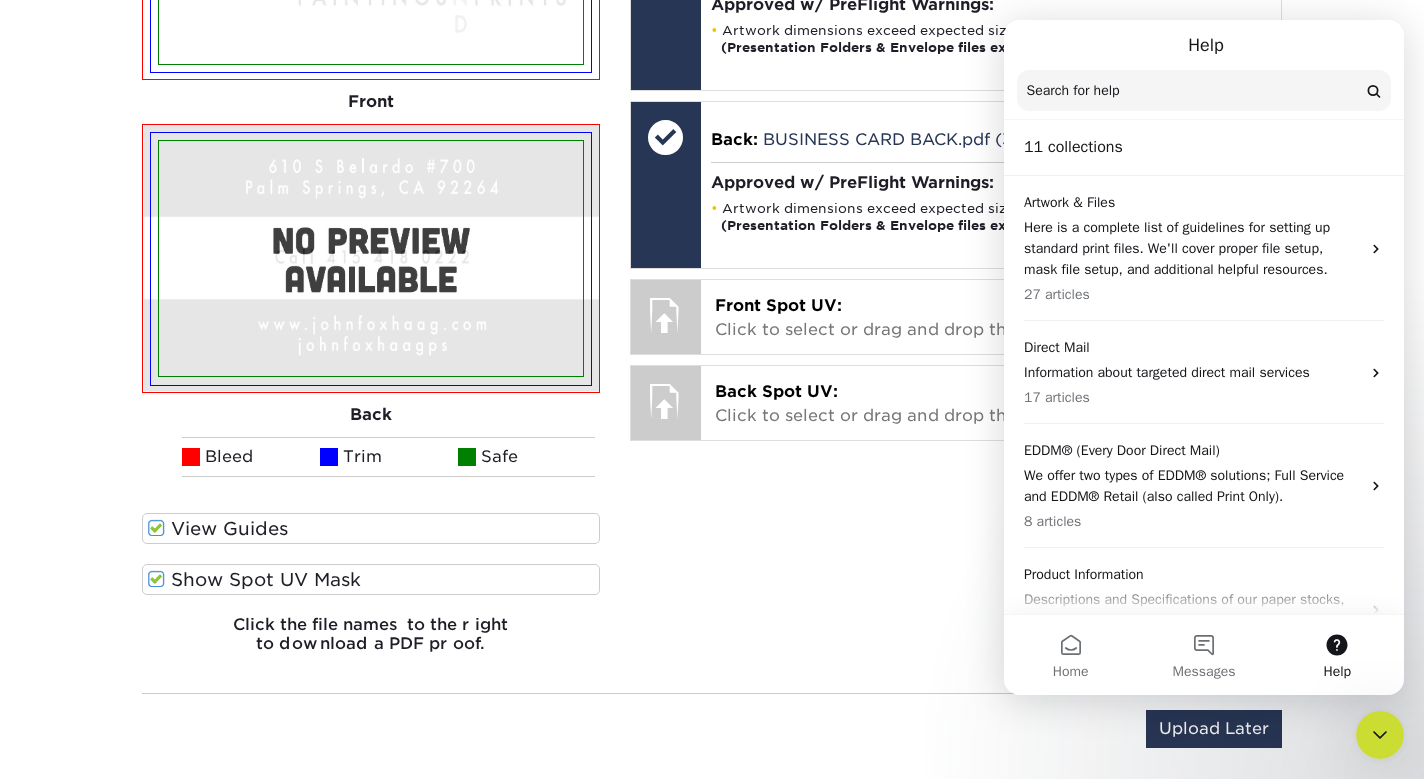 click at bounding box center (156, 579) 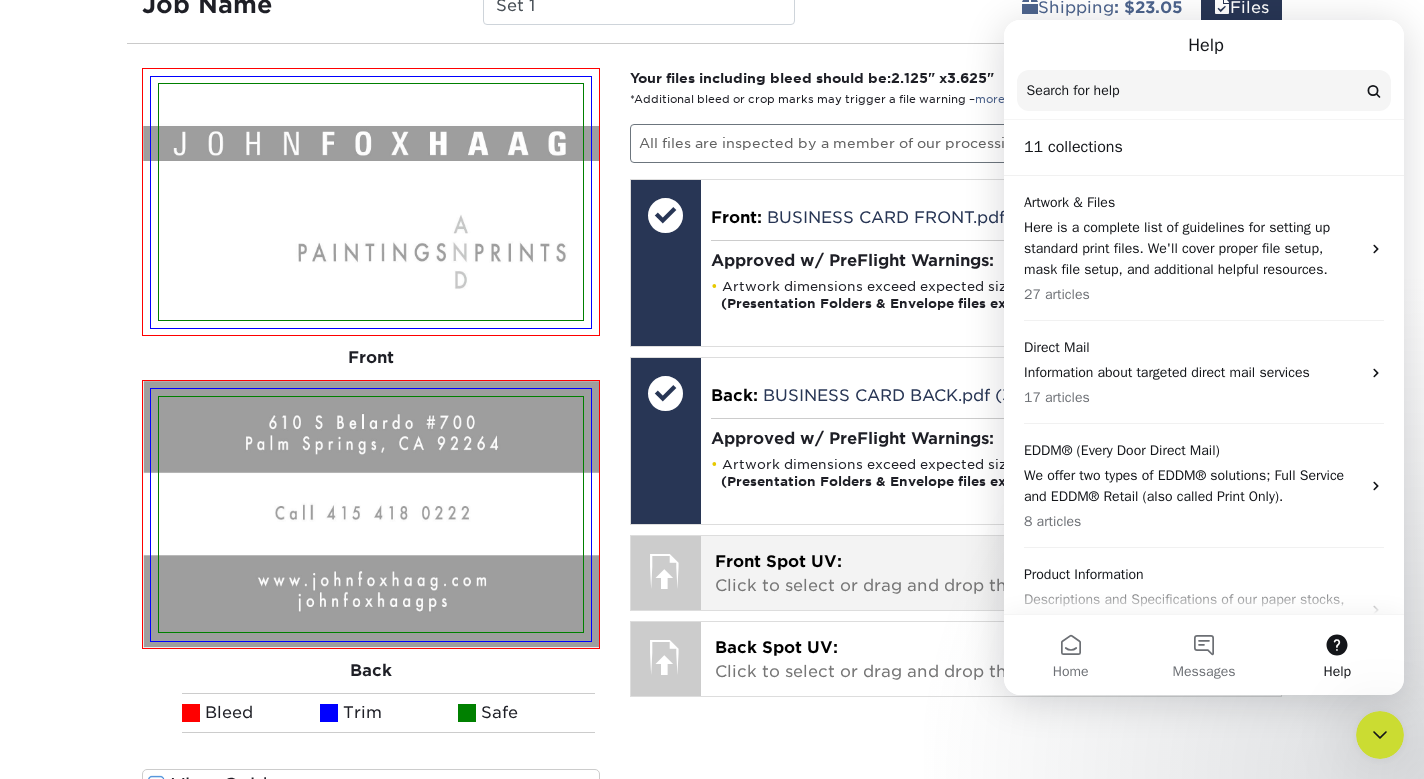 scroll, scrollTop: 2167, scrollLeft: 0, axis: vertical 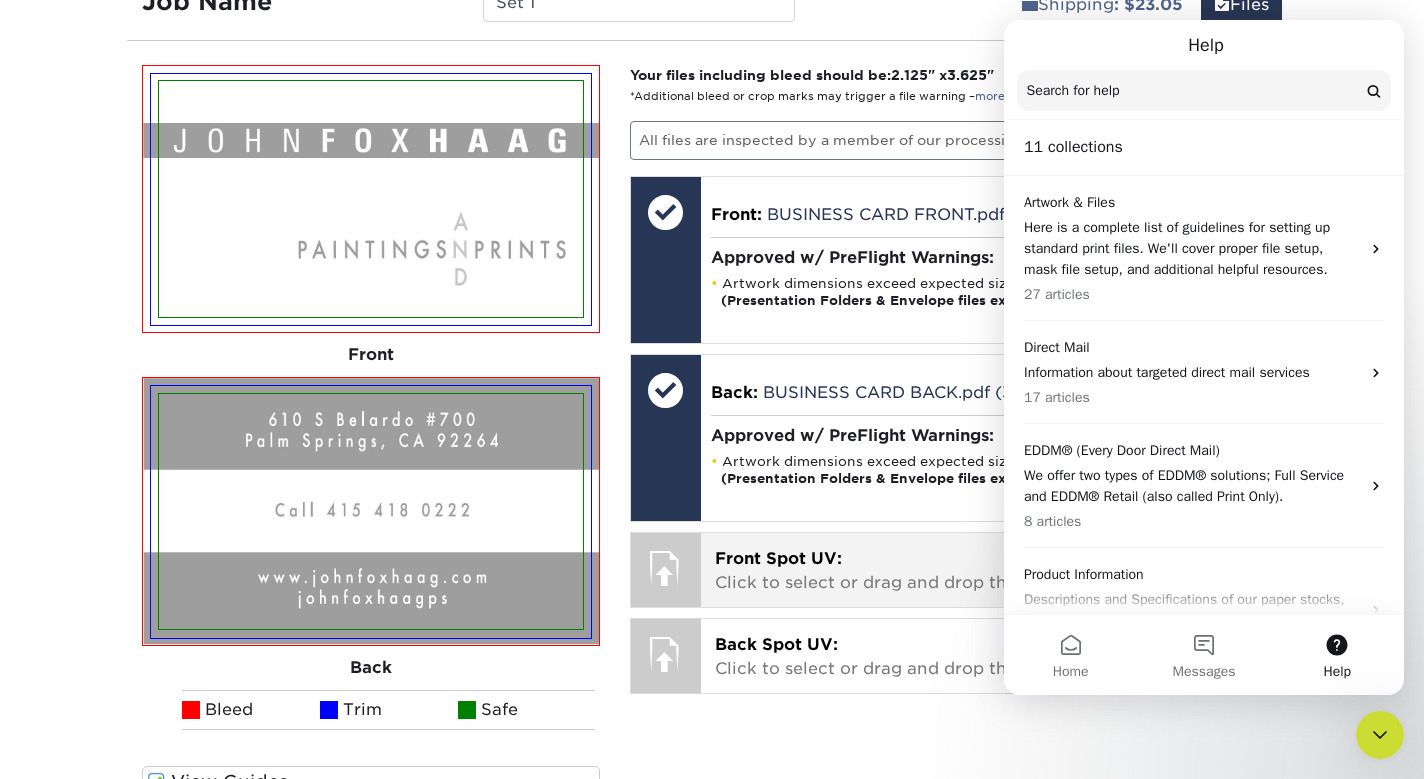 click on "Front Spot UV:" at bounding box center (778, 558) 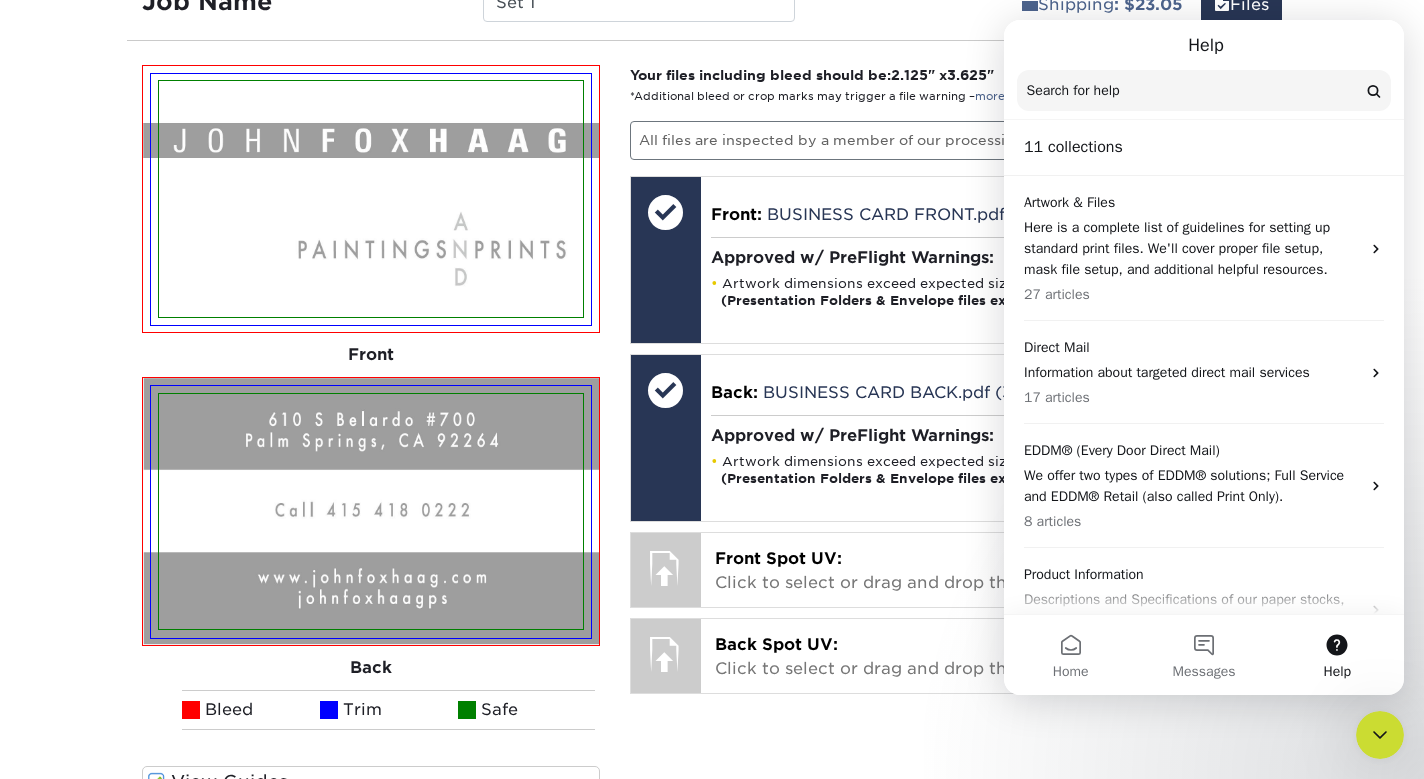 click at bounding box center [1204, 90] 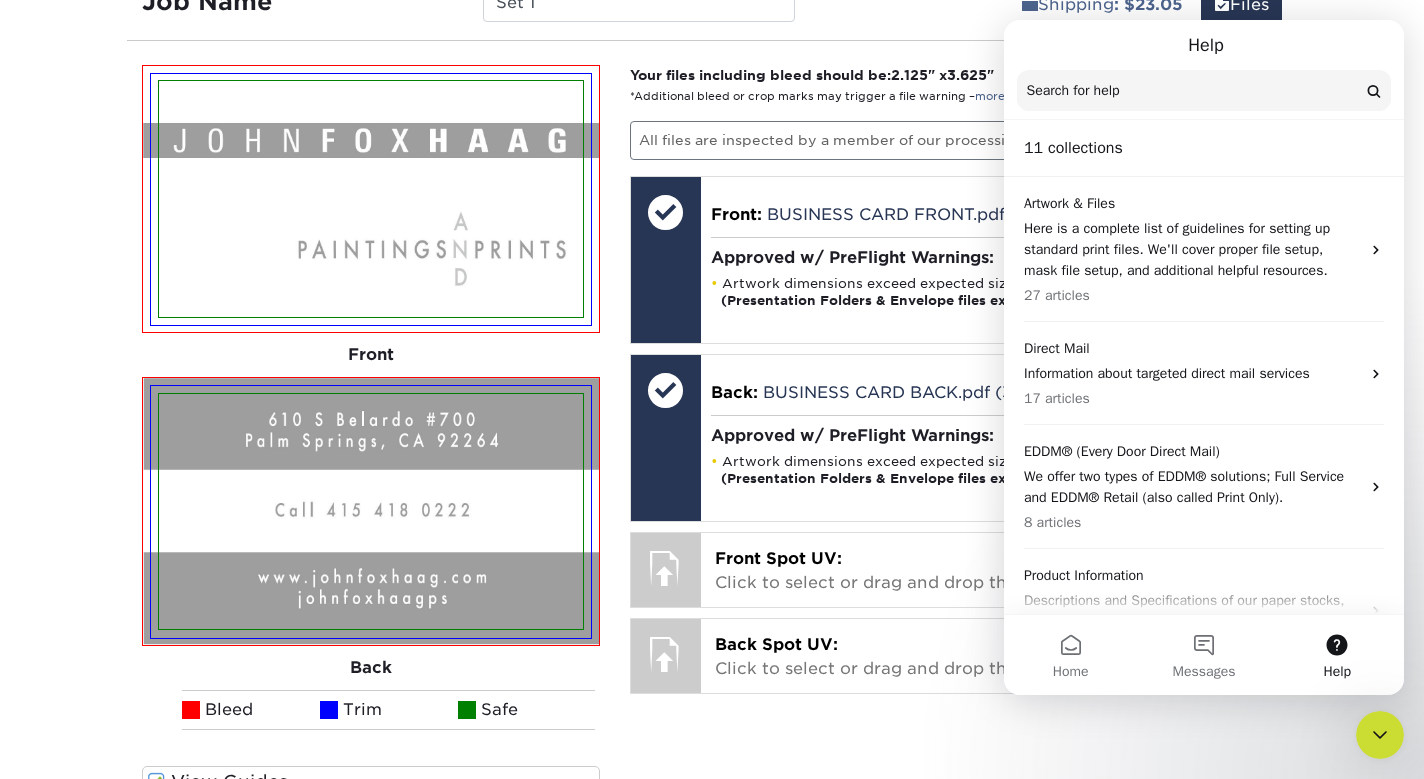 click on "Help" at bounding box center [1204, 45] 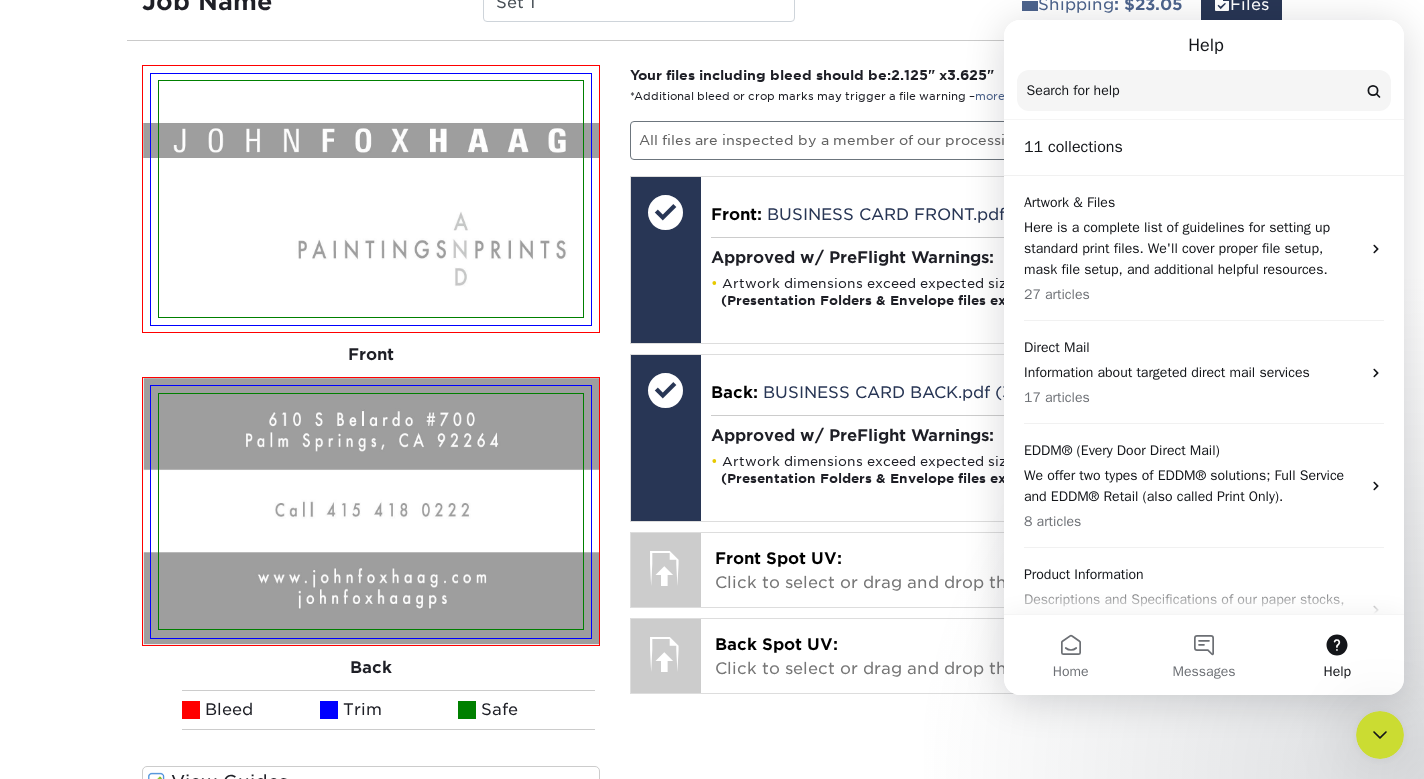 click on "Help" at bounding box center [1206, 45] 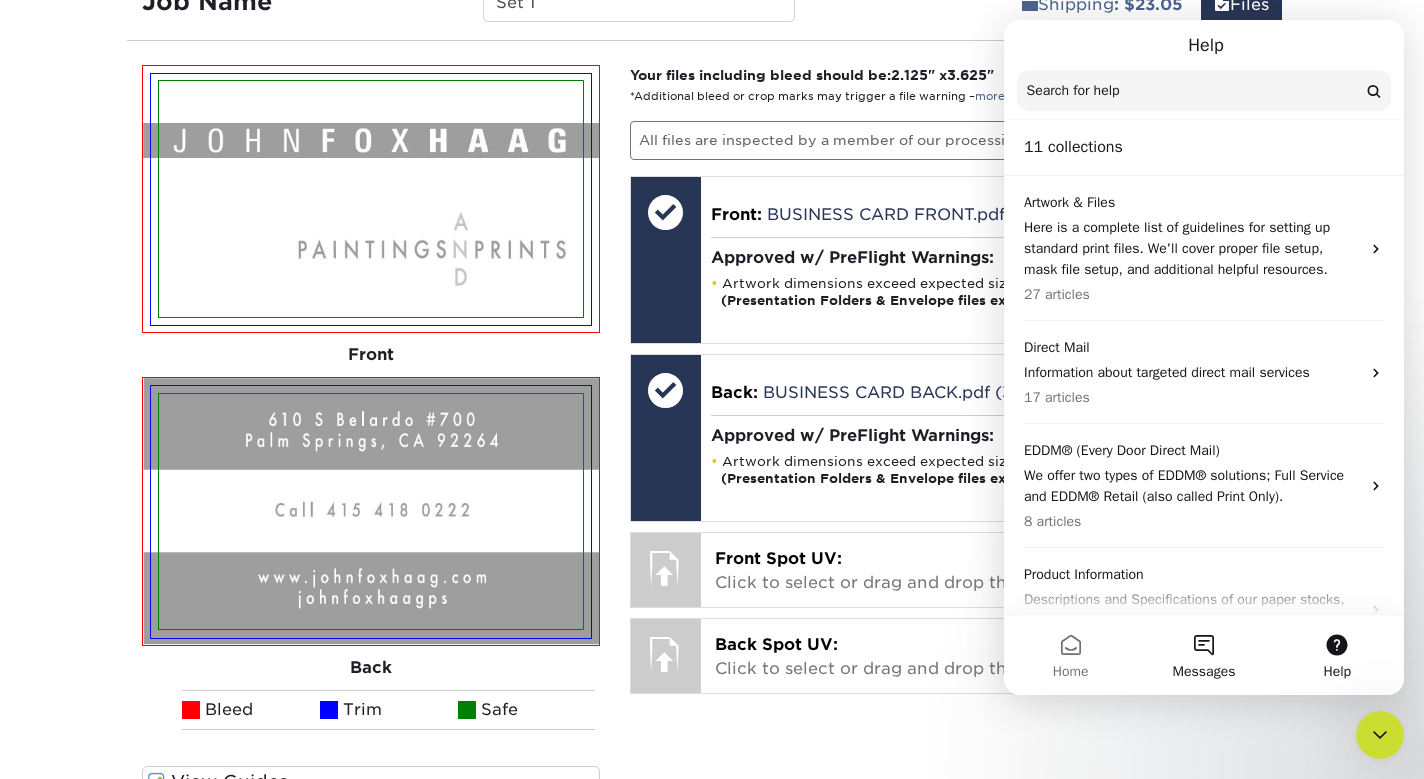 click on "Messages" at bounding box center (1203, 655) 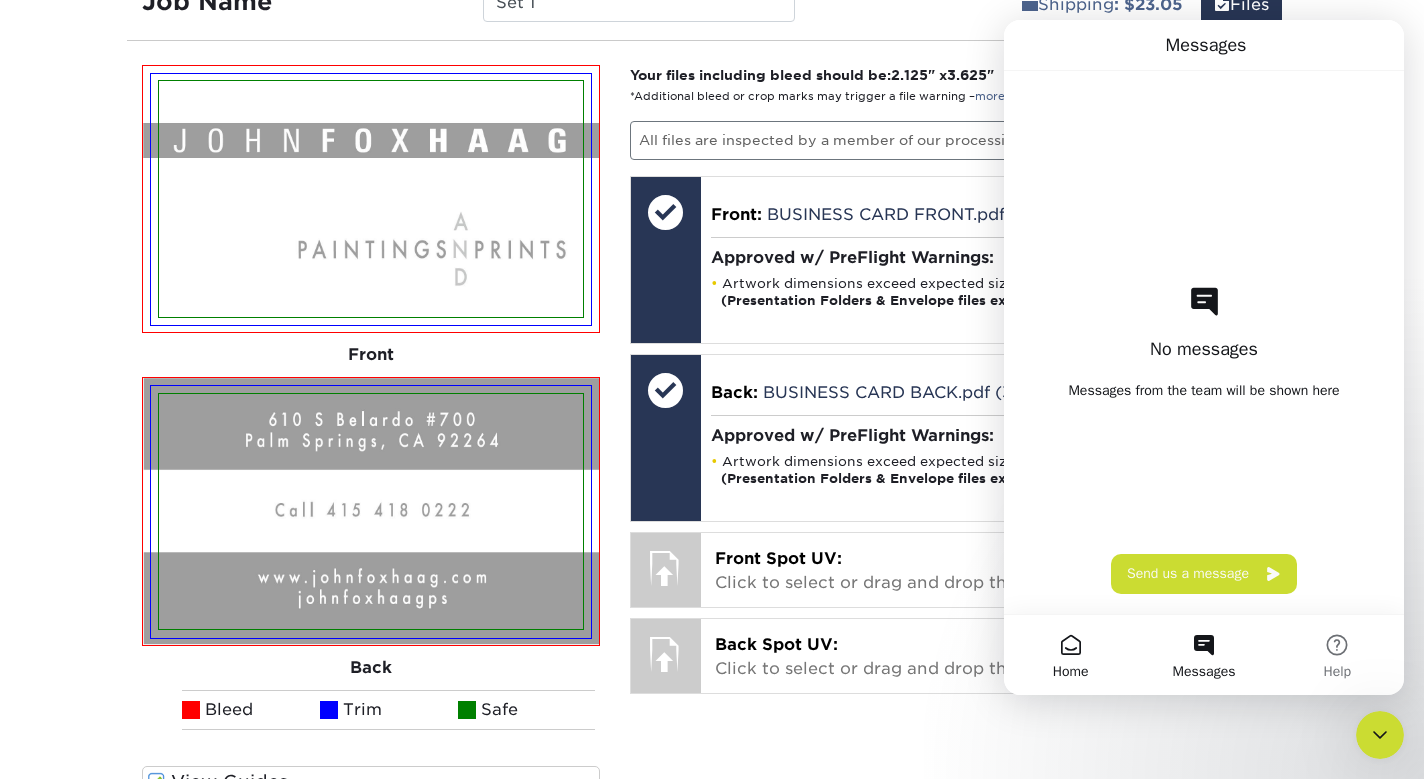 click on "Home" at bounding box center [1070, 655] 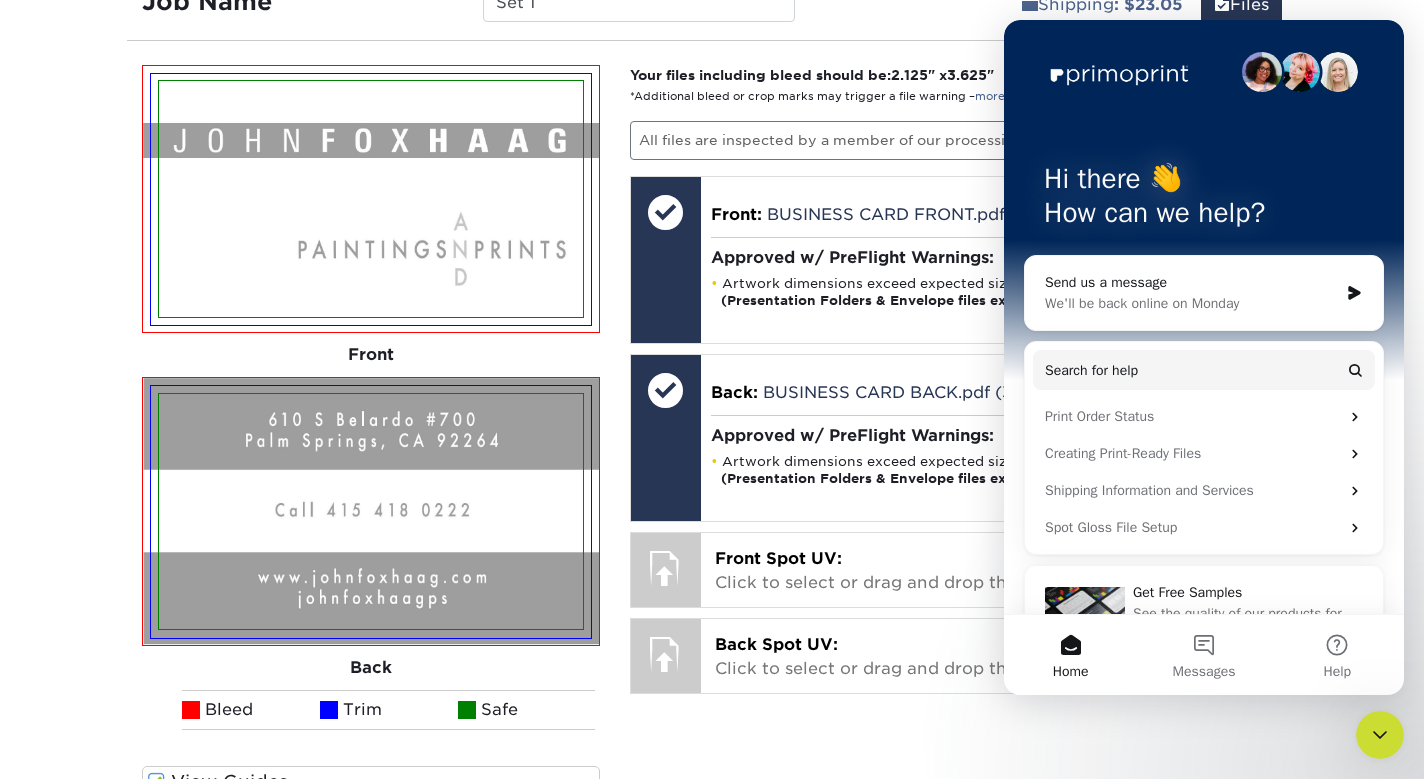 click on "Home" at bounding box center [1070, 655] 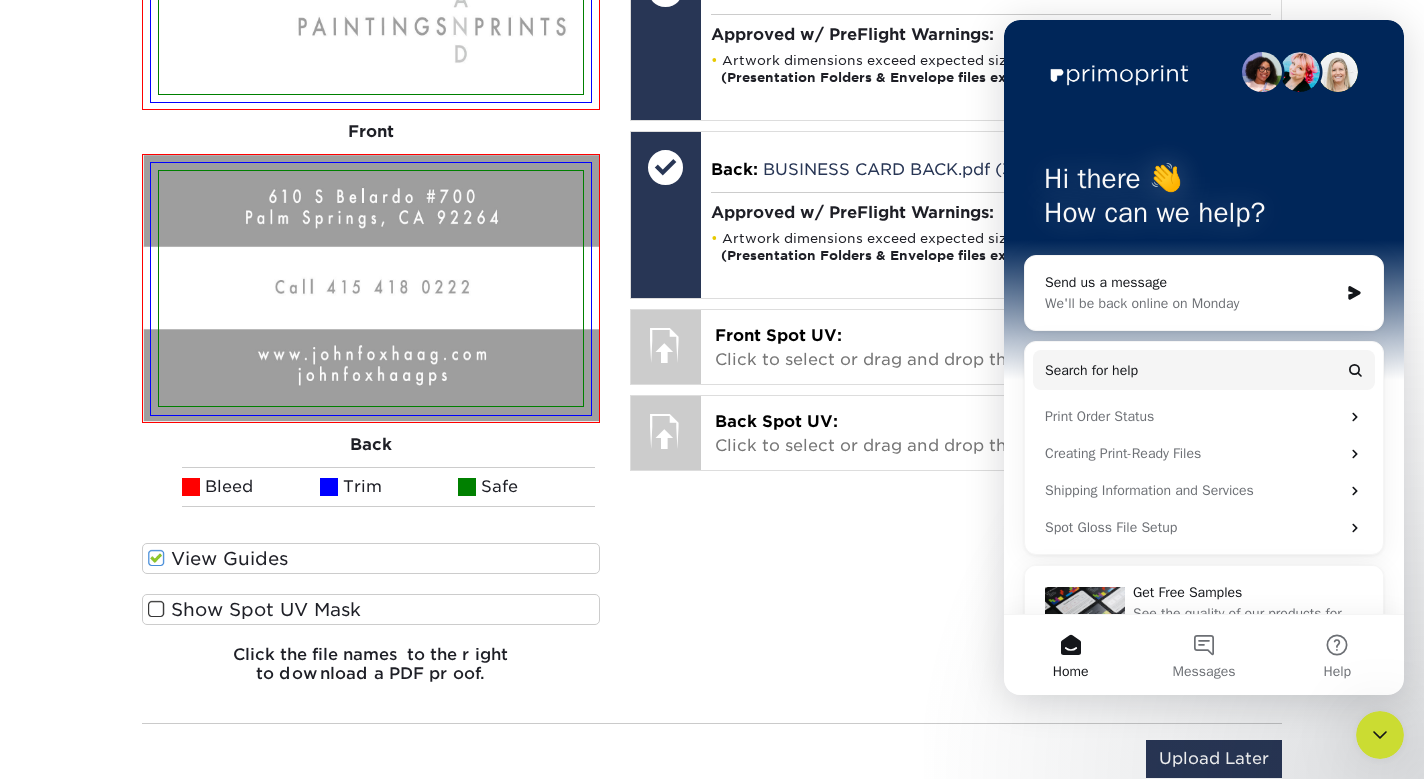 scroll, scrollTop: 2378, scrollLeft: 0, axis: vertical 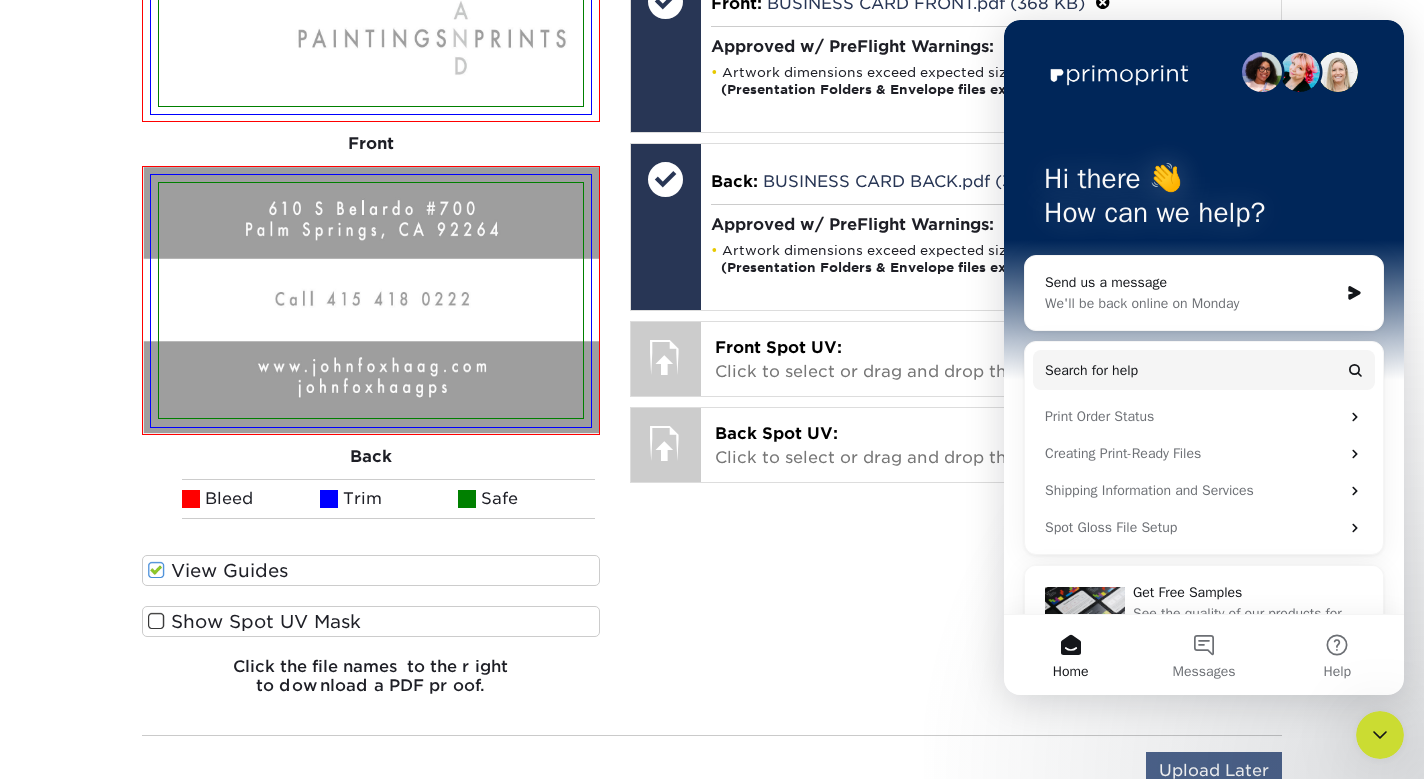 click on "Upload Later" at bounding box center (1214, 771) 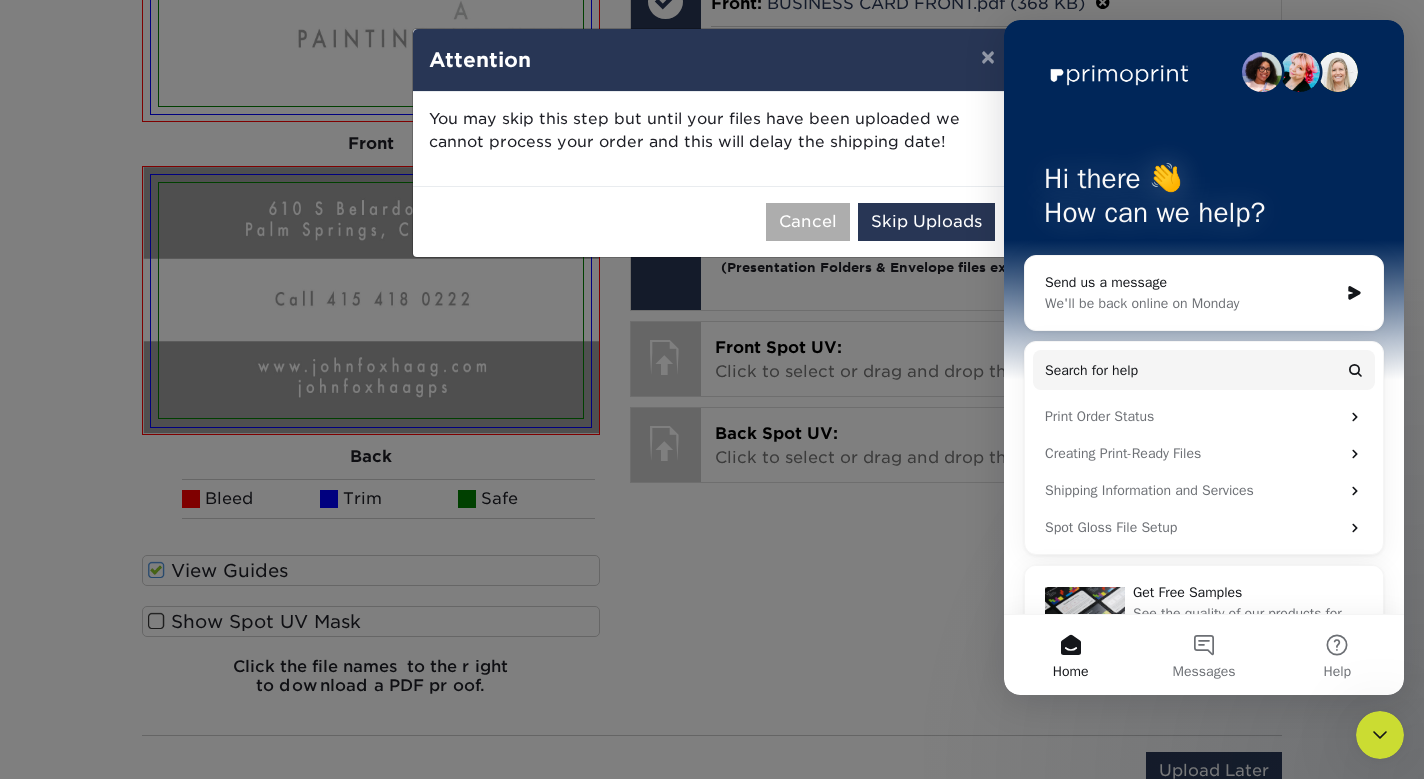 click on "Cancel" at bounding box center [808, 222] 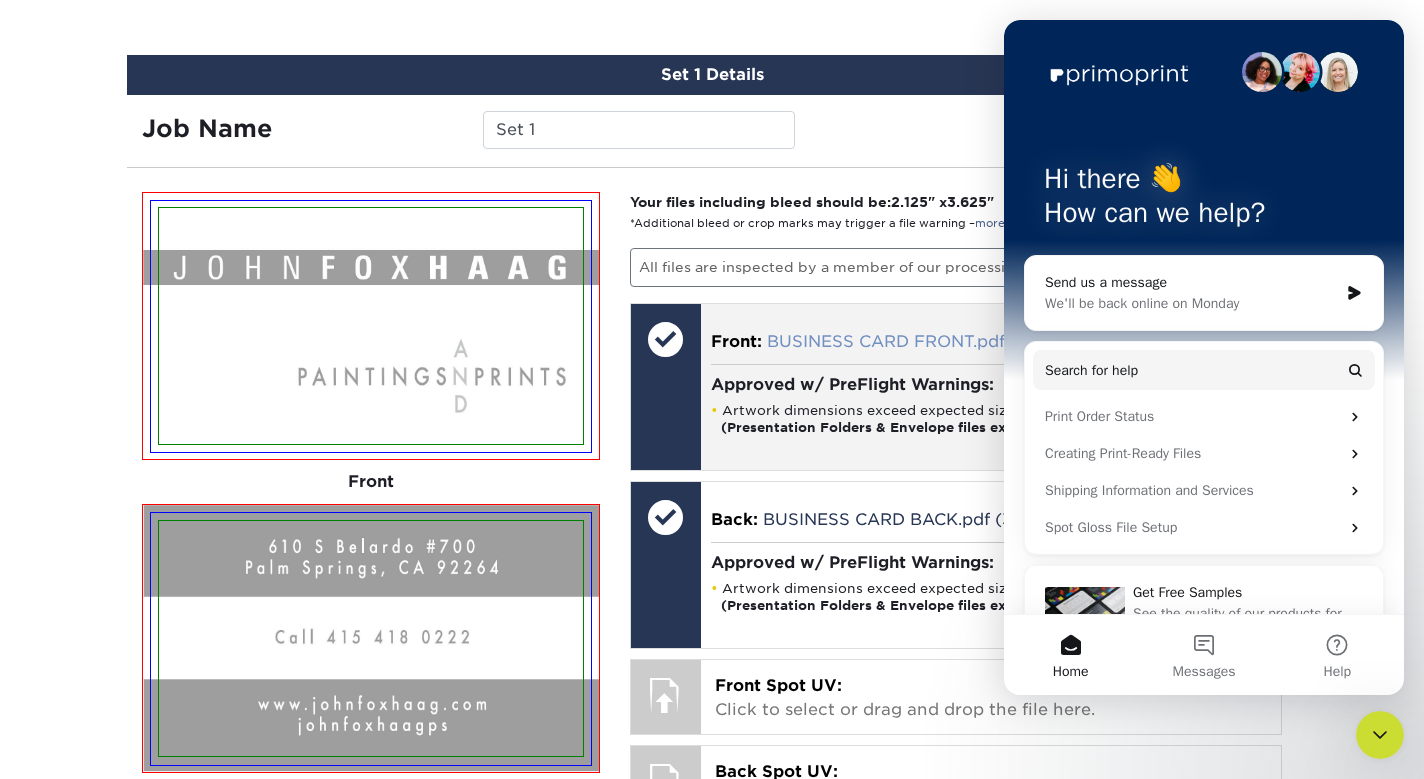 scroll, scrollTop: 2053, scrollLeft: 0, axis: vertical 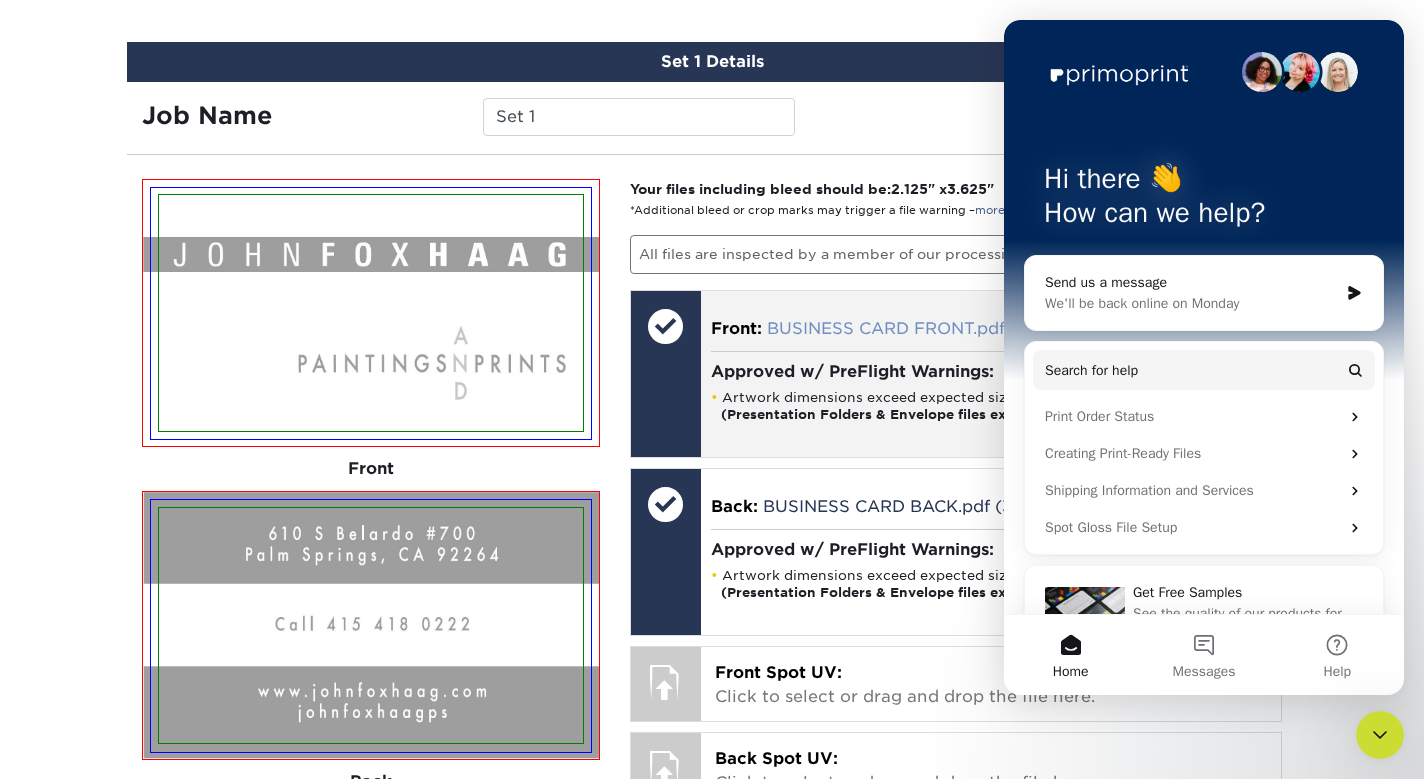 click on "BUSINESS CARD FRONT.pdf (368 KB)" at bounding box center (926, 328) 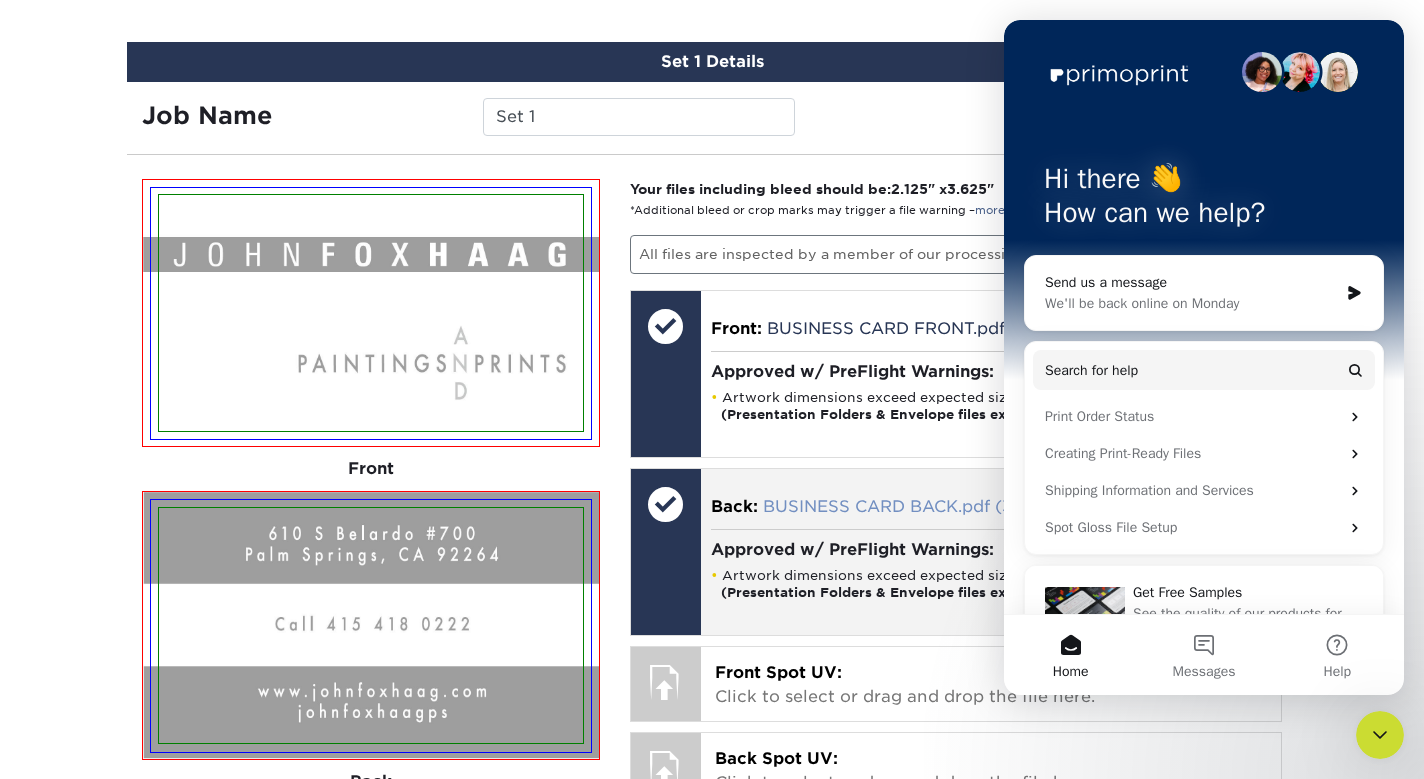 click on "BUSINESS CARD BACK.pdf (396 KB)" at bounding box center [916, 506] 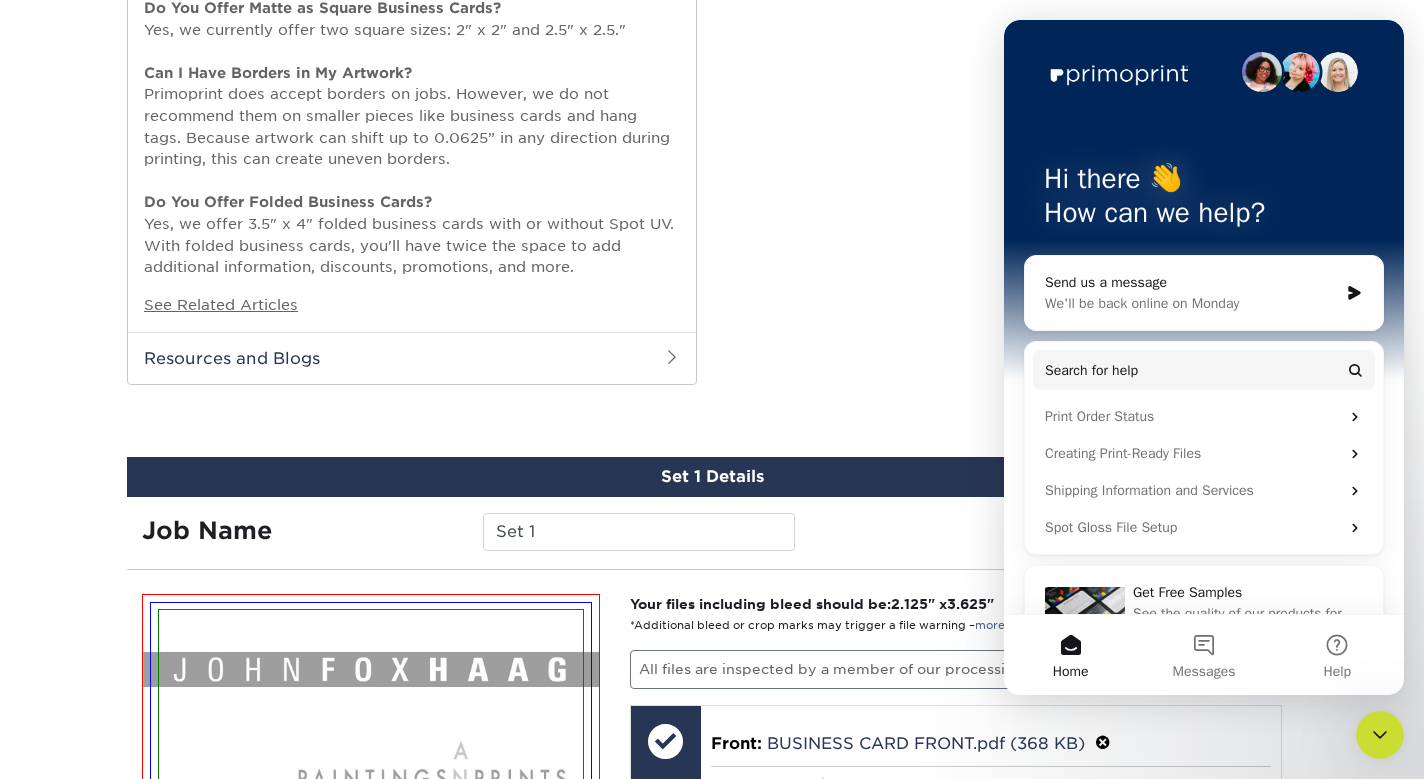 scroll, scrollTop: 1642, scrollLeft: 0, axis: vertical 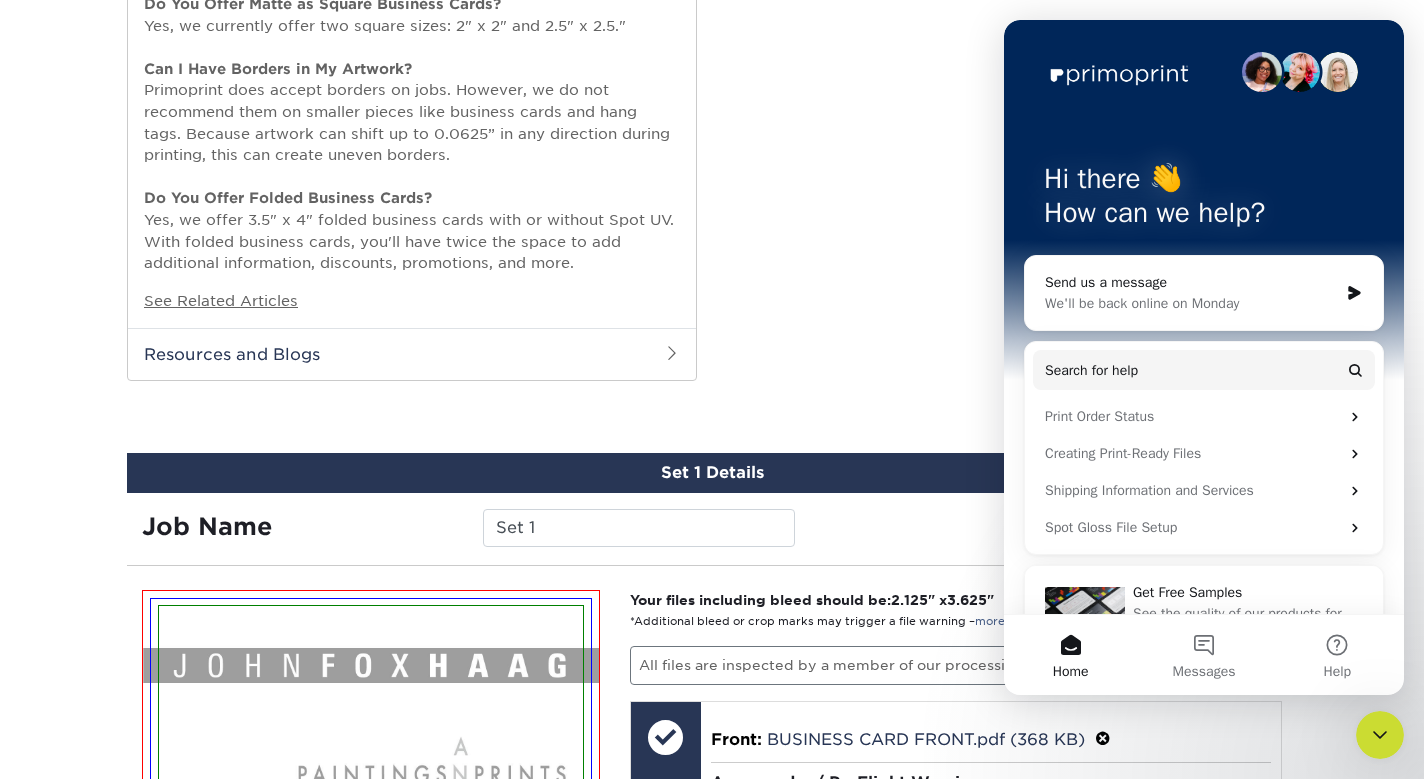 click 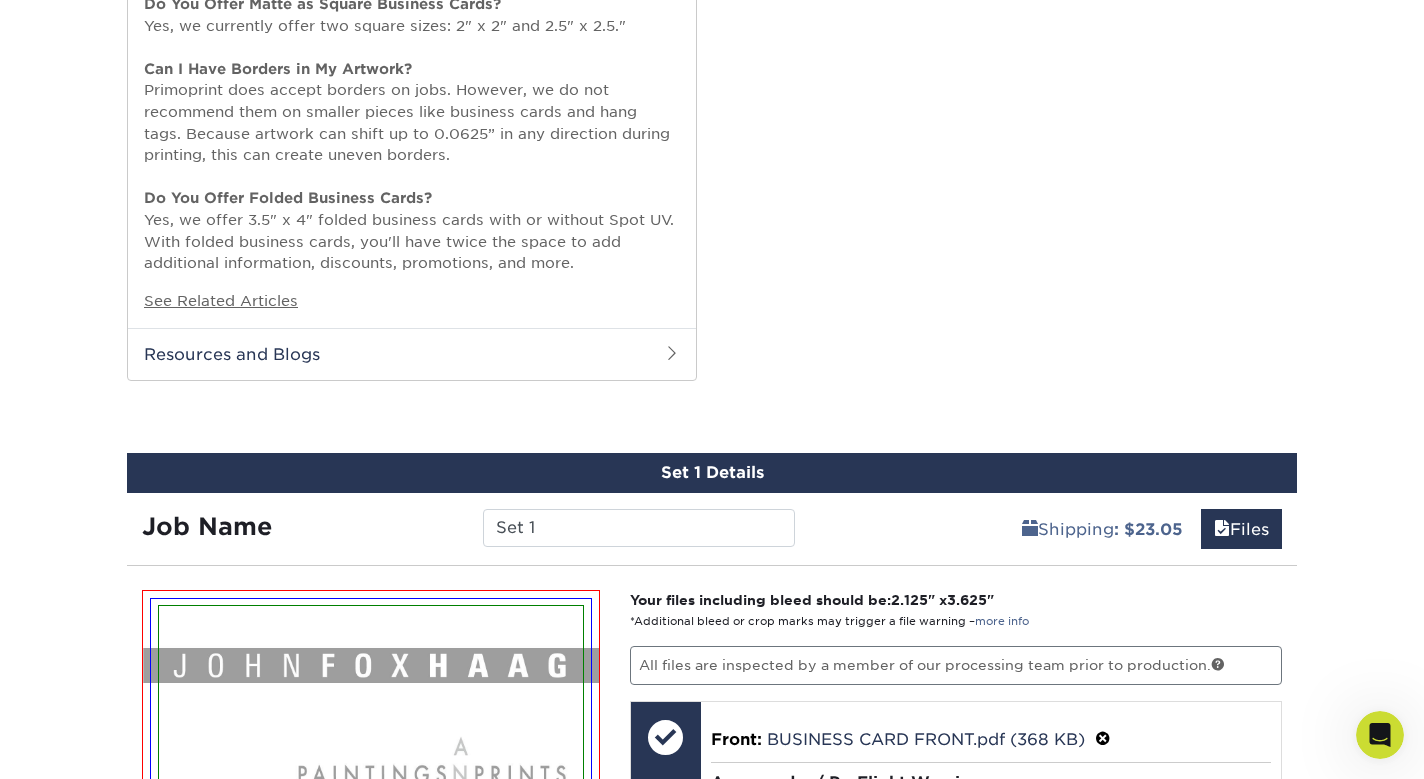 click on "Products
Business Cards
Matte  Business Cards
Previous Next
100 $ 9" at bounding box center [712, 30] 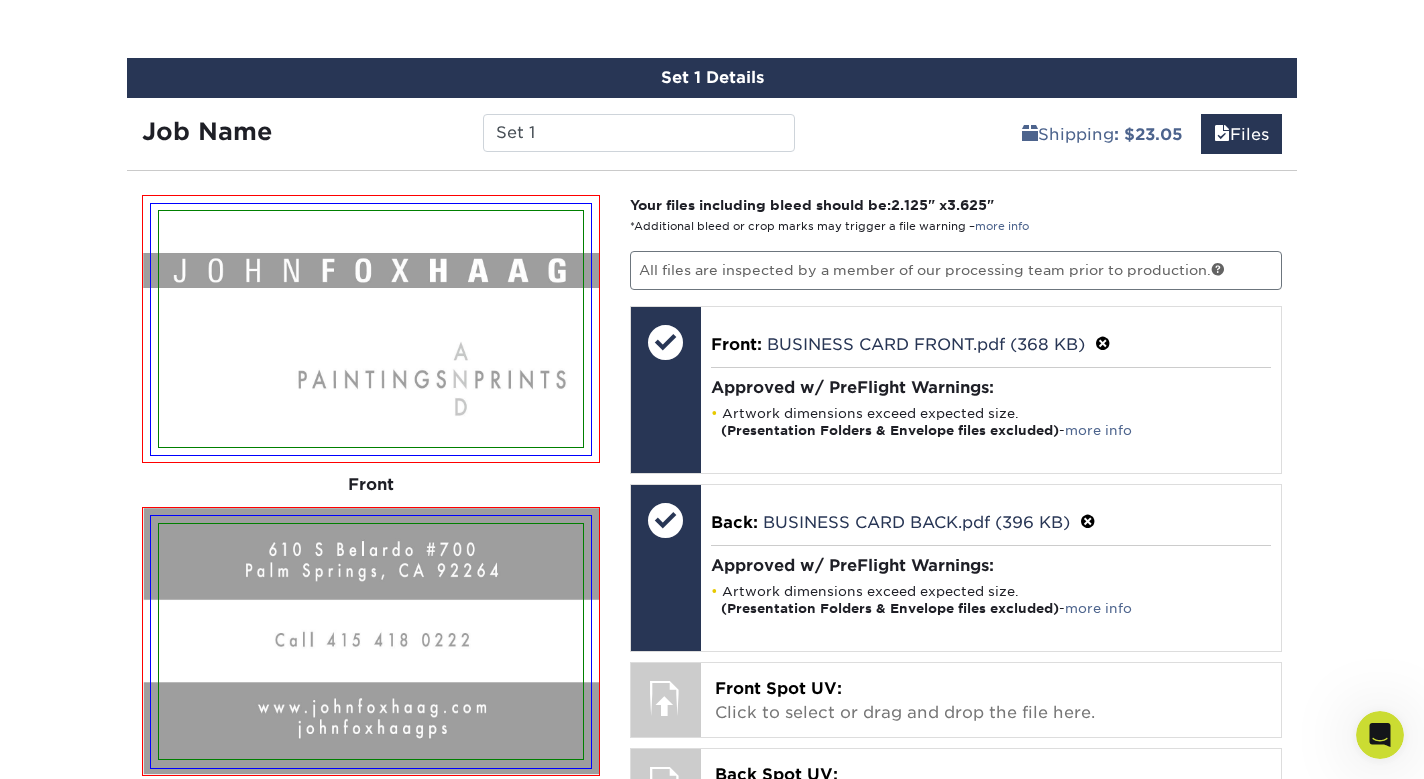 scroll, scrollTop: 2037, scrollLeft: 0, axis: vertical 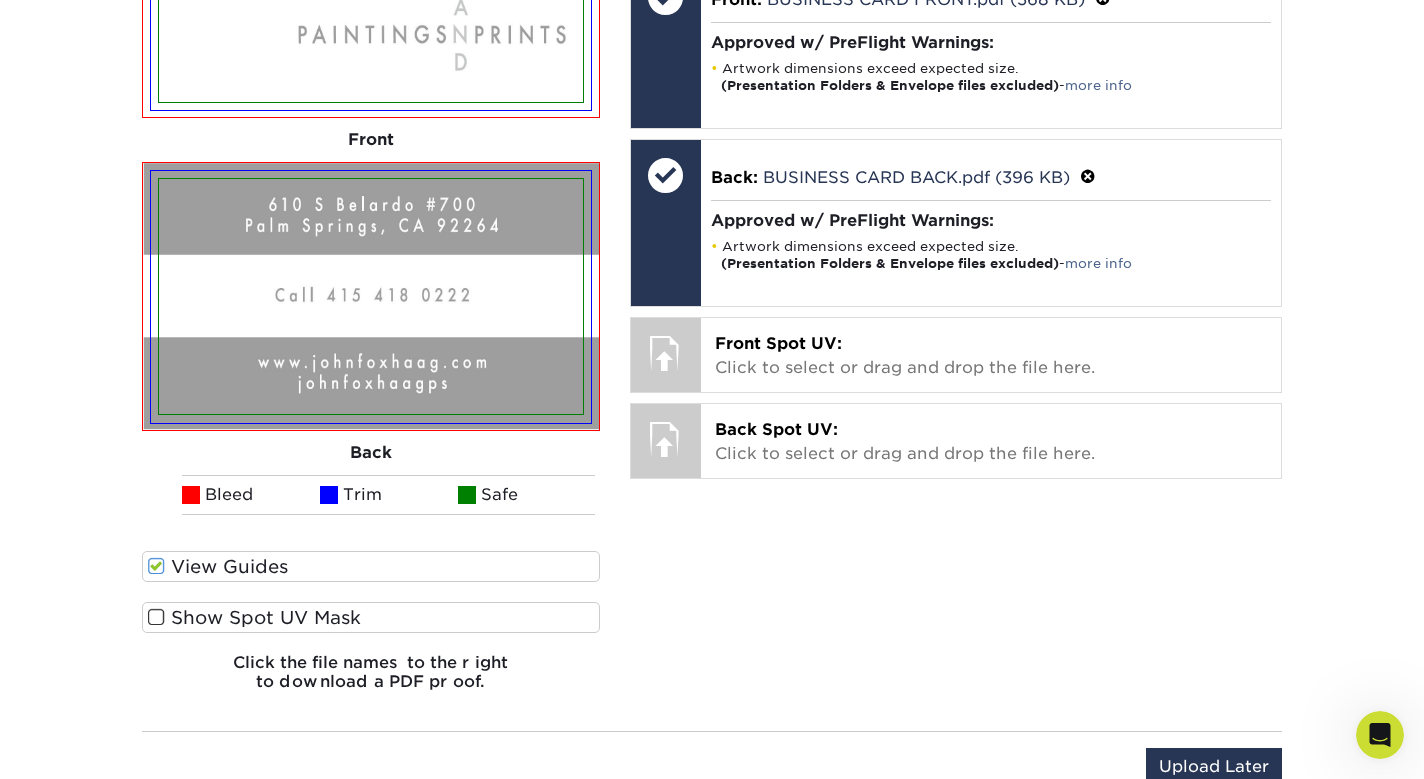 click at bounding box center [156, 617] 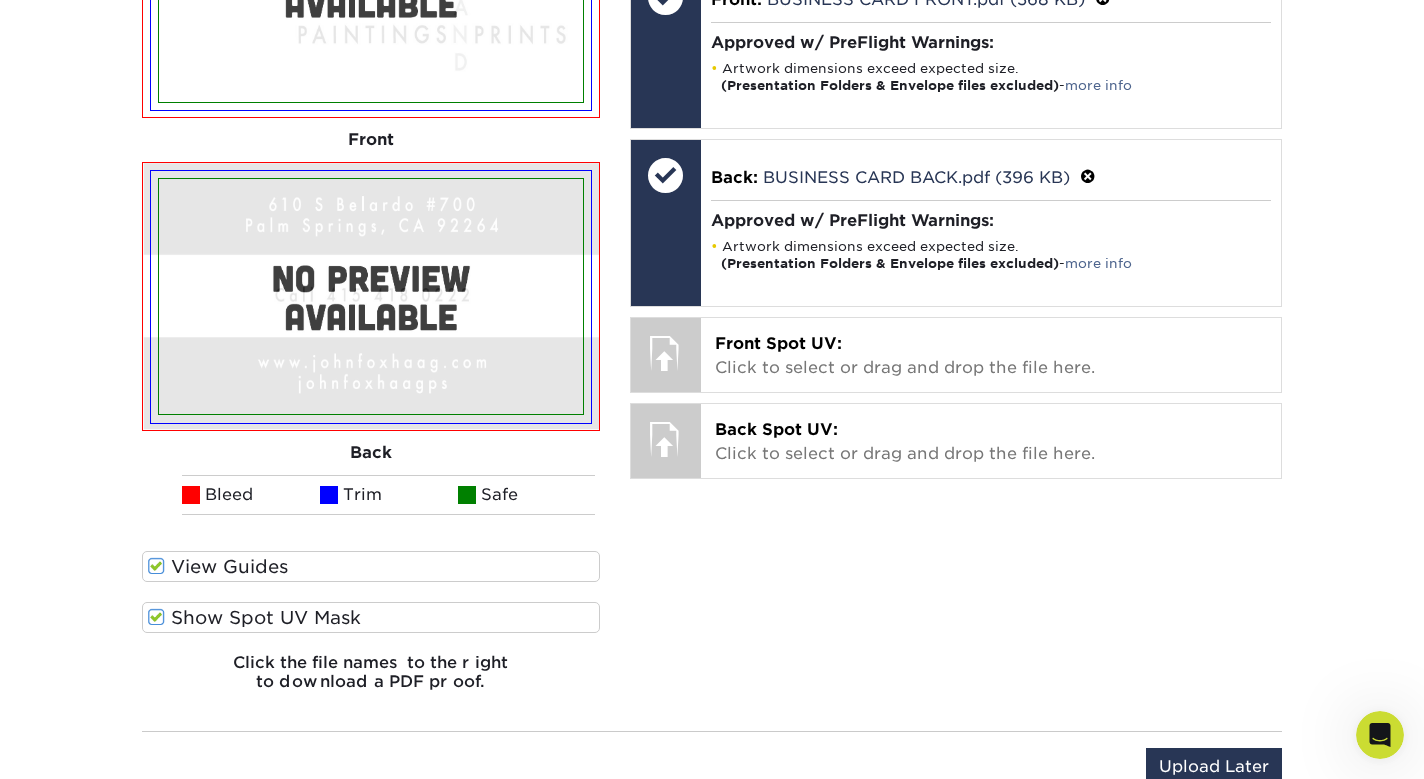 click at bounding box center (156, 617) 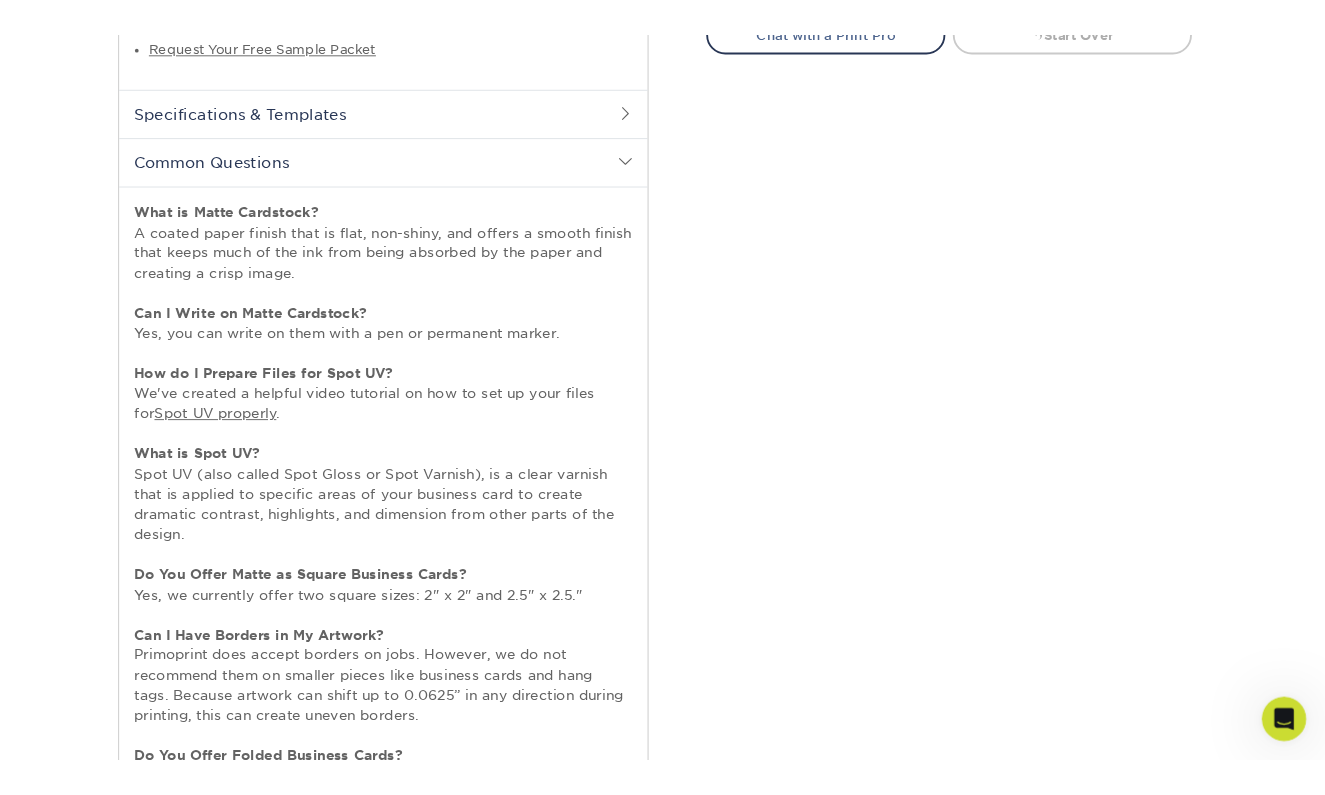 scroll, scrollTop: 1065, scrollLeft: 0, axis: vertical 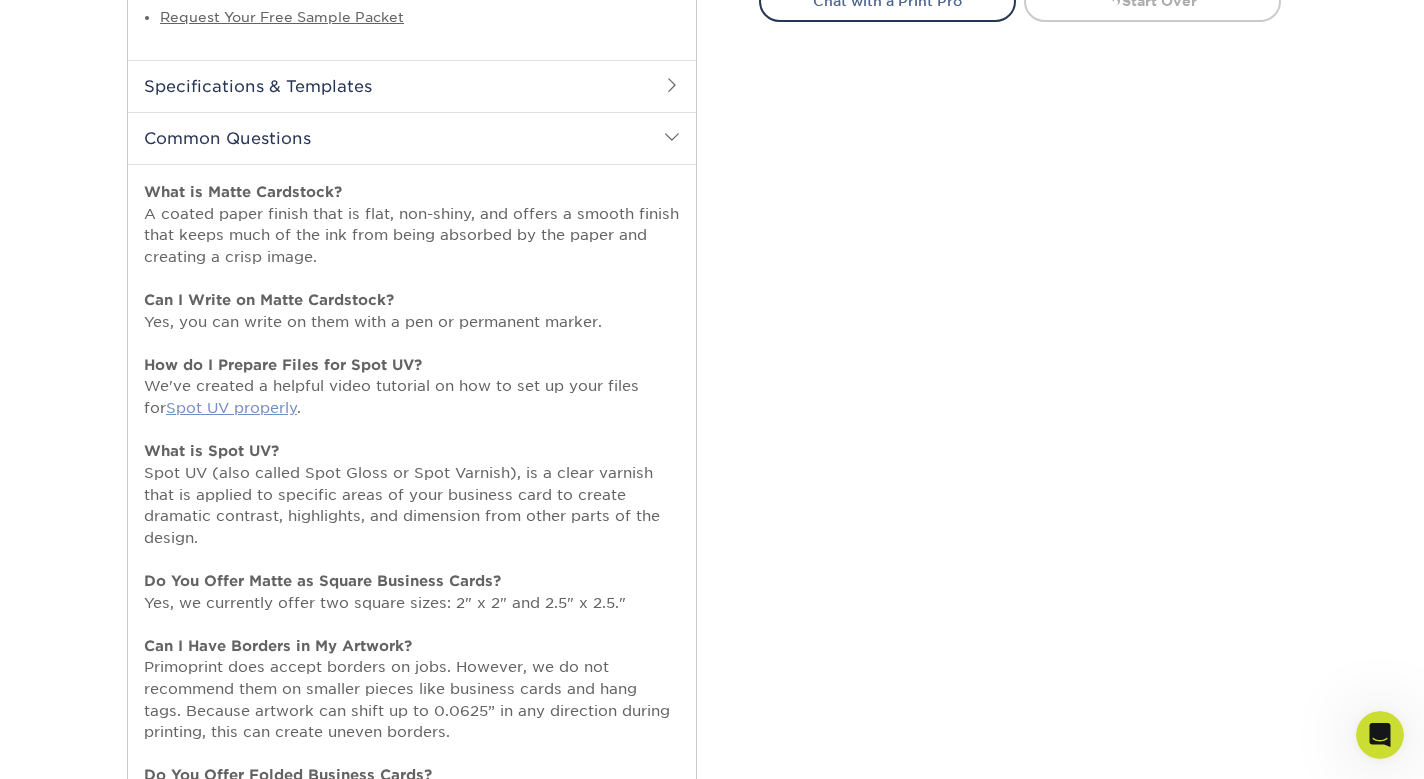 click on "Spot UV properly" at bounding box center [231, 407] 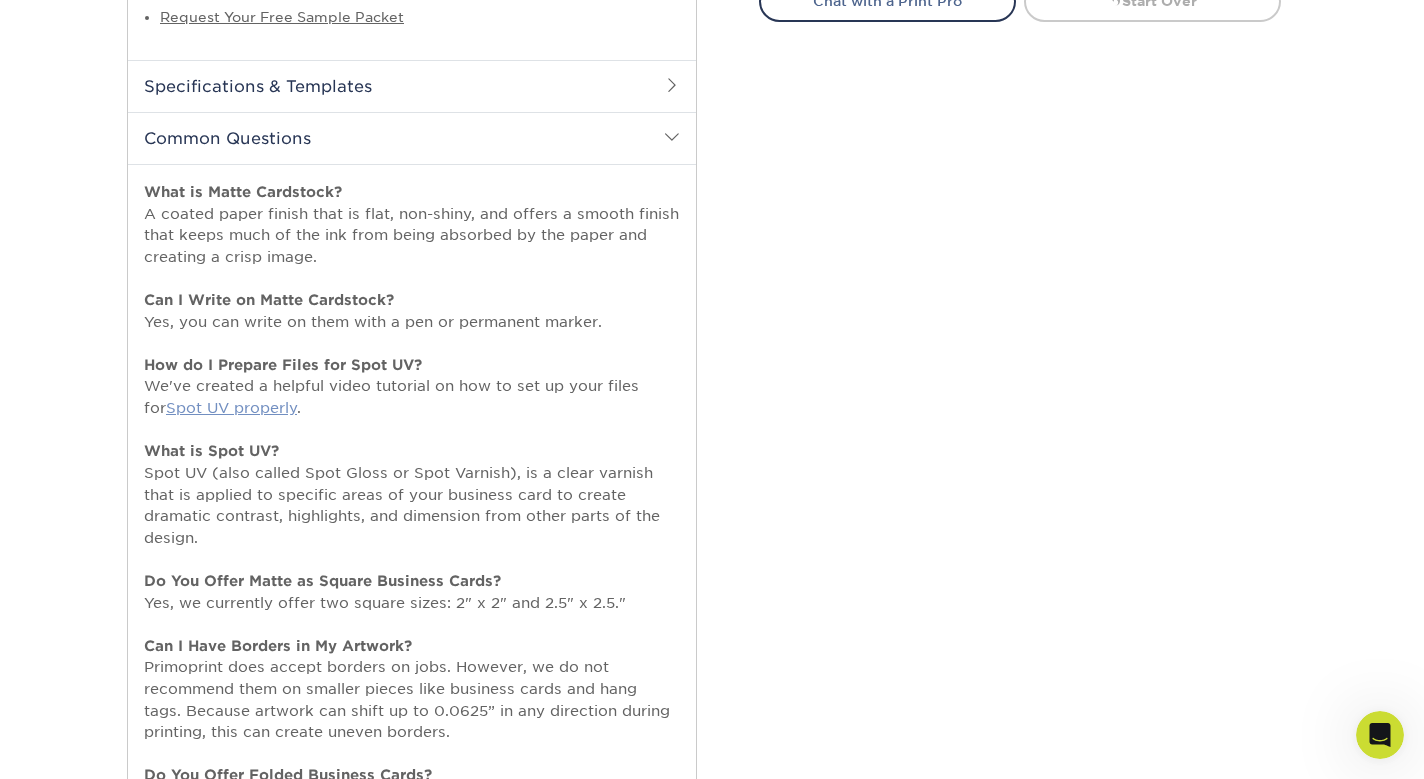click on "Spot UV properly" at bounding box center [231, 407] 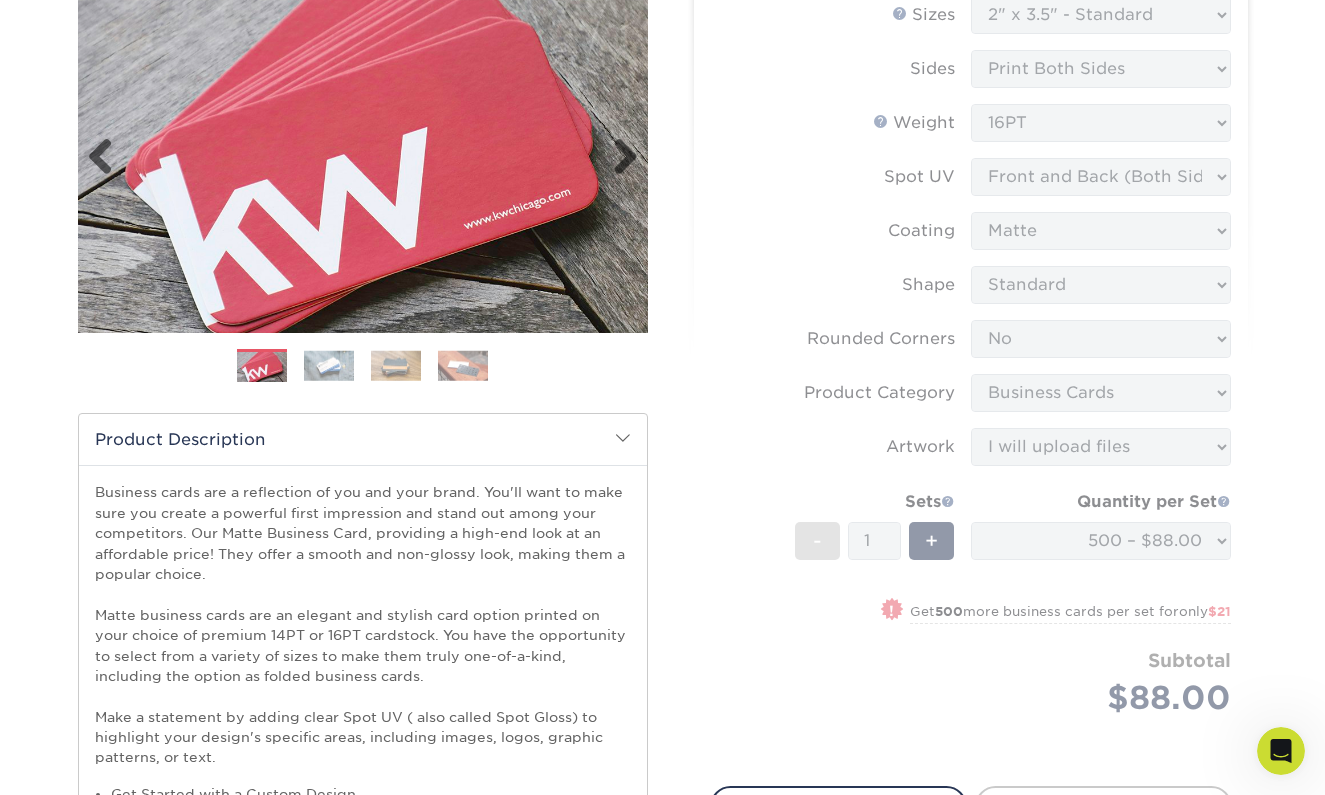 scroll, scrollTop: 262, scrollLeft: 0, axis: vertical 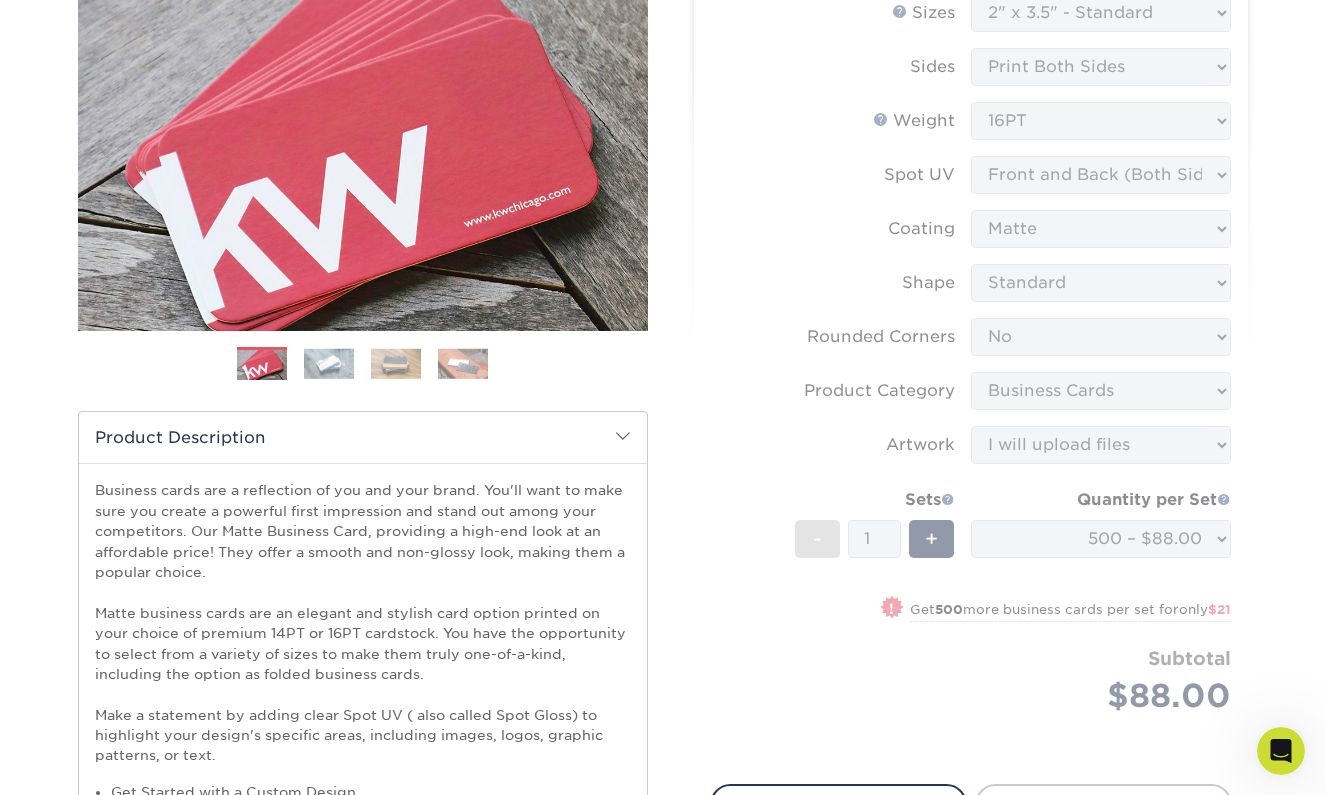 click on "Sizes Help Sizes
Please Select
1.5" x 3.5"  - Mini
1.75" x 3.5" - Mini 2" x 2" - Square 2" x 3" - Mini No" at bounding box center (971, 377) 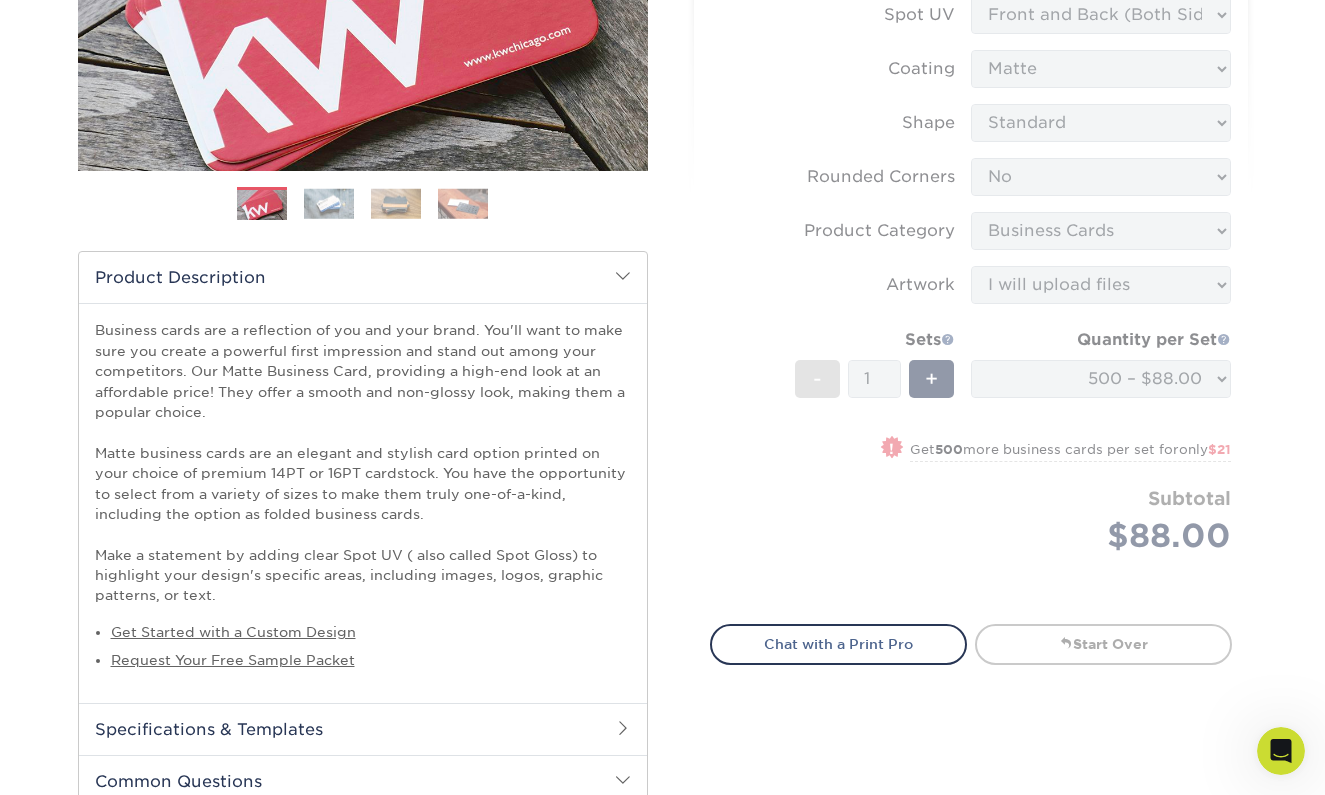 scroll, scrollTop: 421, scrollLeft: 0, axis: vertical 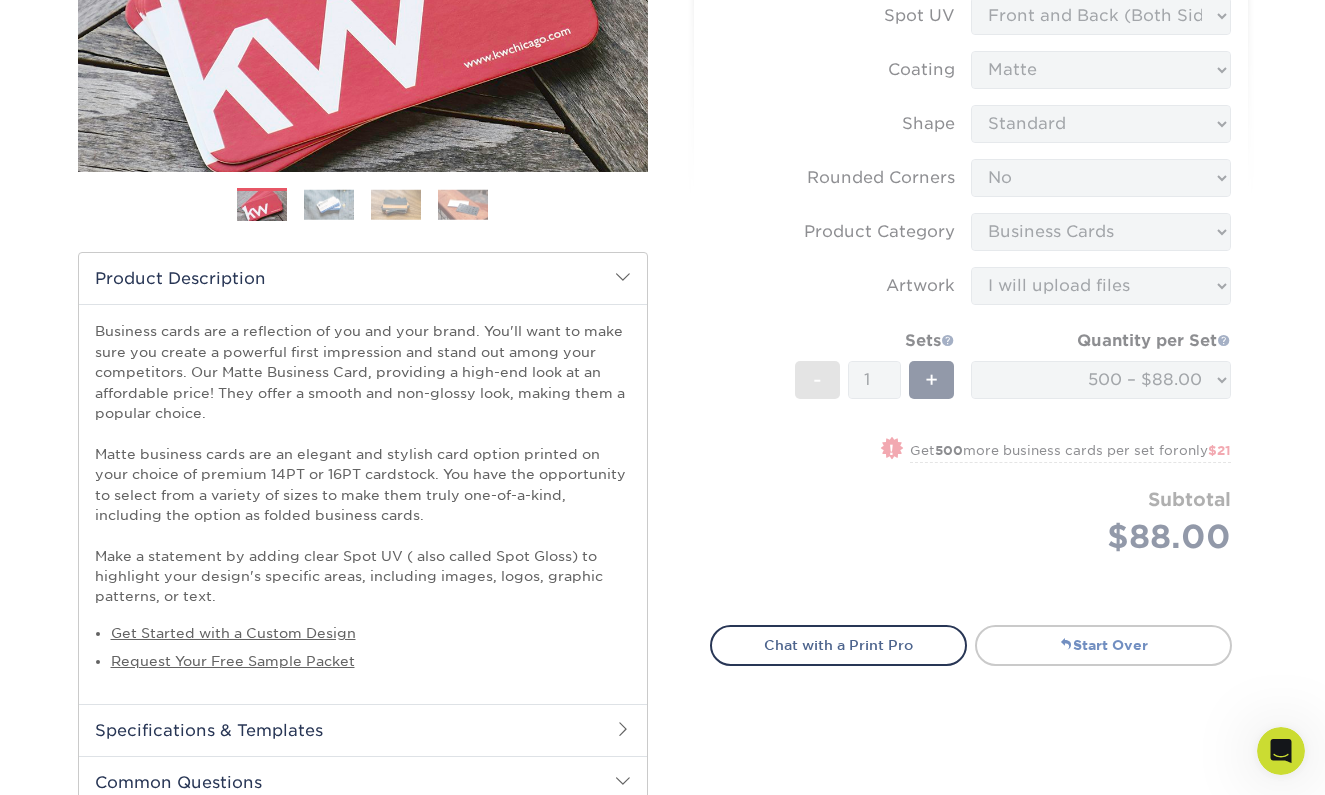 click on "Start Over" at bounding box center [1103, 645] 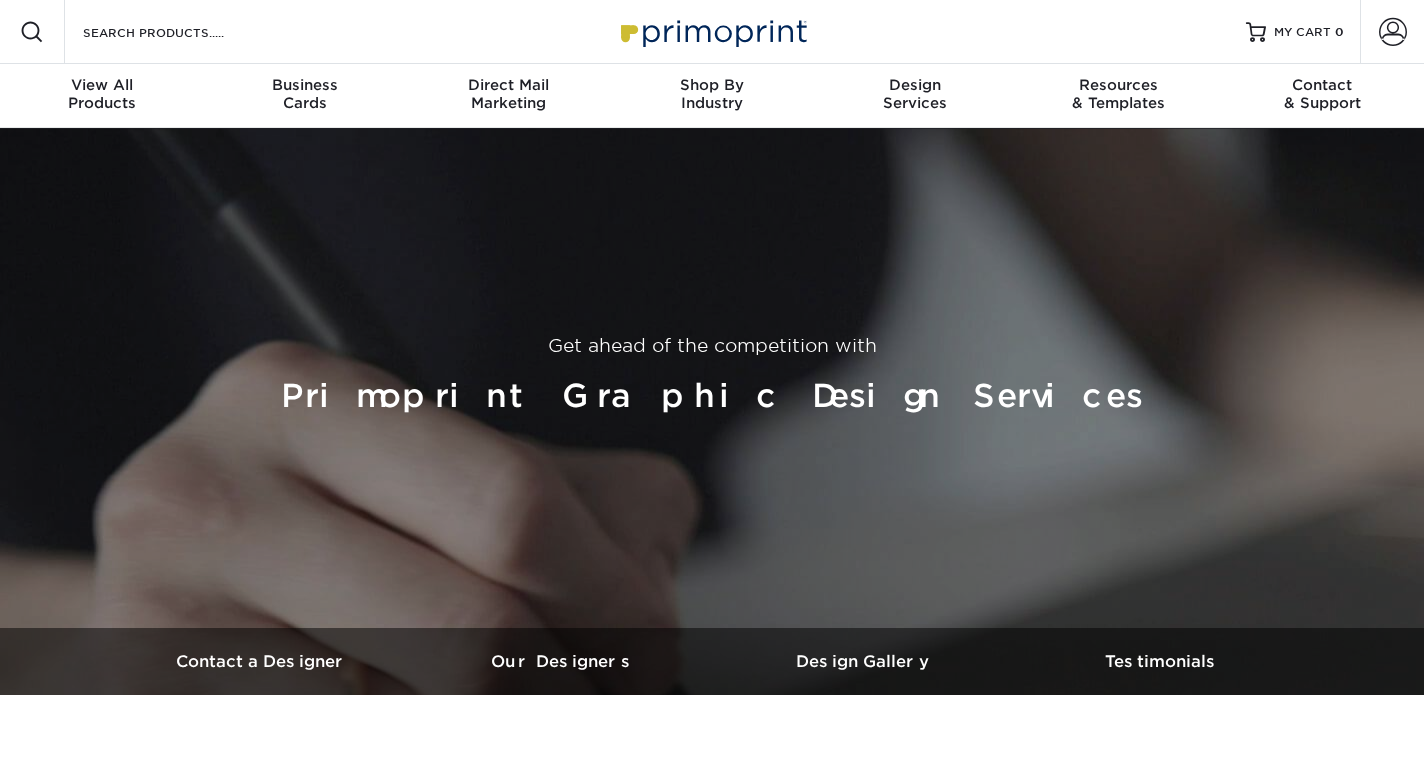 scroll, scrollTop: 0, scrollLeft: 0, axis: both 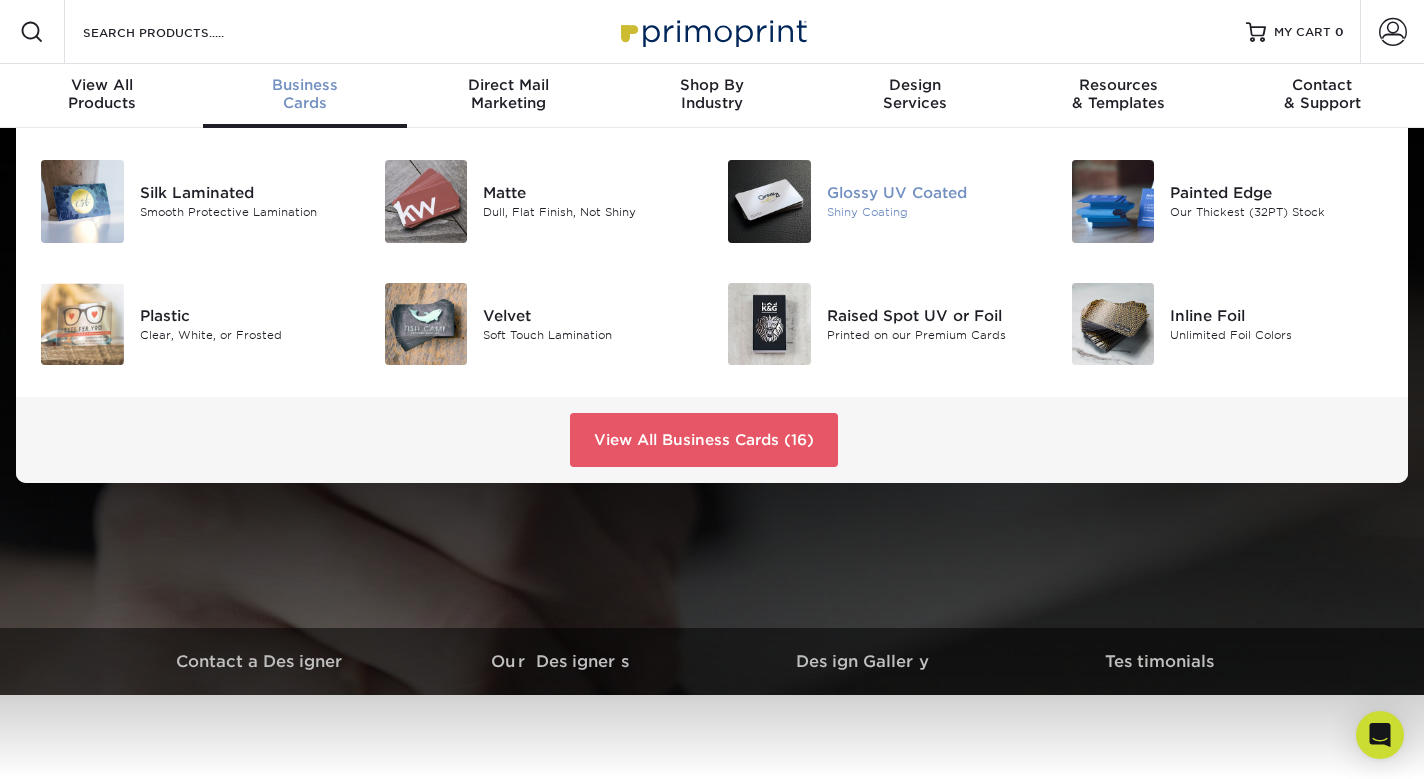 click at bounding box center (769, 201) 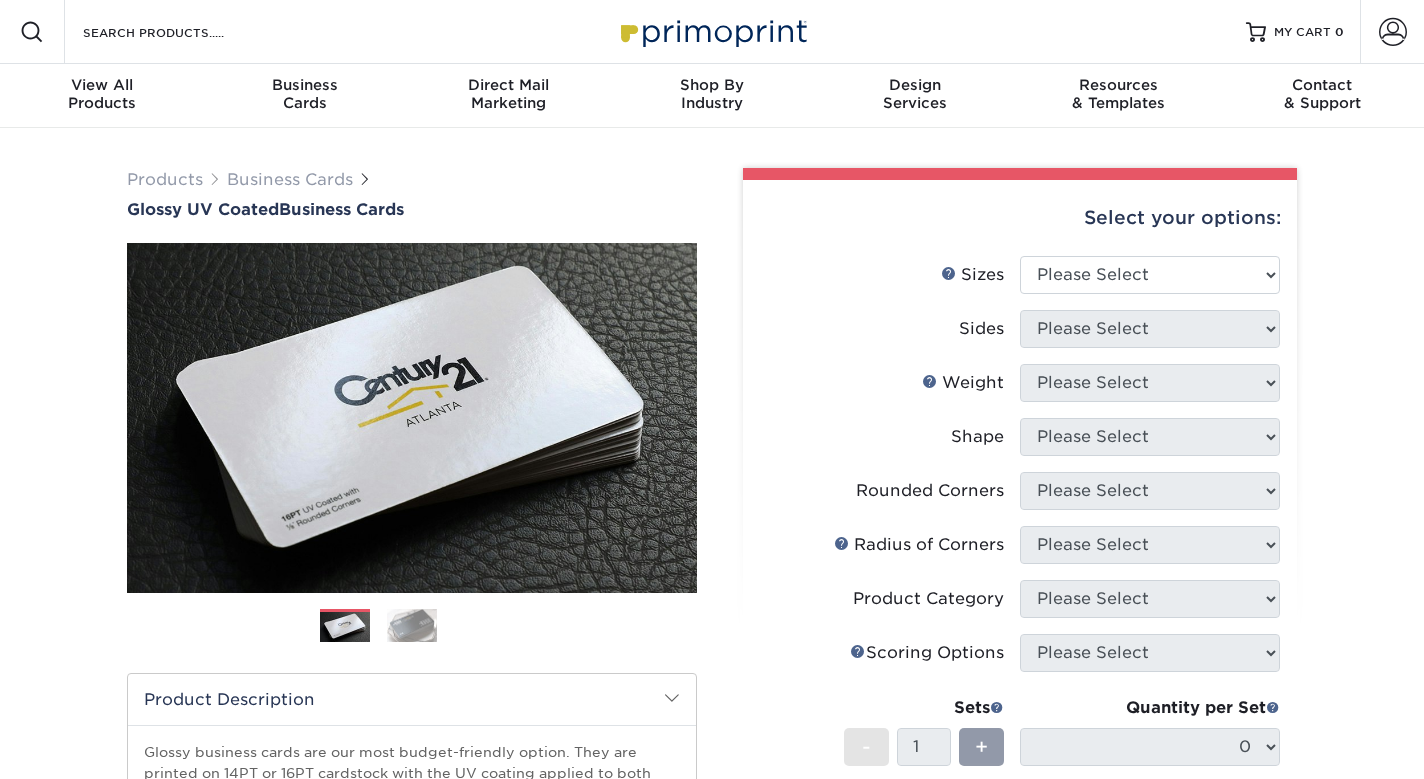 scroll, scrollTop: 0, scrollLeft: 0, axis: both 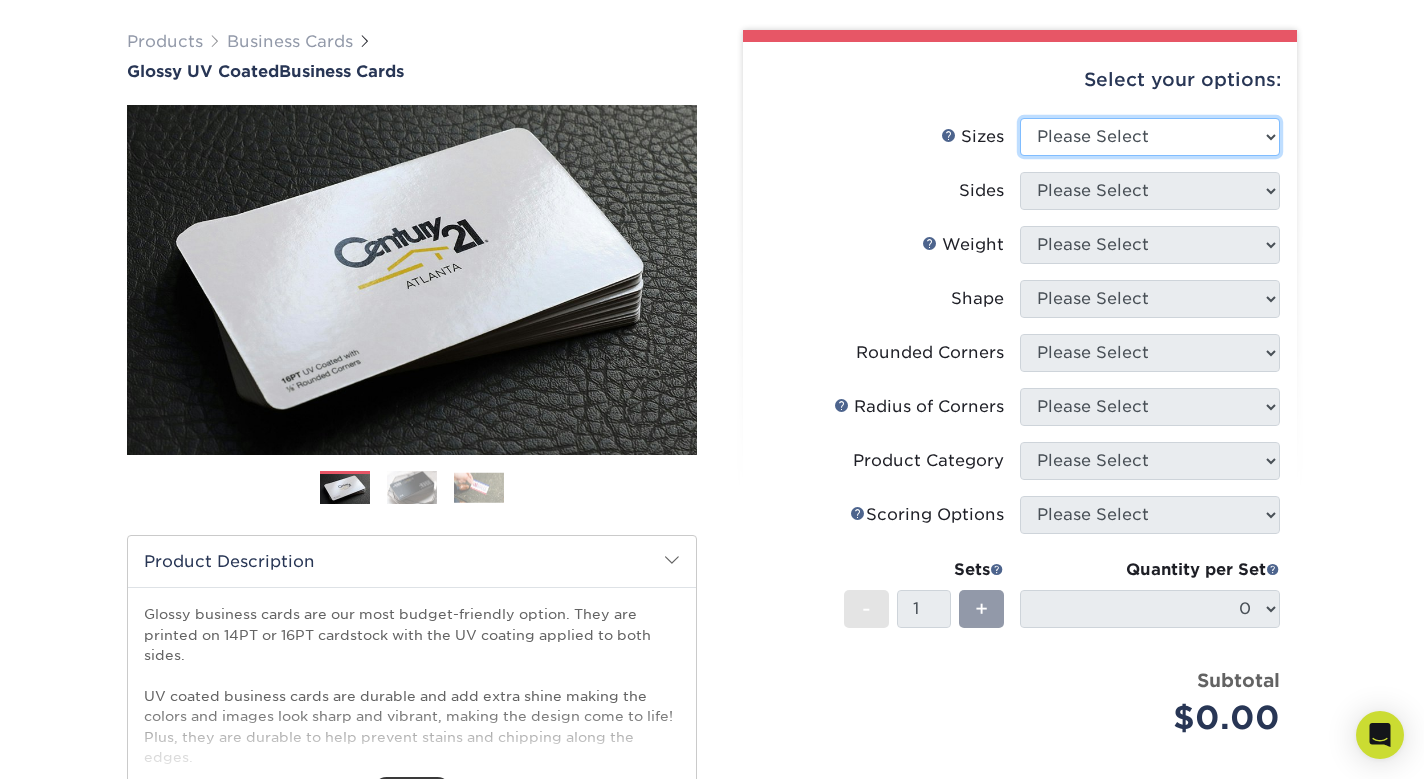 select on "2.00x3.50" 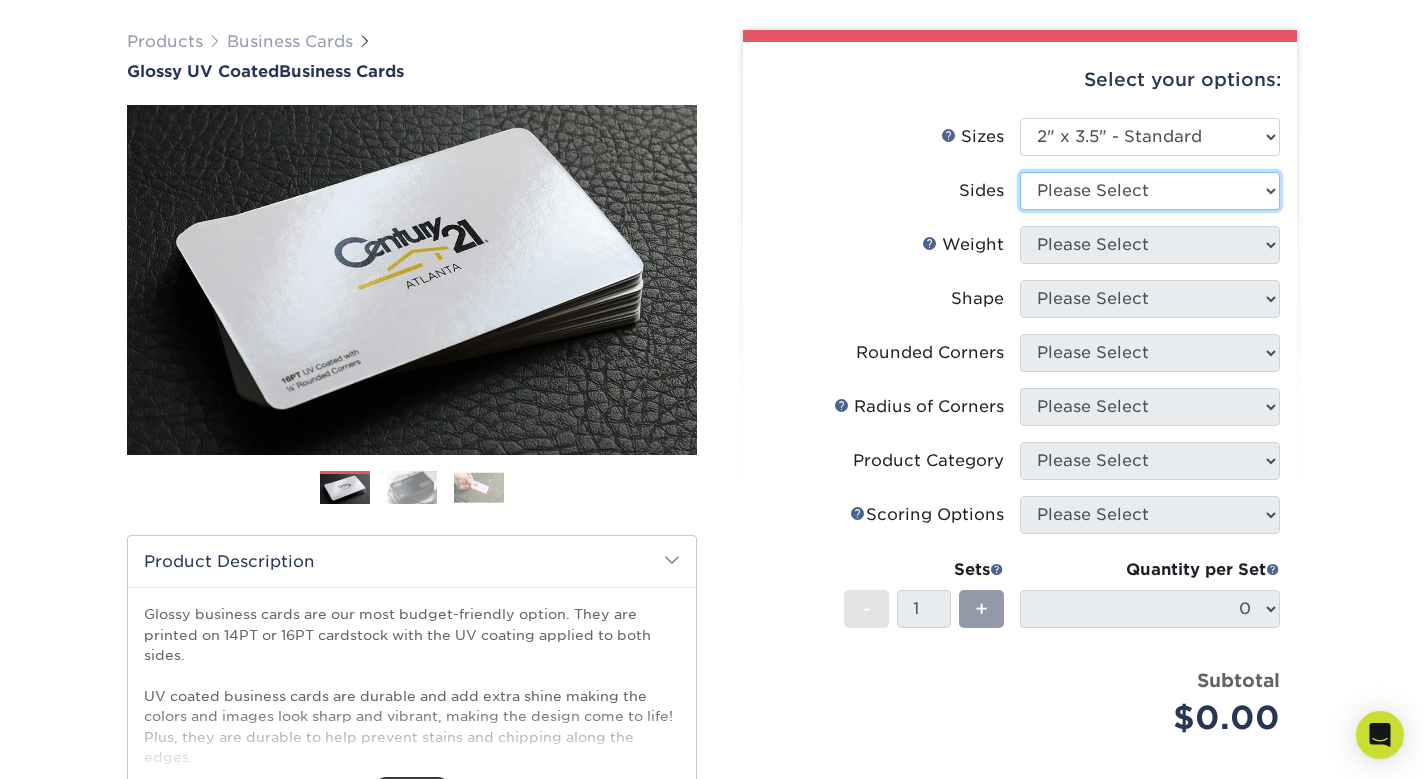 select on "13abbda7-1d64-4f25-8bb2-c179b224825d" 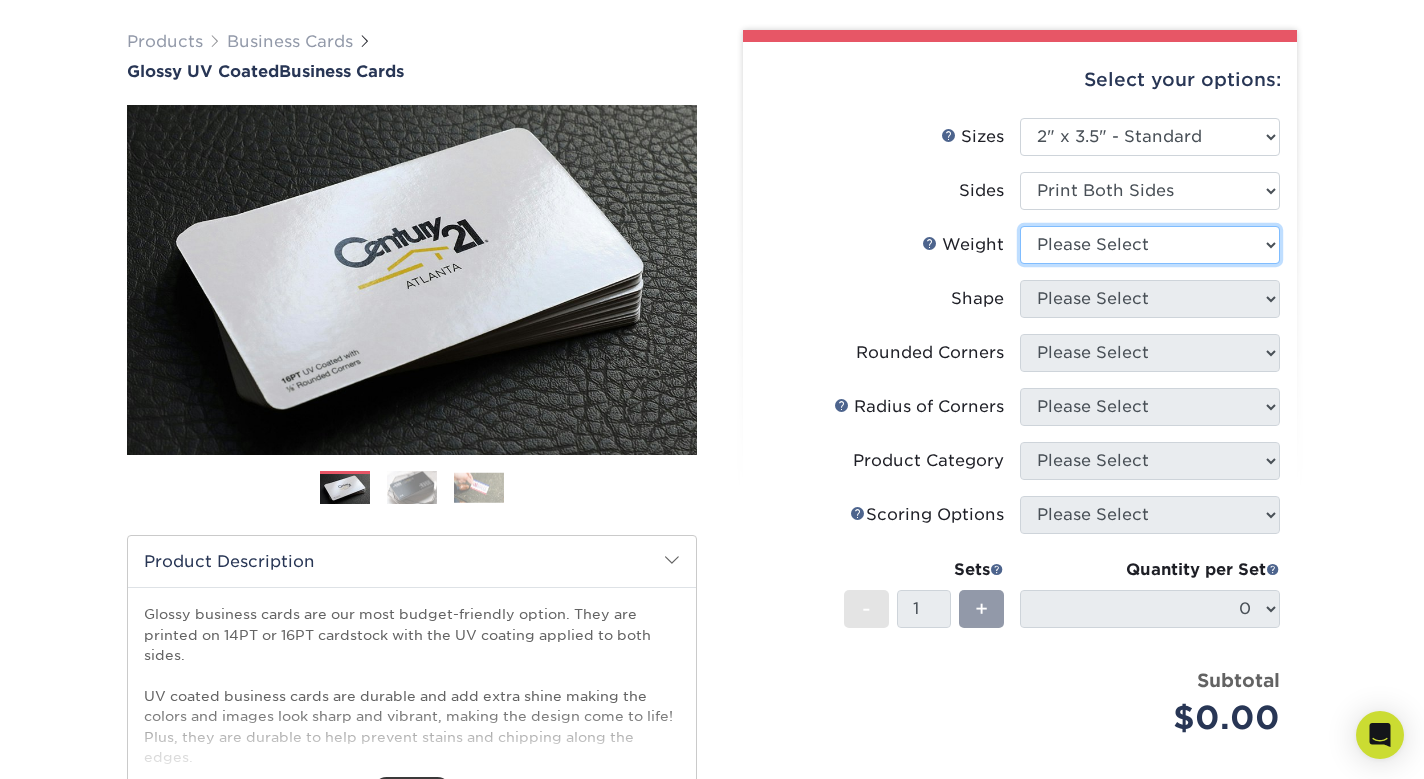 select on "16PT" 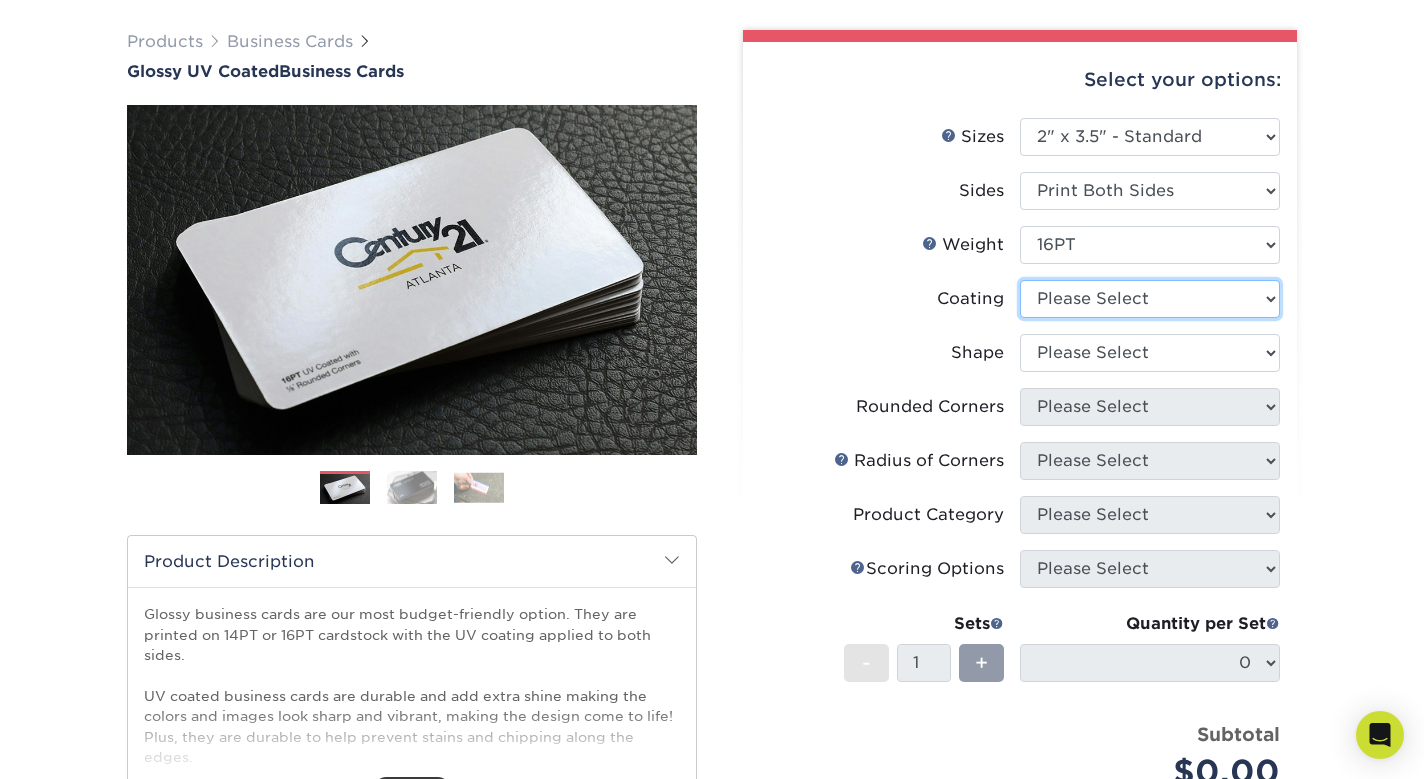 select on "ae367451-b2b8-45df-a344-0f05b6a12993" 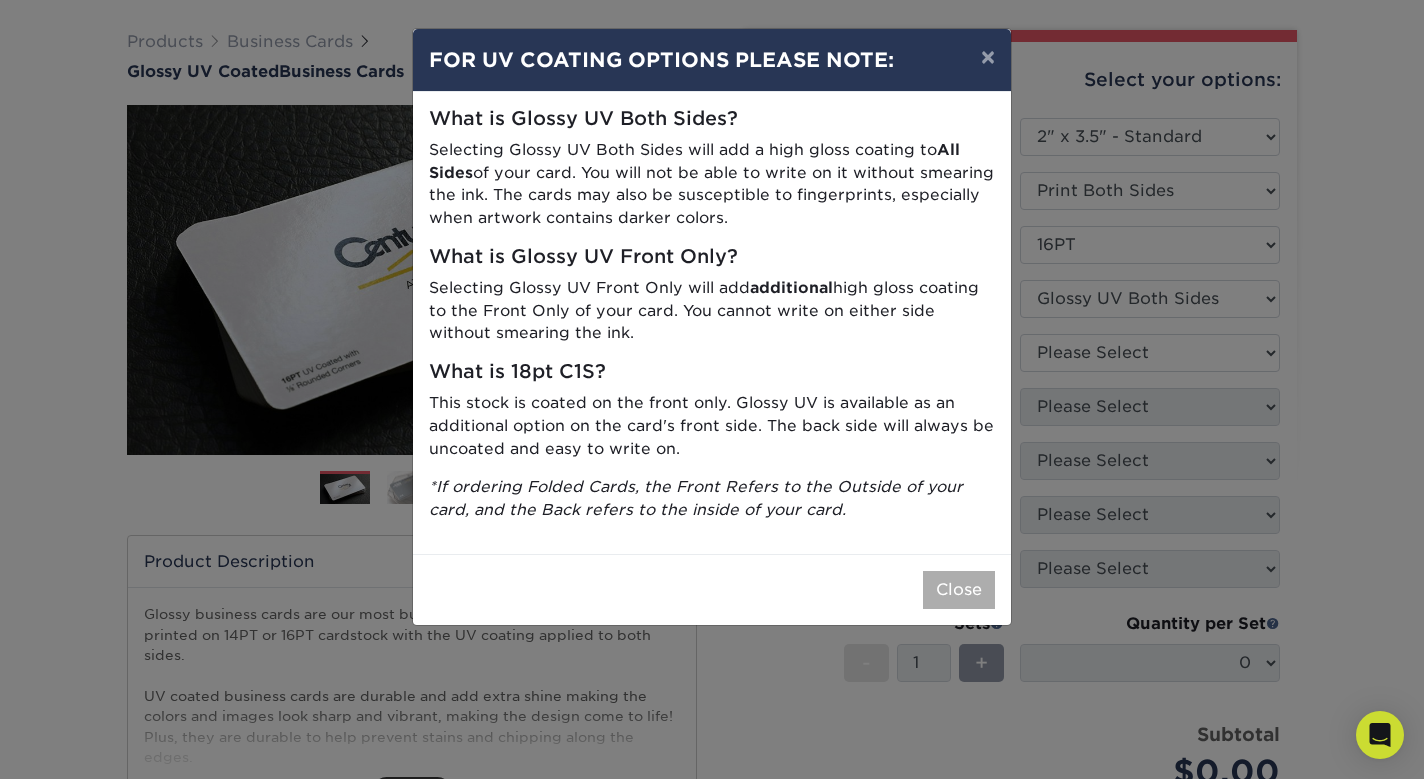 click on "Close" at bounding box center (959, 590) 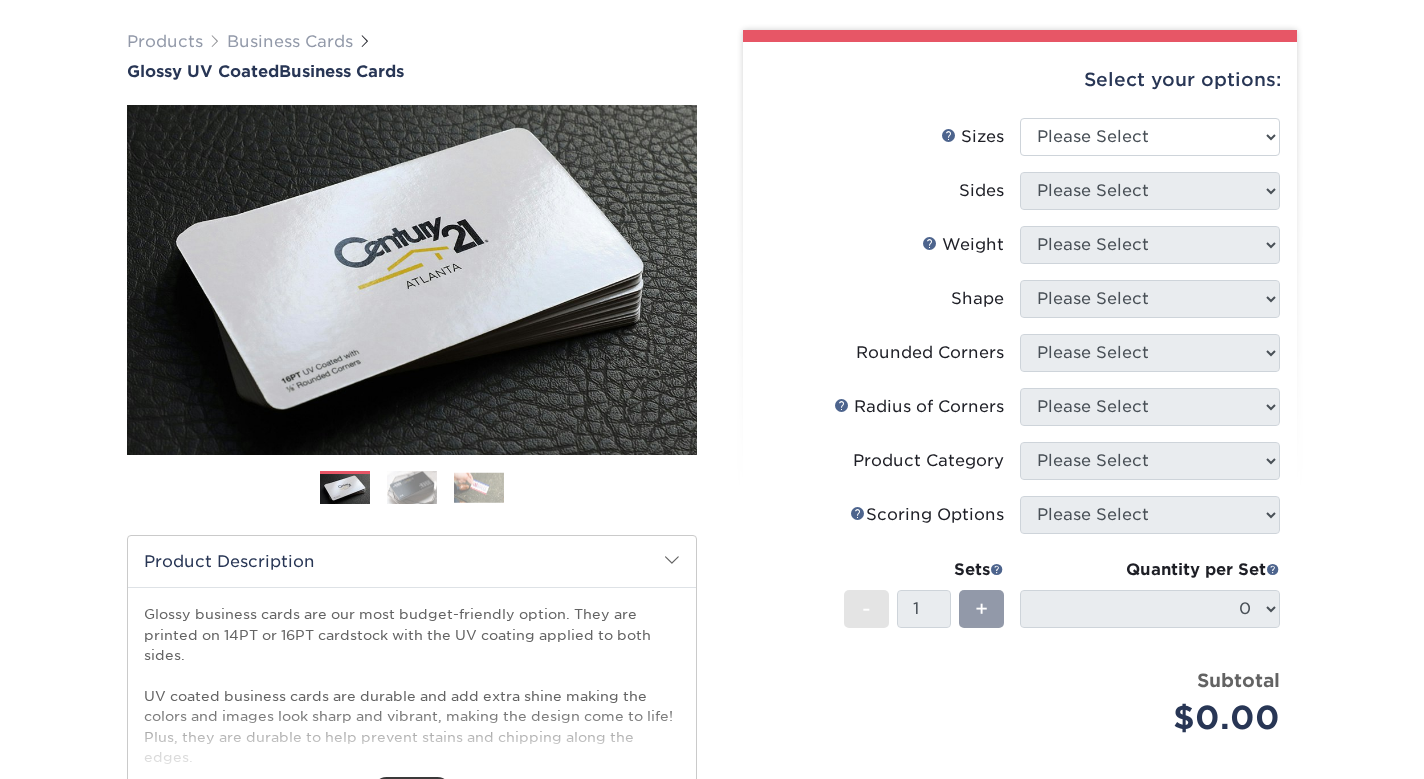 scroll, scrollTop: 138, scrollLeft: 0, axis: vertical 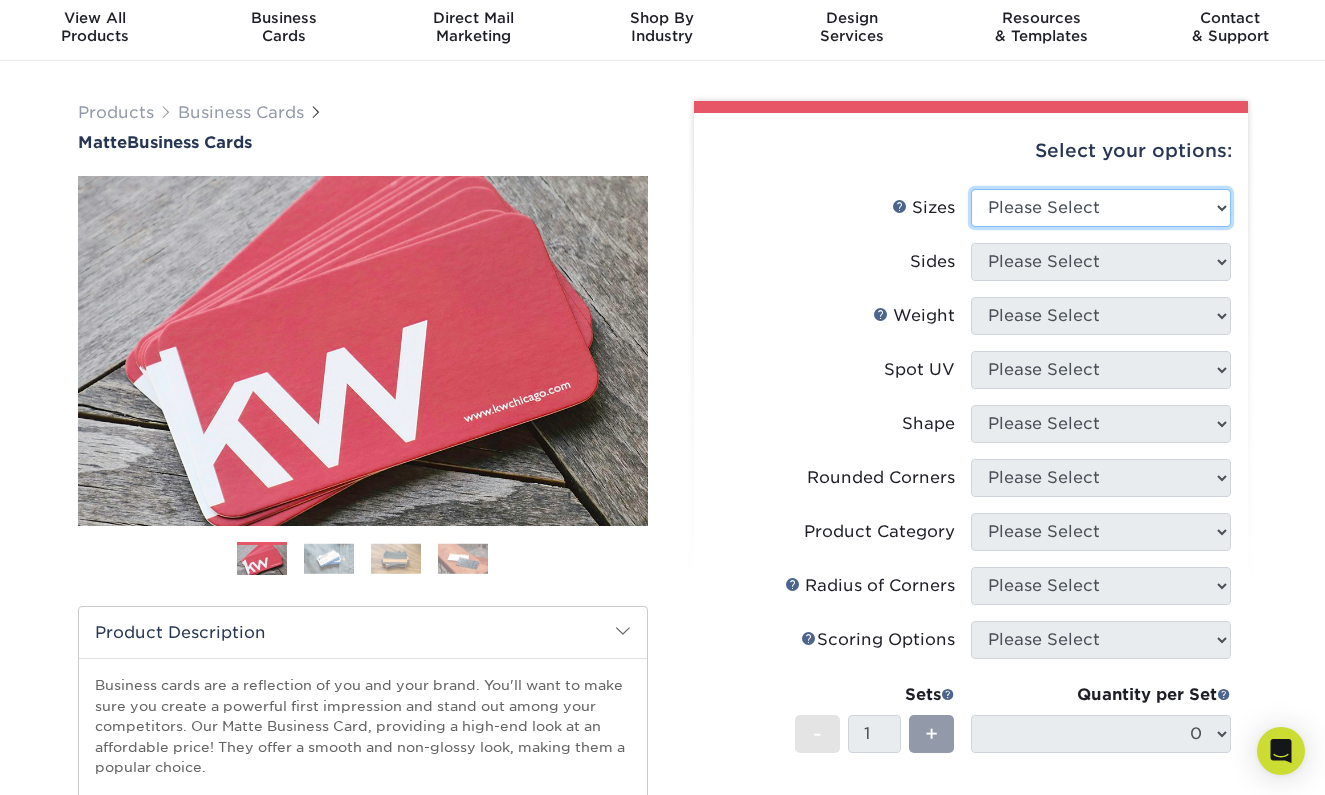 select on "2.00x3.50" 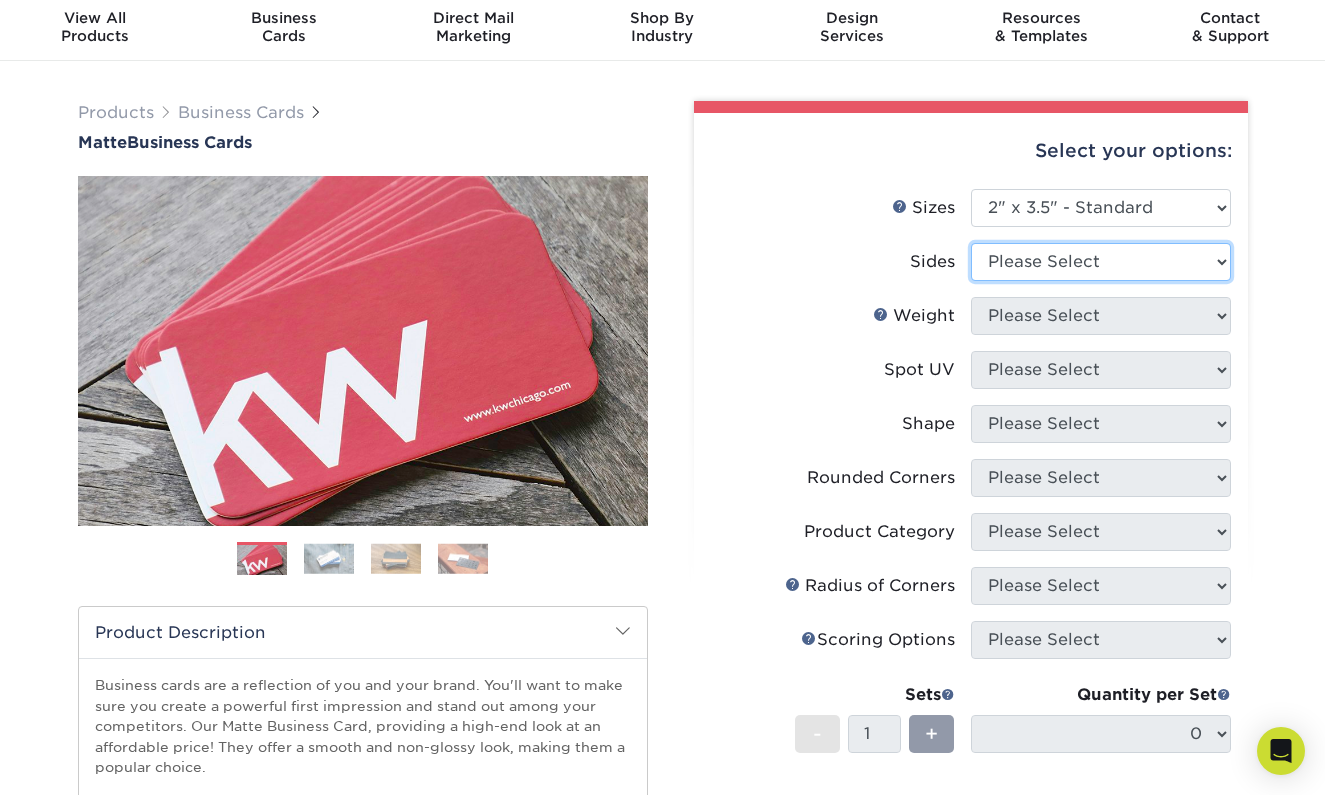 select on "13abbda7-1d64-4f25-8bb2-c179b224825d" 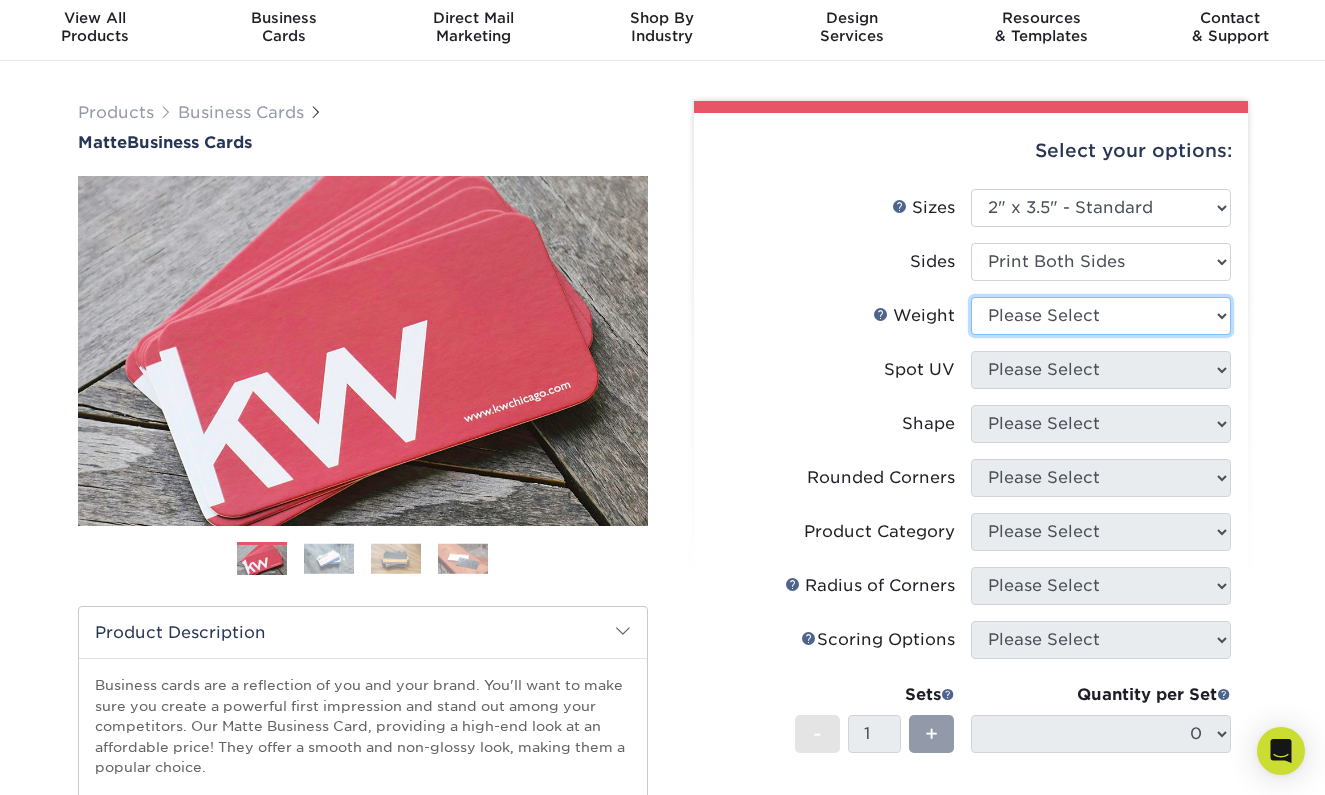 select on "16PT" 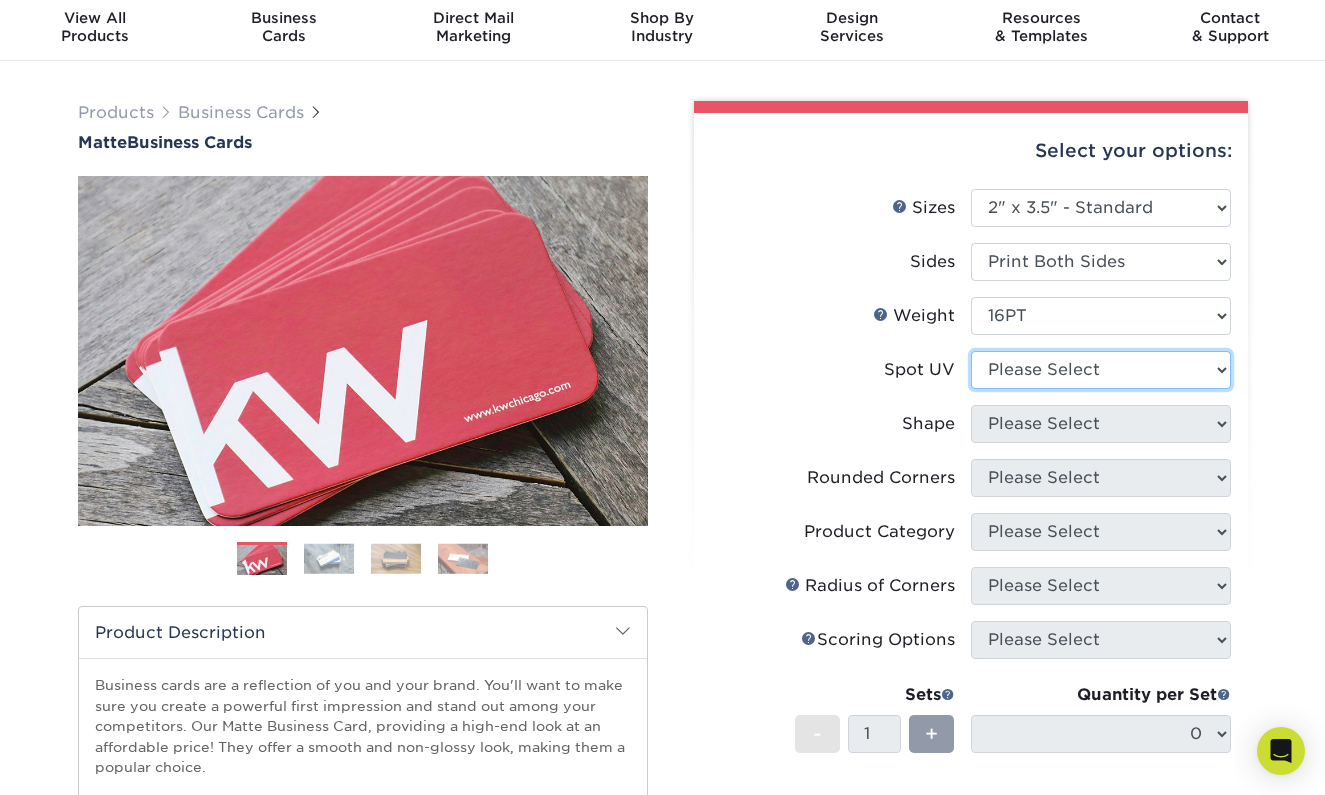 select on "3" 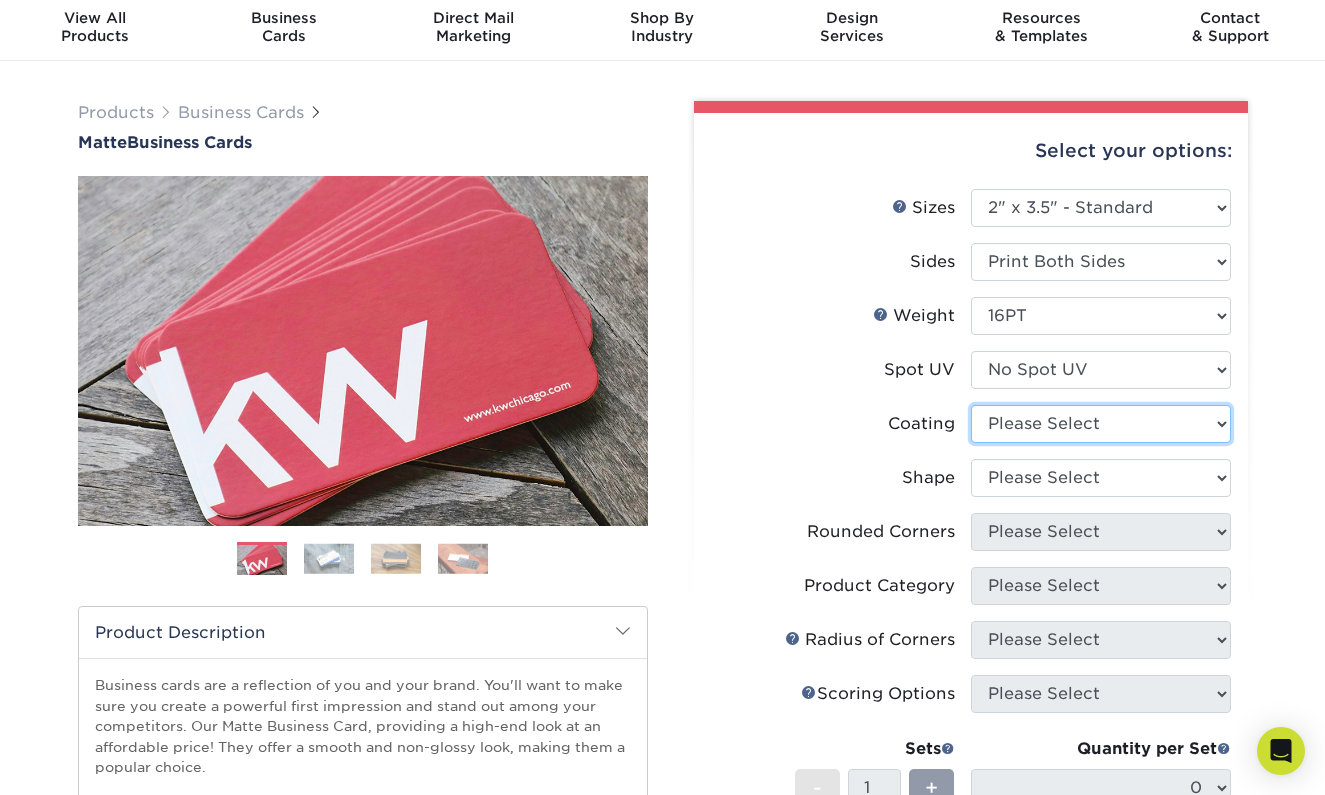 select on "121bb7b5-3b4d-429f-bd8d-bbf80e953313" 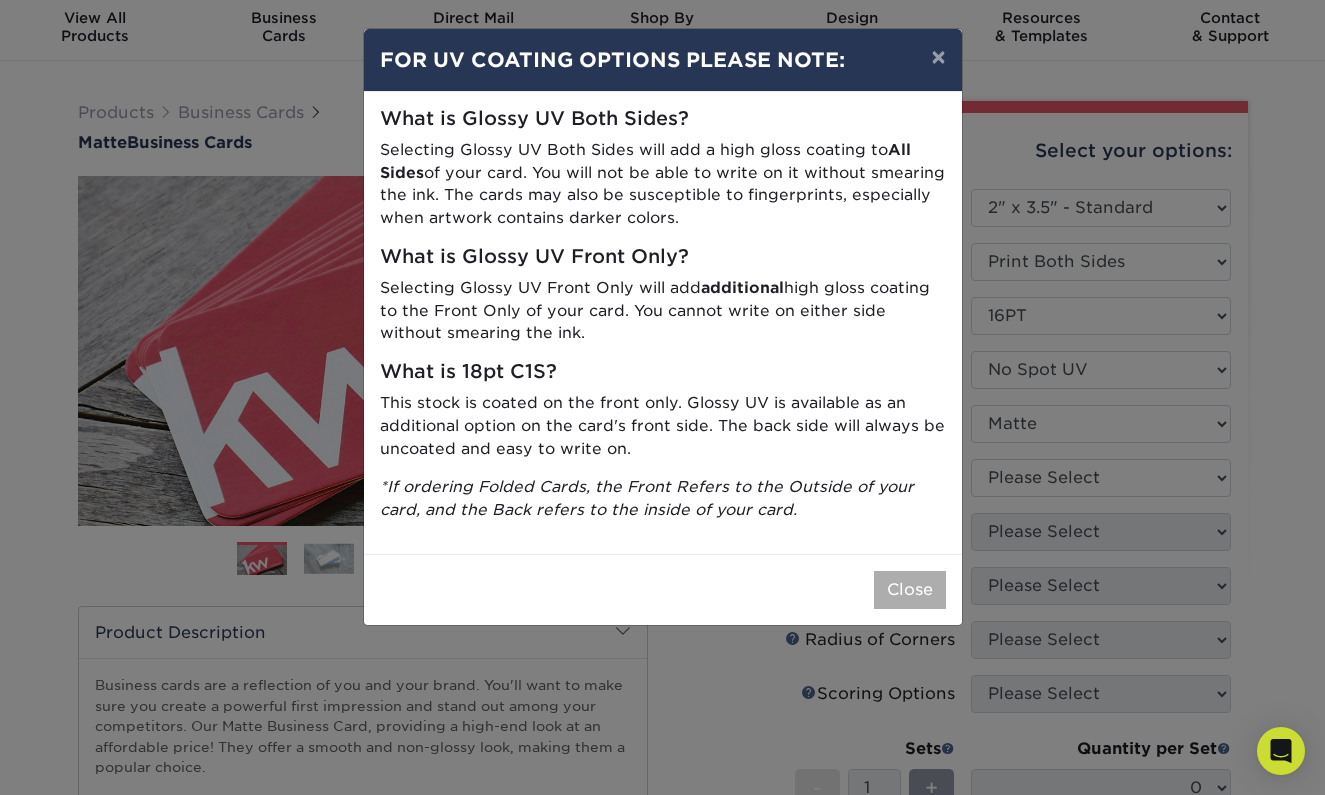 click on "Close" at bounding box center [910, 590] 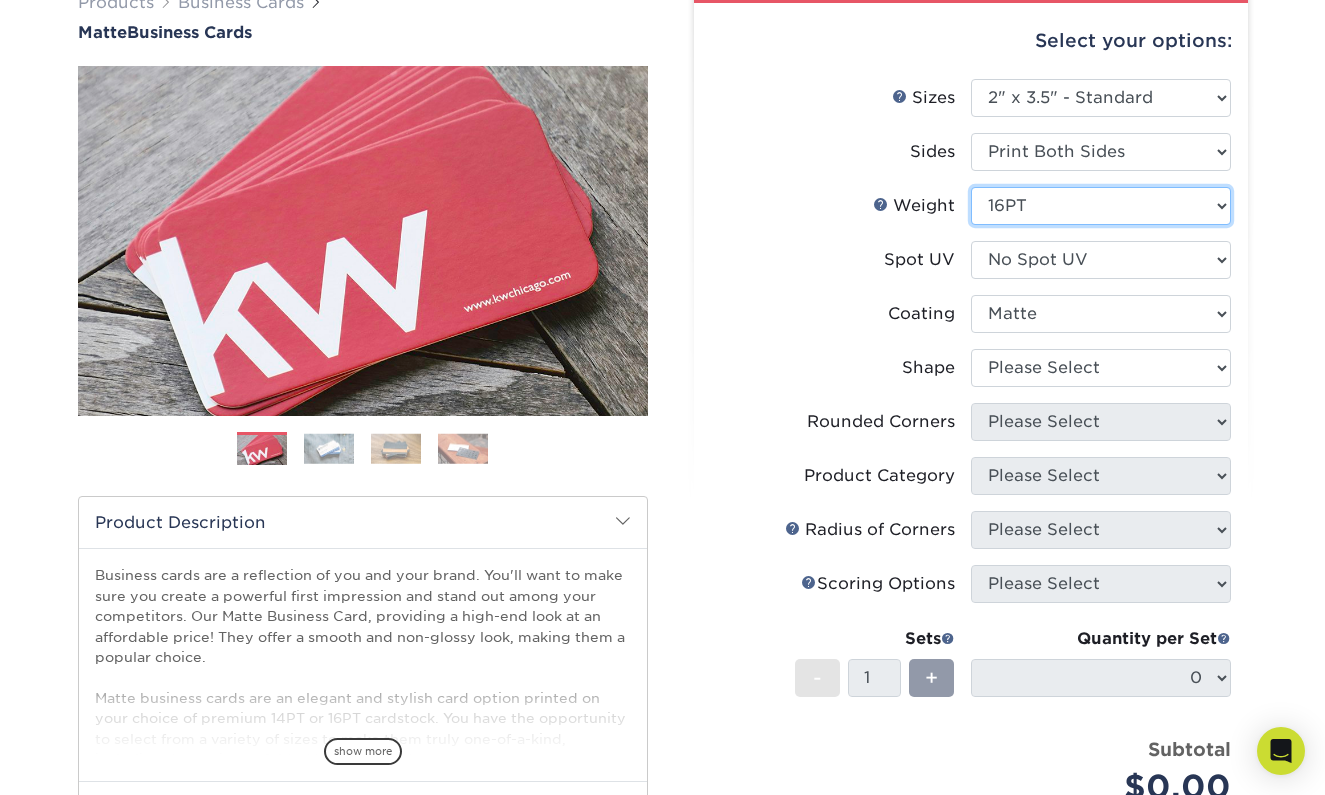 scroll, scrollTop: 178, scrollLeft: 0, axis: vertical 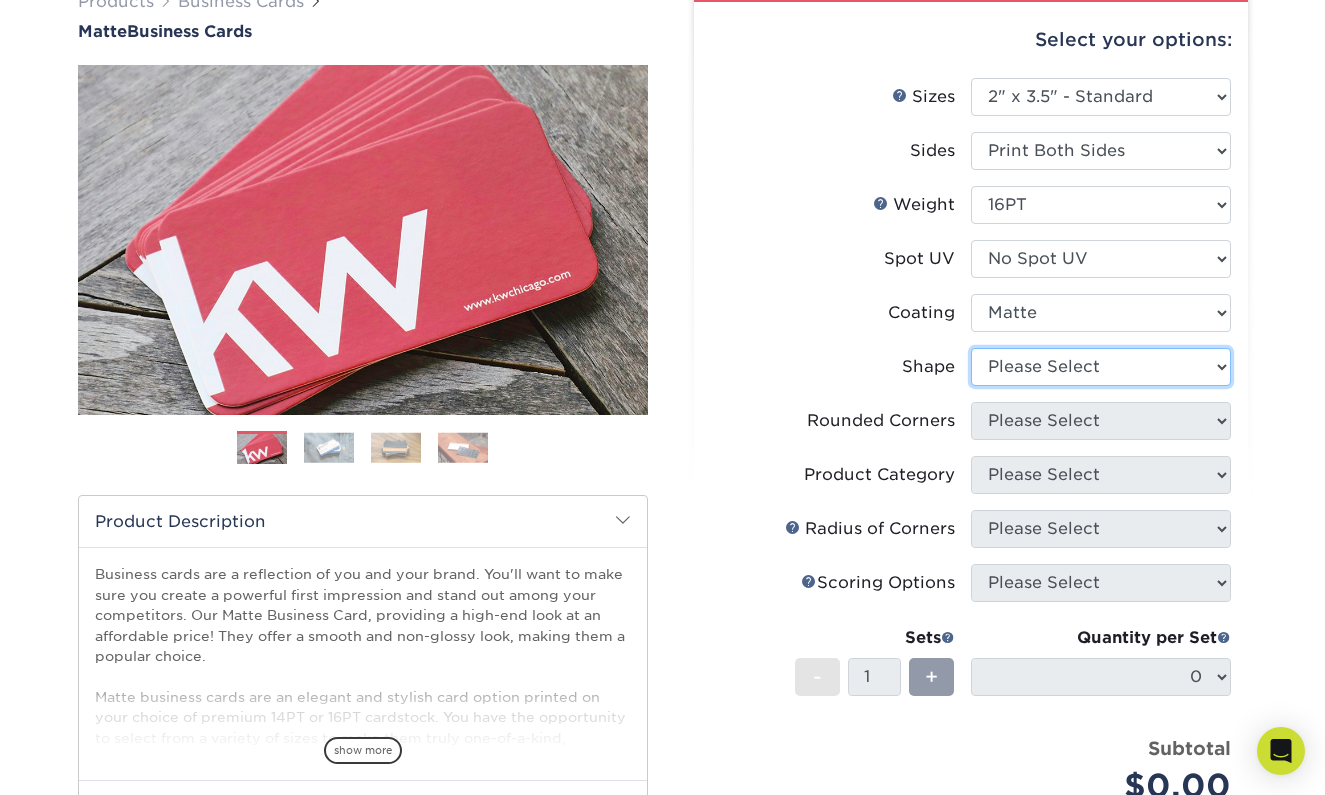select on "standard" 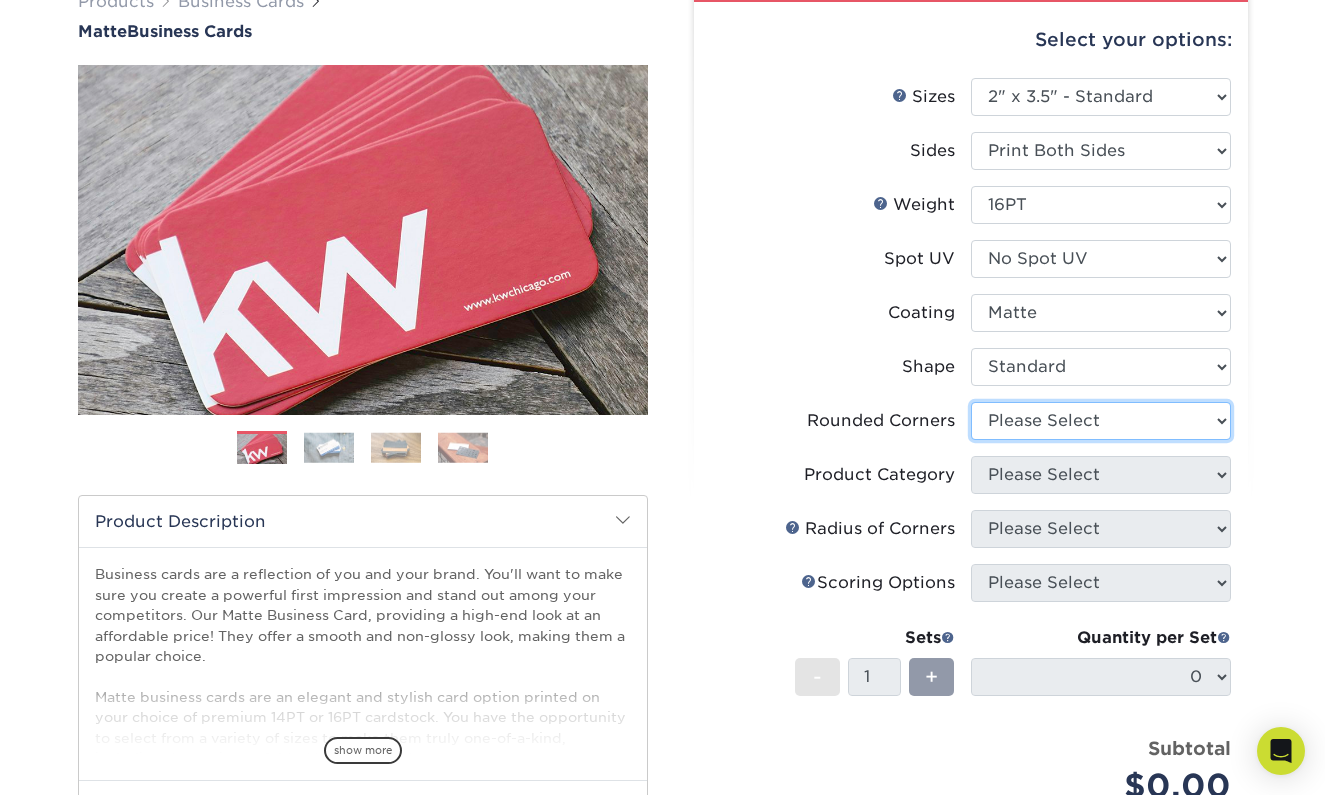 select on "0" 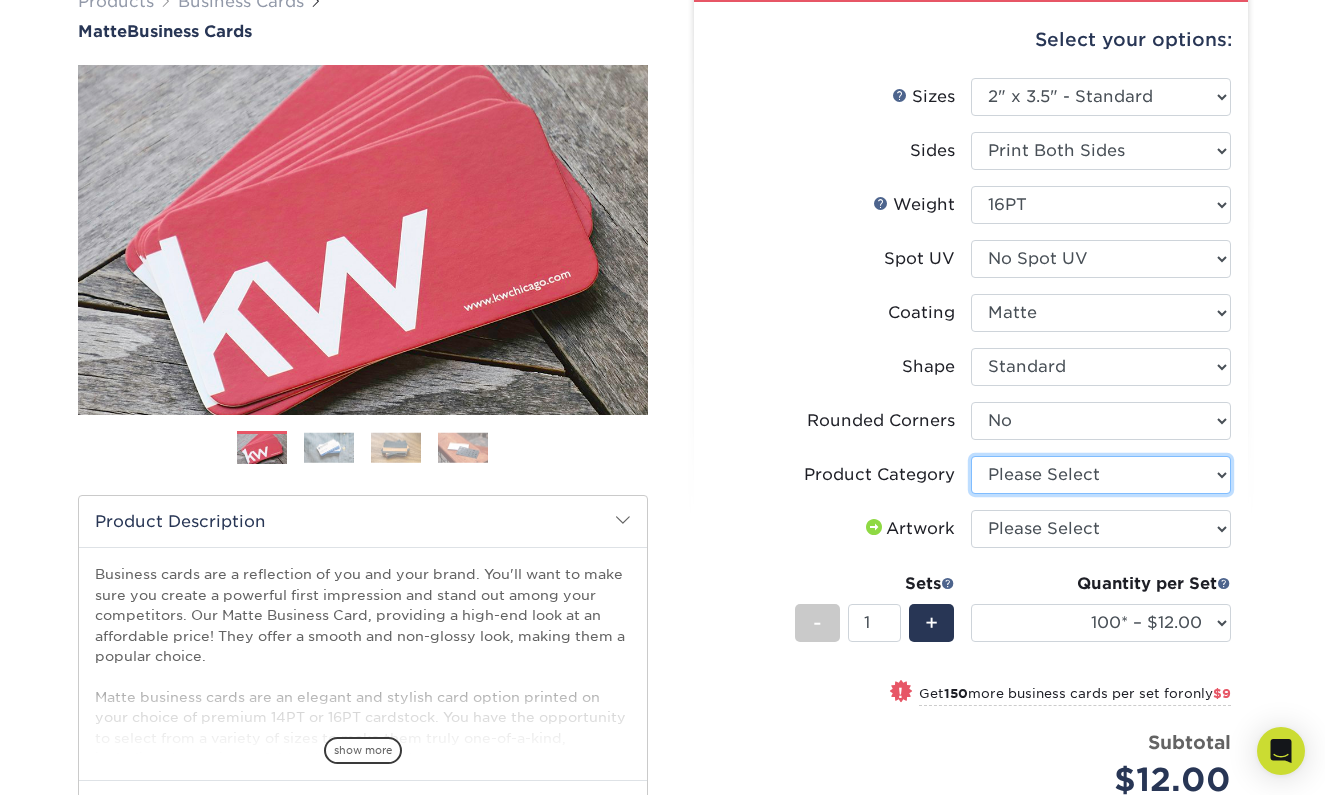 select on "3b5148f1-0588-4f88-a218-97bcfdce65c1" 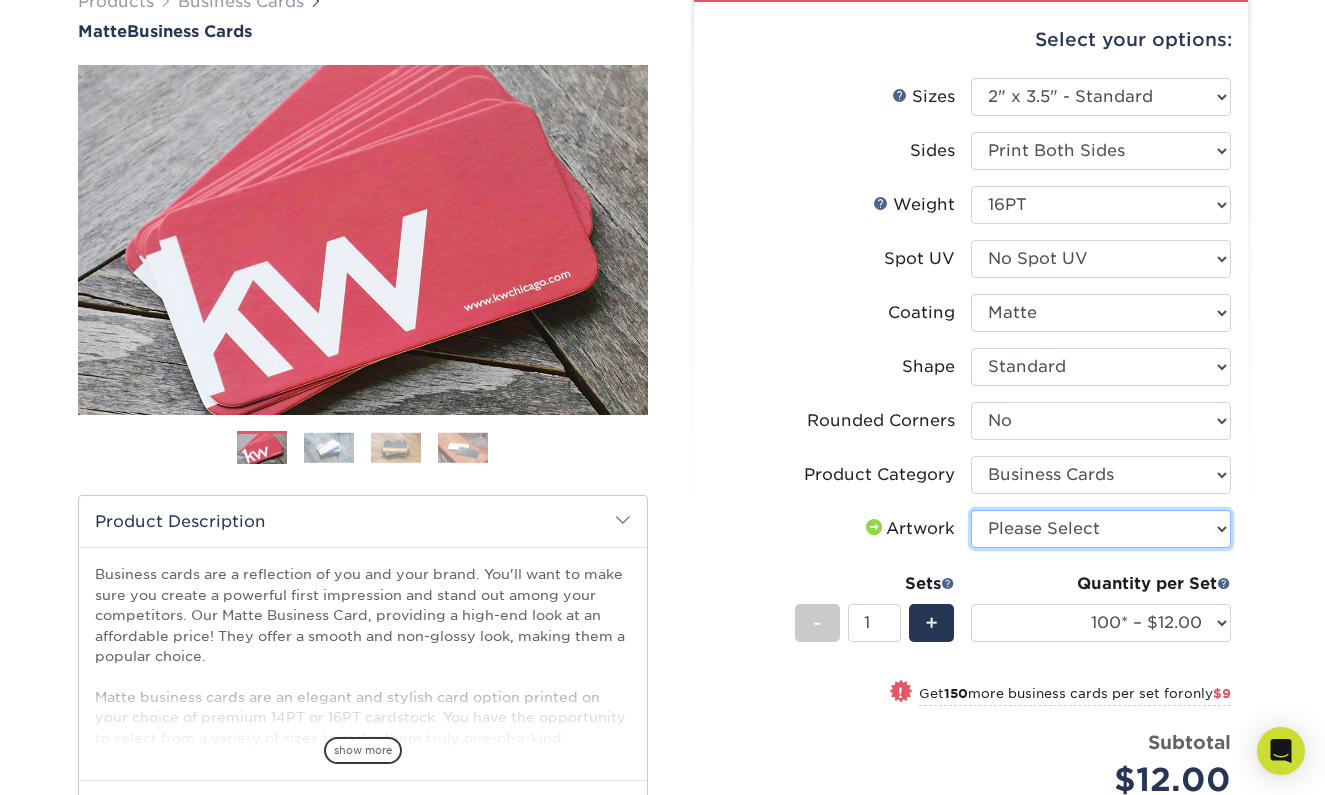 select on "upload" 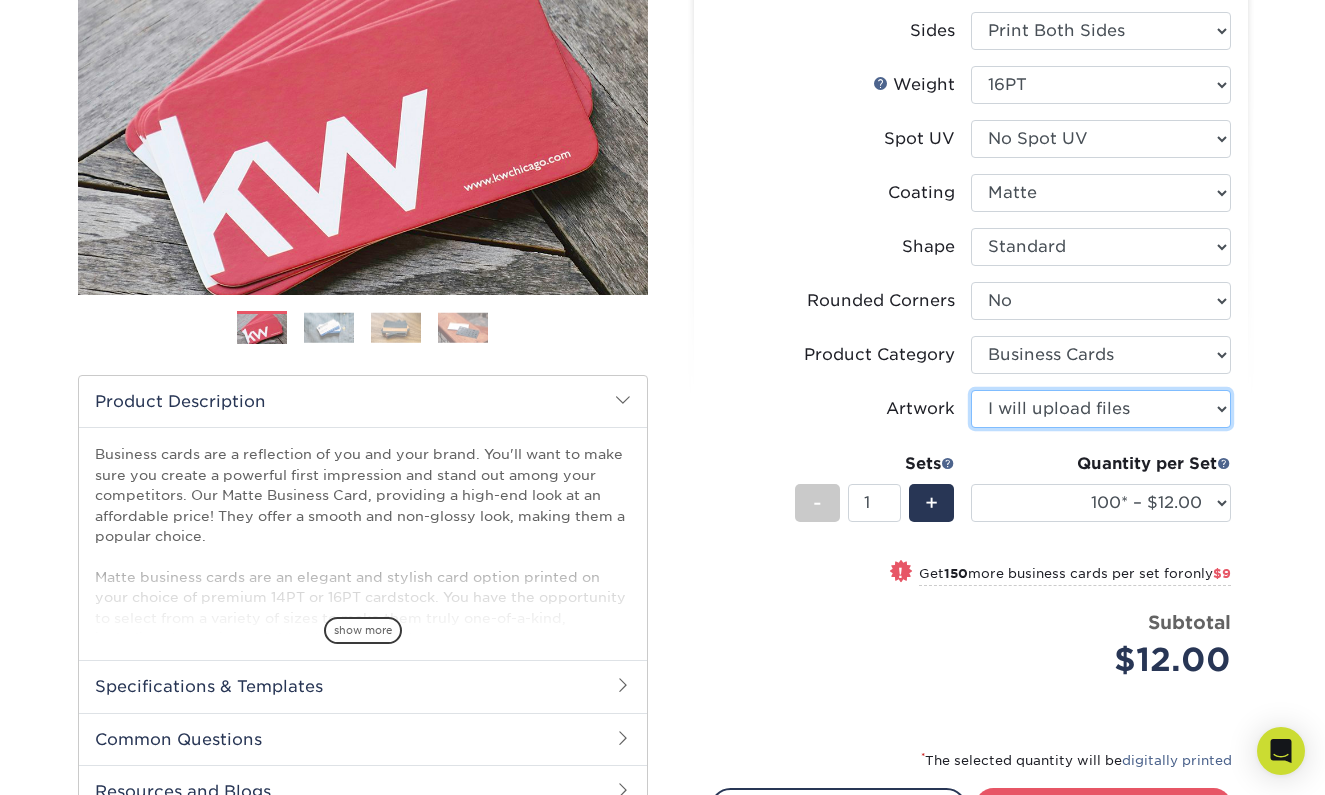 scroll, scrollTop: 294, scrollLeft: 0, axis: vertical 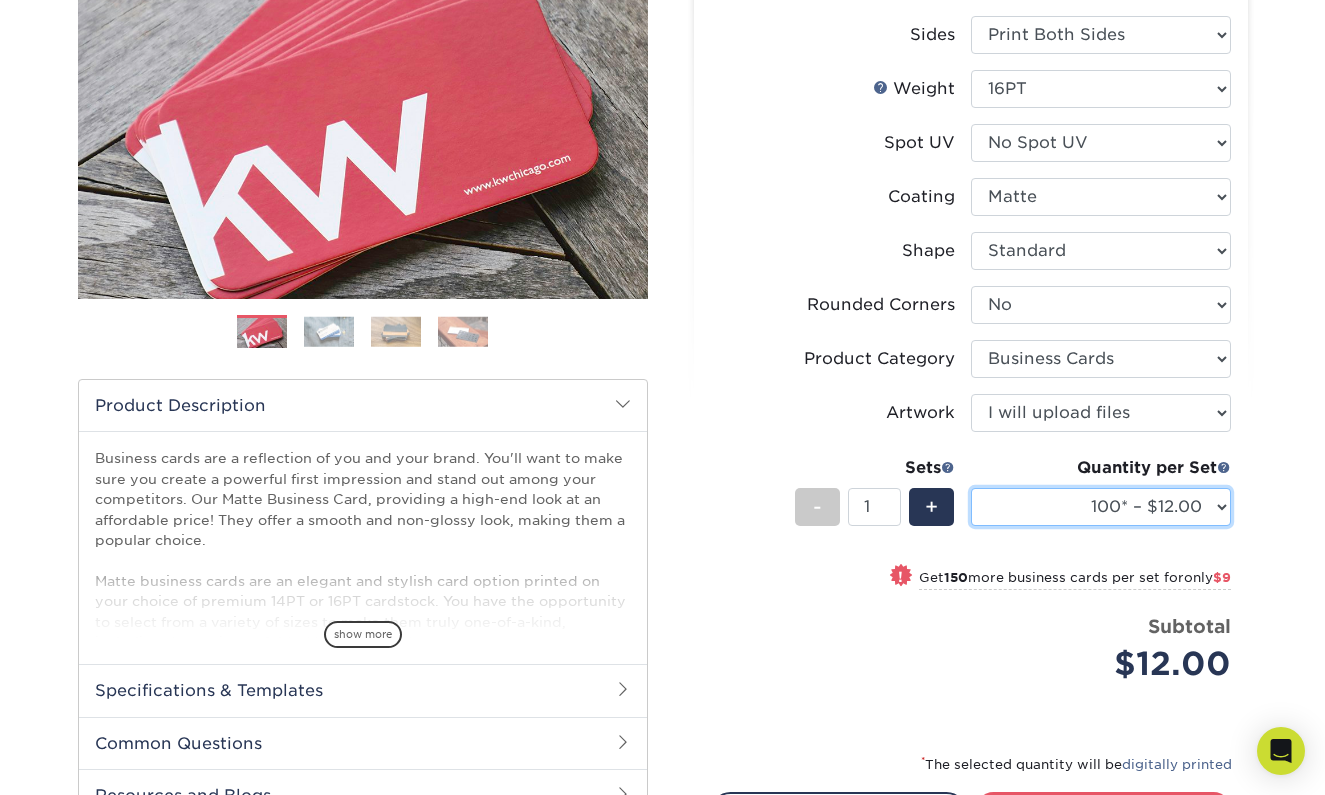 select on "500 – $42.00" 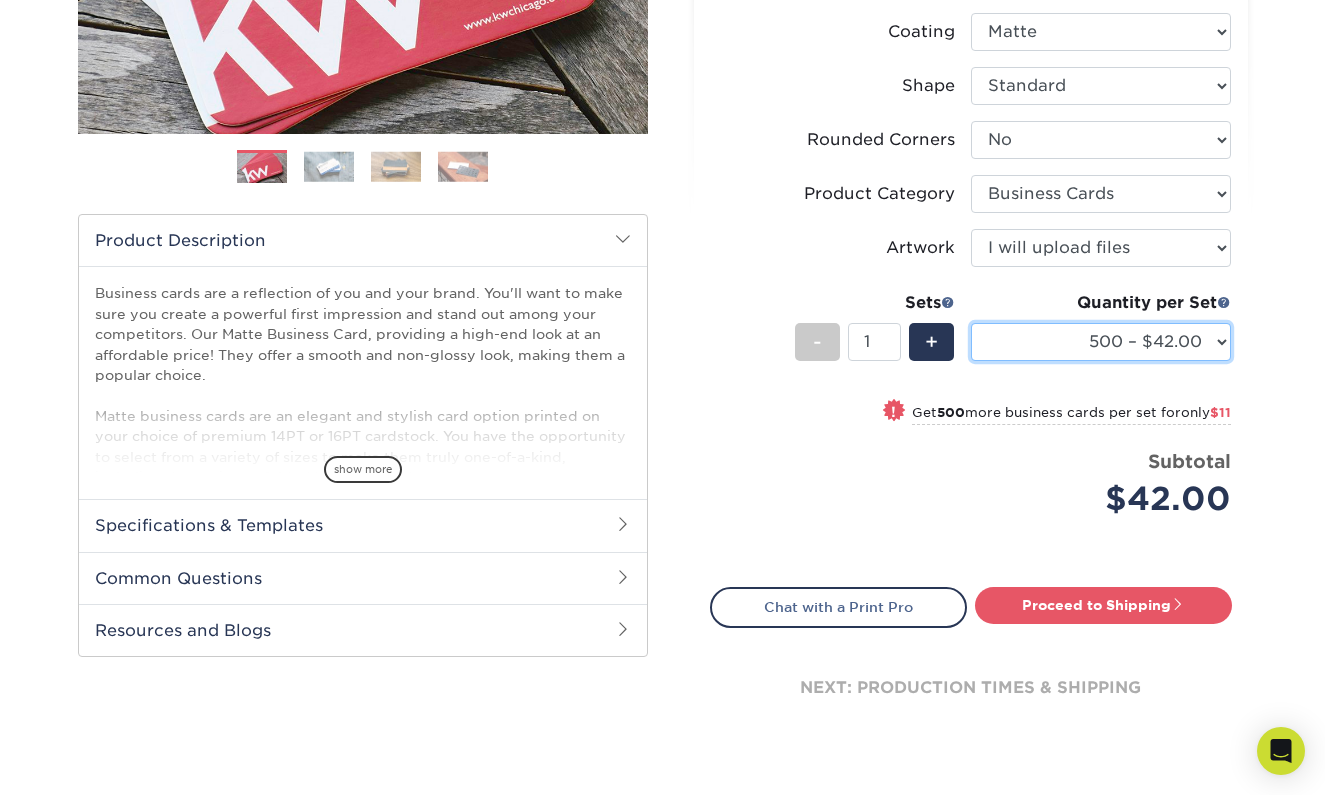scroll, scrollTop: 459, scrollLeft: 0, axis: vertical 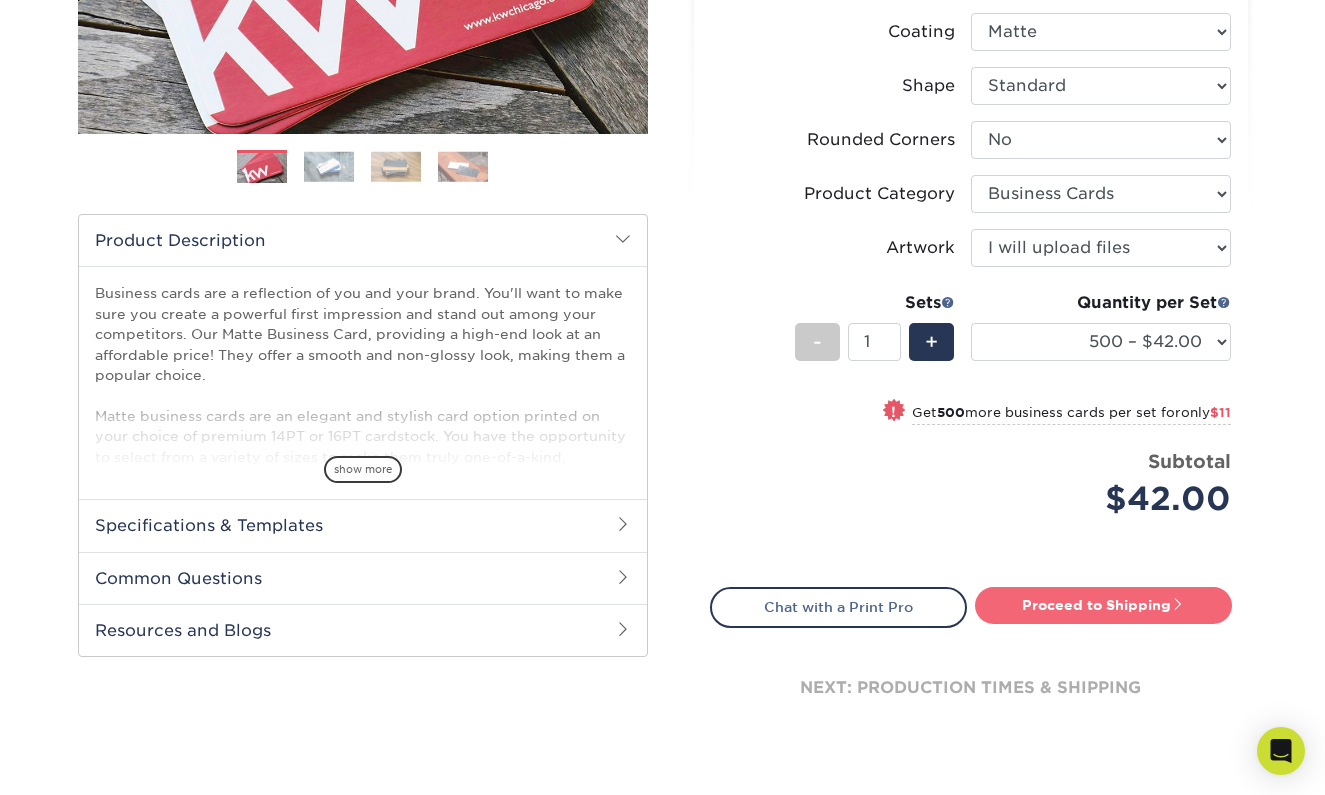 click on "Proceed to Shipping" at bounding box center [1103, 605] 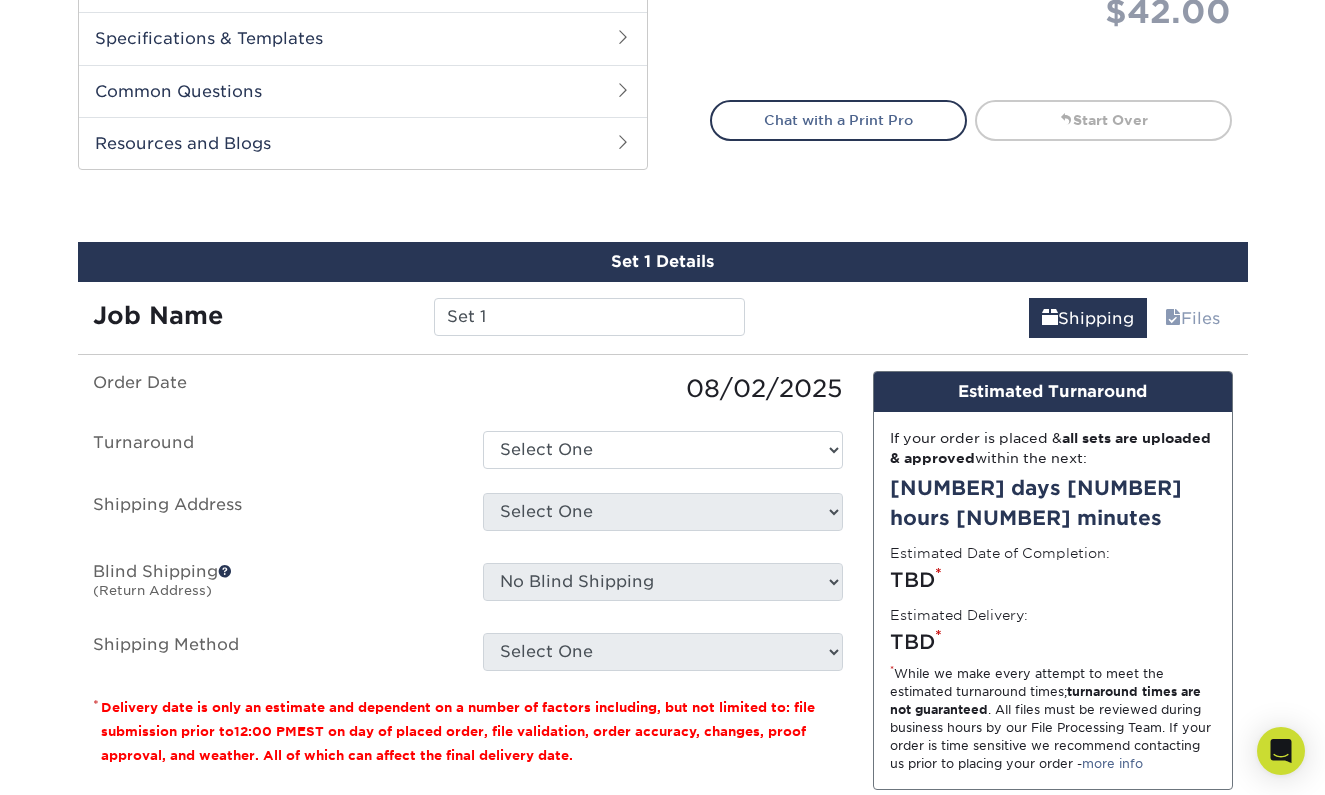 scroll, scrollTop: 1099, scrollLeft: 0, axis: vertical 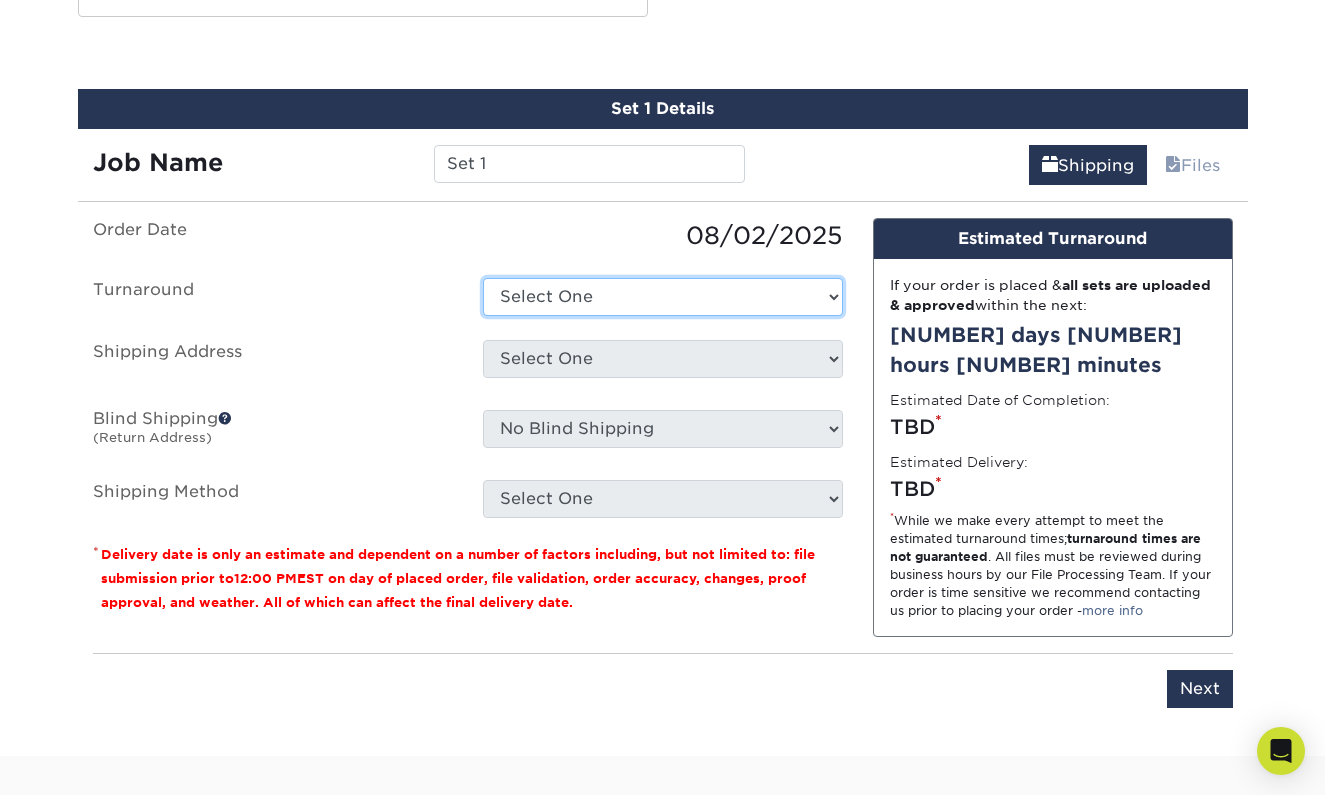 select on "ba4d2c45-8e19-4993-837d-70fa4a9fa615" 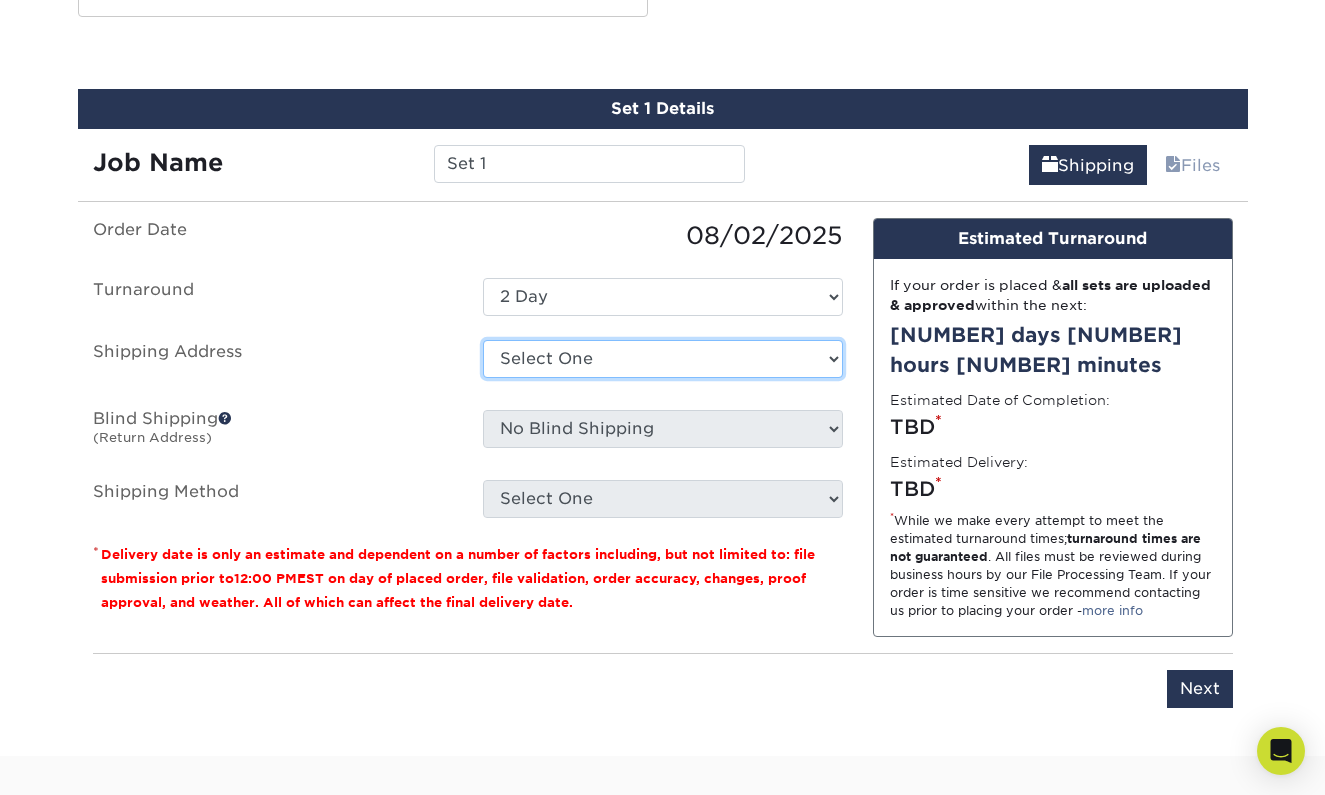 select on "284645" 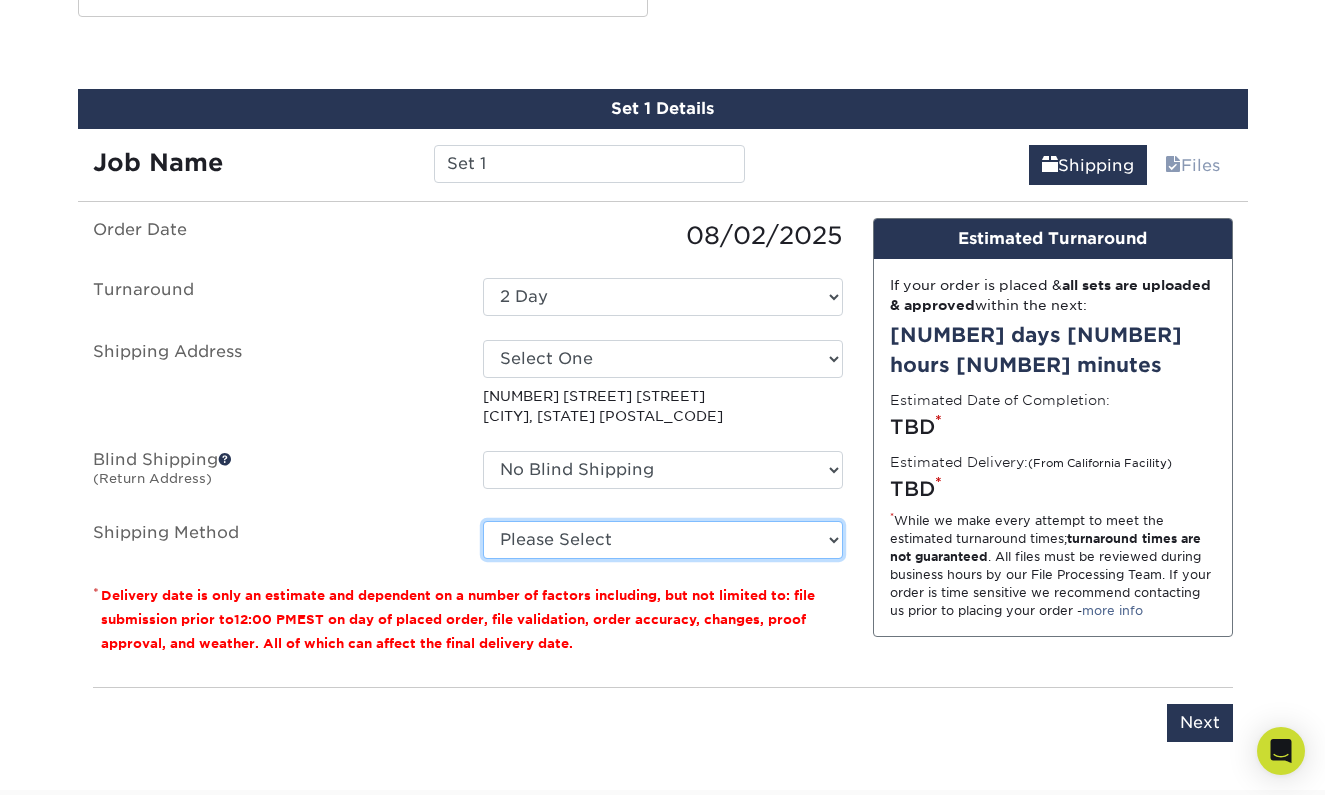 select on "13" 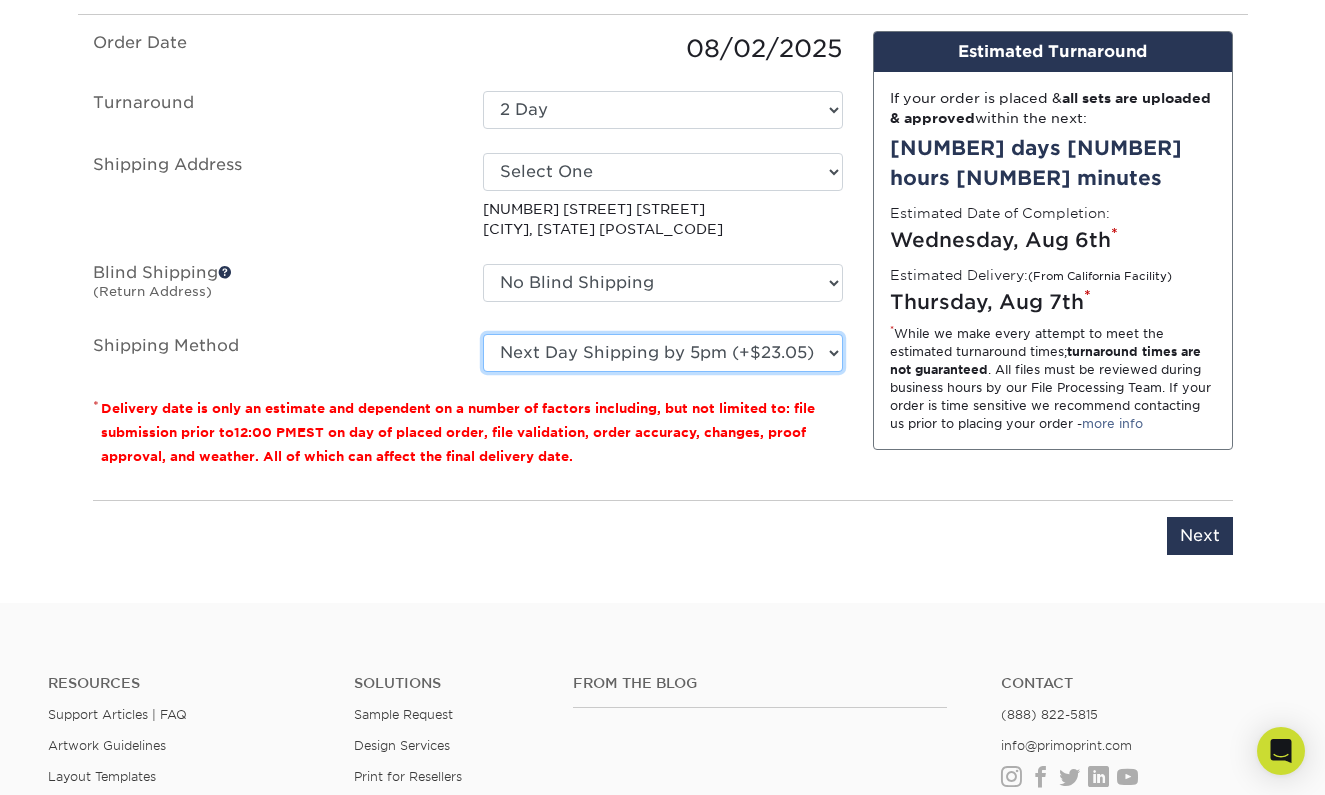 scroll, scrollTop: 1286, scrollLeft: 0, axis: vertical 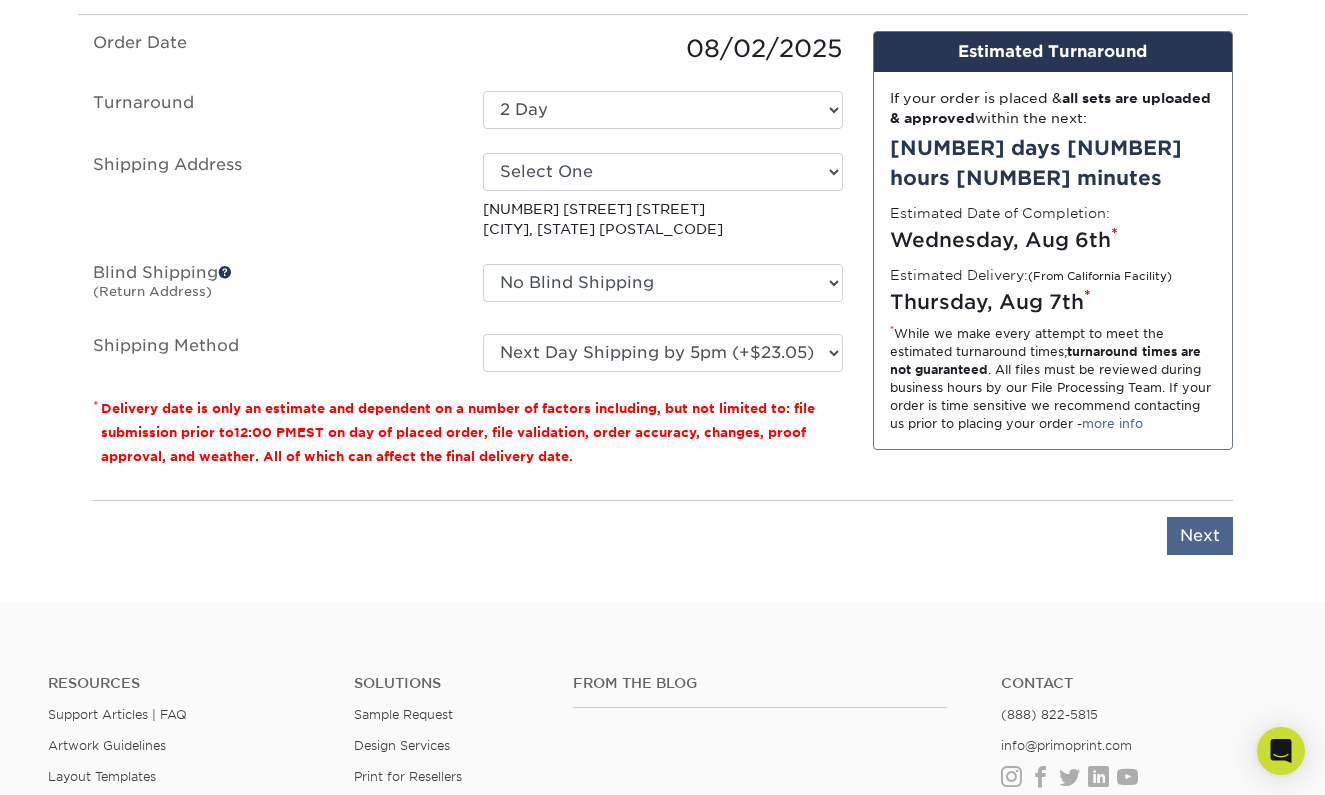 click on "Next" at bounding box center (1200, 536) 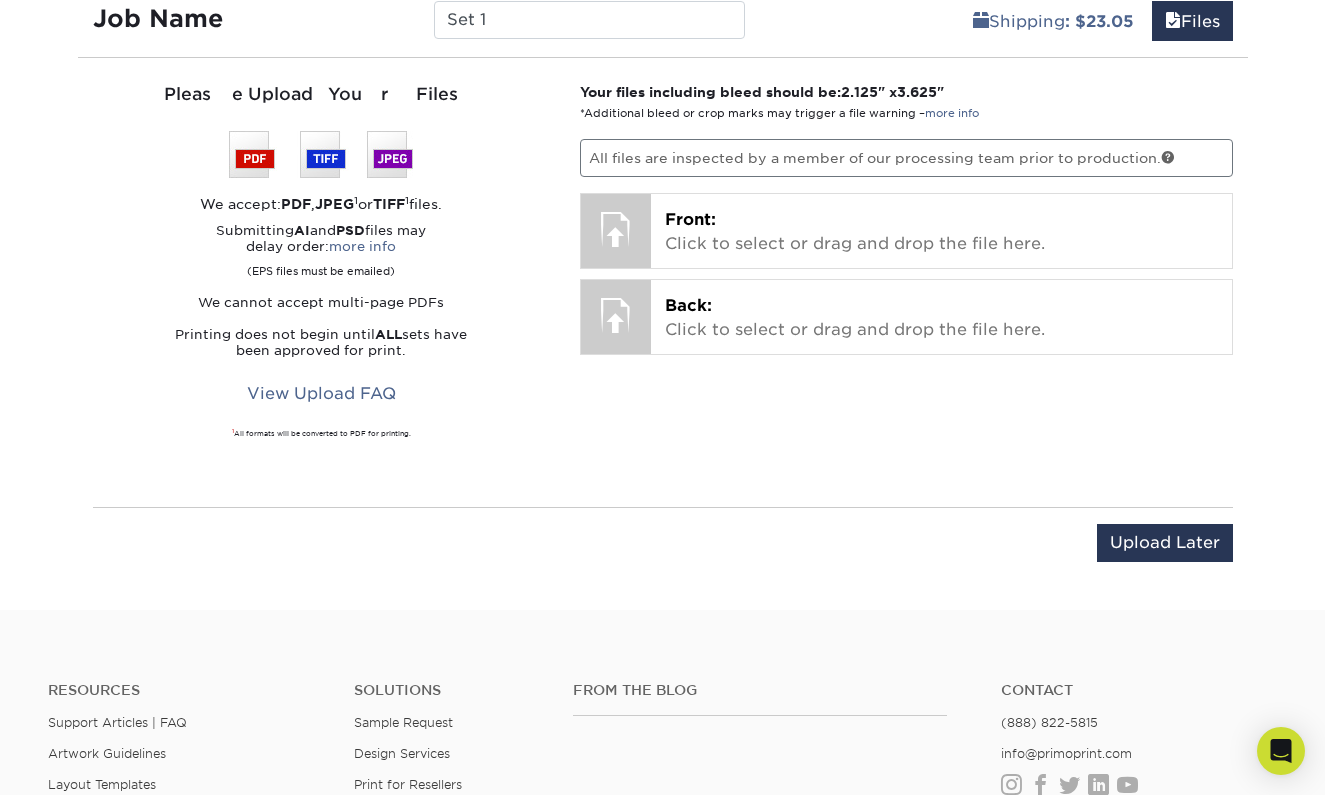 scroll, scrollTop: 1239, scrollLeft: 0, axis: vertical 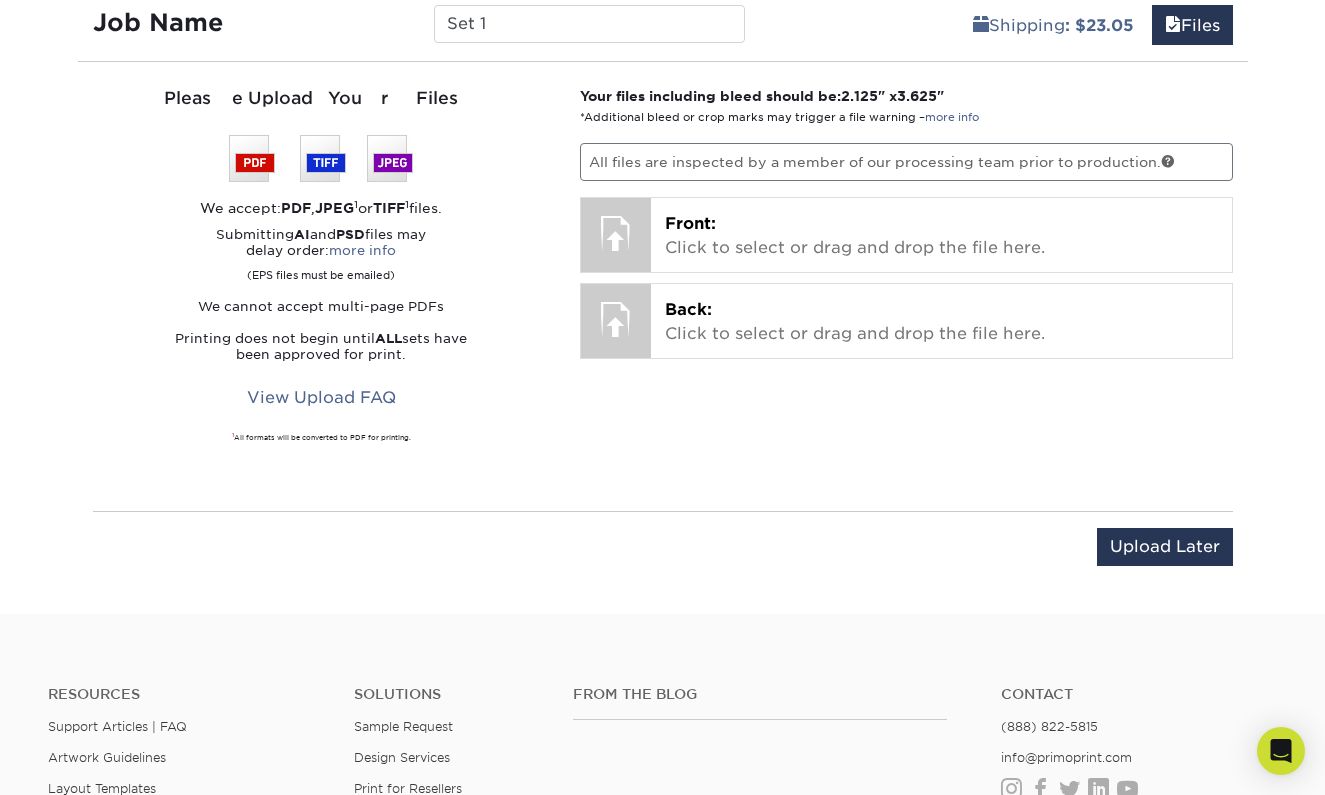 click at bounding box center [321, 158] 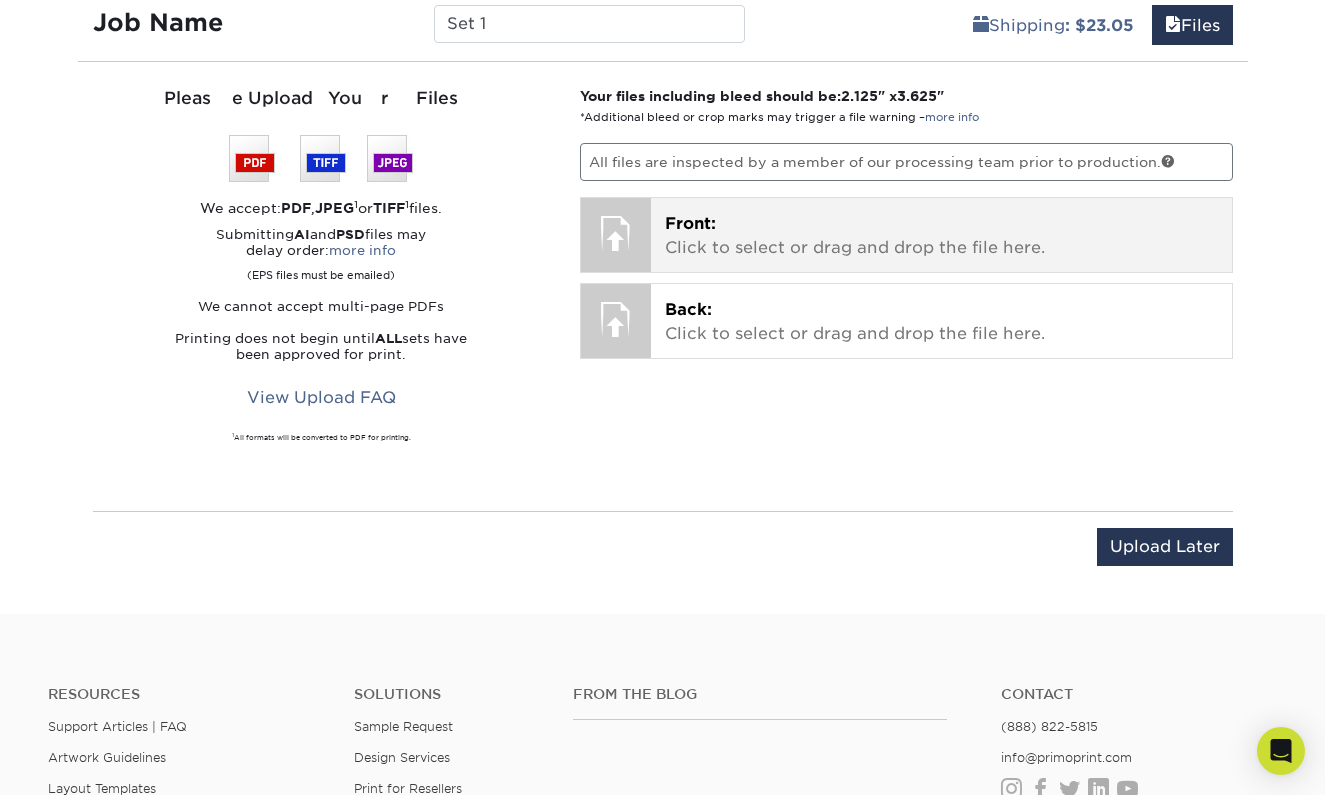 click at bounding box center (616, 233) 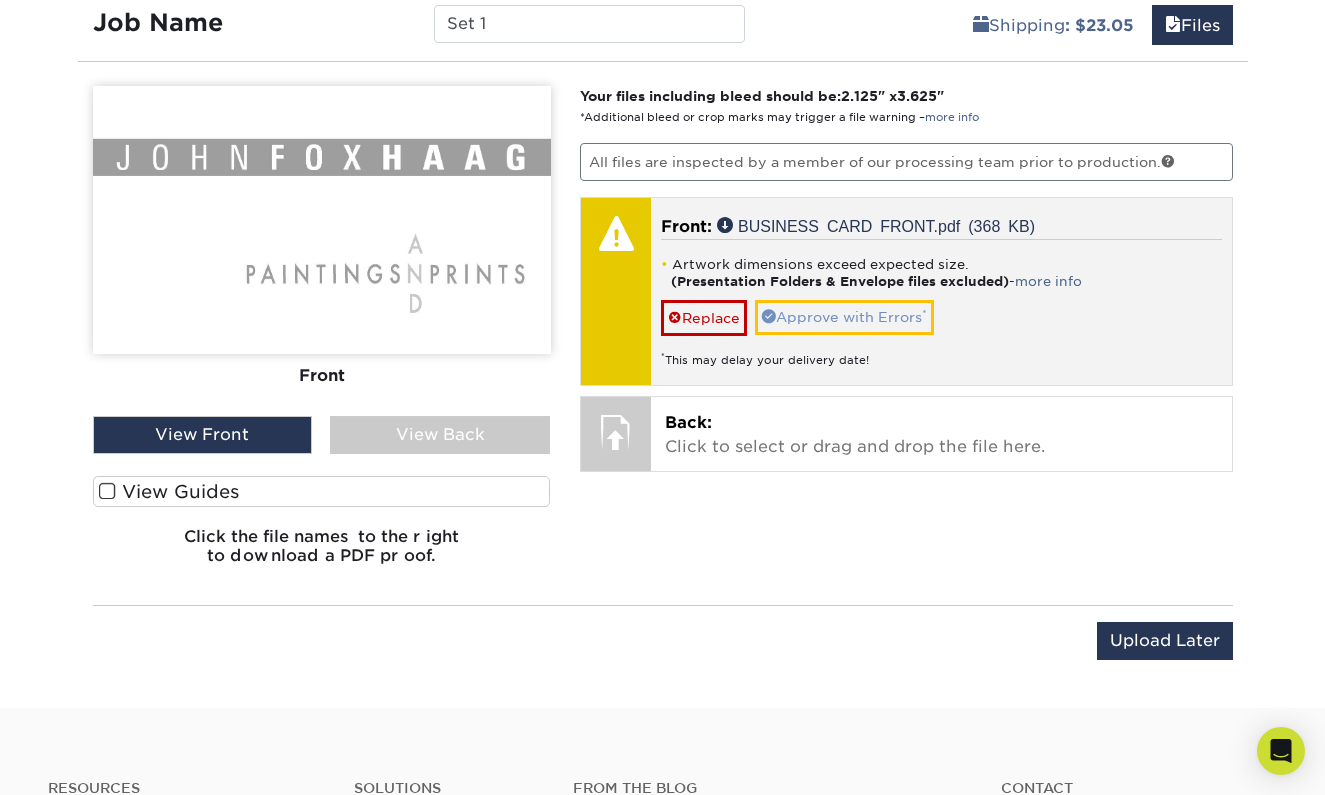 click on "Approve with Errors *" at bounding box center (844, 317) 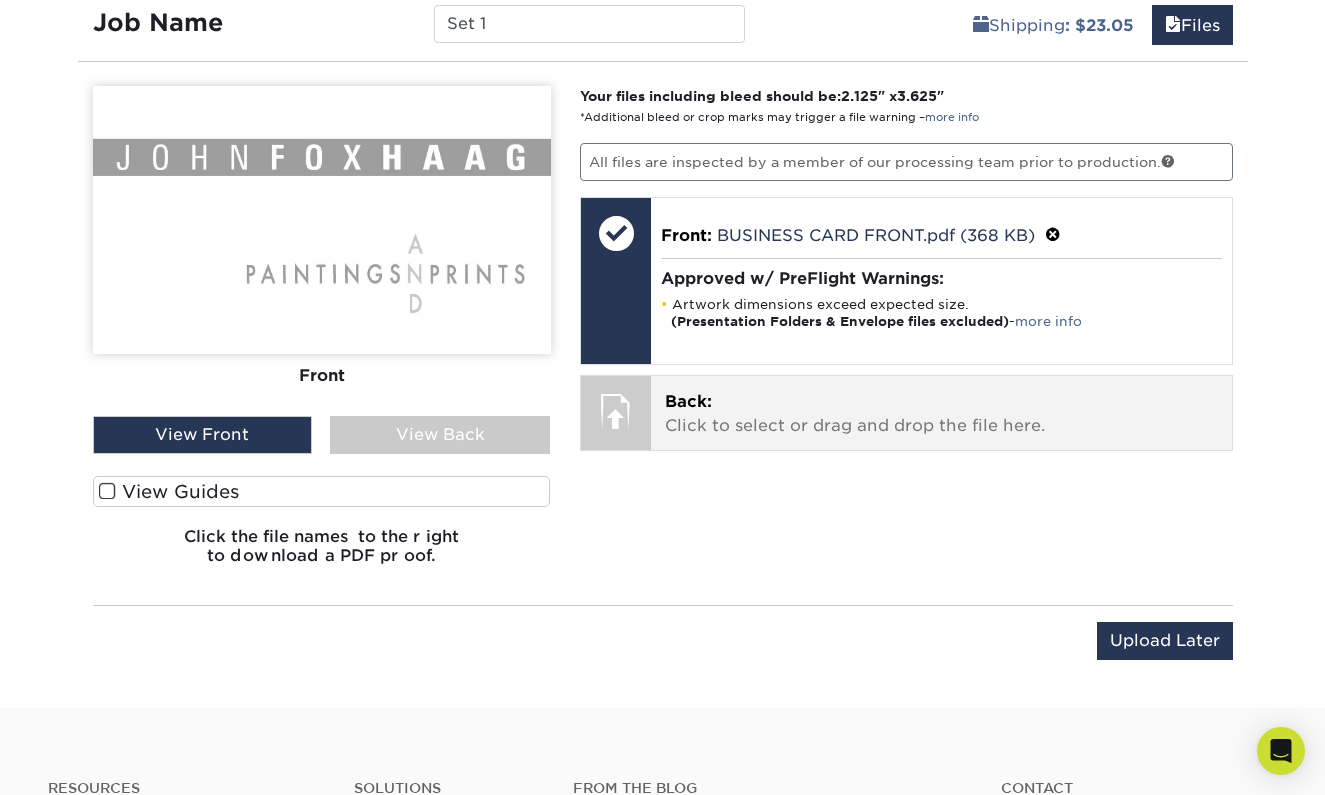 click on "Back: Click to select or drag and drop the file here." at bounding box center [941, 414] 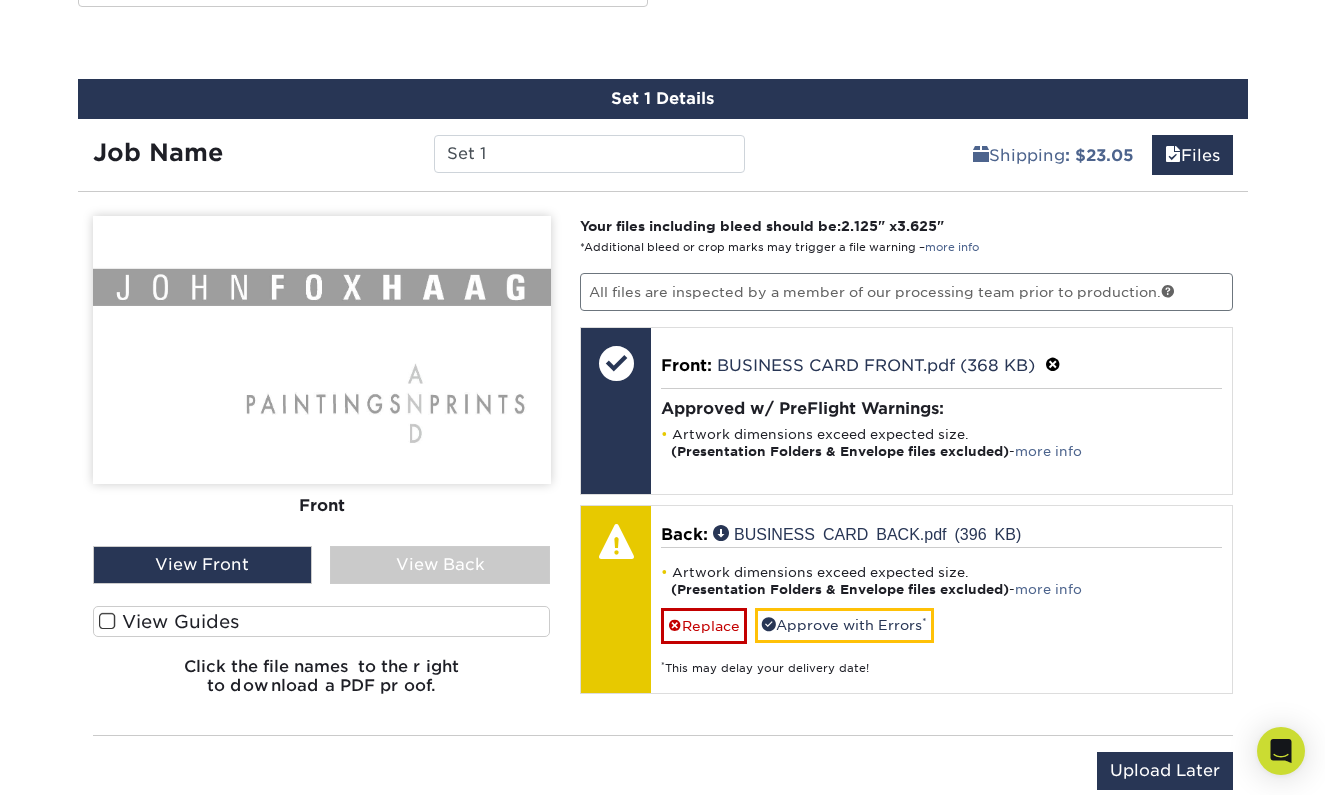 scroll, scrollTop: 1128, scrollLeft: 0, axis: vertical 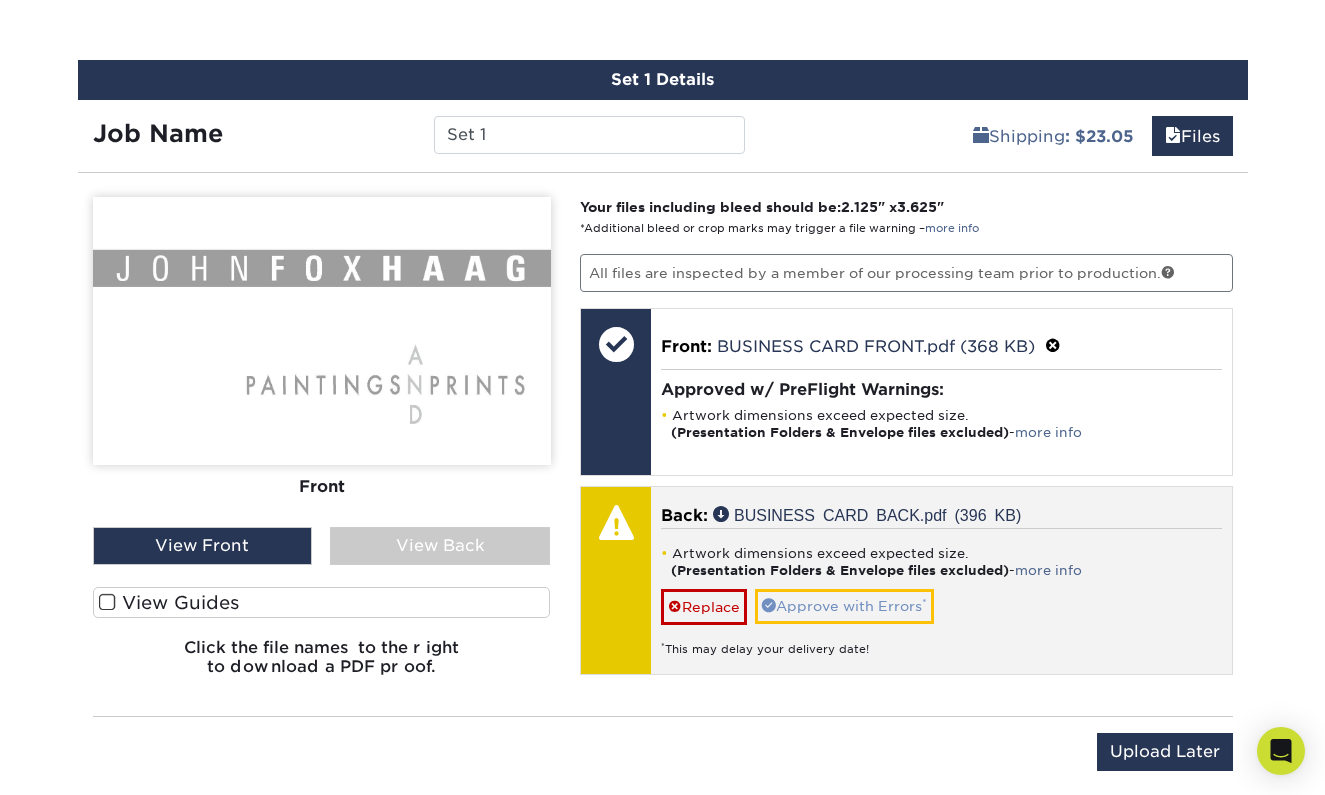 click on "Approve with Errors *" at bounding box center [844, 606] 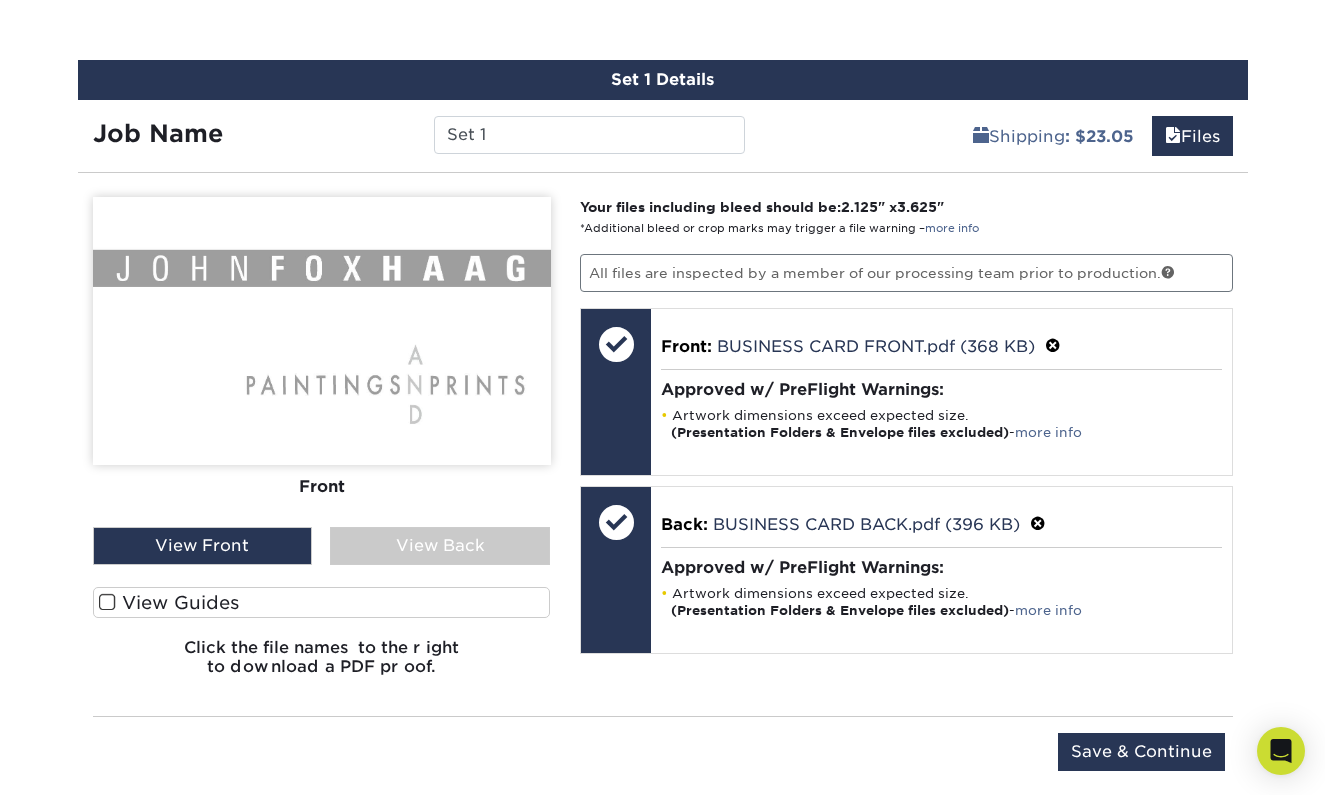 click on "View Back" at bounding box center (440, 546) 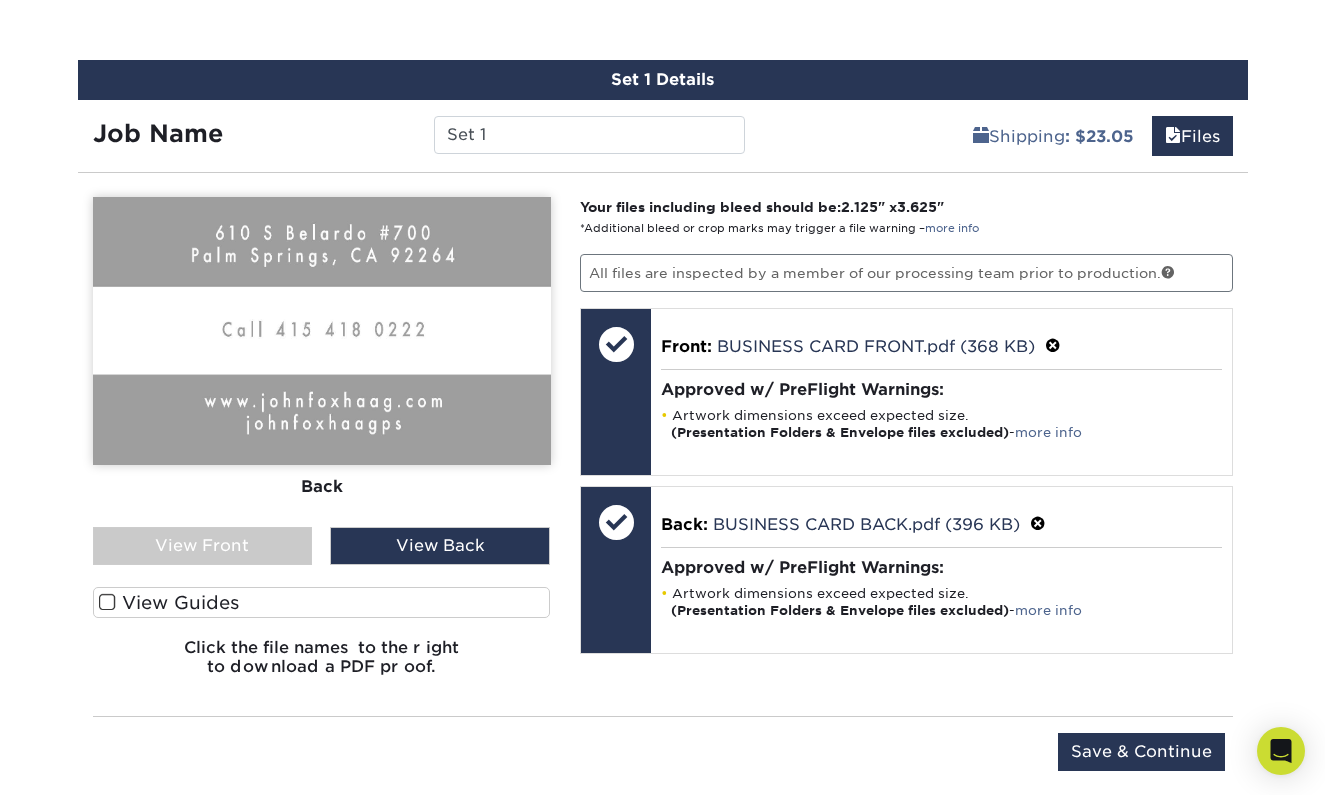 click on "View Front" at bounding box center (203, 546) 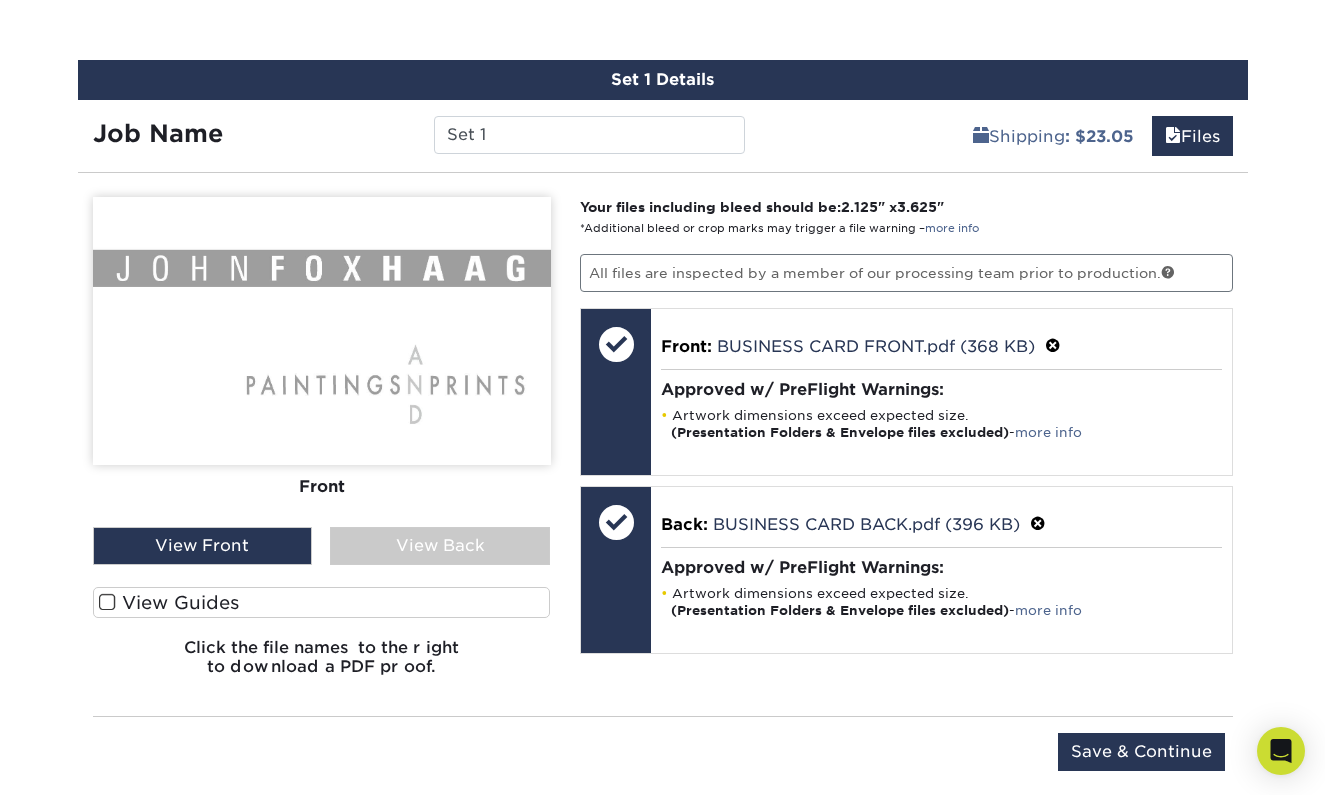 click on "View Back" at bounding box center [440, 546] 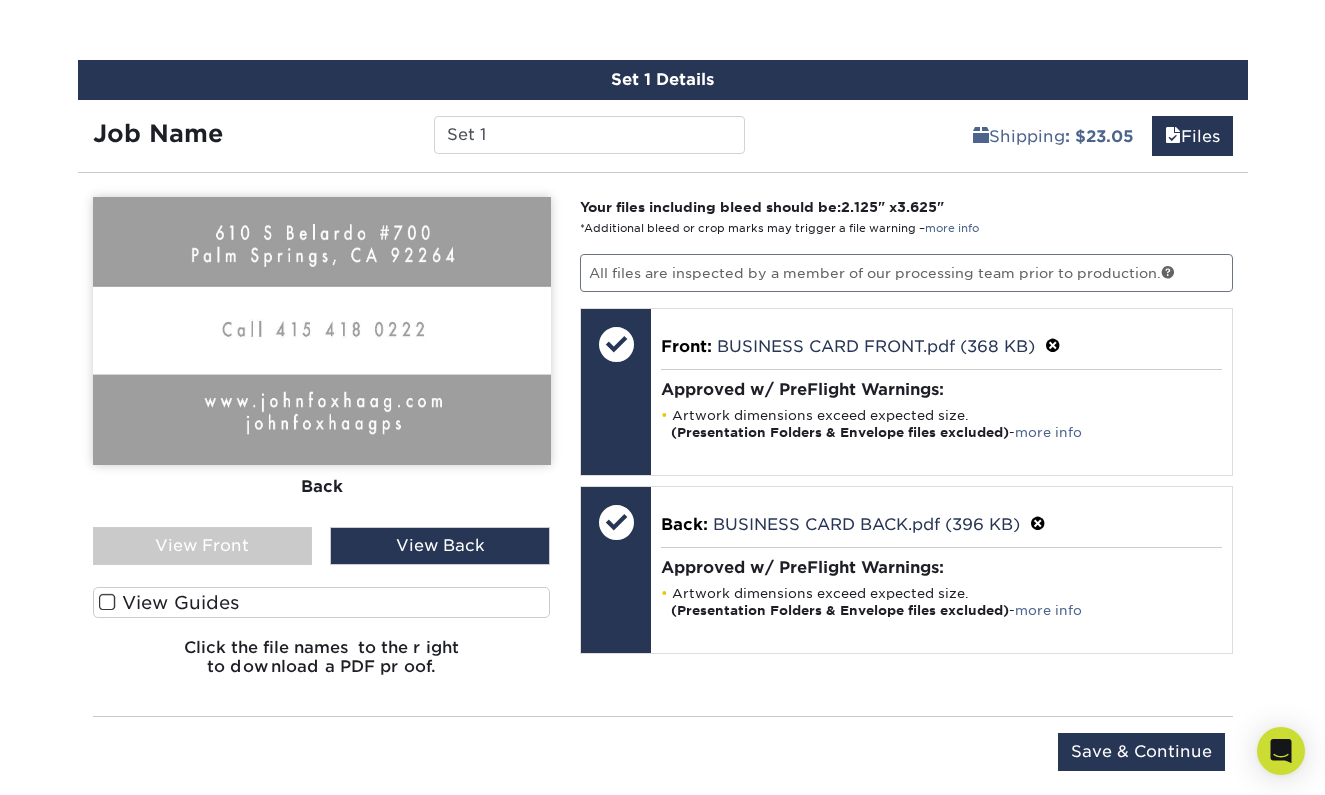 click on "View Front" at bounding box center (203, 546) 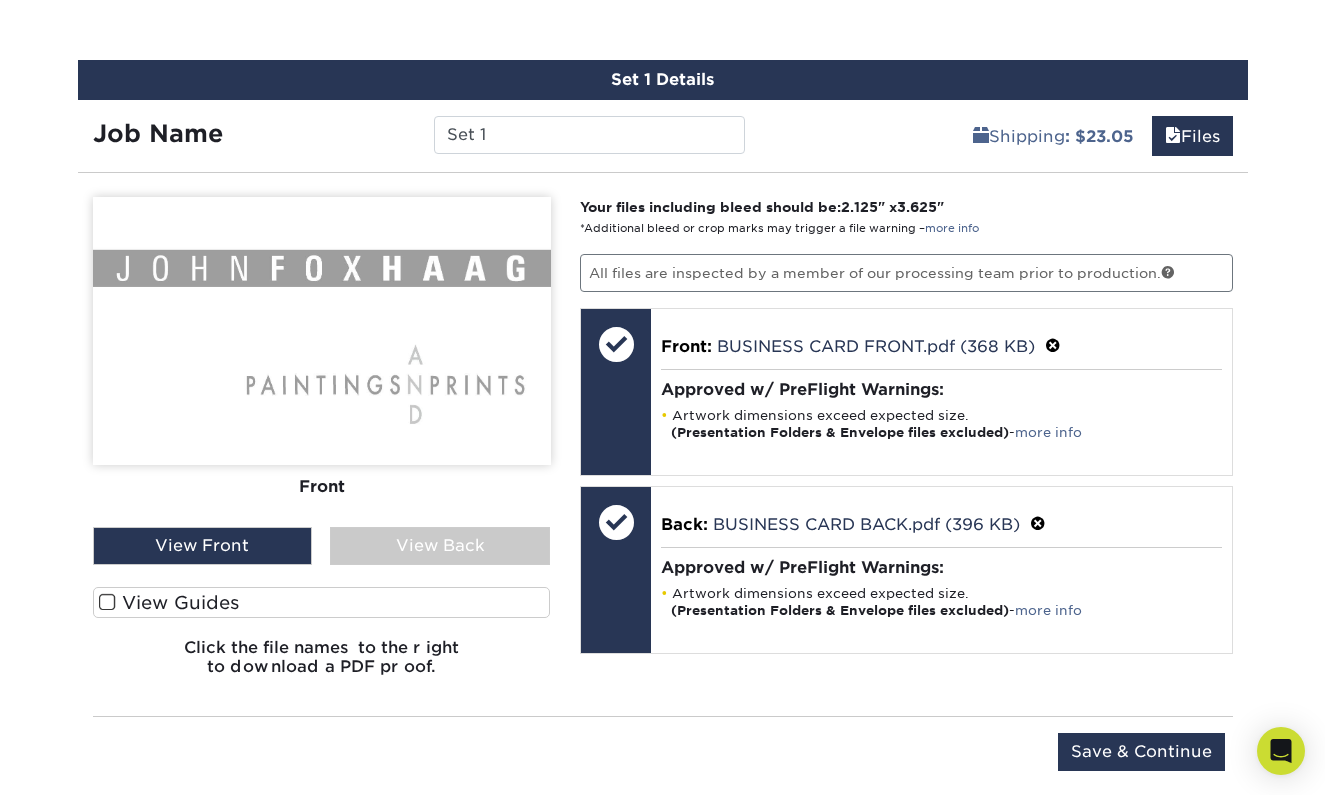 click on "View Back" at bounding box center (440, 546) 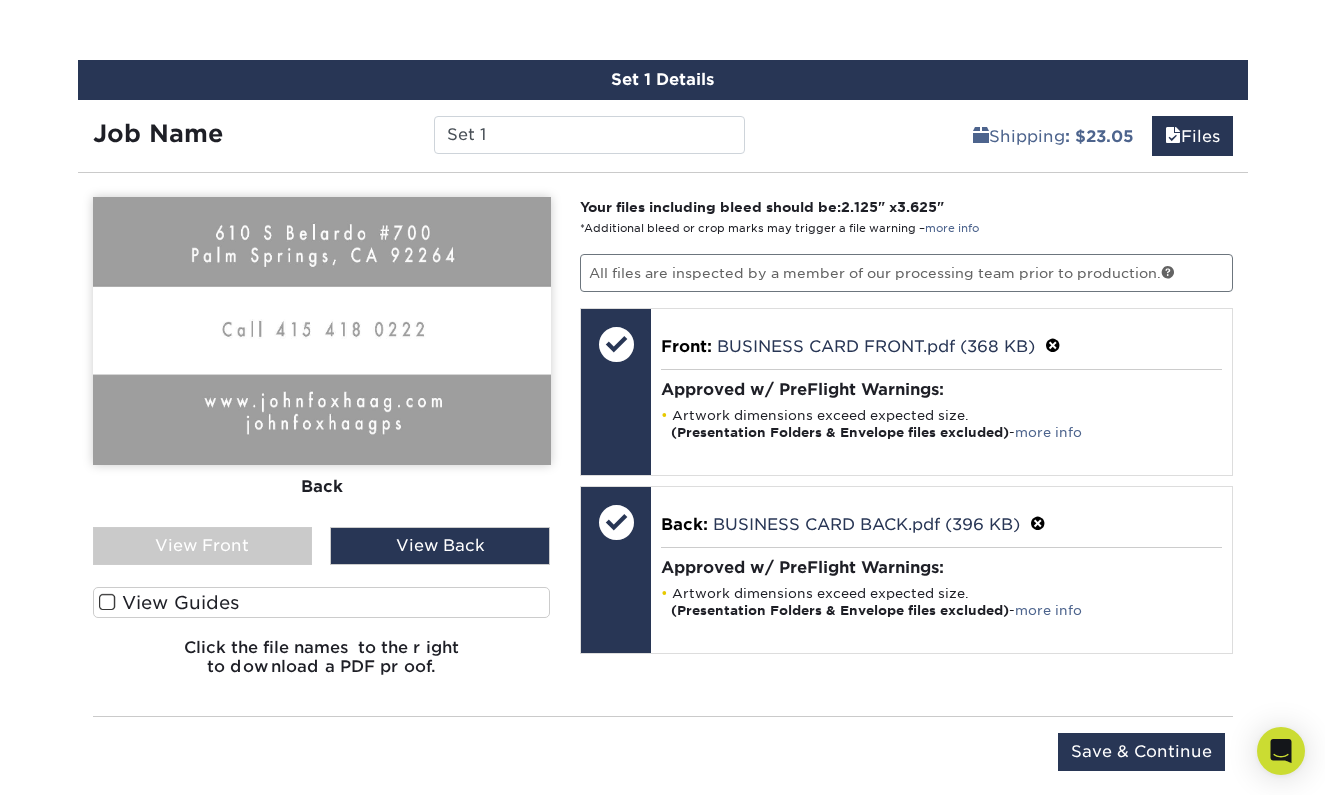 click on "View Front" at bounding box center (203, 546) 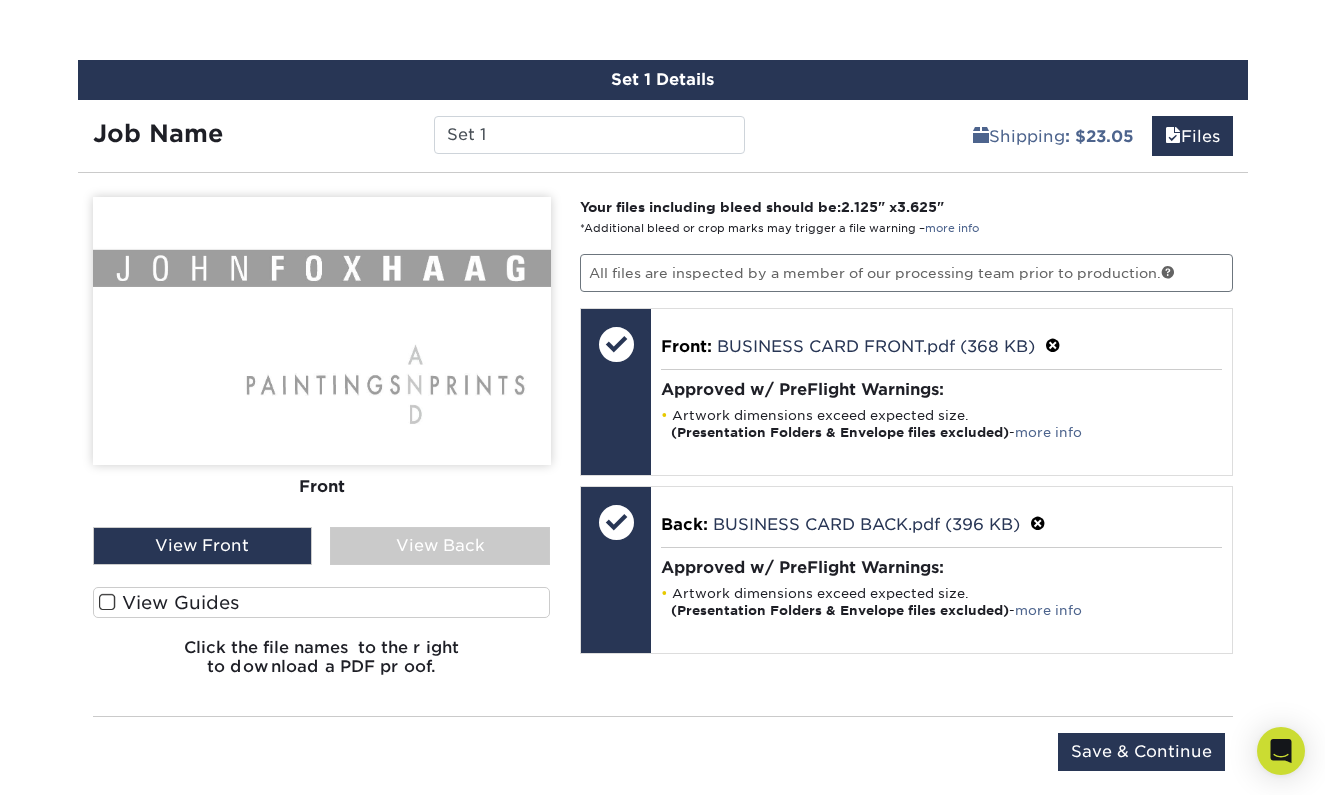 click on "View Back" at bounding box center (440, 546) 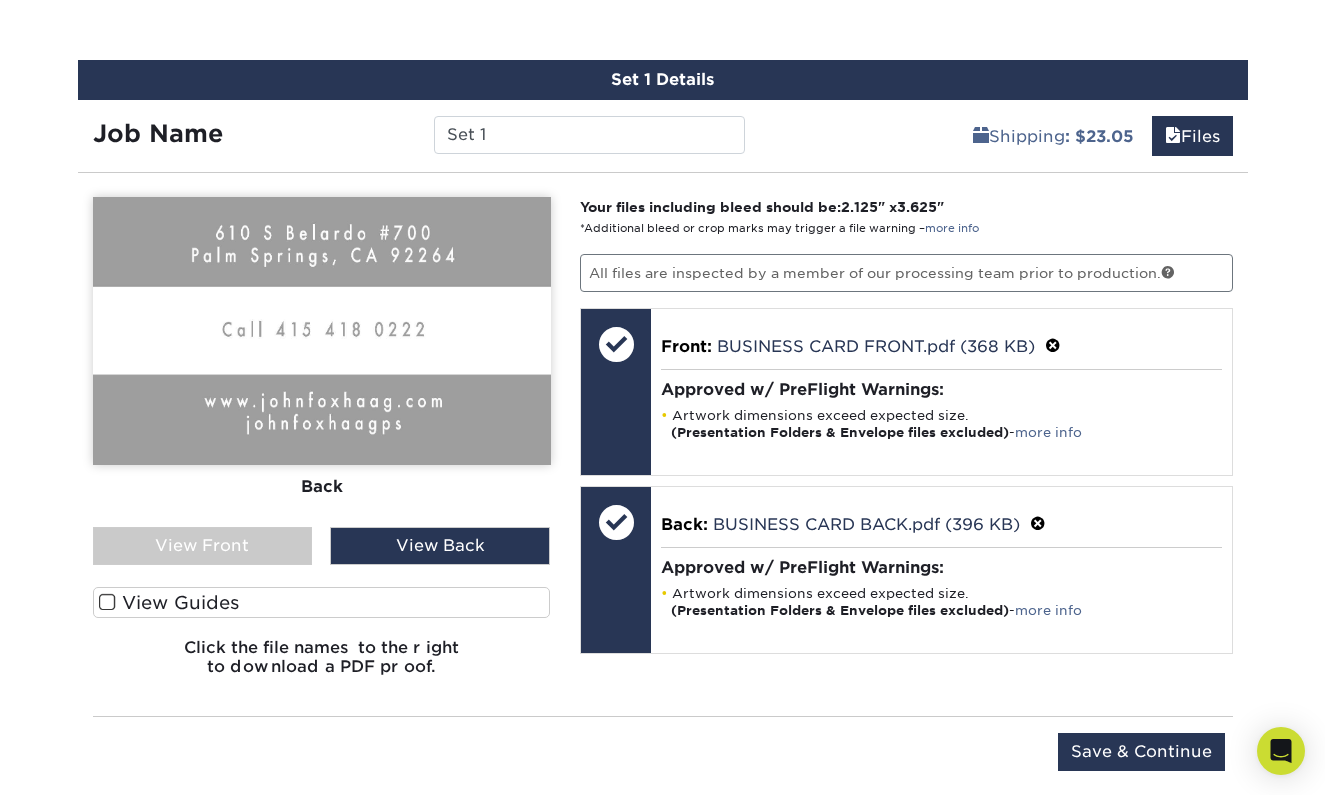 click at bounding box center (107, 602) 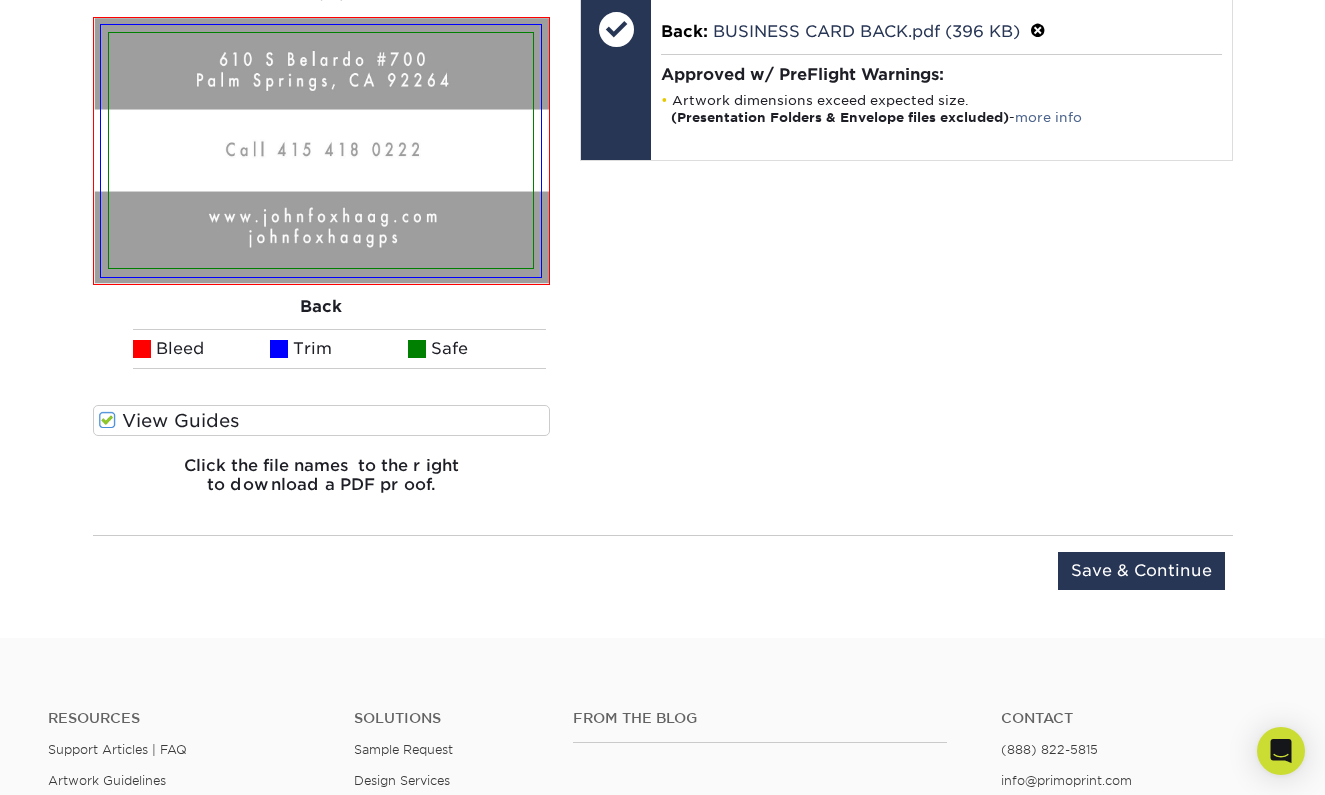scroll, scrollTop: 1620, scrollLeft: 0, axis: vertical 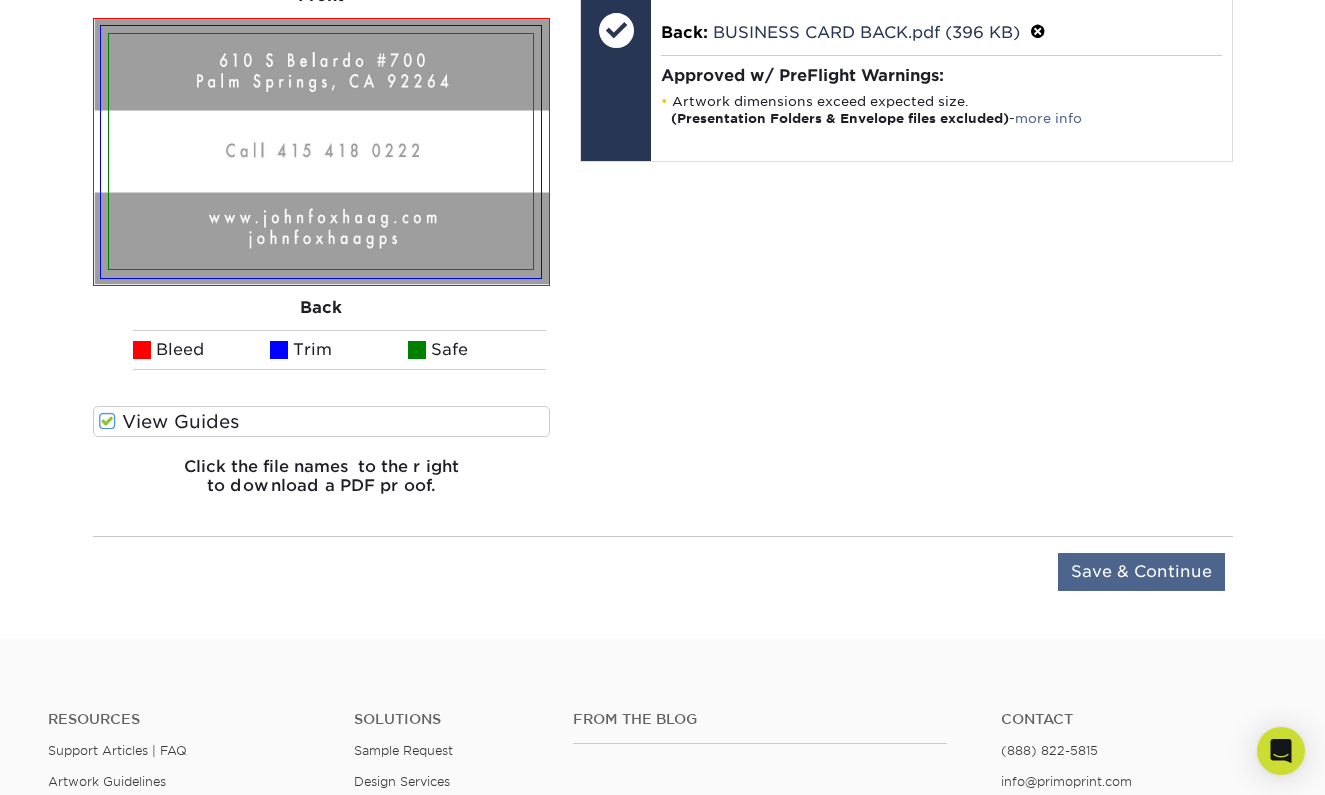 click on "Save & Continue" at bounding box center [1141, 572] 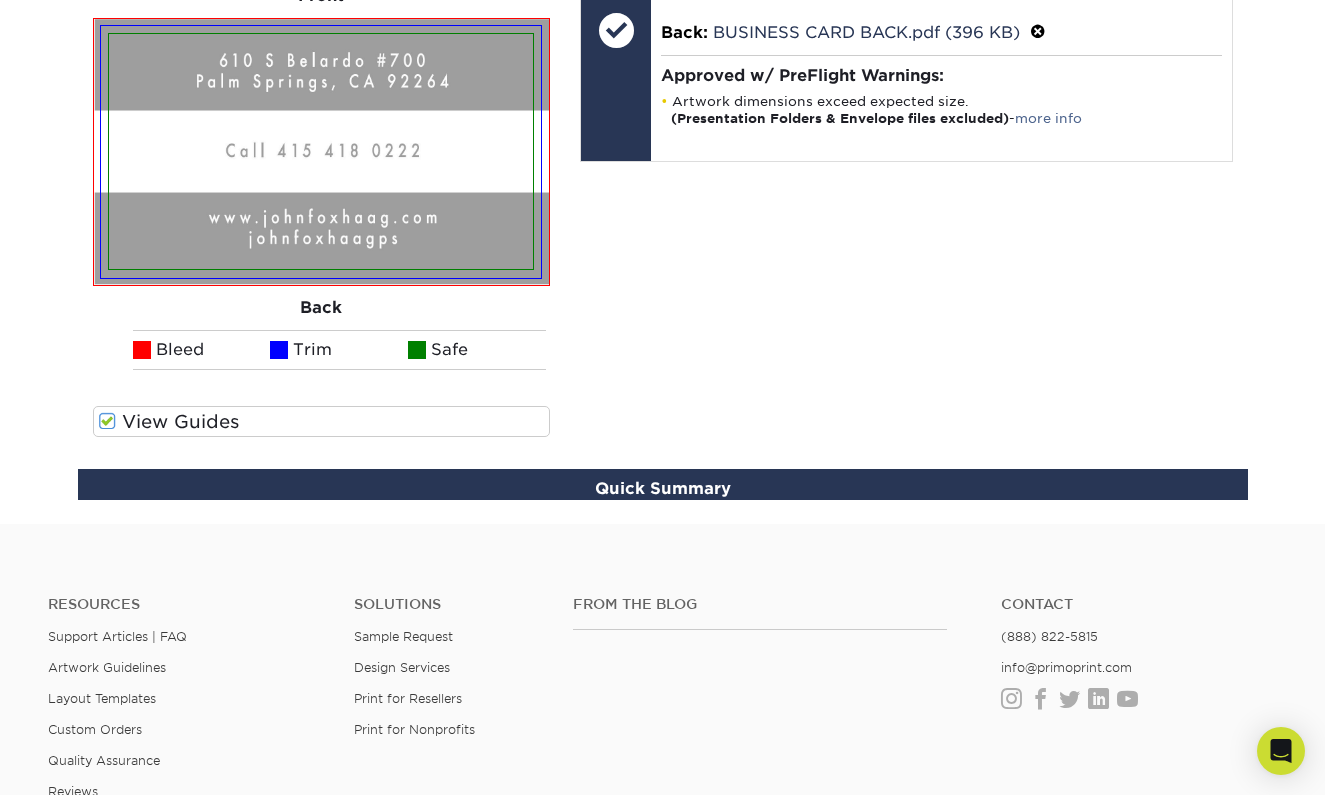 scroll, scrollTop: 1455, scrollLeft: 0, axis: vertical 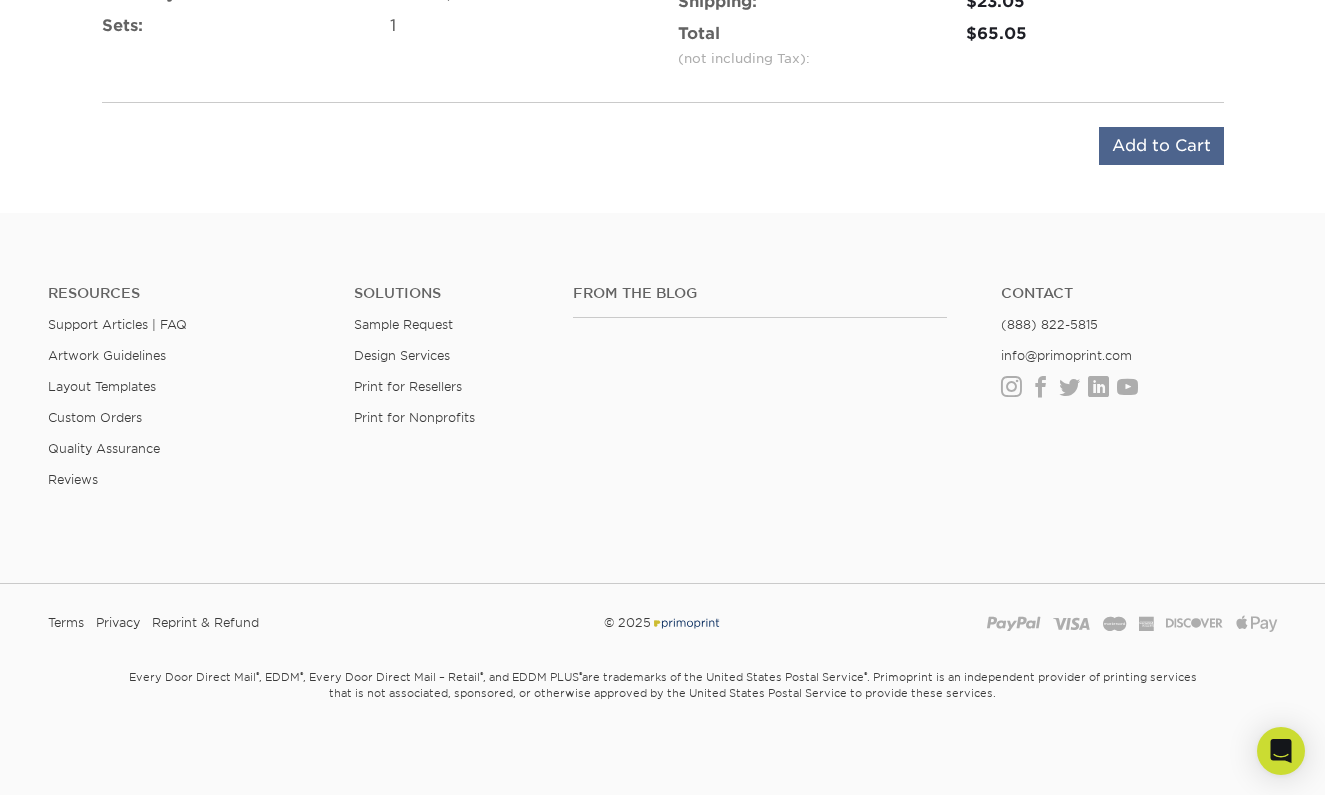 click on "Add to Cart" at bounding box center [1161, 146] 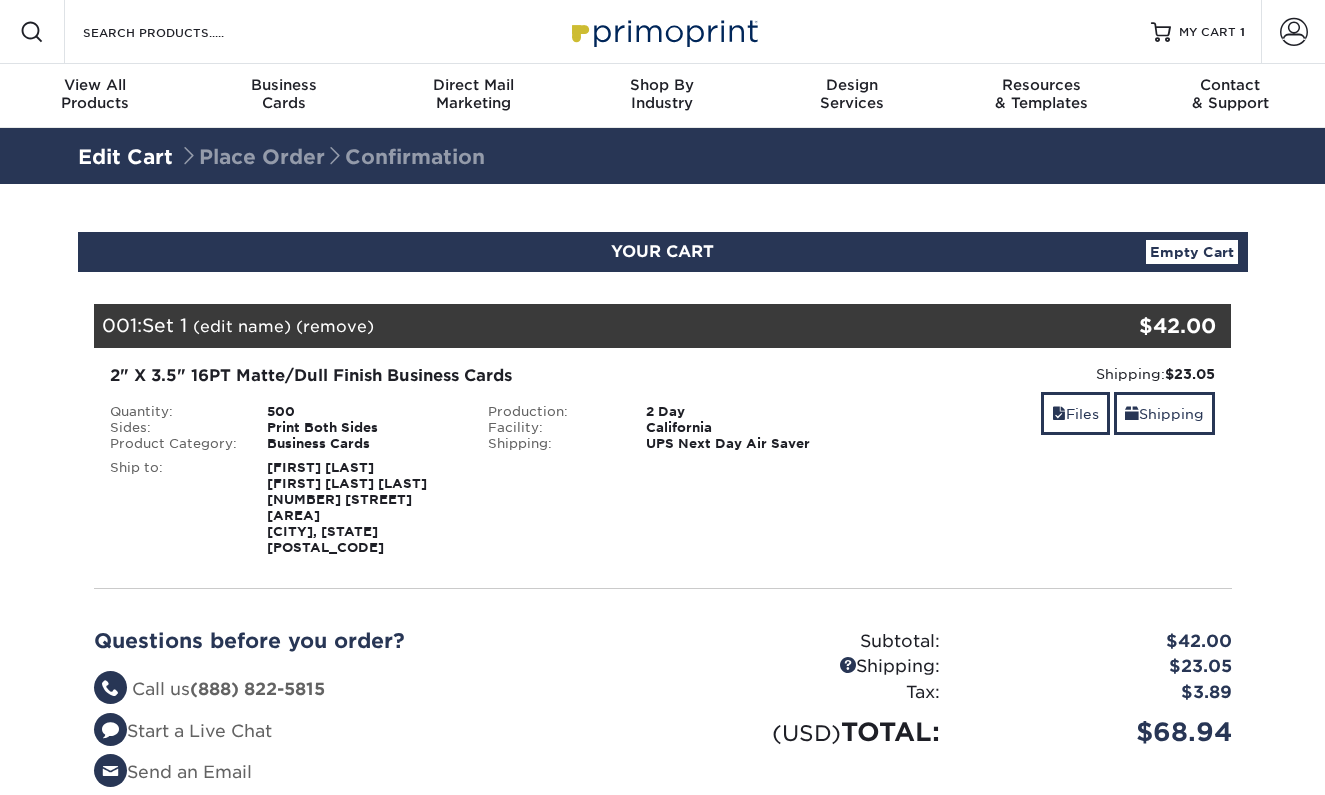 scroll, scrollTop: 0, scrollLeft: 0, axis: both 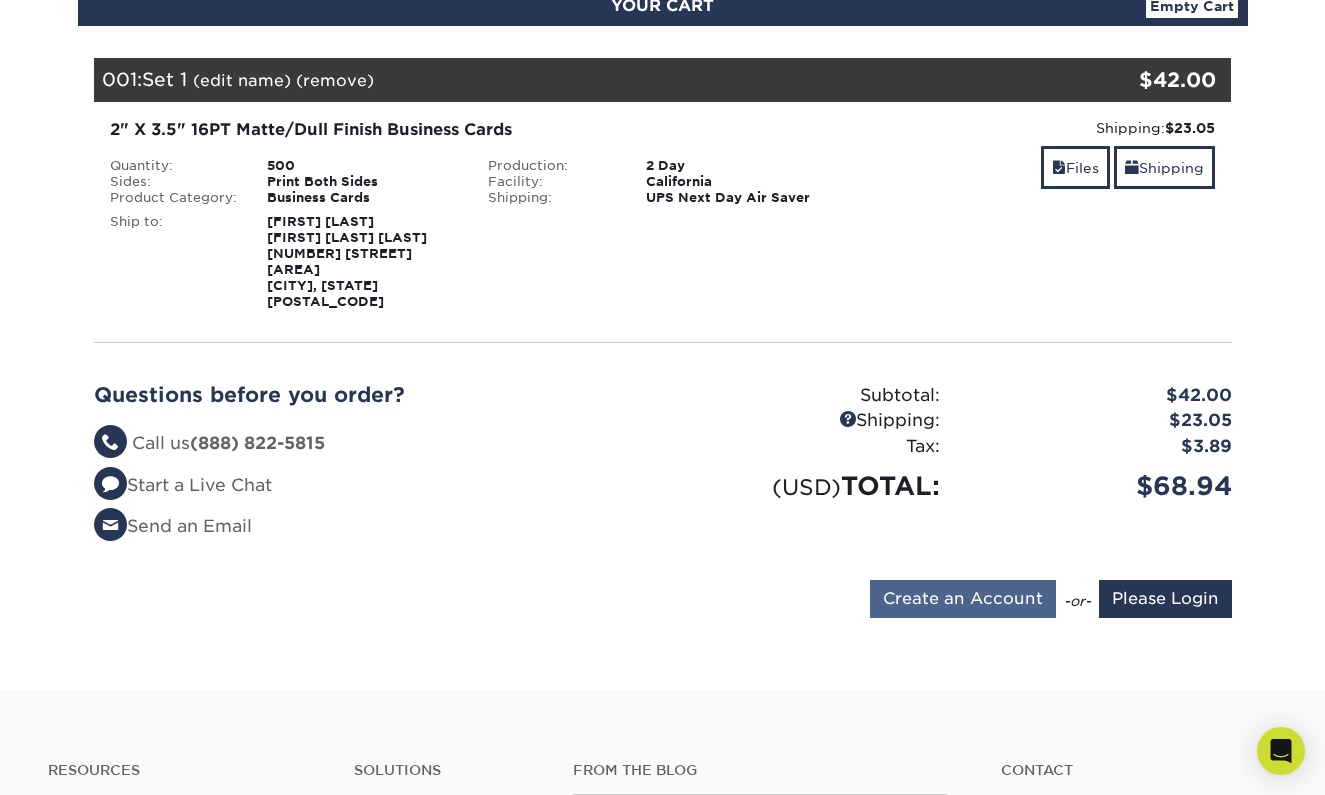 click on "Create an Account" at bounding box center (963, 599) 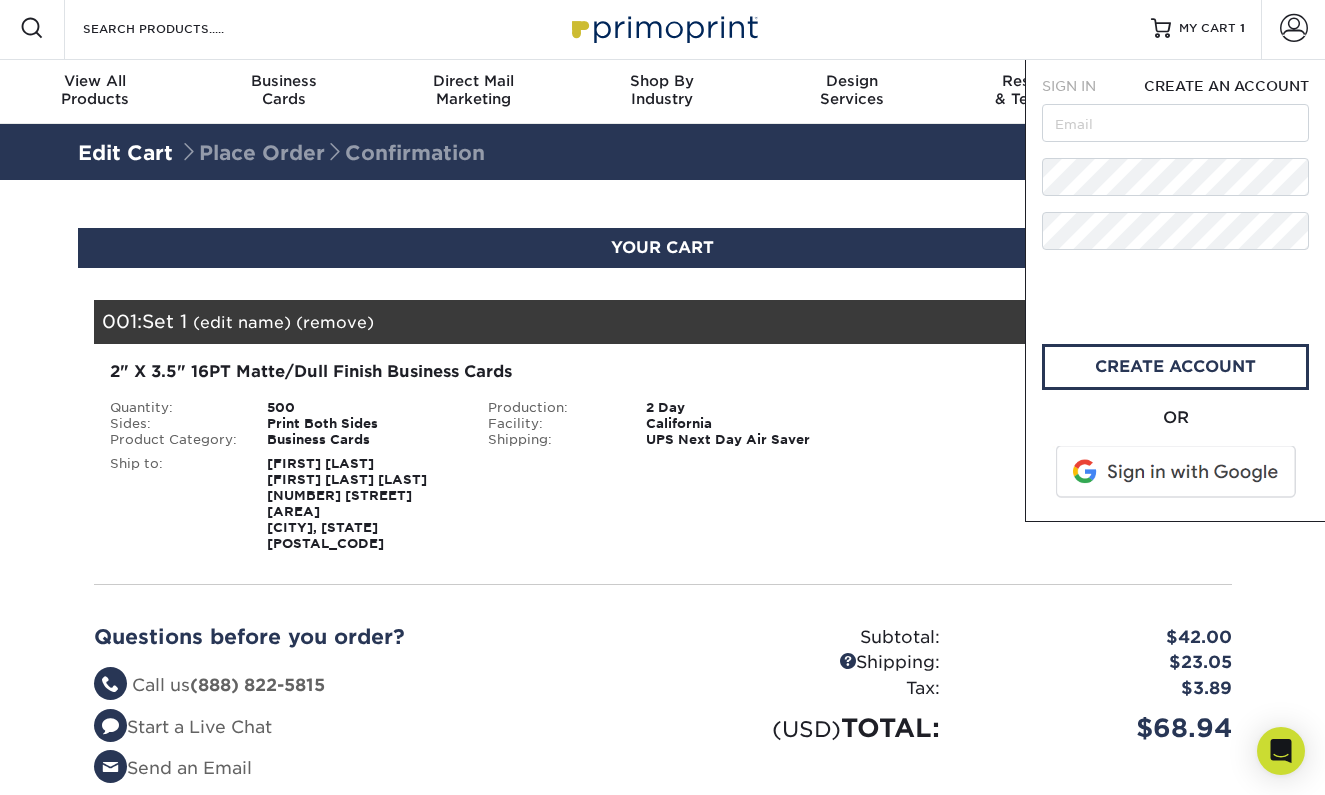 scroll, scrollTop: 0, scrollLeft: 0, axis: both 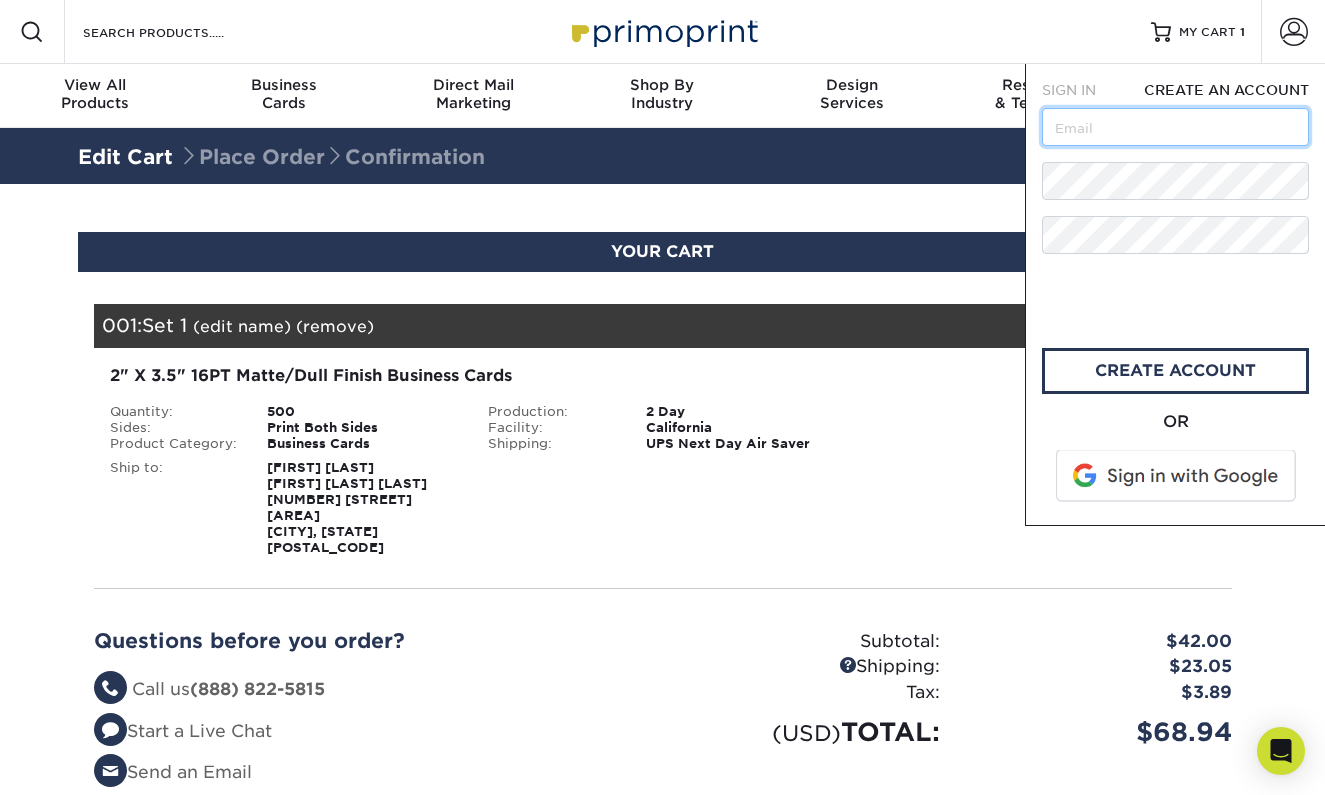 click at bounding box center [1175, 127] 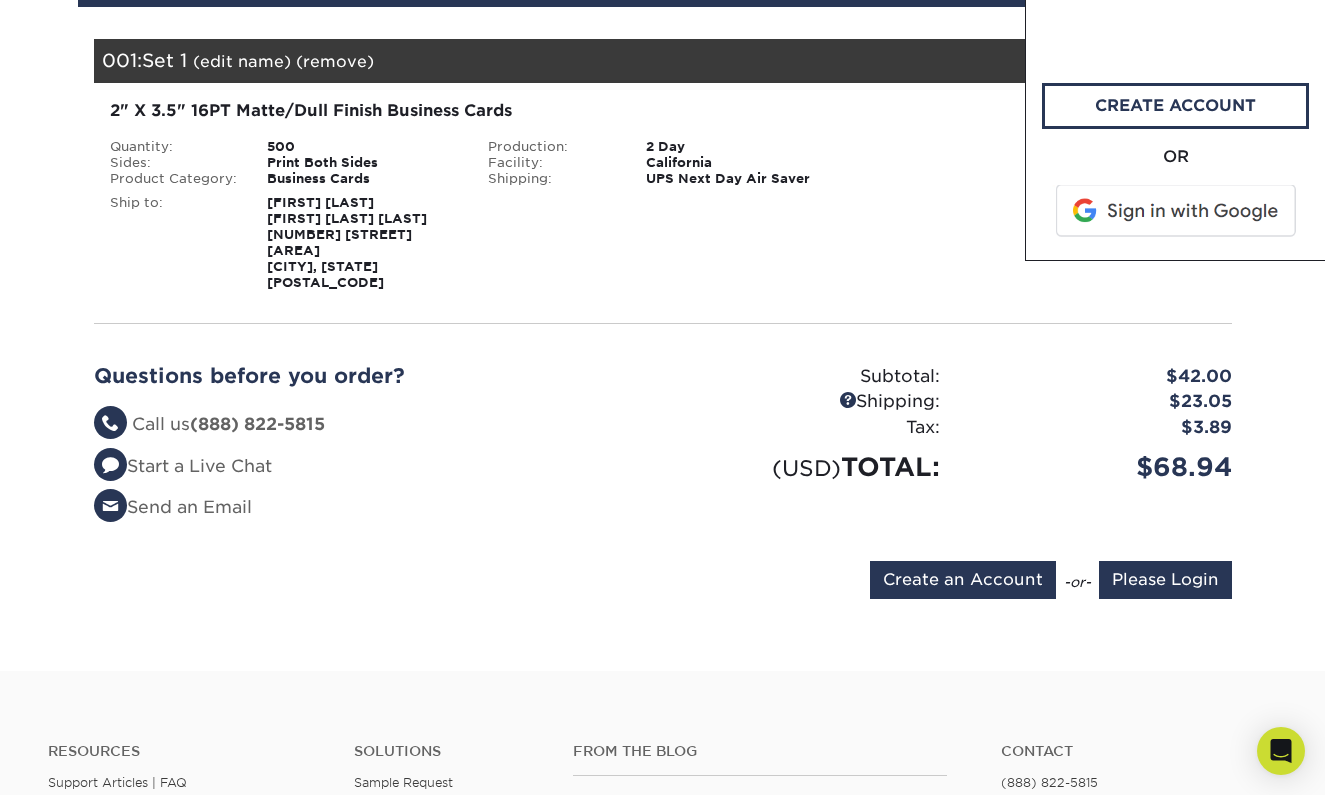 scroll, scrollTop: 261, scrollLeft: 0, axis: vertical 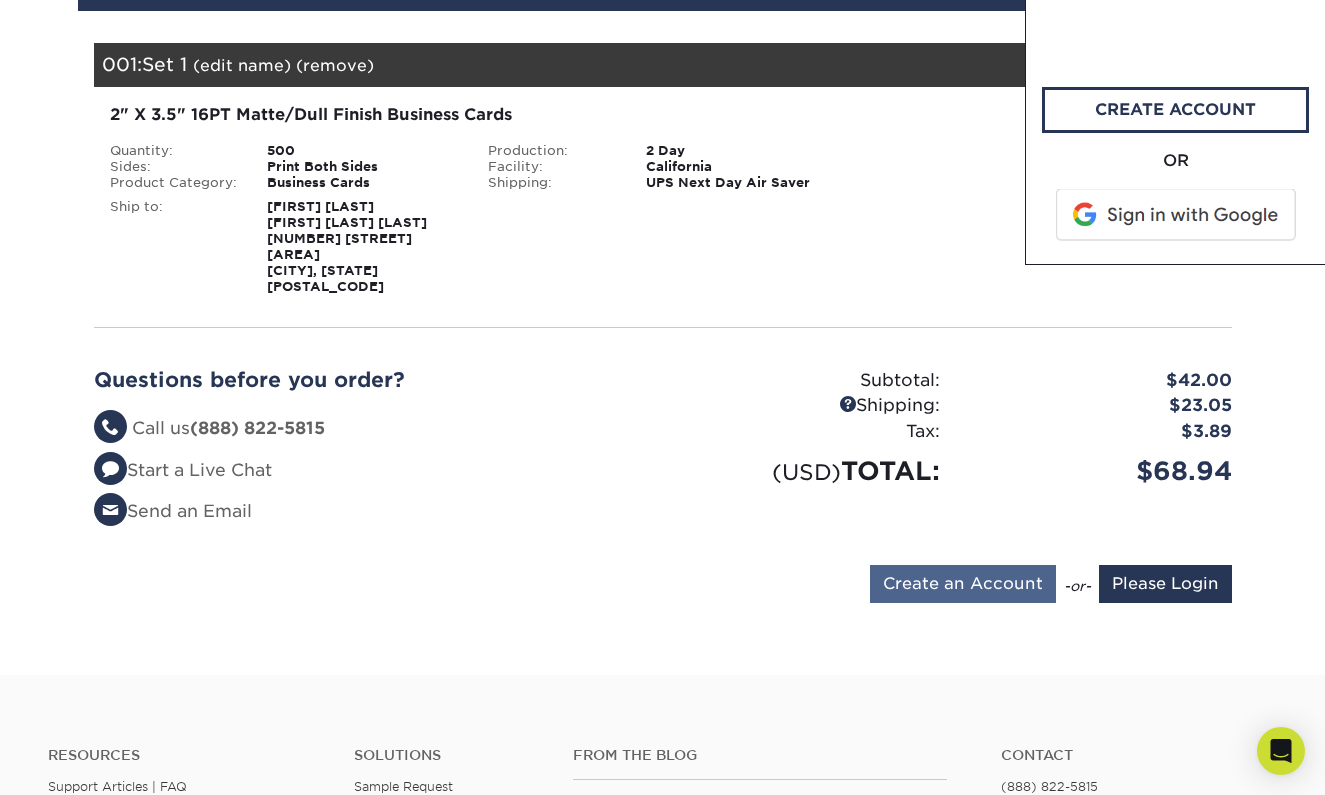 click on "Create an Account" at bounding box center (963, 584) 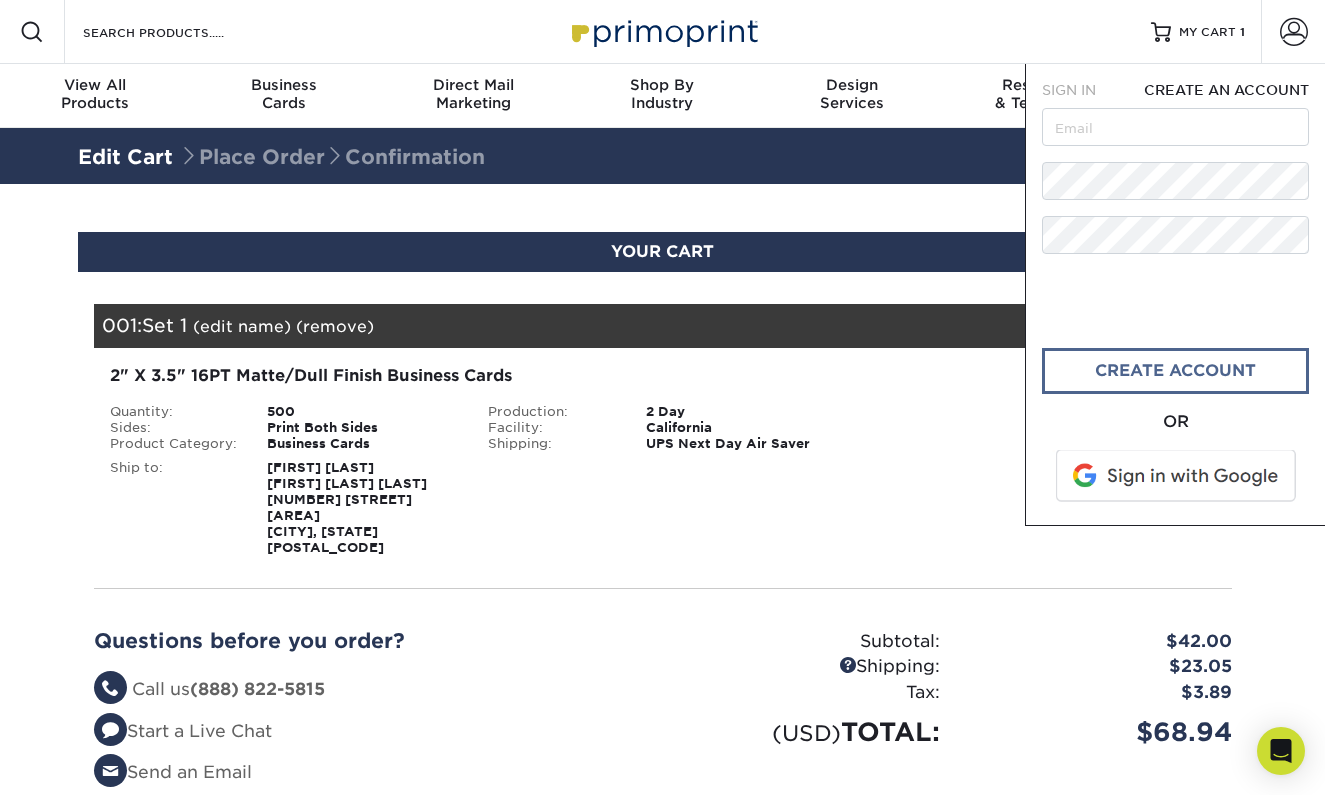 scroll, scrollTop: 0, scrollLeft: 0, axis: both 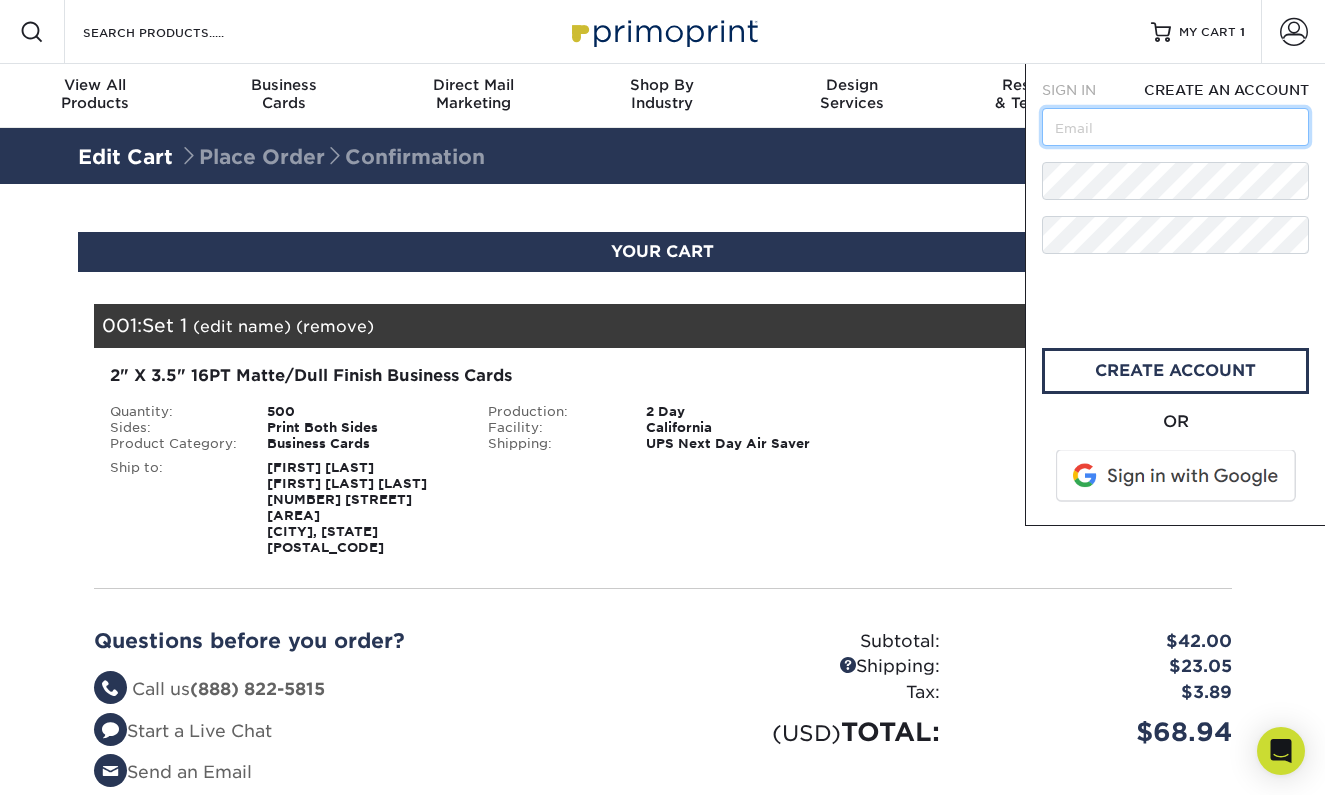 click at bounding box center [1175, 127] 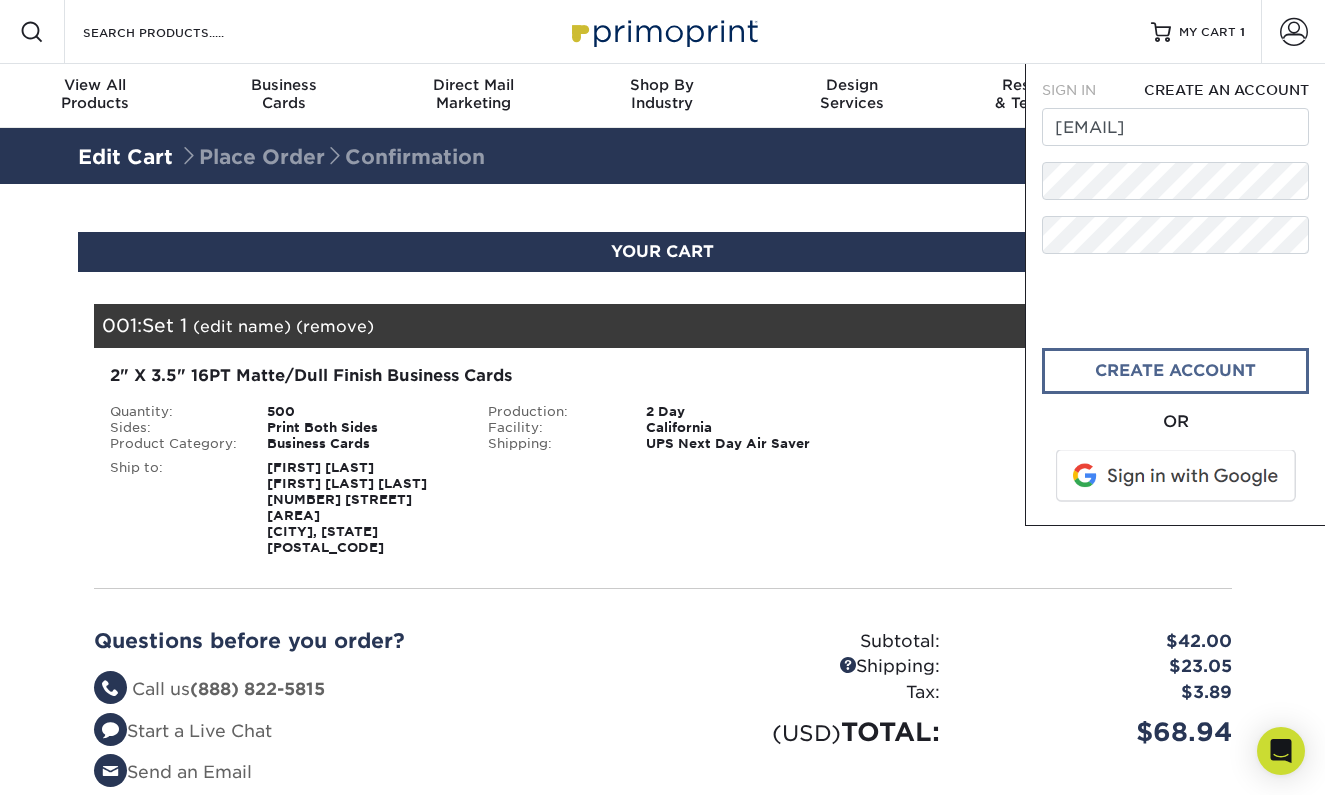 click on "create account" at bounding box center (1175, 371) 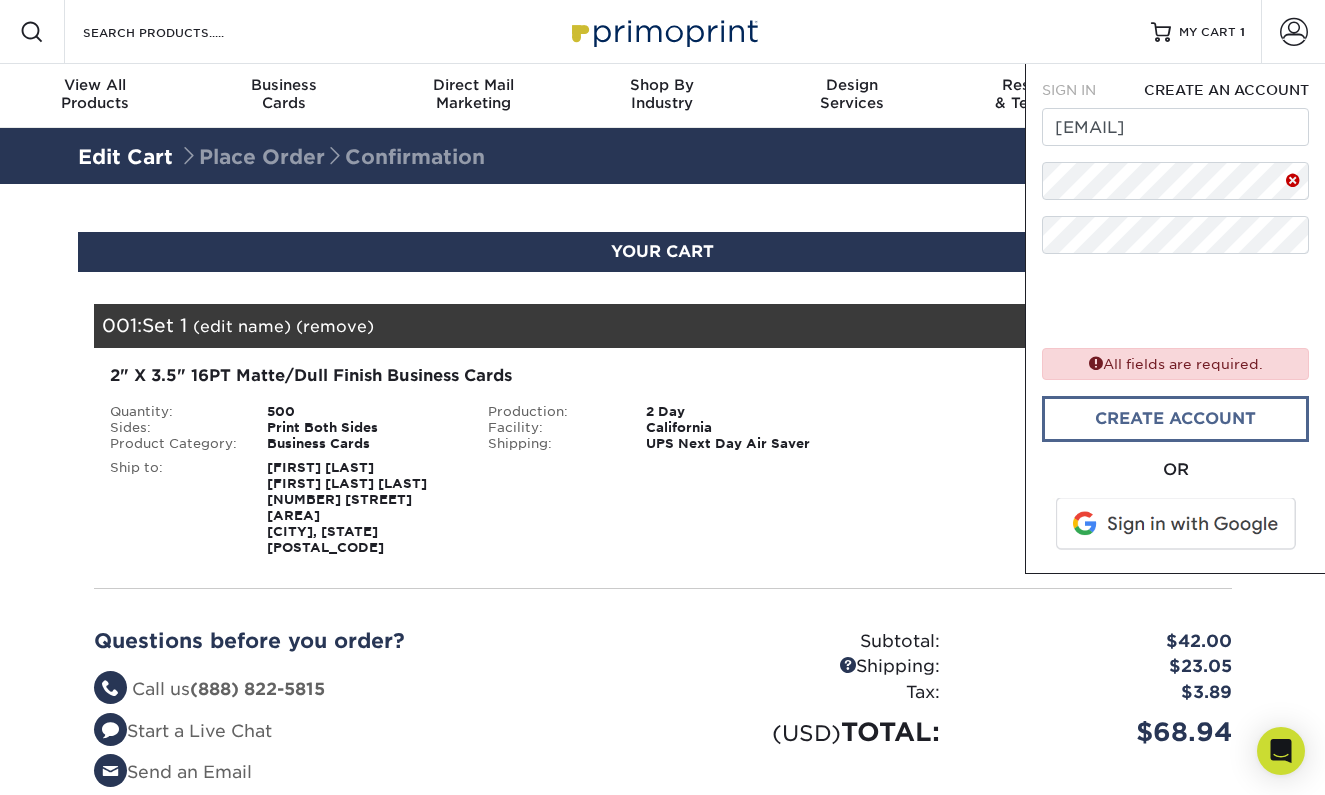 click on "create account" at bounding box center (1175, 419) 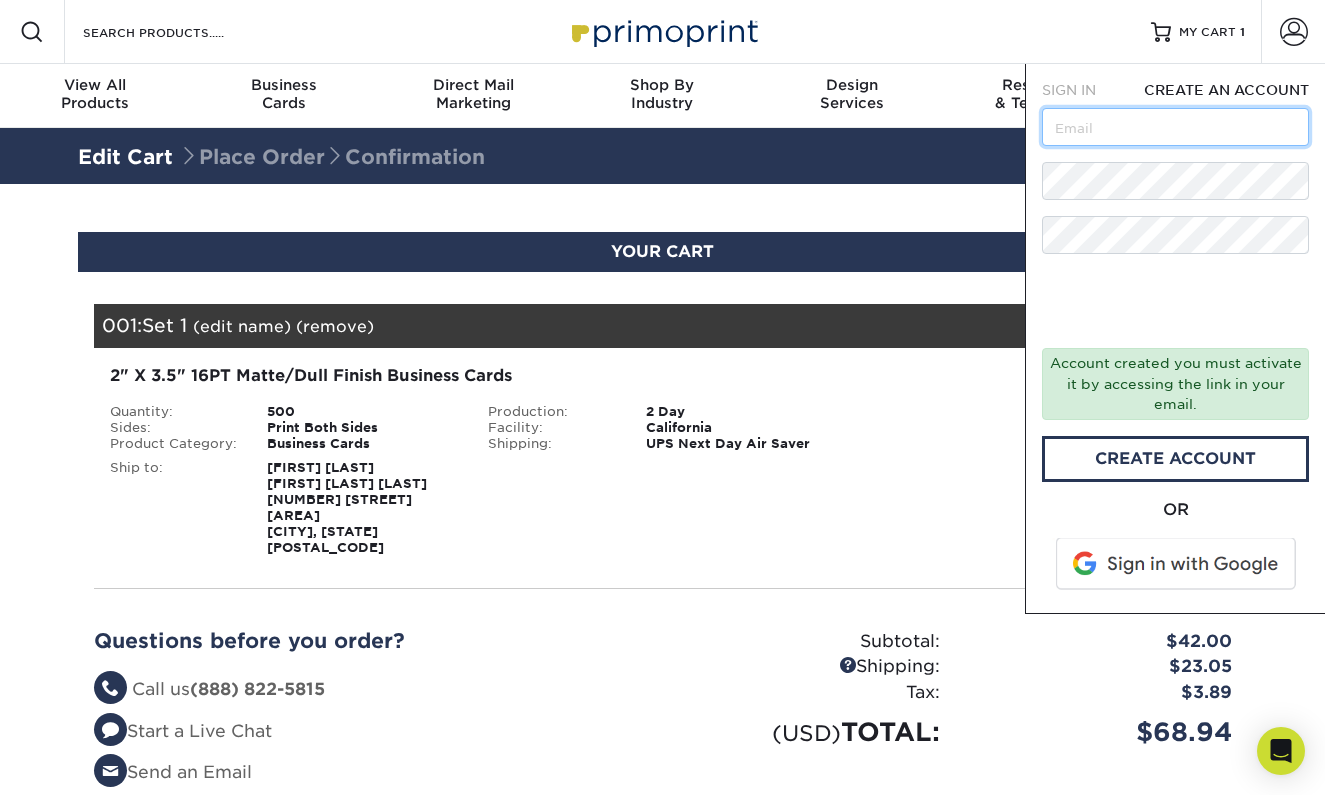 click at bounding box center [1175, 127] 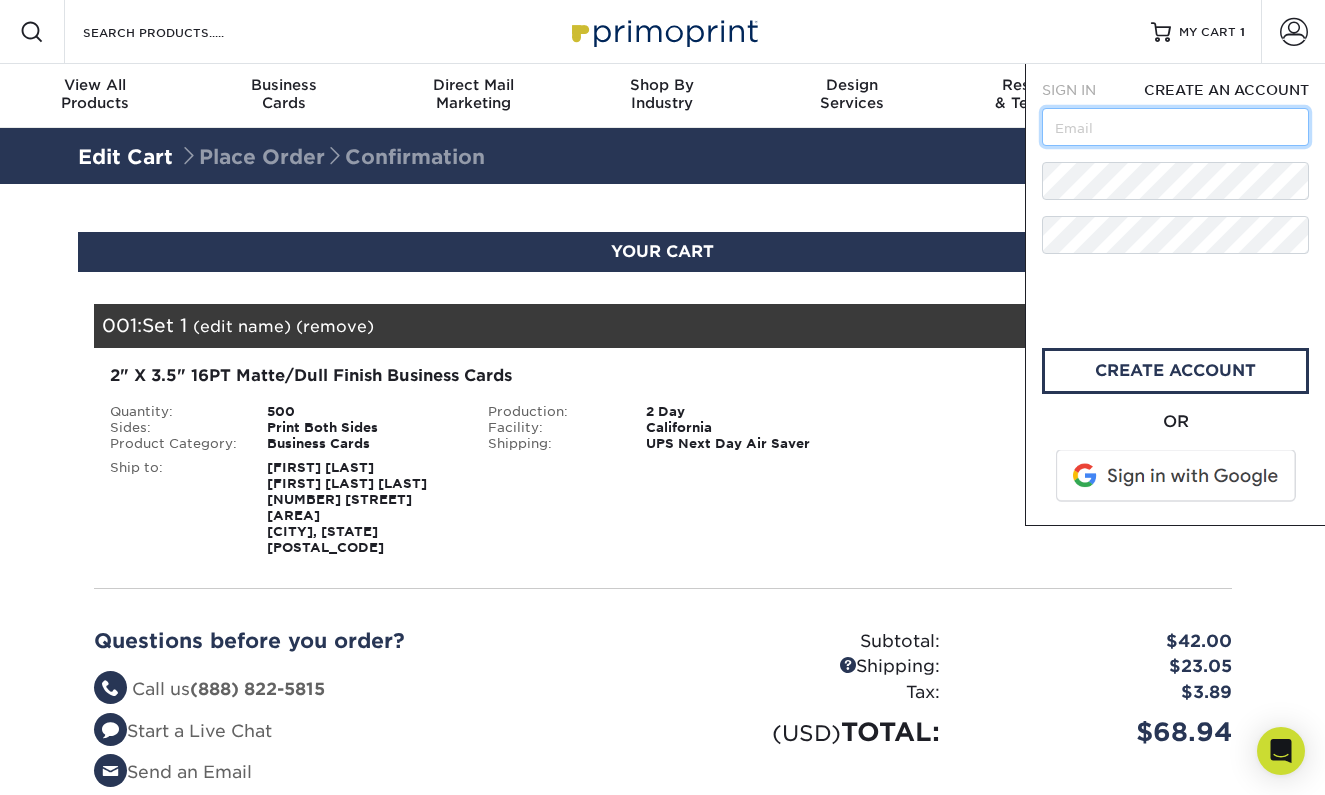 type on "[USERNAME]@example.com" 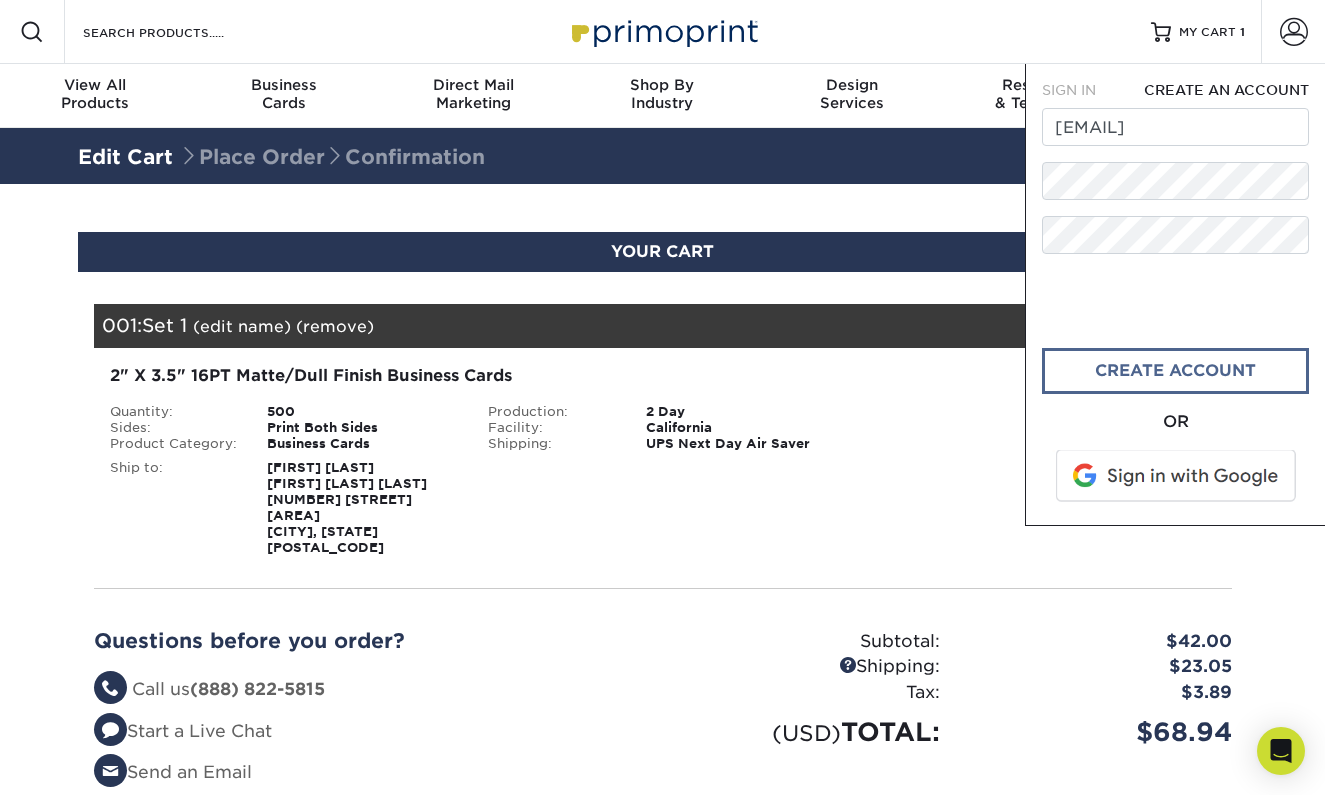 click on "CREATE ACCOUNT" at bounding box center (1175, 371) 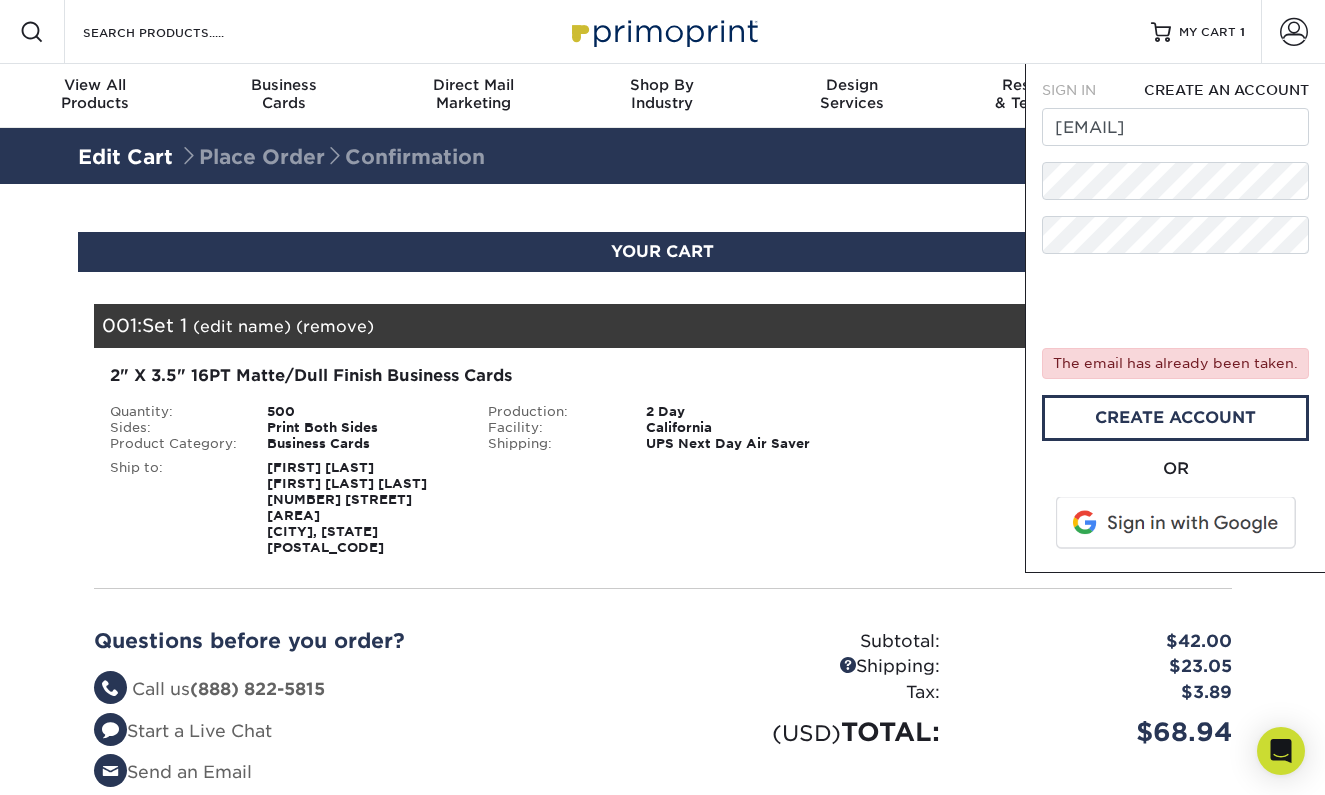 scroll, scrollTop: 0, scrollLeft: 0, axis: both 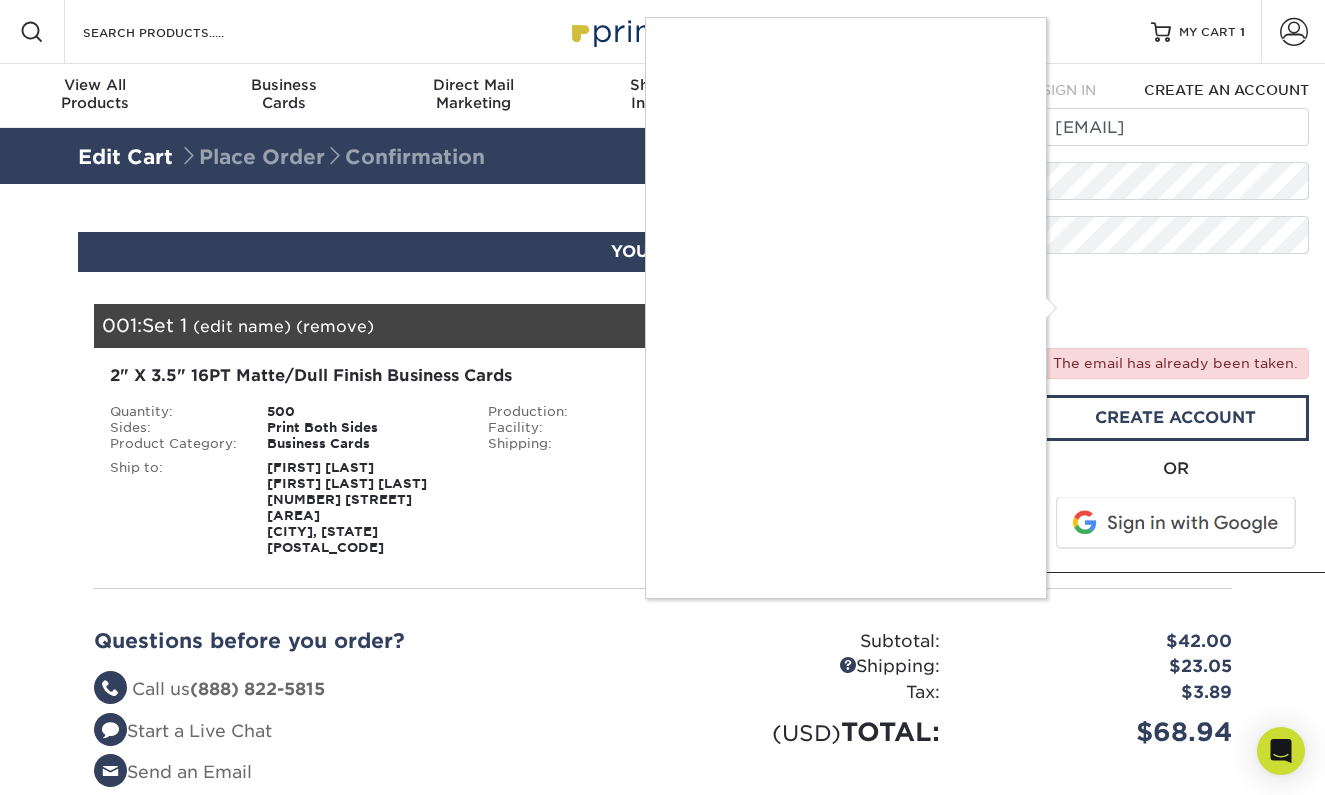 click at bounding box center [662, 397] 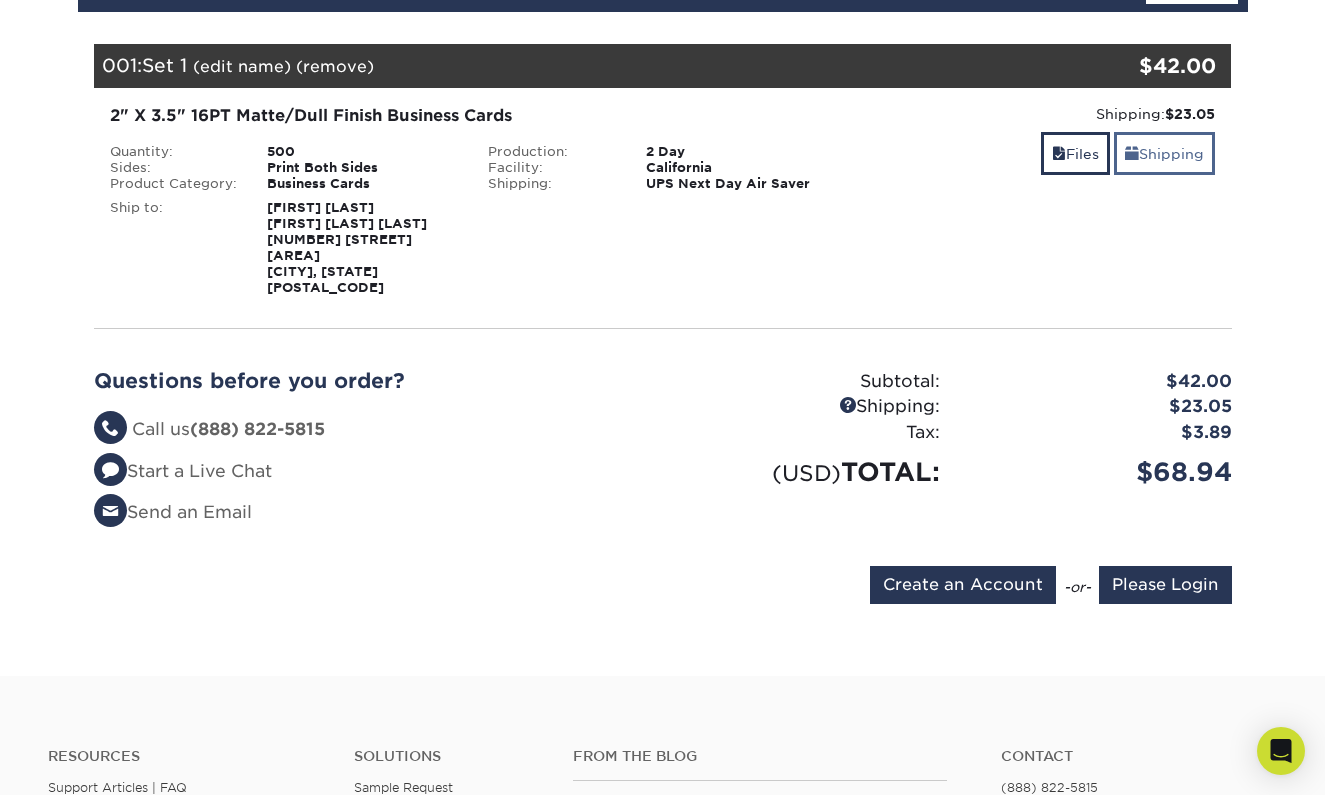 scroll, scrollTop: 258, scrollLeft: 0, axis: vertical 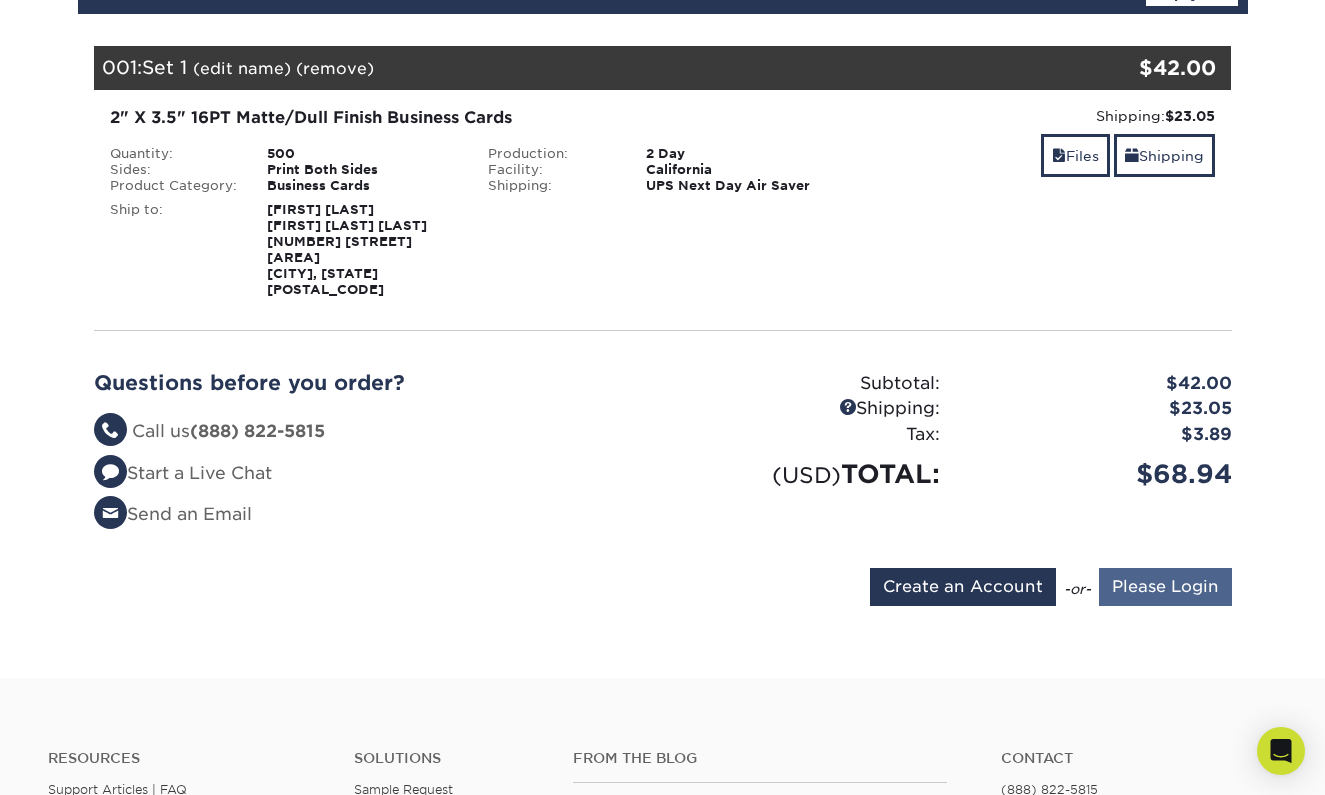 click on "Please Login" at bounding box center [1165, 587] 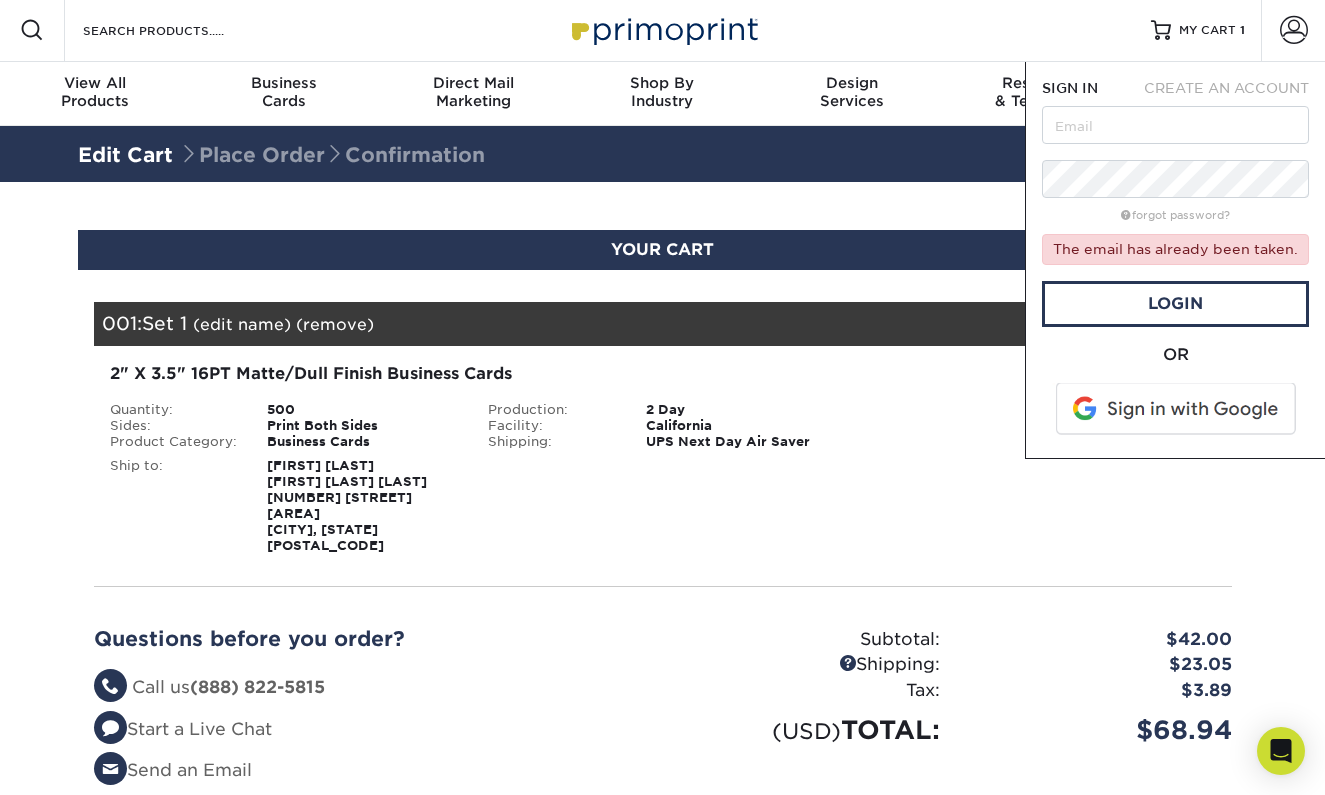 scroll, scrollTop: 0, scrollLeft: 0, axis: both 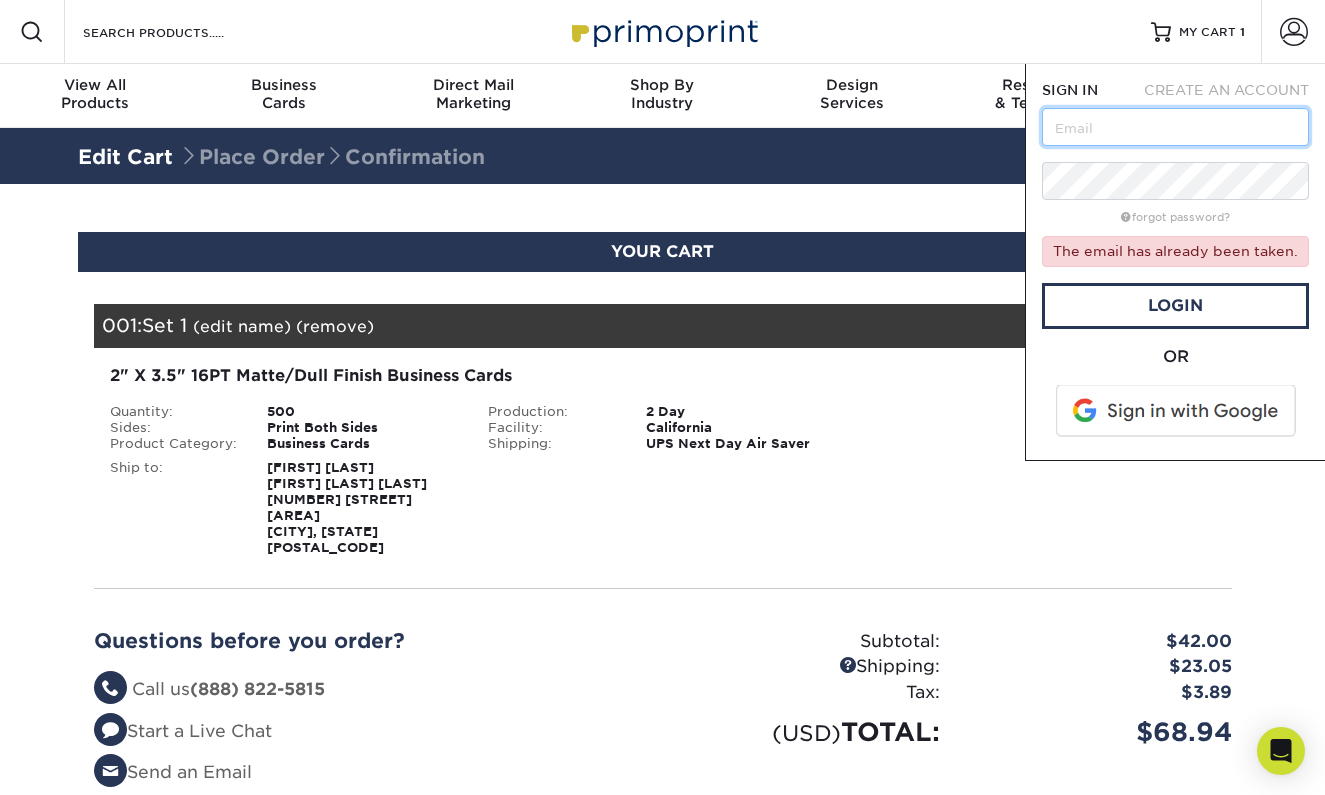 type on "johnfoxhaag@icloud.com" 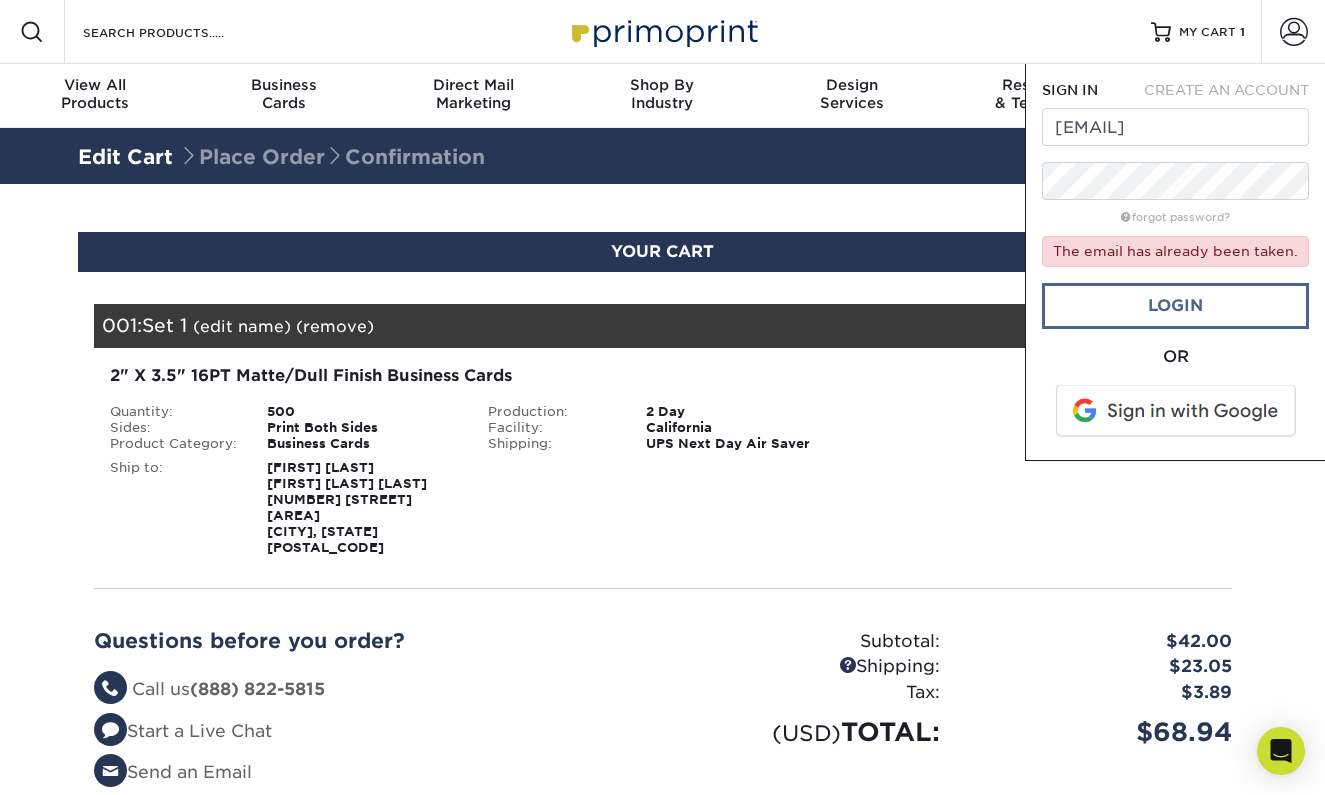 click on "Login" at bounding box center (1175, 306) 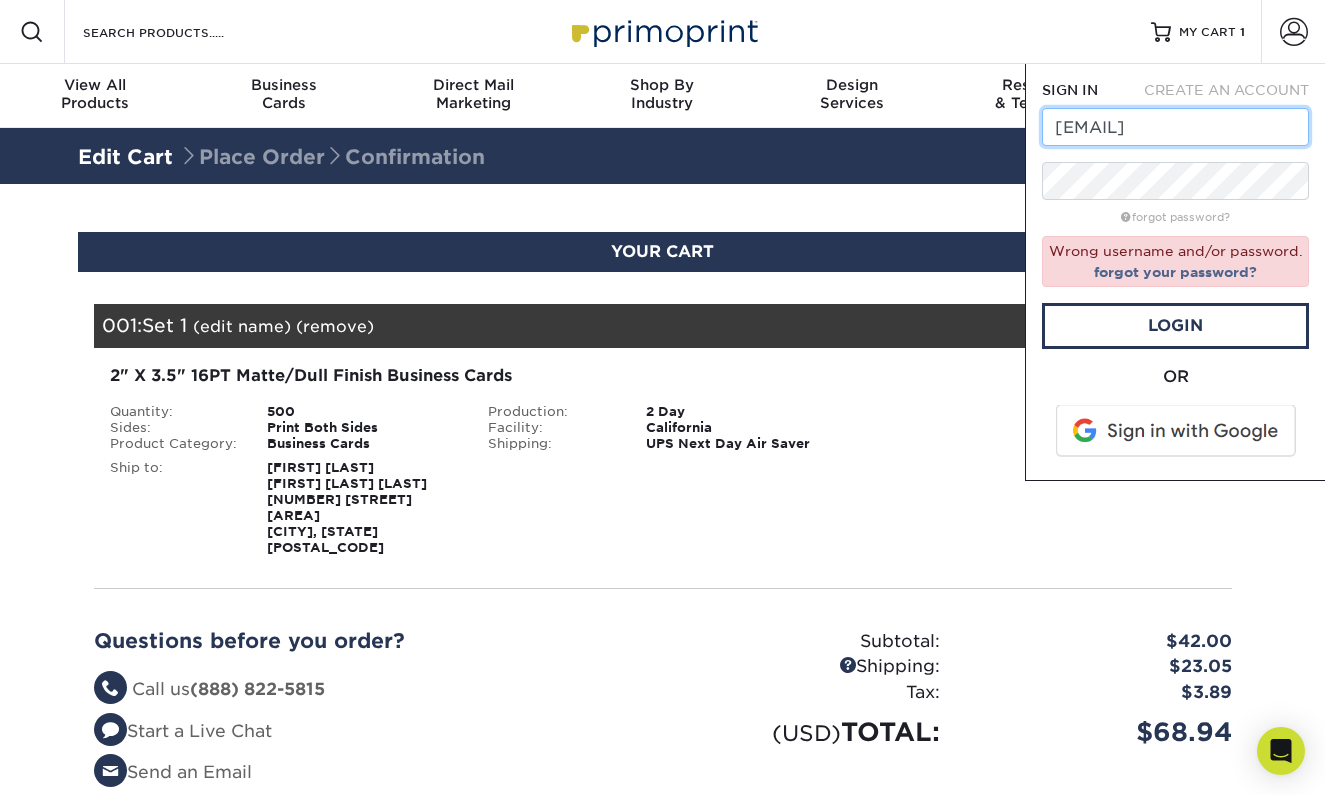 click on "johnfoxhaag@icloud.com" at bounding box center [1175, 127] 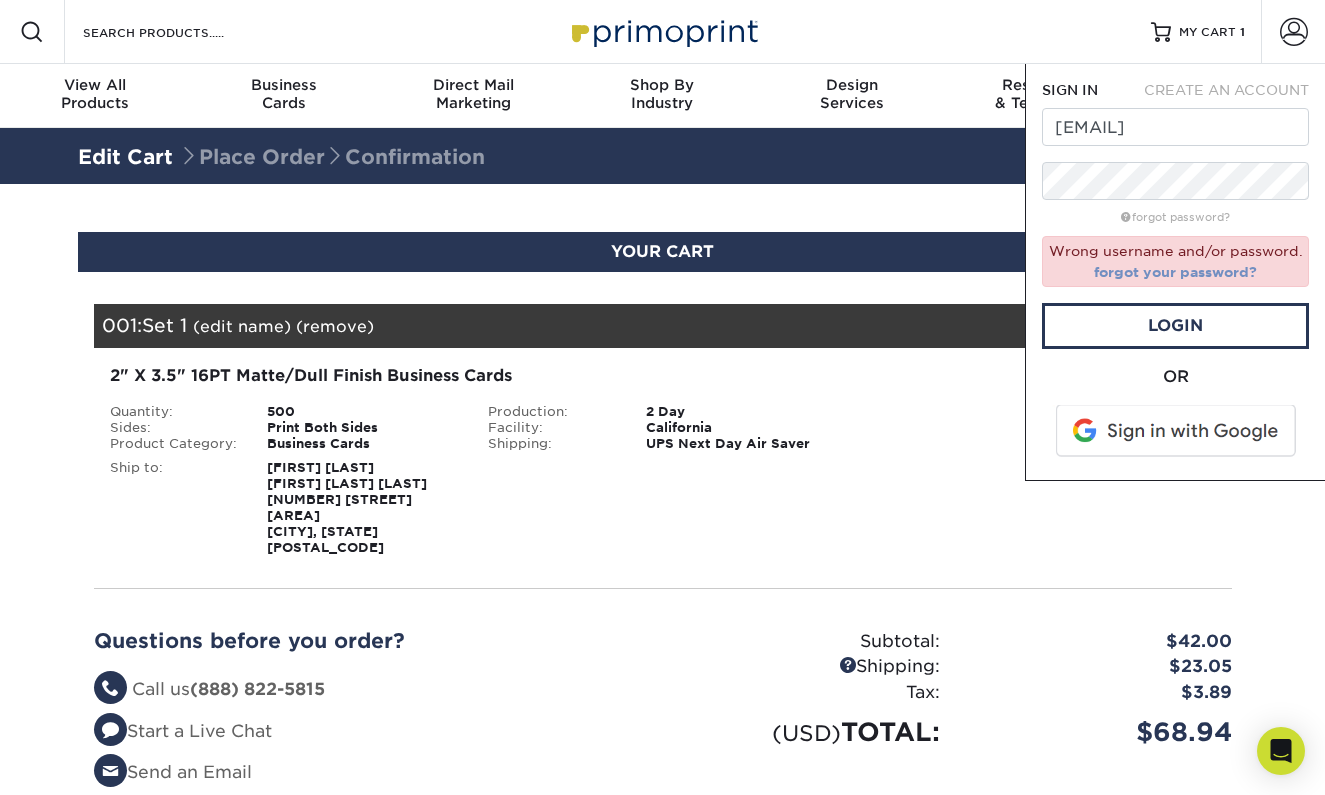 click on "forgot your password?" at bounding box center (1175, 272) 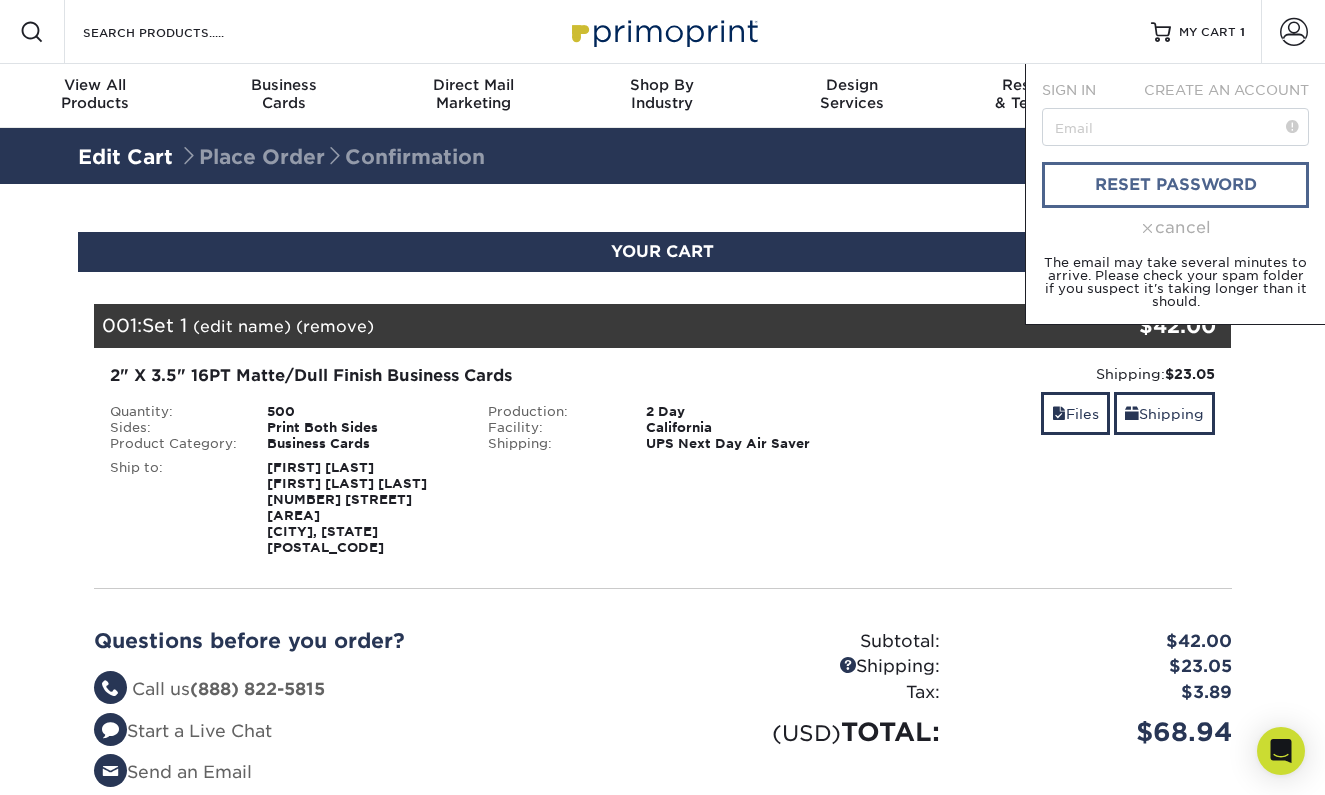click on "reset password" at bounding box center (1175, 185) 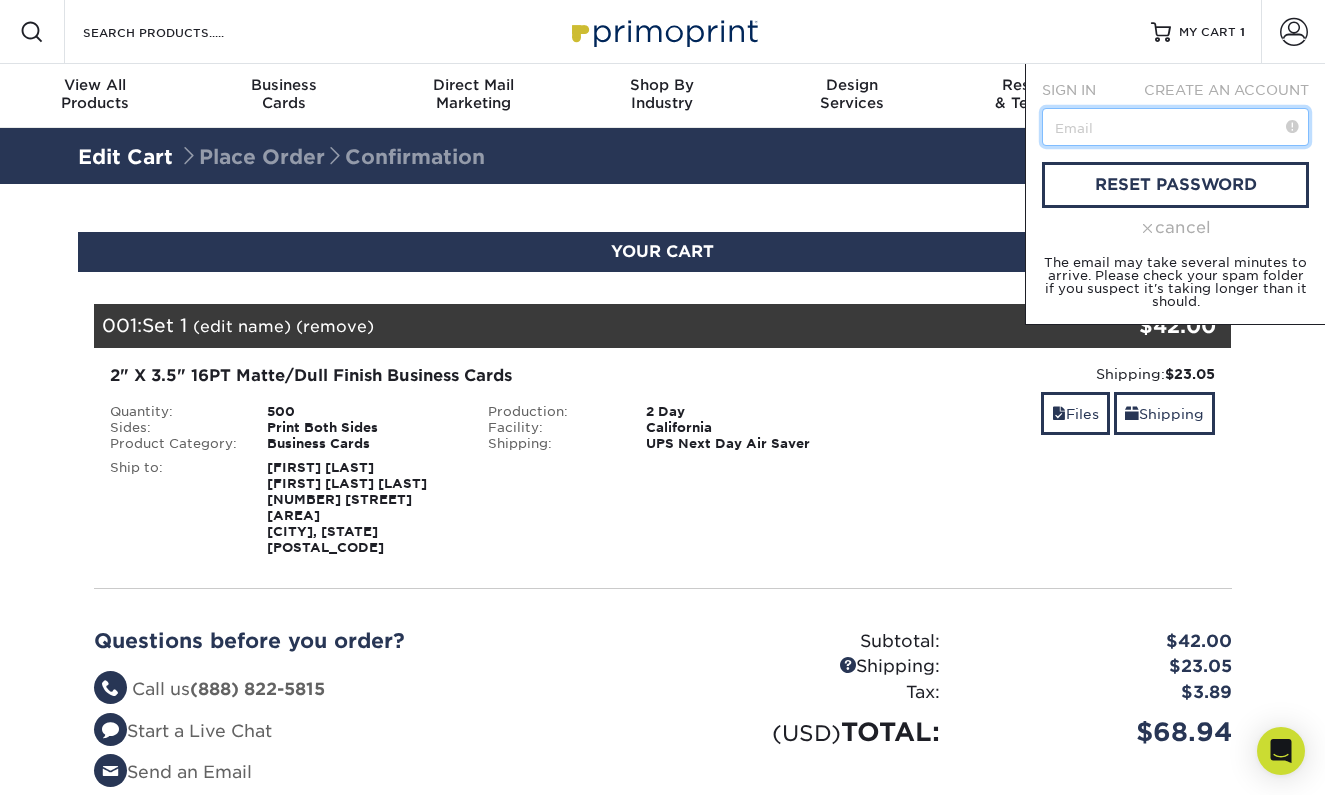 click at bounding box center [1175, 127] 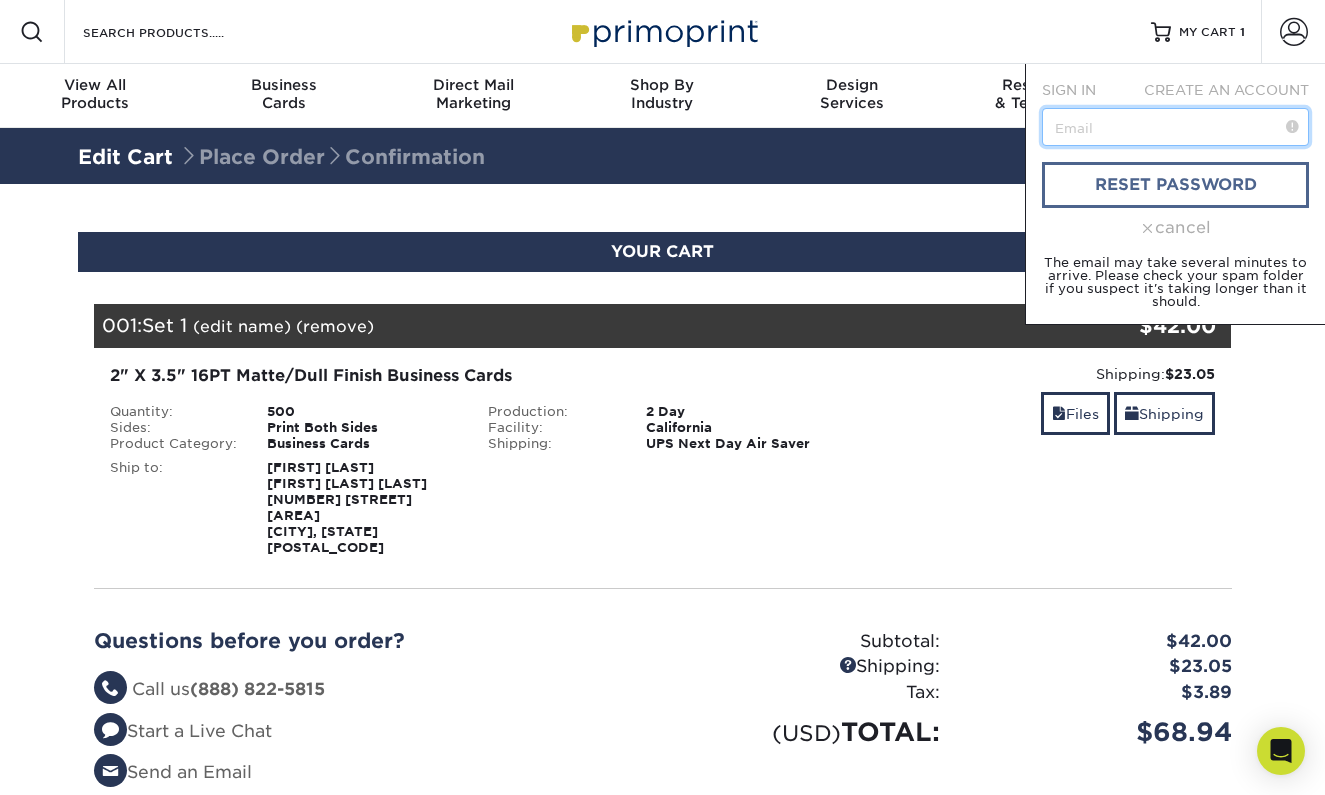 type on "[EMAIL]" 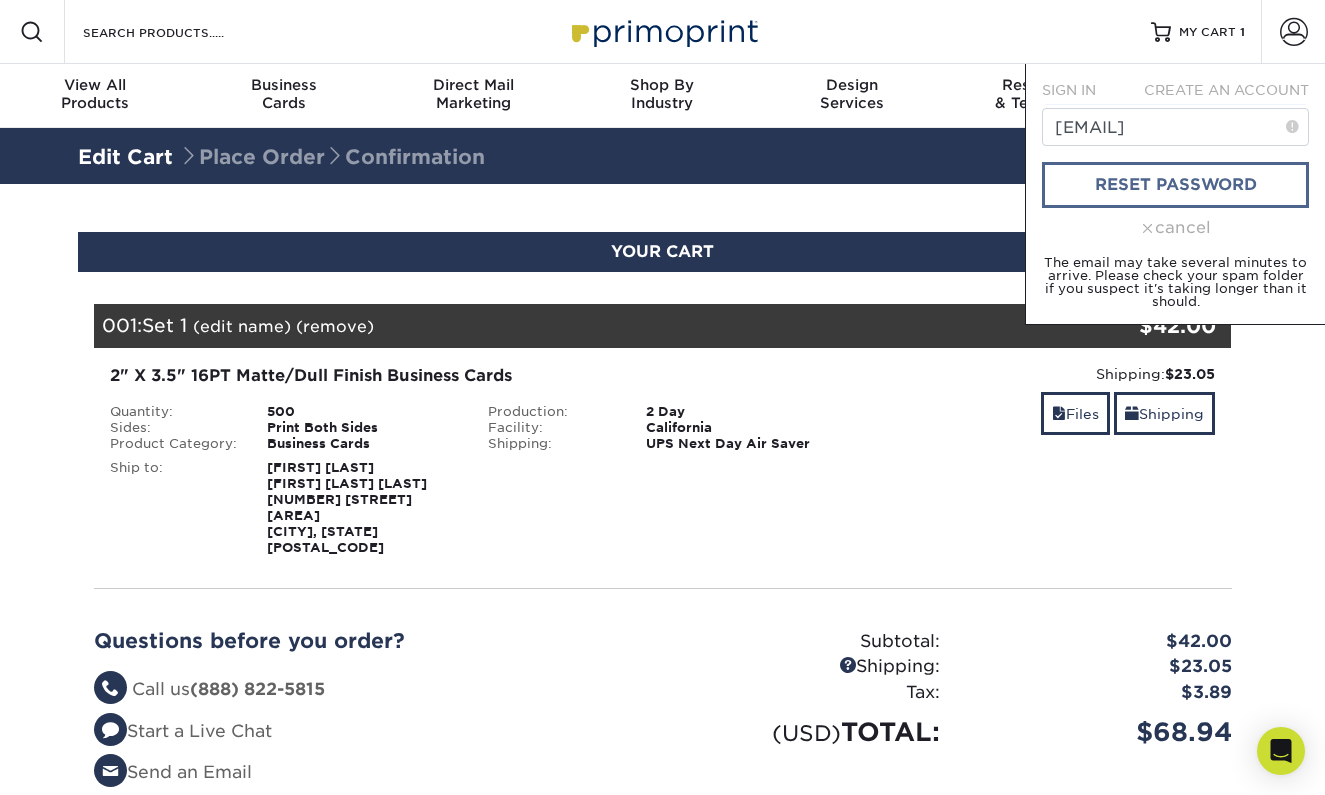 click on "reset password" at bounding box center (1175, 185) 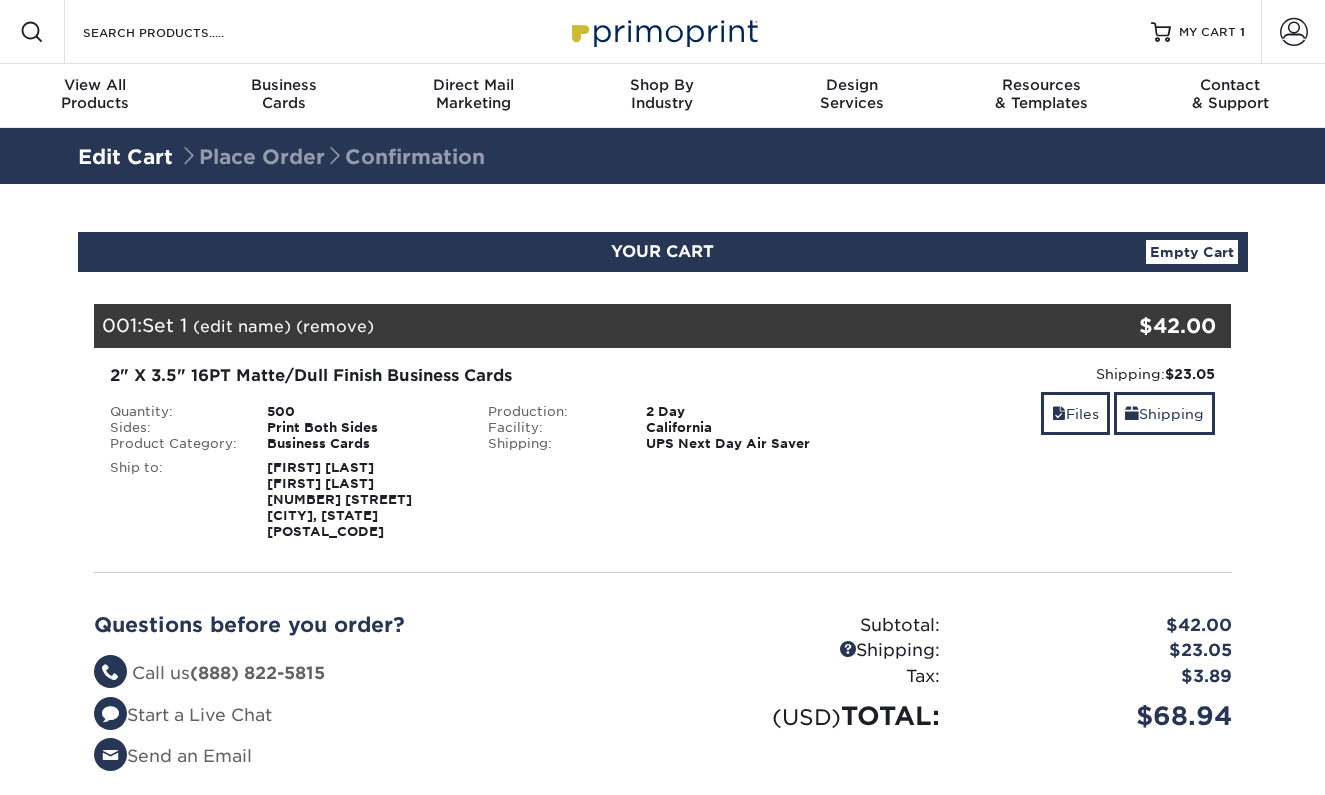 scroll, scrollTop: 0, scrollLeft: 0, axis: both 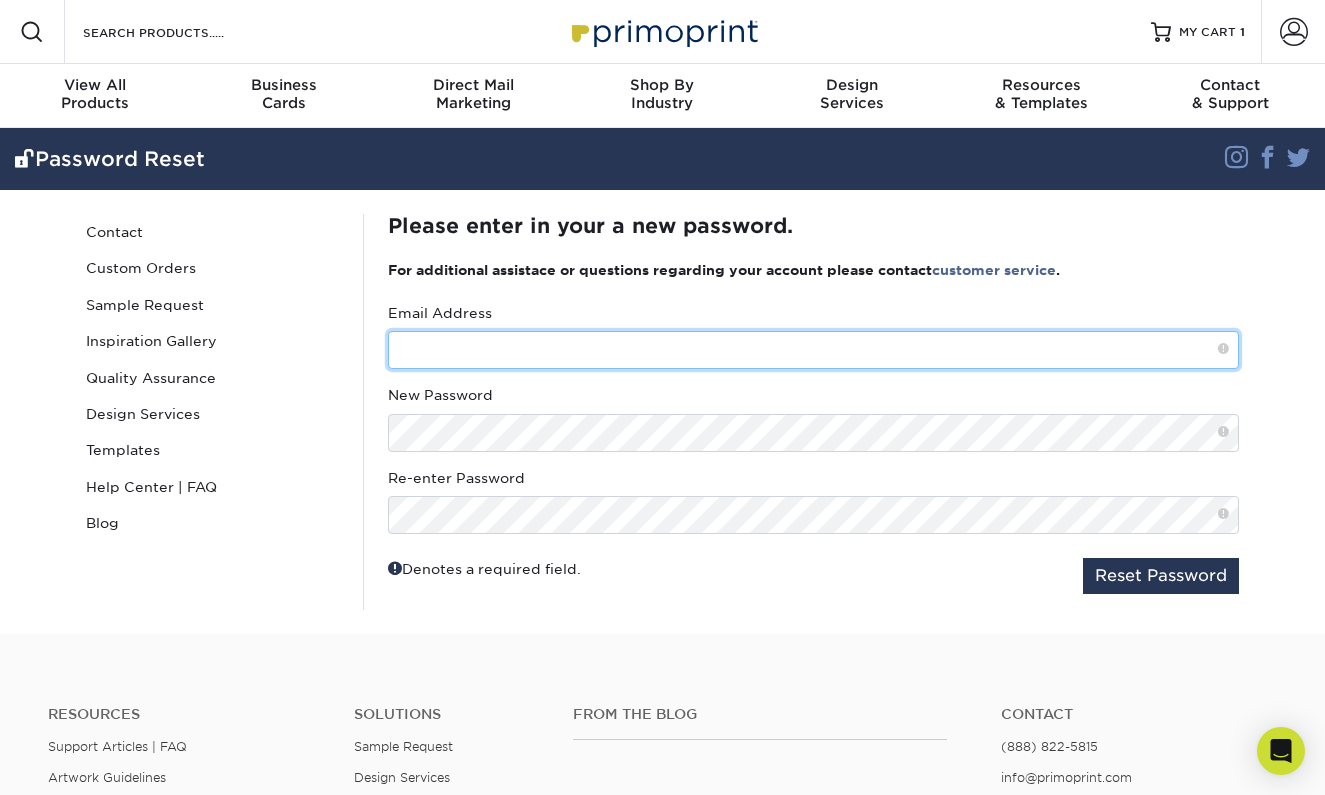 click at bounding box center (813, 350) 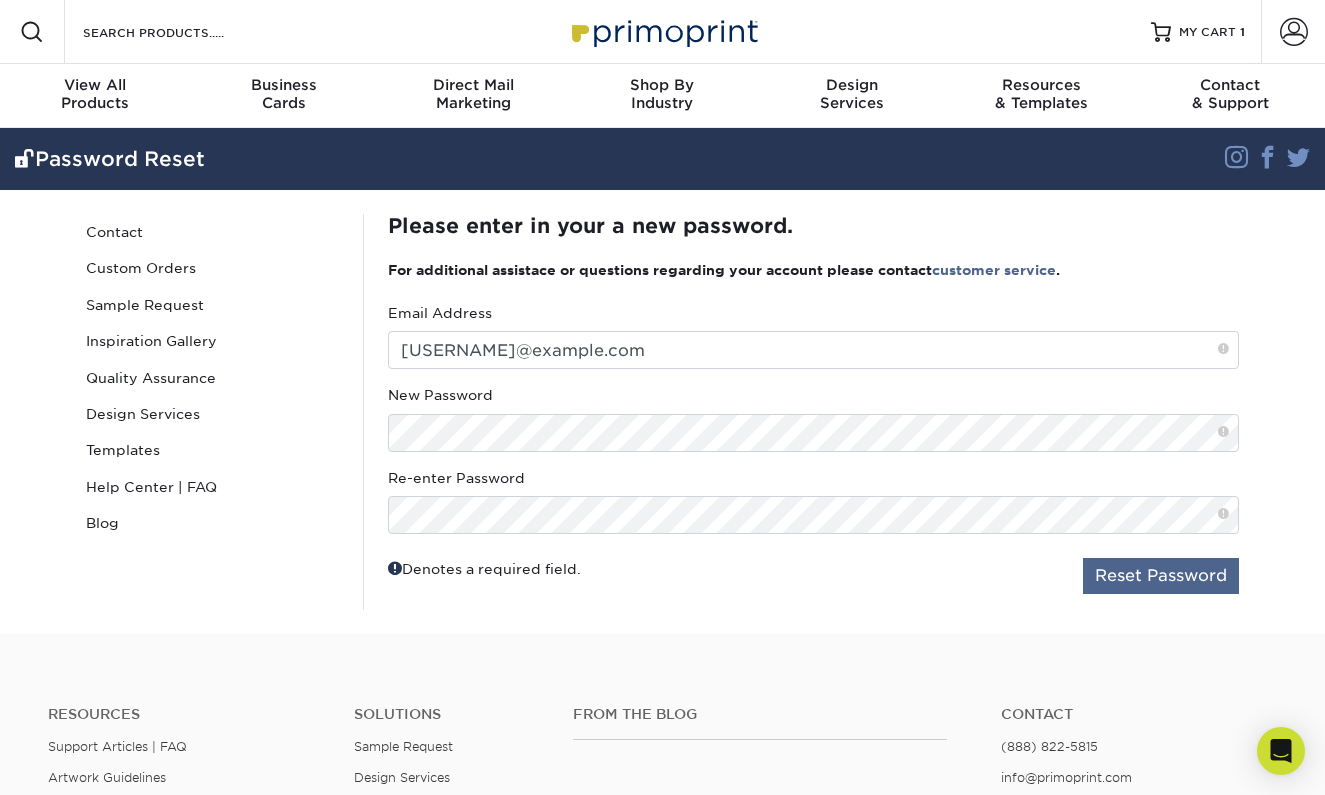 click on "Reset Password" at bounding box center [1161, 576] 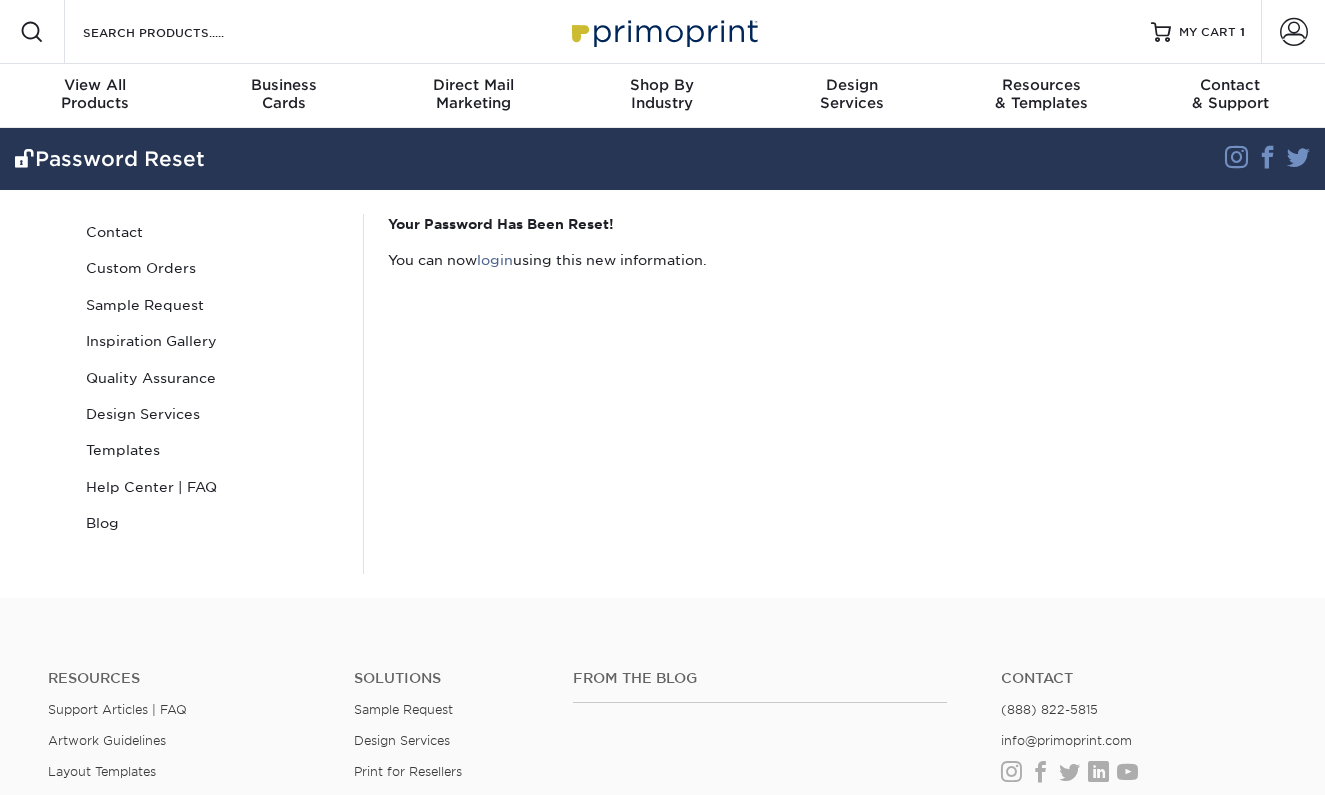 scroll, scrollTop: 0, scrollLeft: 0, axis: both 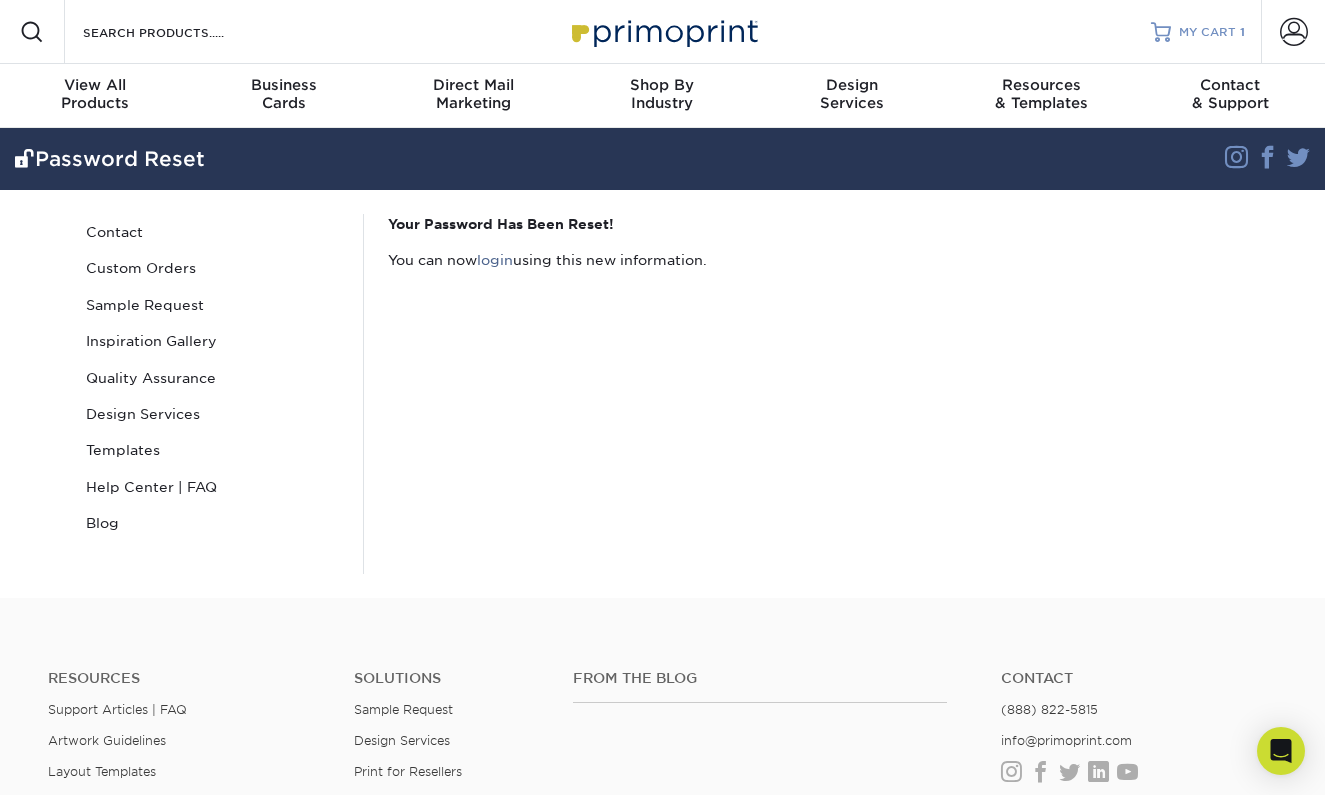 click on "MY CART" at bounding box center (1207, 32) 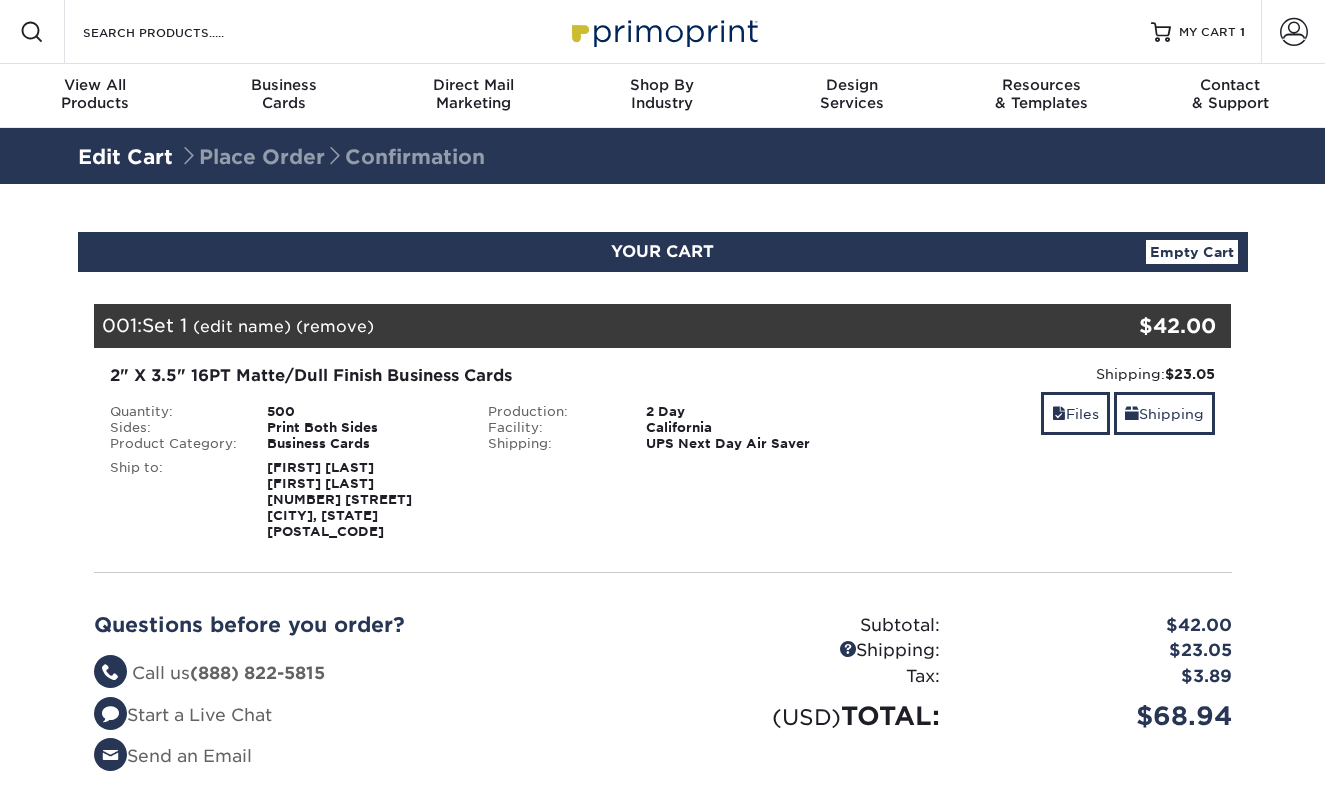 scroll, scrollTop: 0, scrollLeft: 0, axis: both 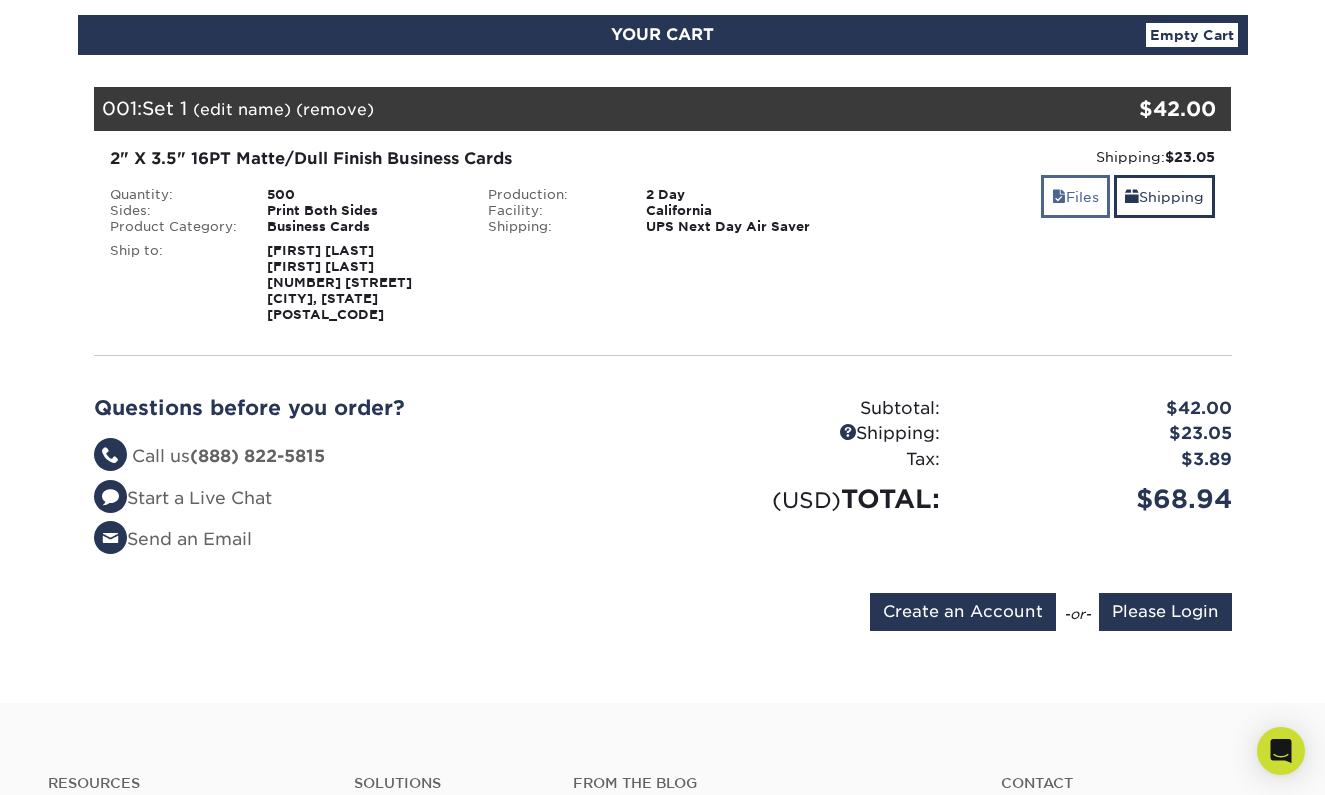 click on "Files" at bounding box center [1075, 196] 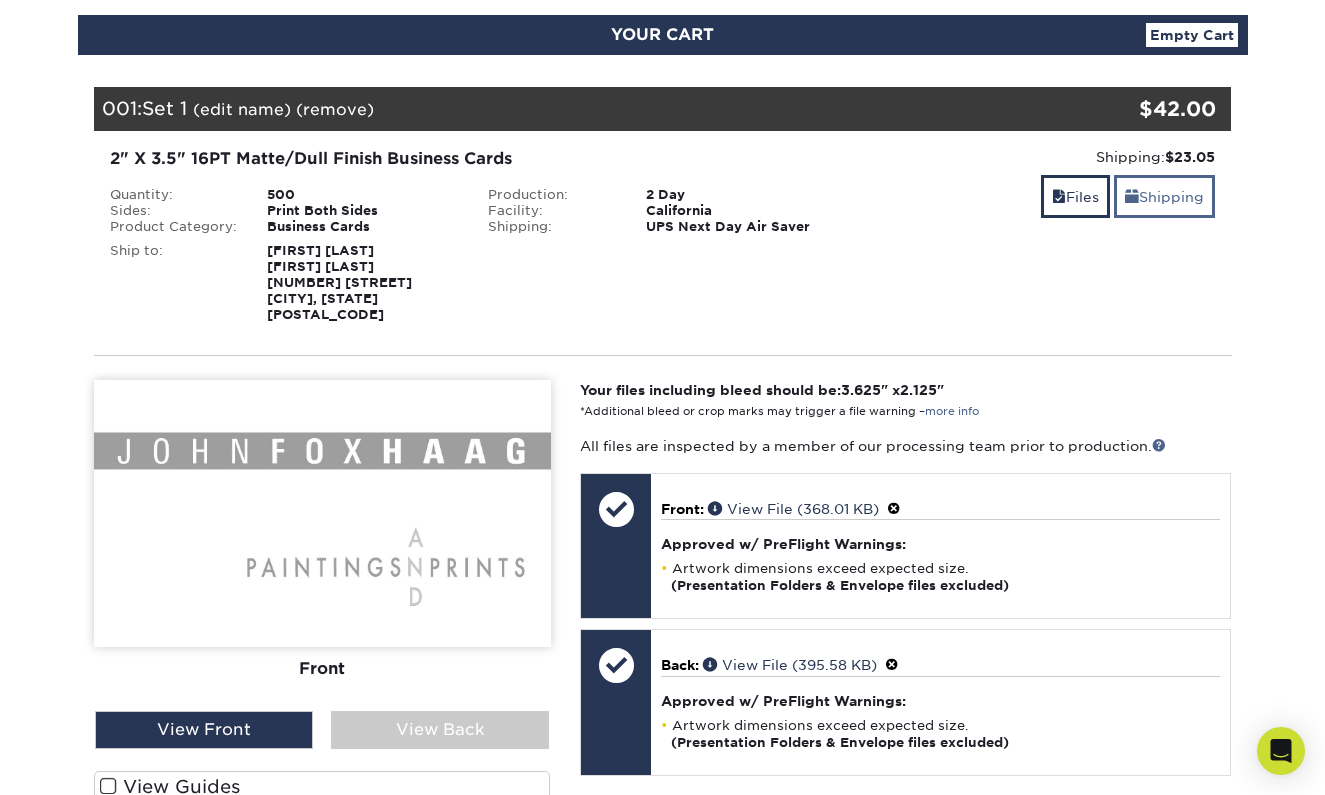 click on "Shipping" at bounding box center (1164, 196) 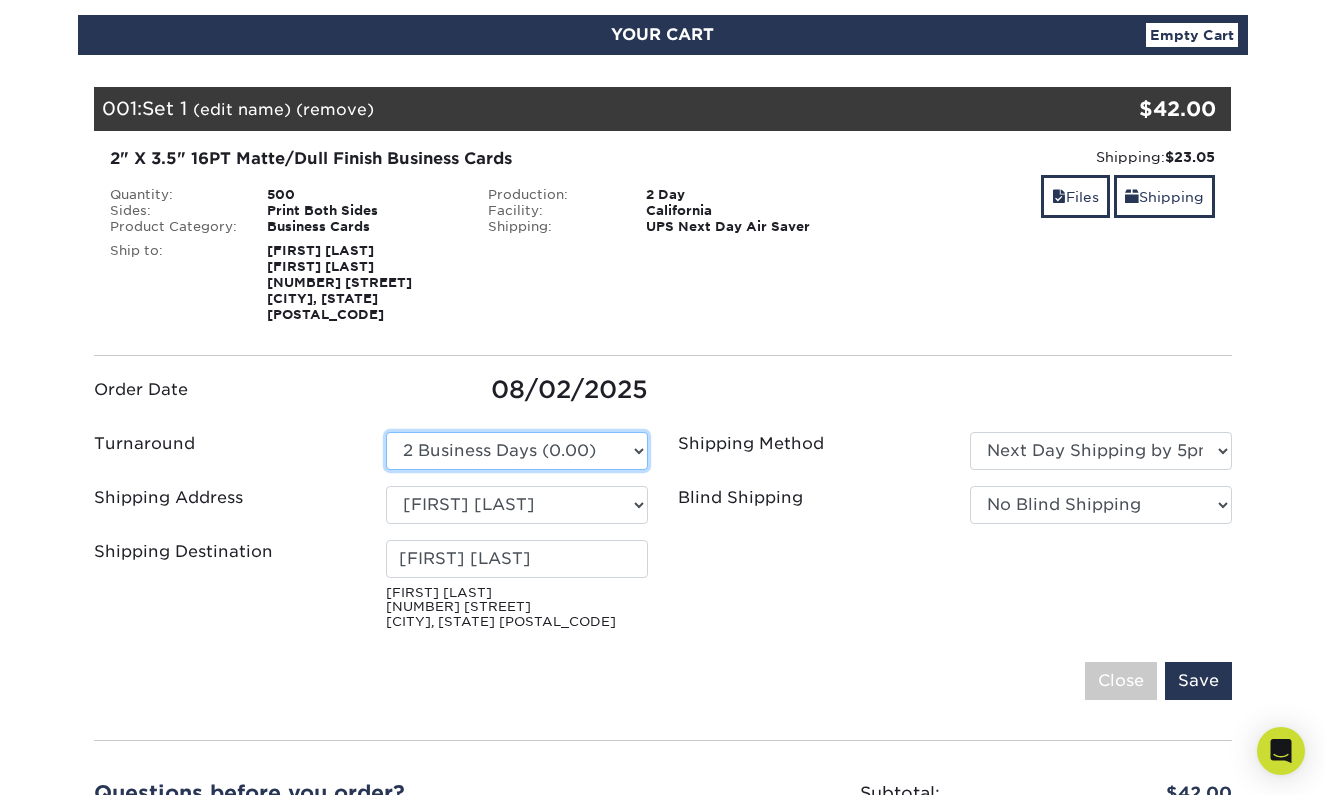 select on "537feecc-bbf3-4c5a-82cb-a8dbf54f53c4" 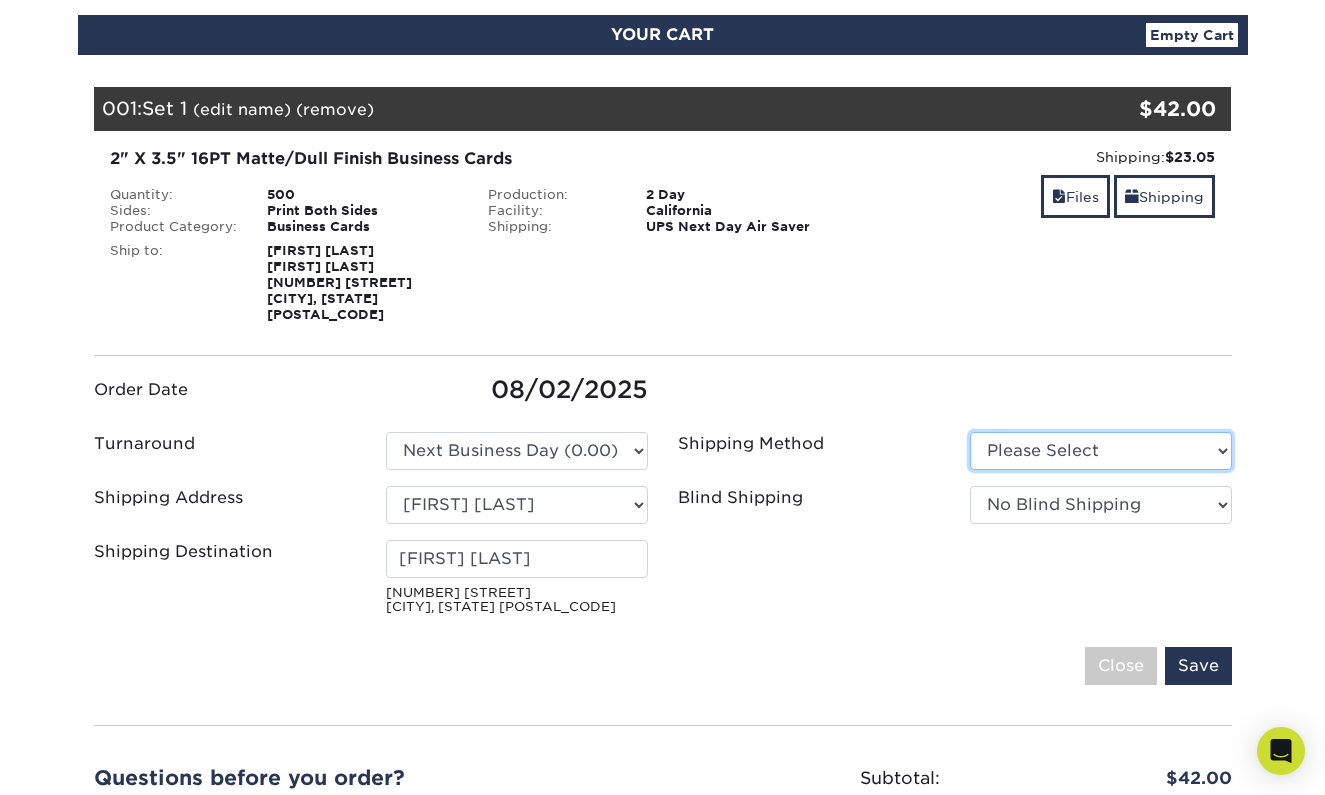 select on "13" 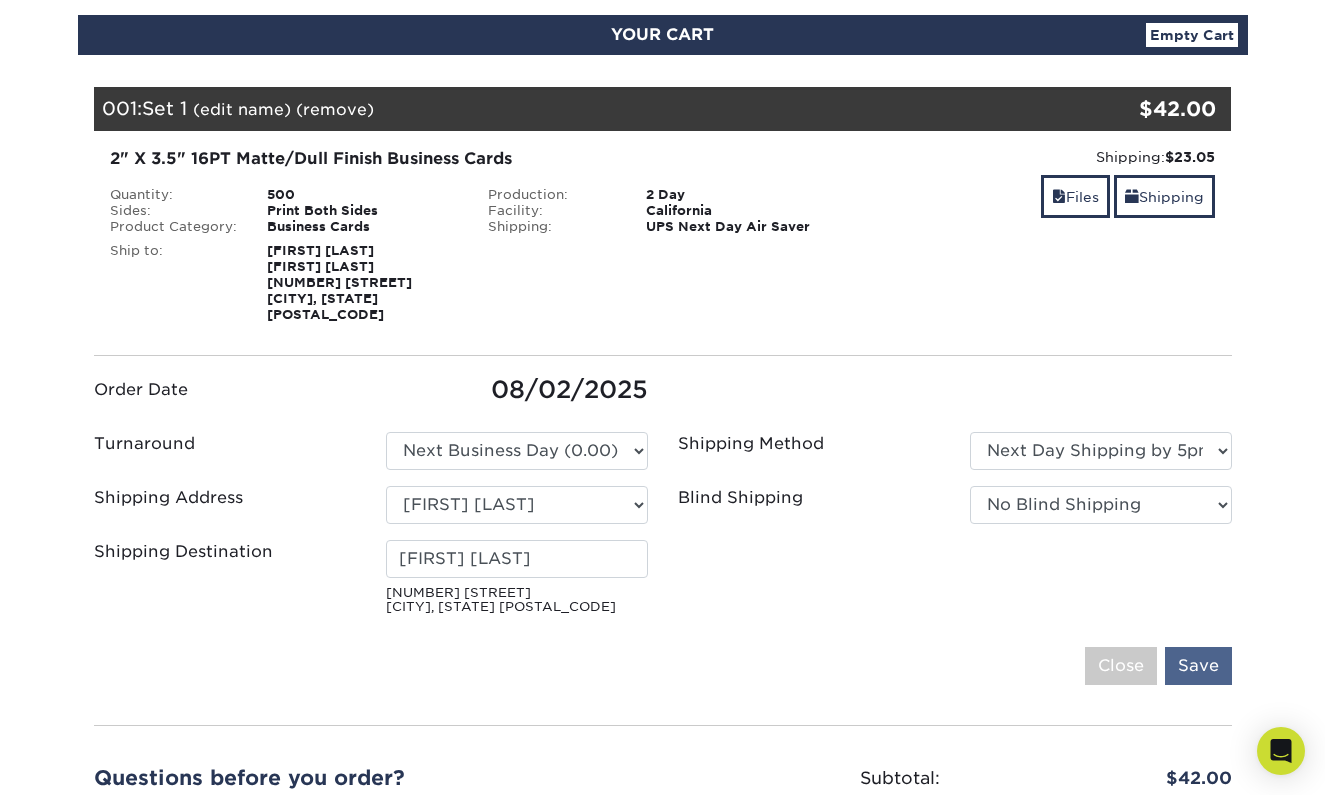 click on "Save" at bounding box center [1198, 666] 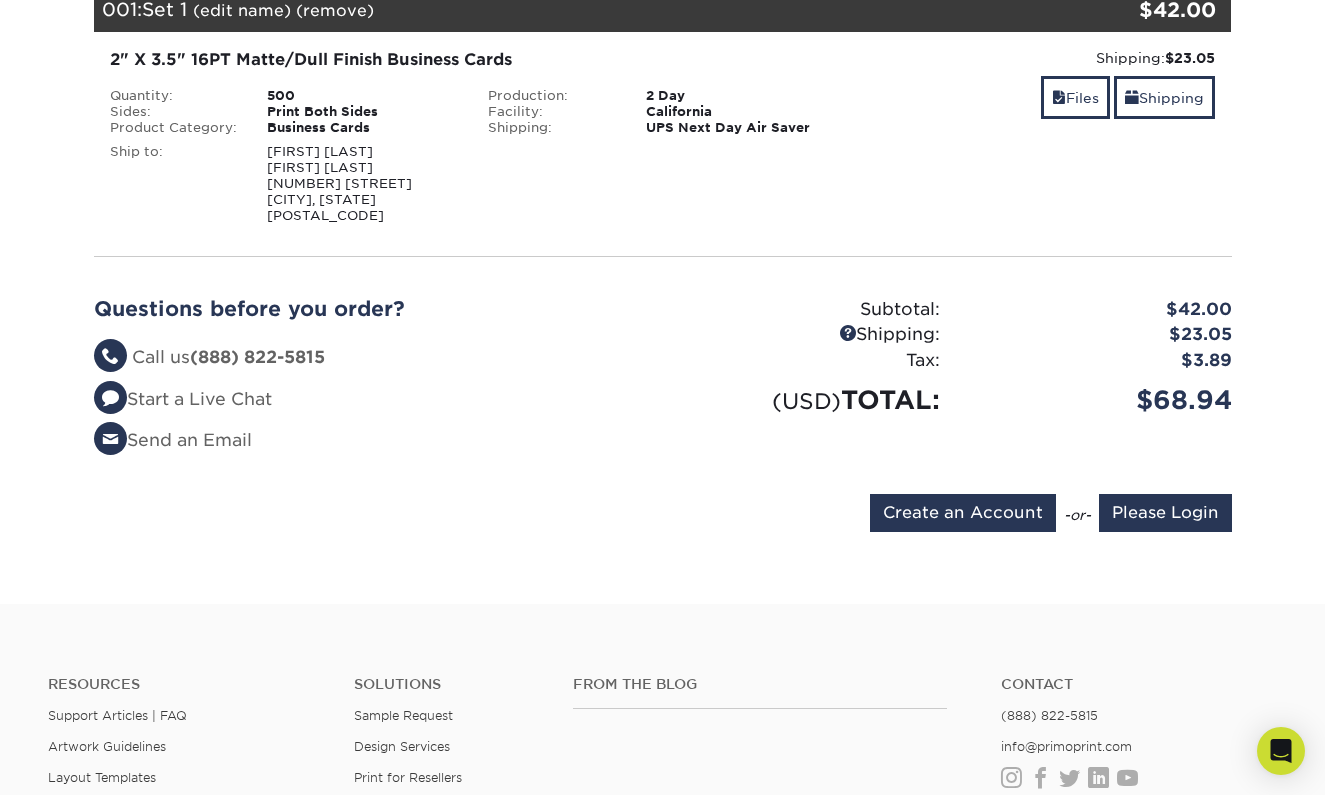 scroll, scrollTop: 345, scrollLeft: 0, axis: vertical 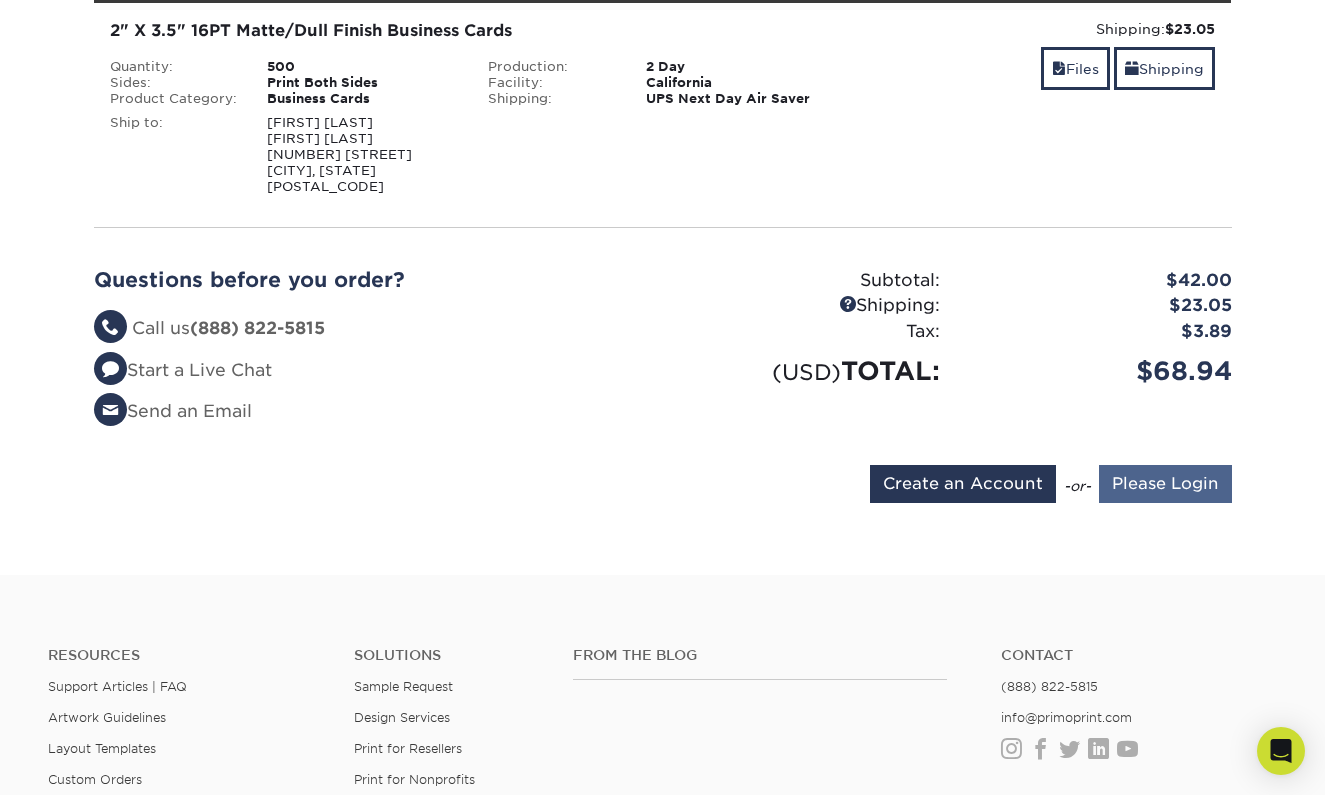 click on "Please Login" at bounding box center [1165, 484] 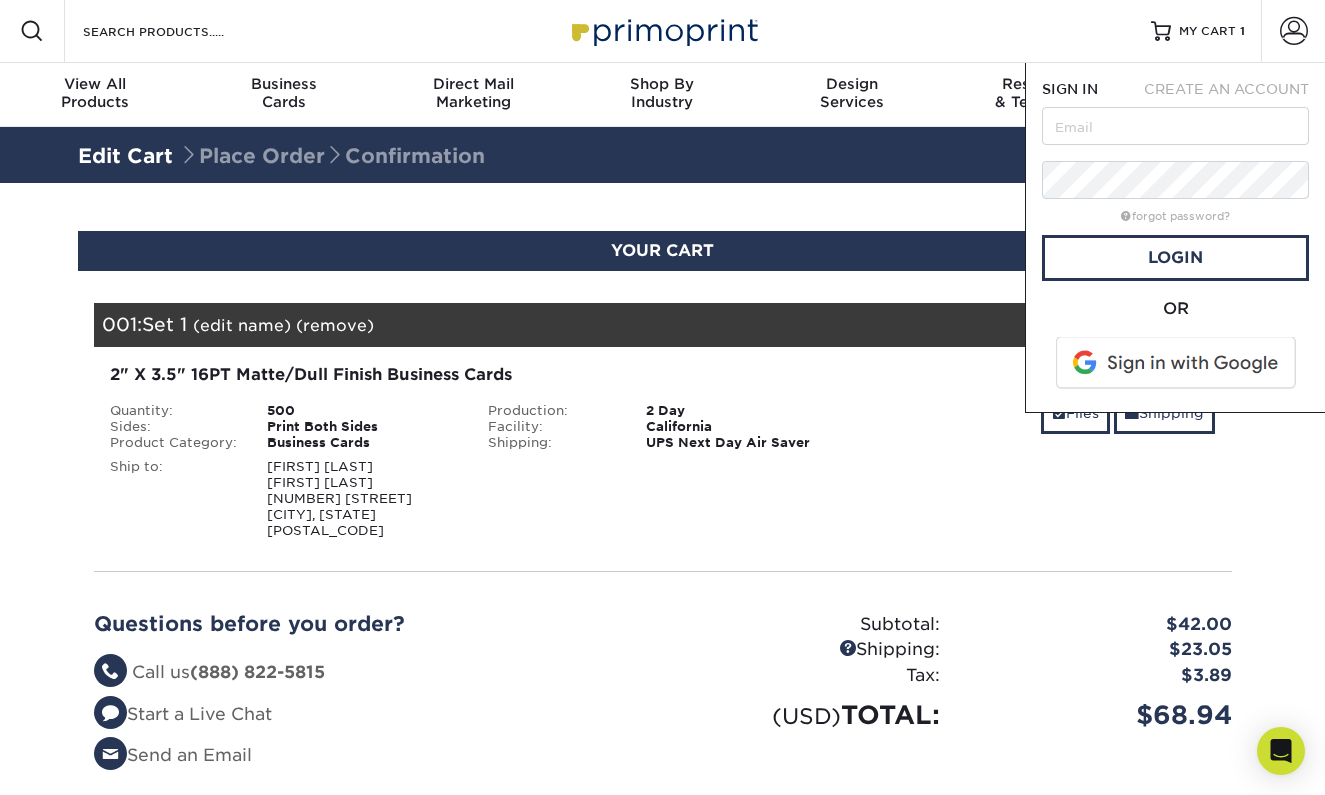 scroll, scrollTop: 0, scrollLeft: 0, axis: both 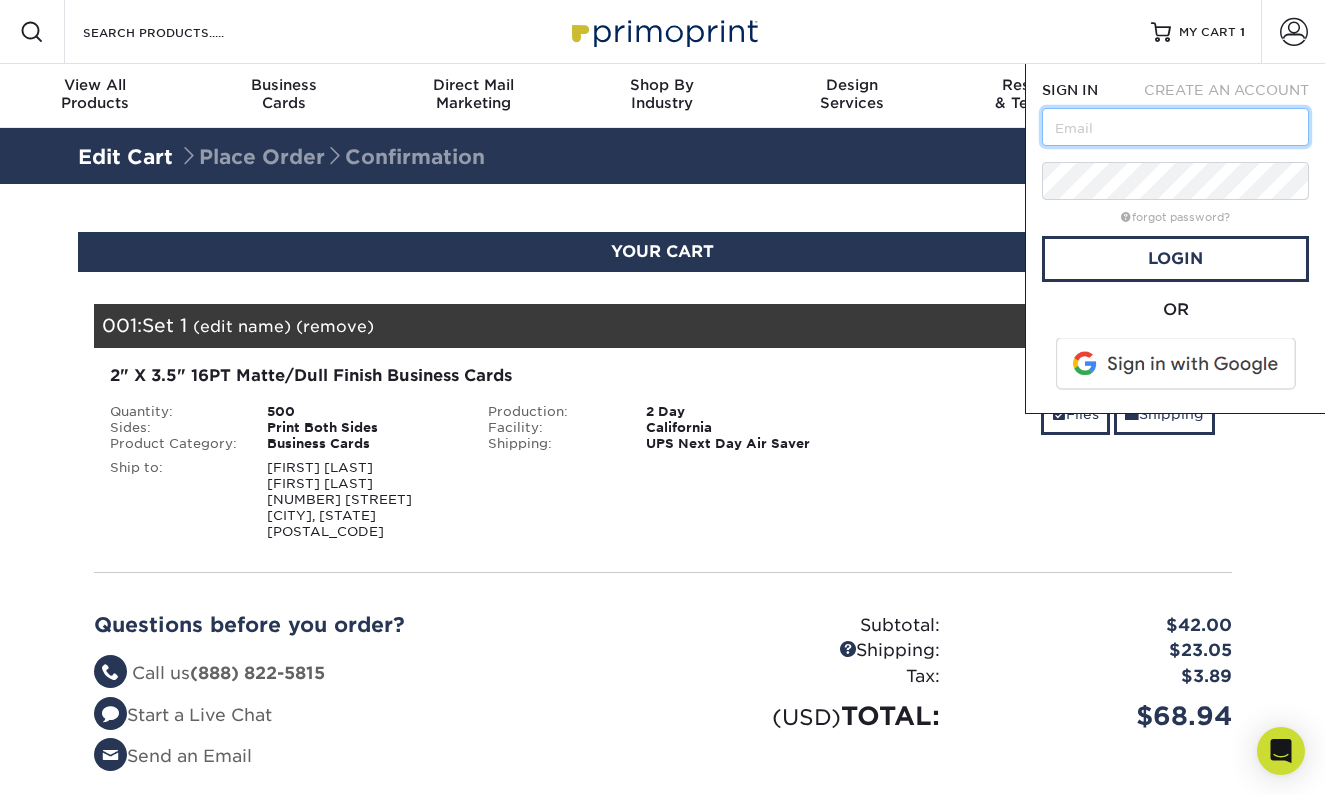 type on "[EMAIL]" 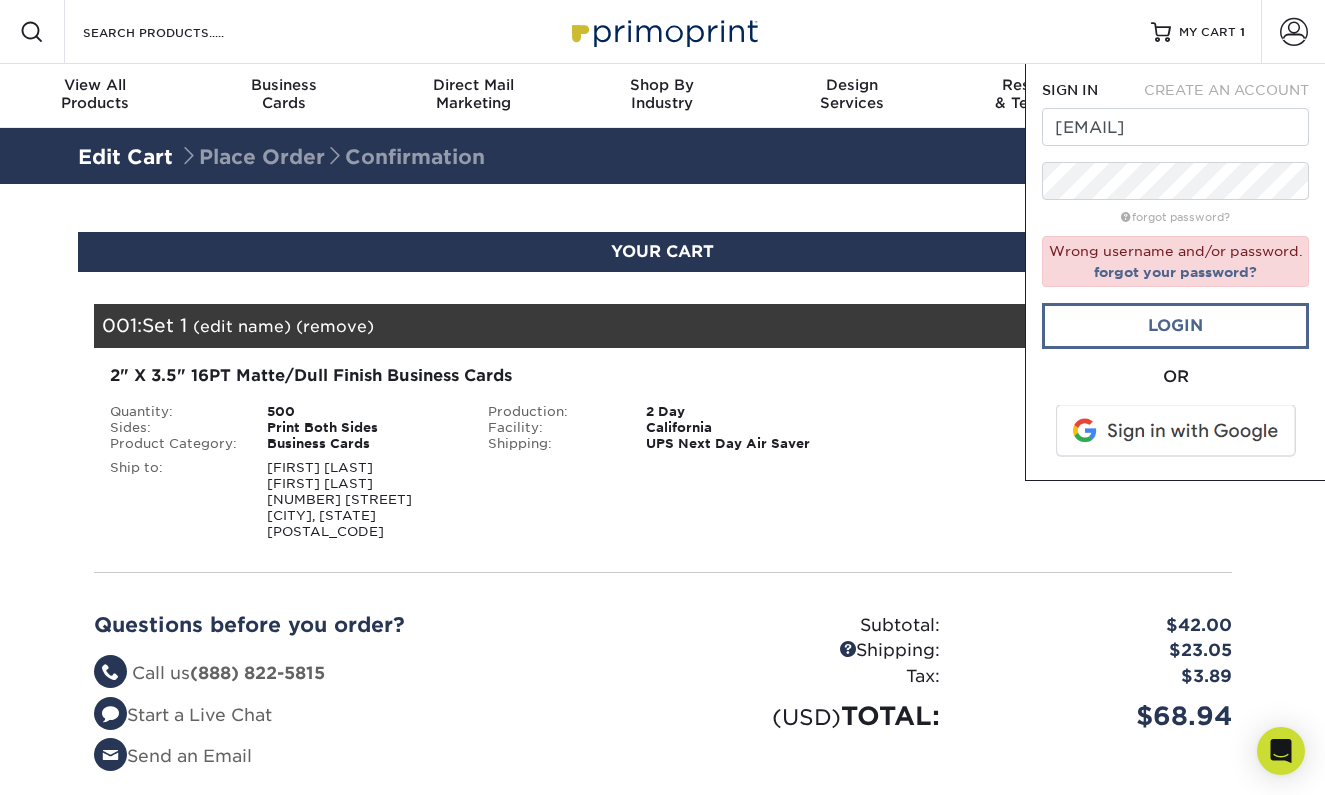 click on "Login" at bounding box center [1175, 326] 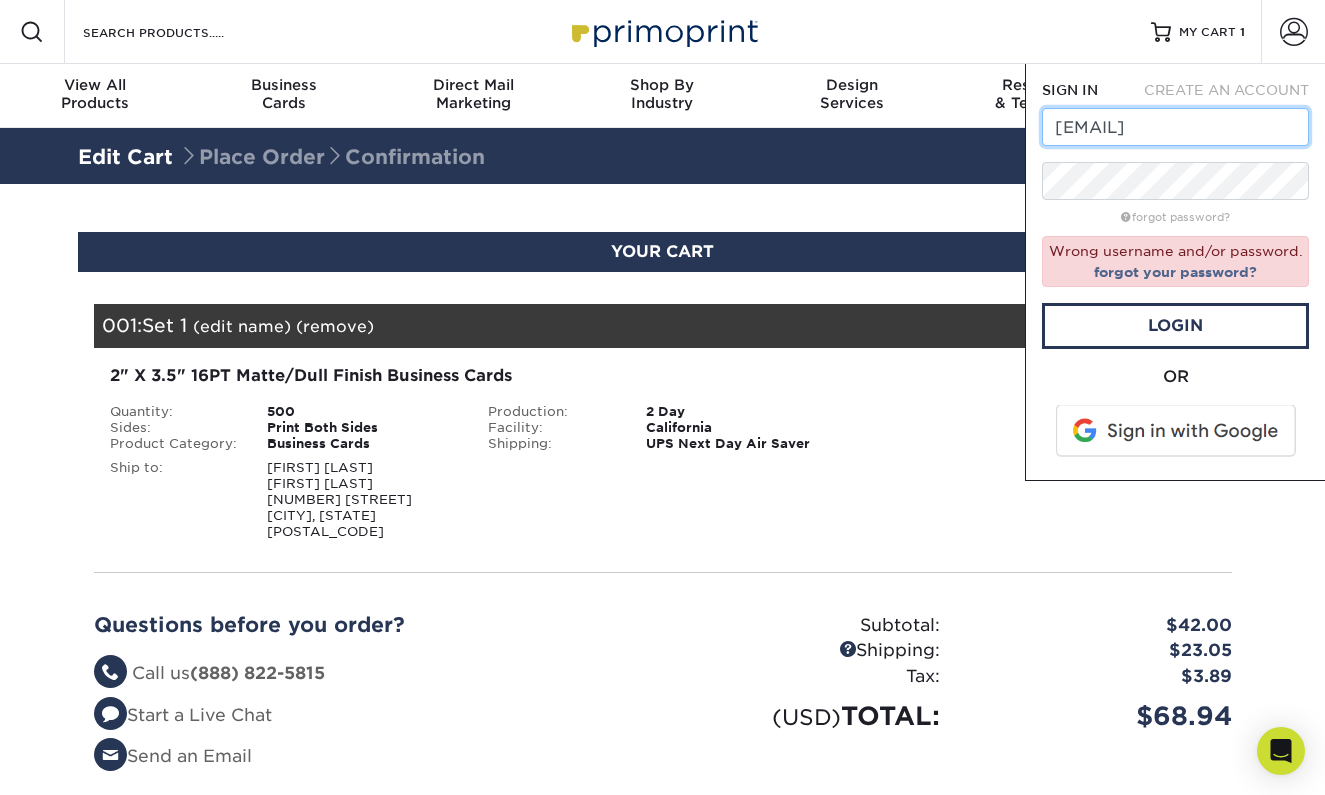 click on "[EMAIL]" at bounding box center (1175, 127) 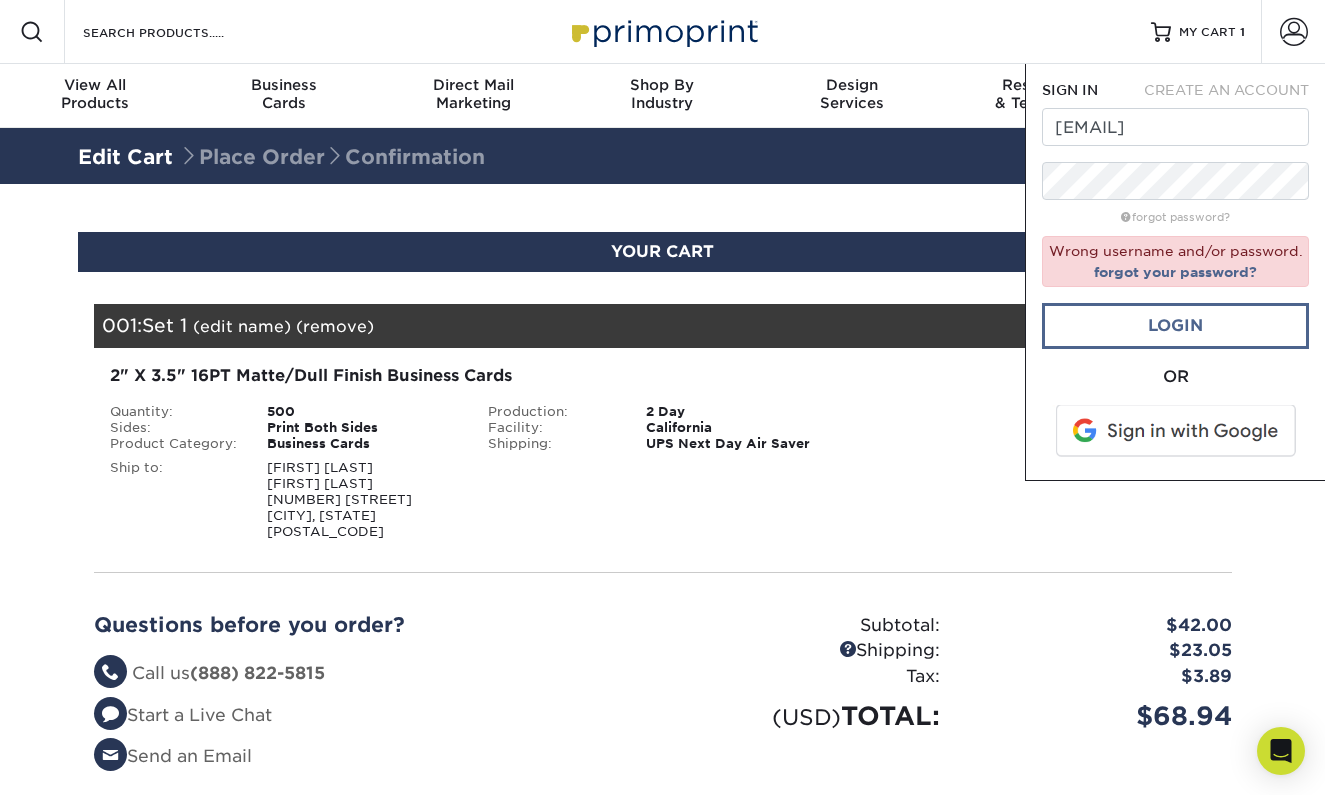 click on "Login" at bounding box center (1175, 326) 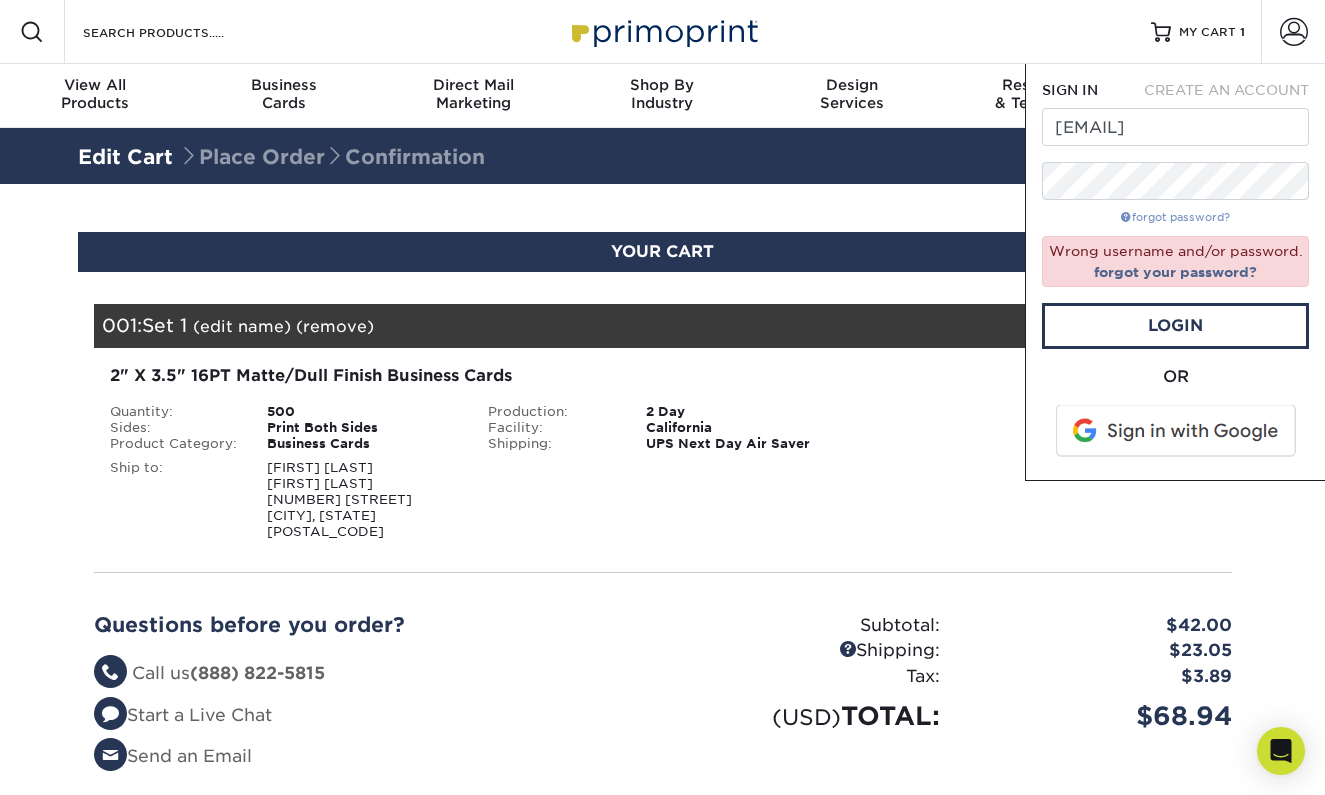 click on "forgot password?" at bounding box center (1175, 217) 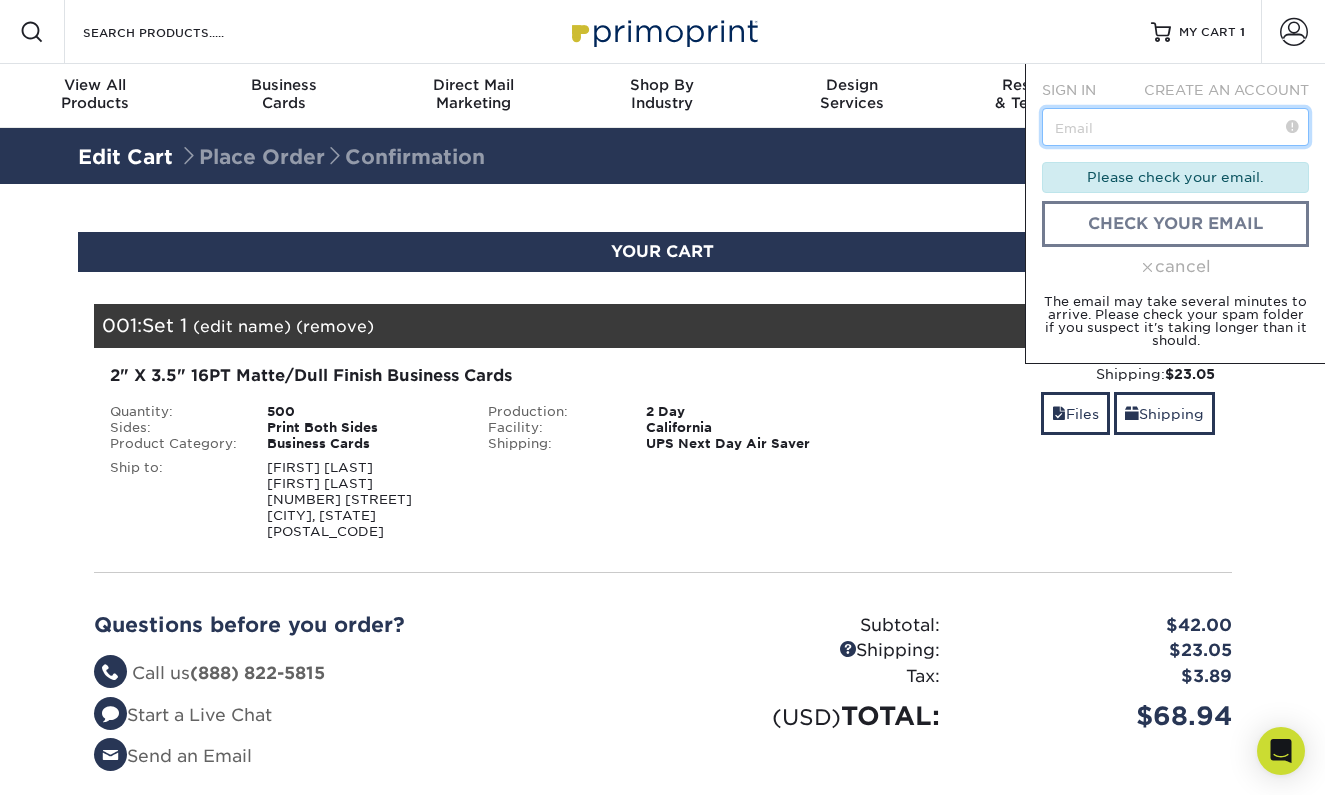 click at bounding box center [1175, 127] 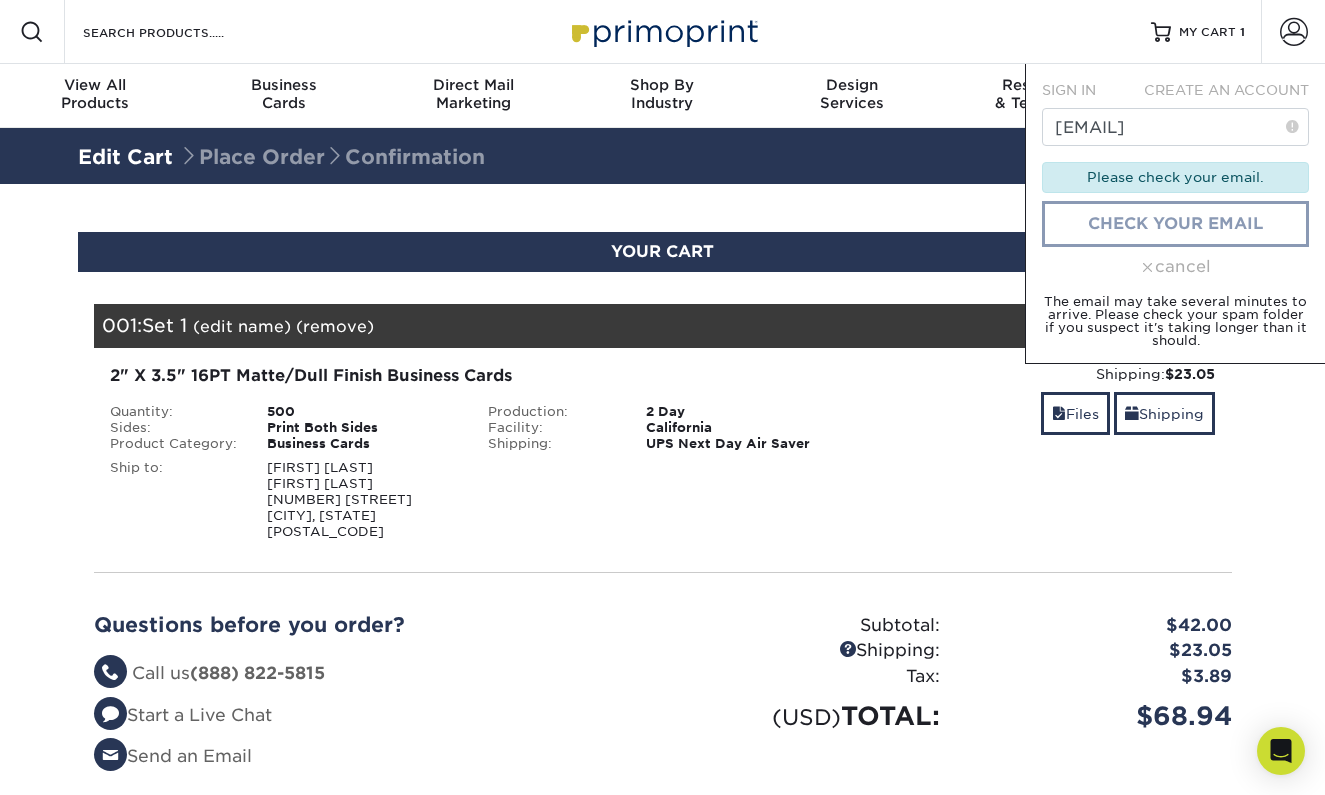 click on "check your email" at bounding box center (1175, 224) 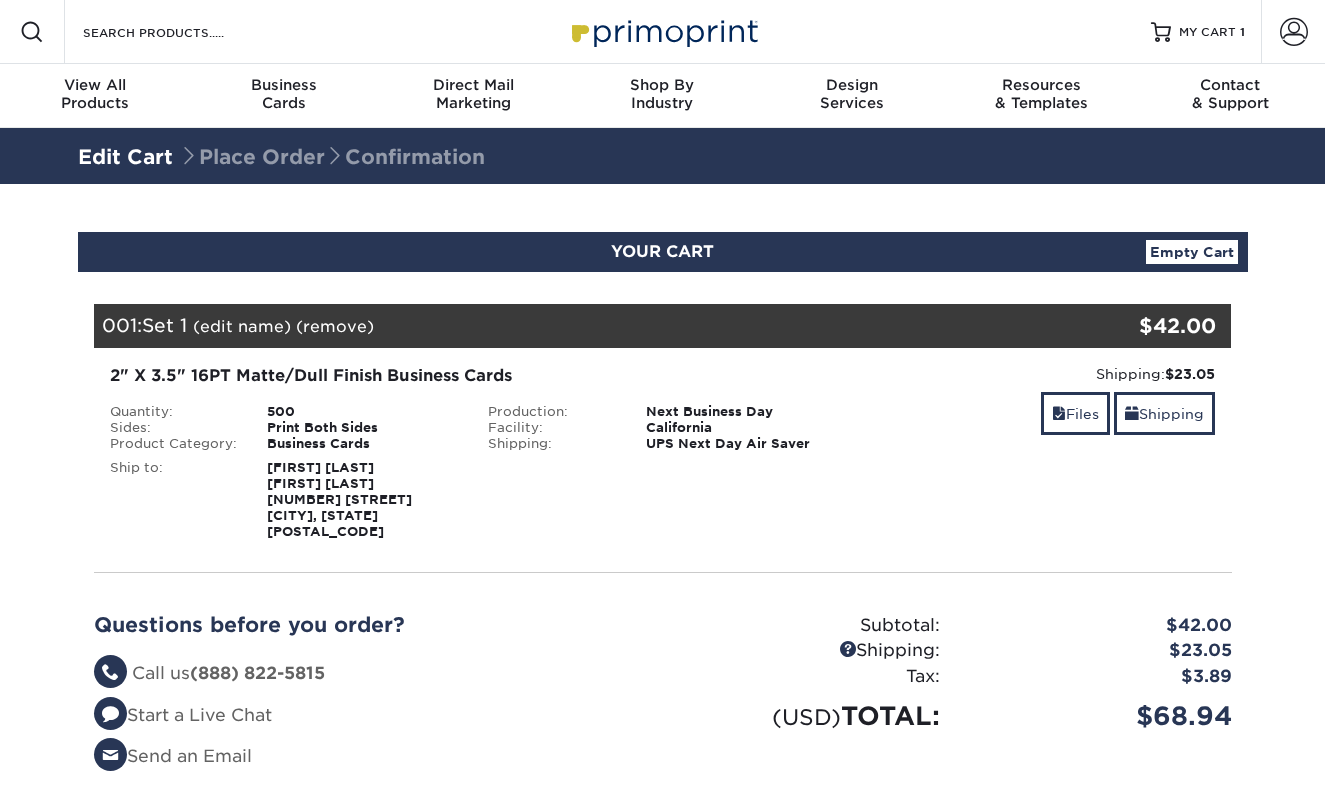 scroll, scrollTop: 0, scrollLeft: 0, axis: both 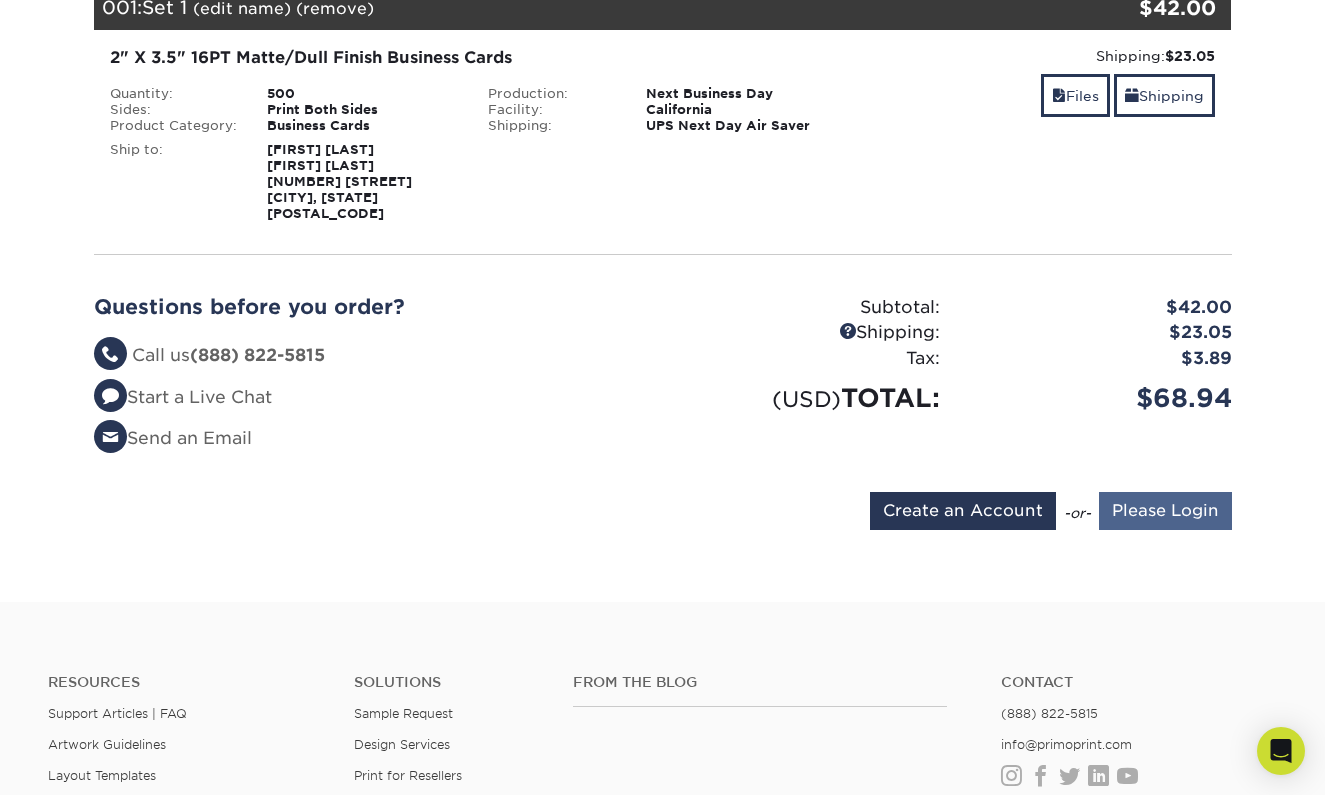 click on "Please Login" at bounding box center [1165, 511] 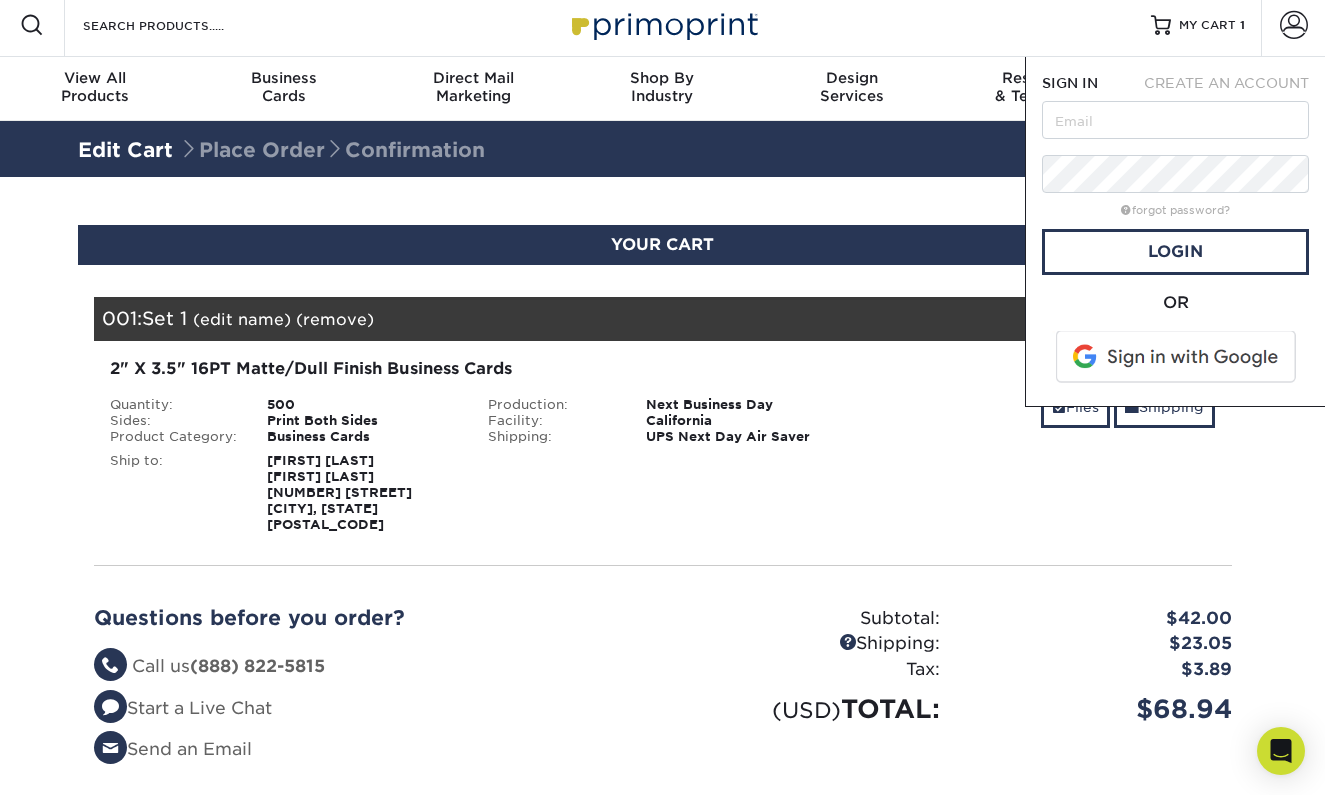 scroll, scrollTop: 0, scrollLeft: 0, axis: both 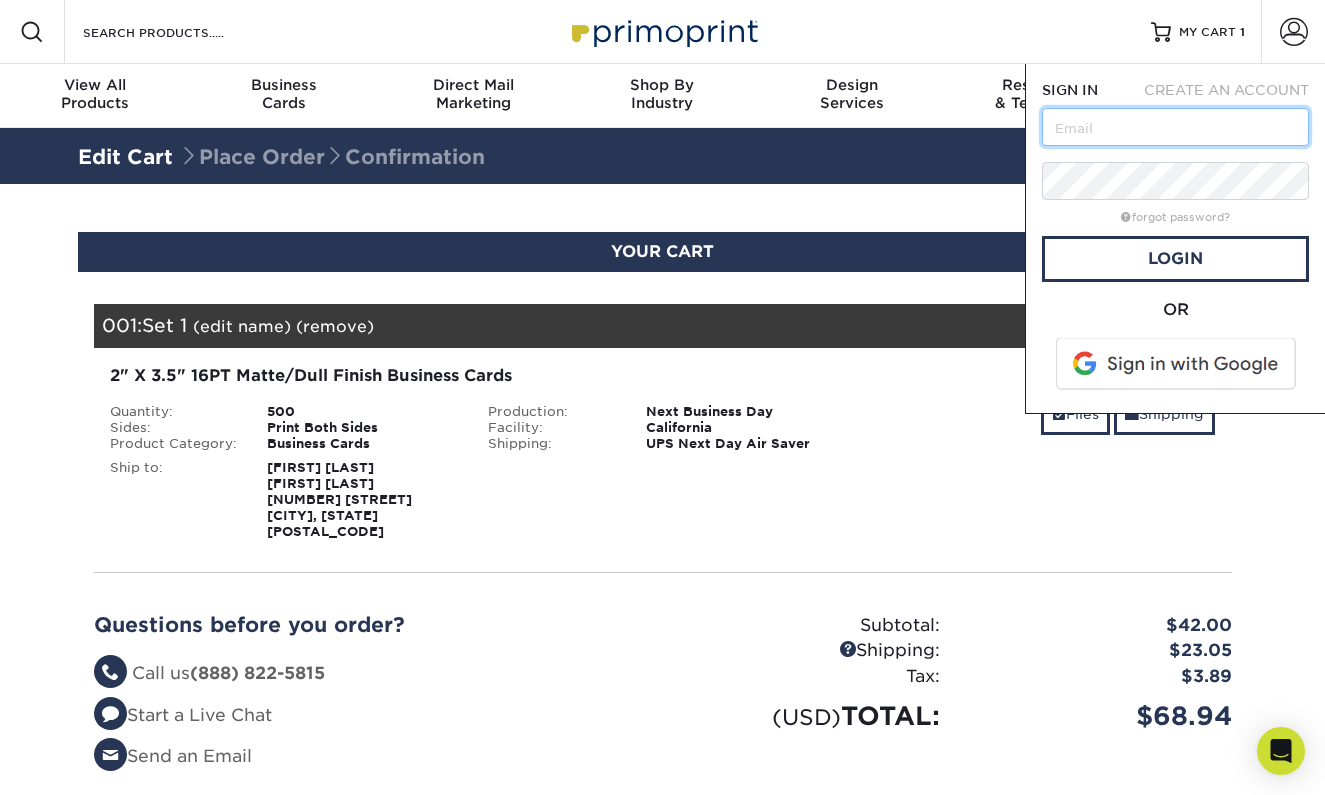 type on "[EMAIL]" 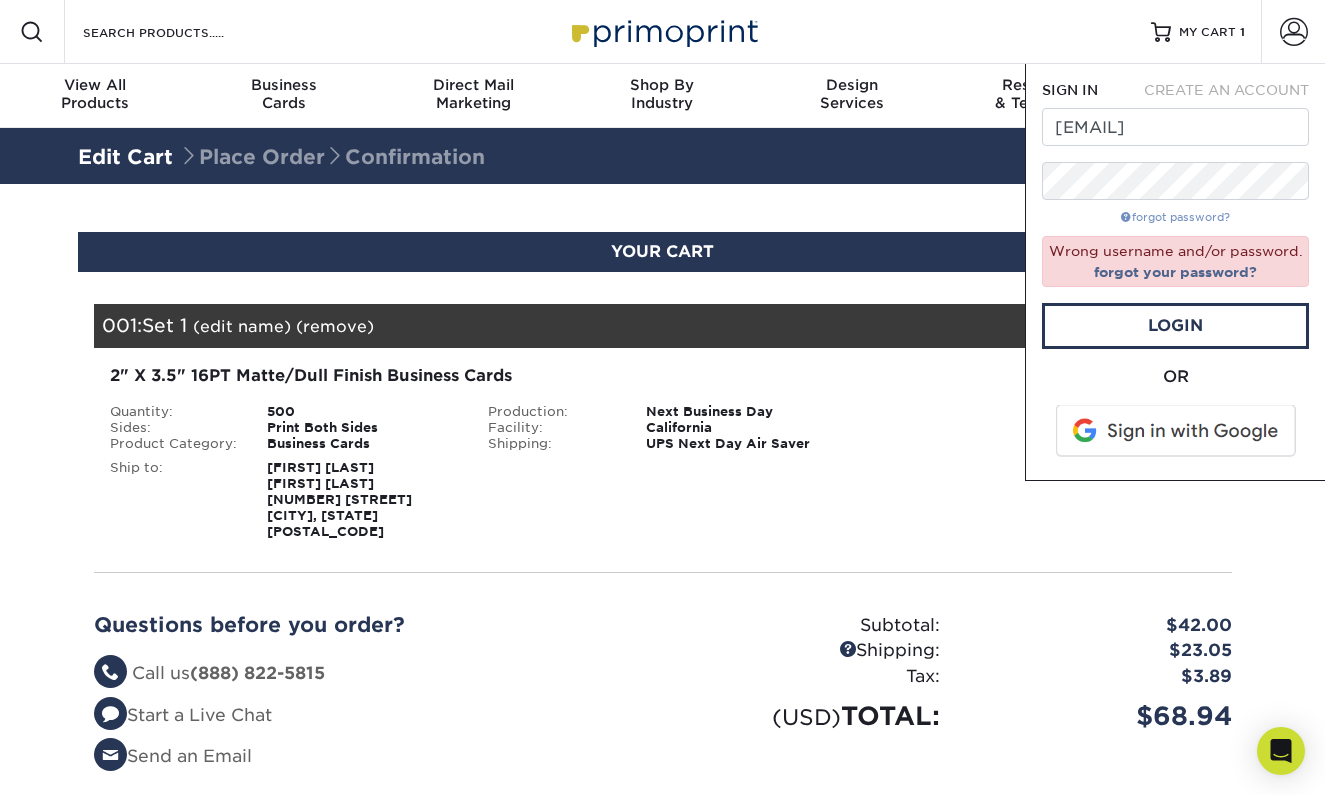 click on "forgot password?" at bounding box center [1175, 217] 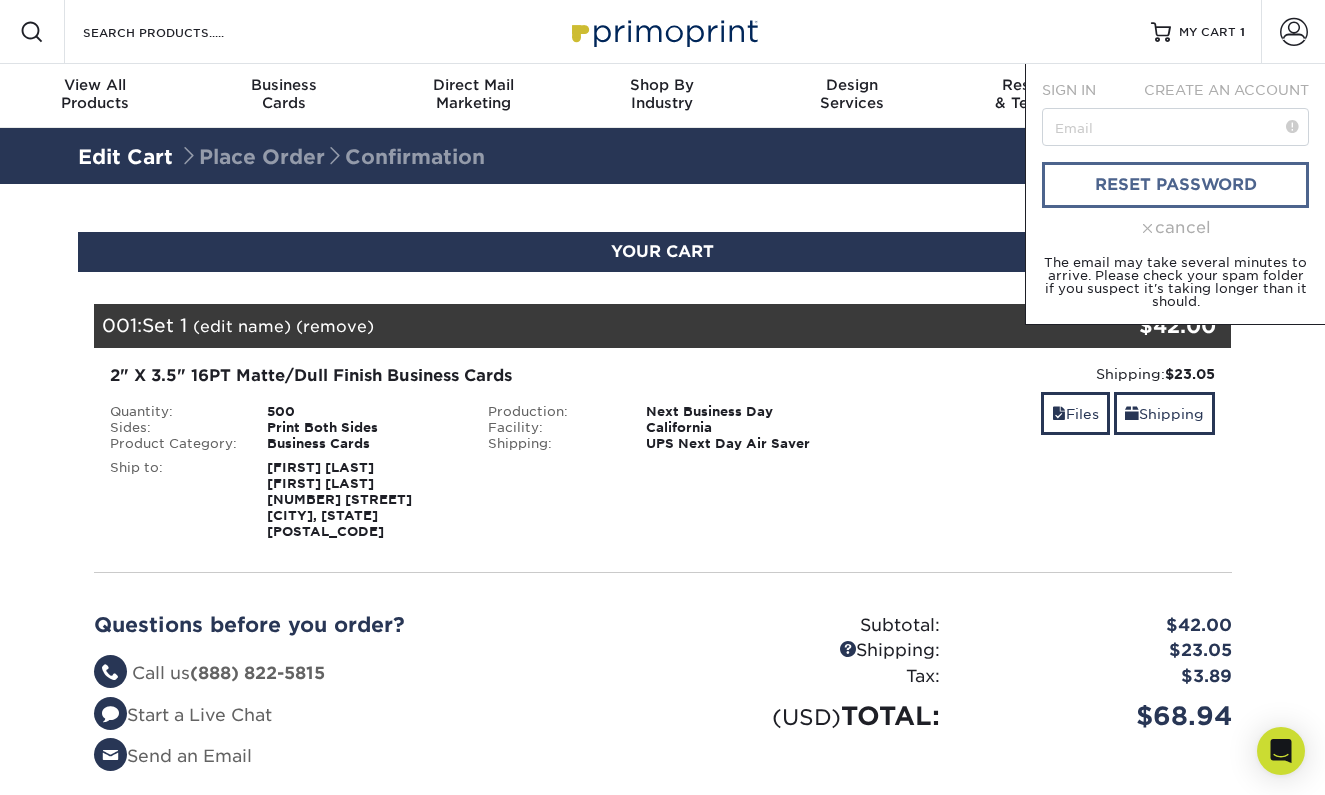 click on "reset password" at bounding box center (1175, 185) 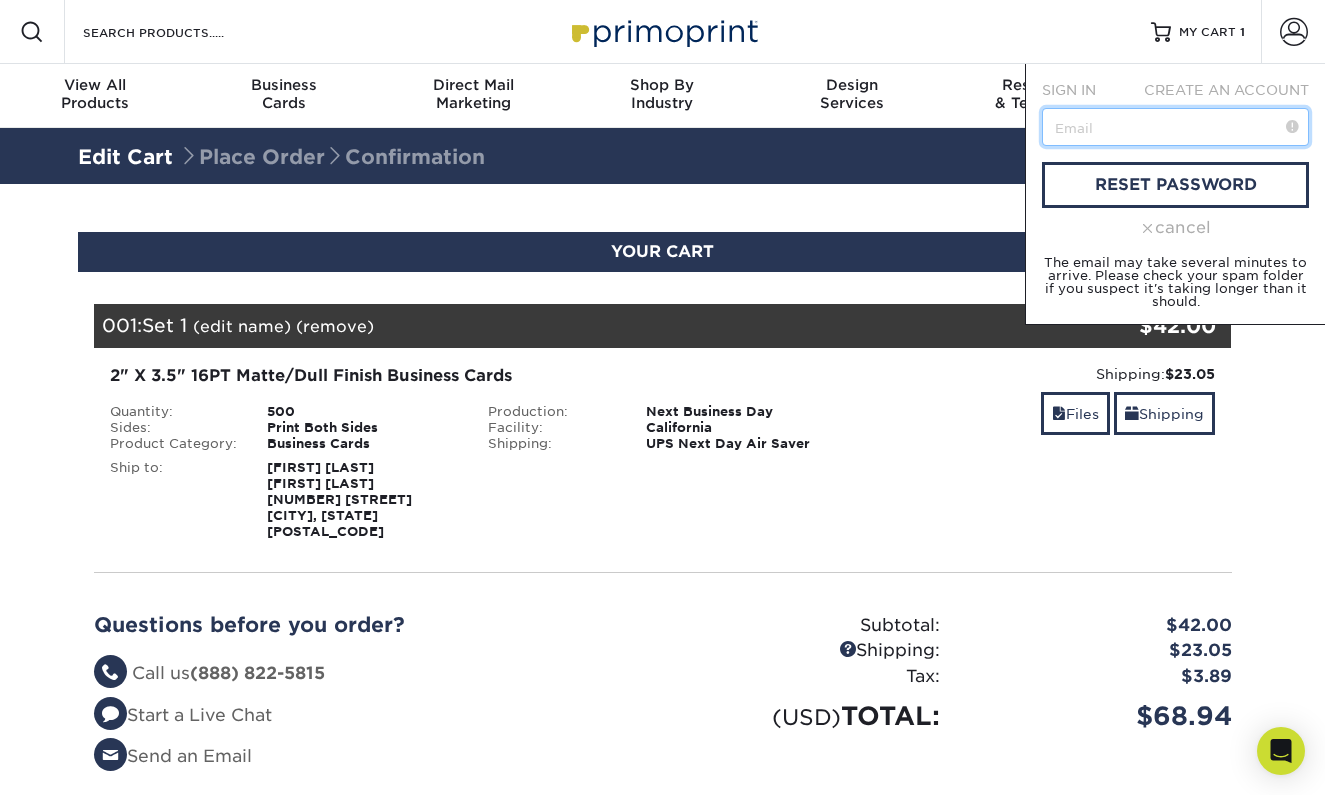 click at bounding box center [1175, 127] 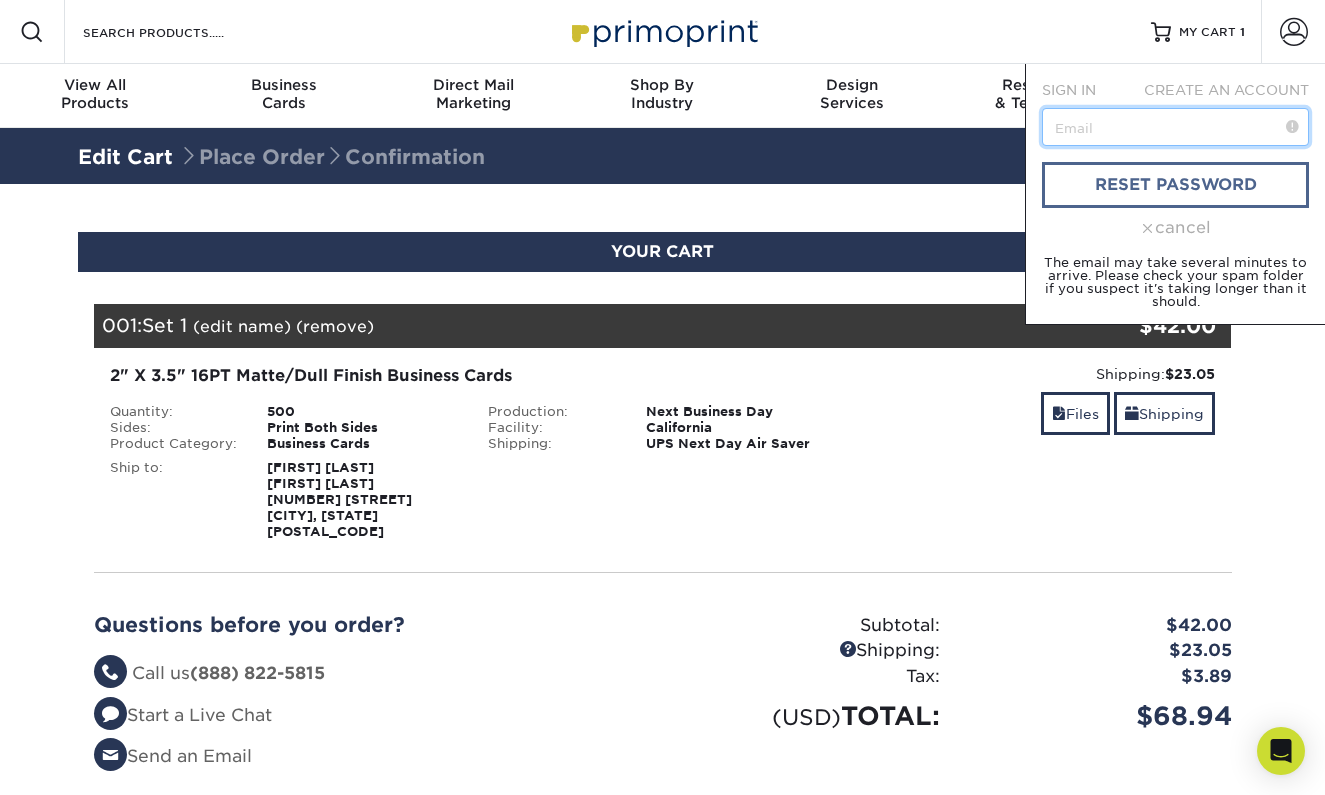 type on "[USERNAME]@example.com" 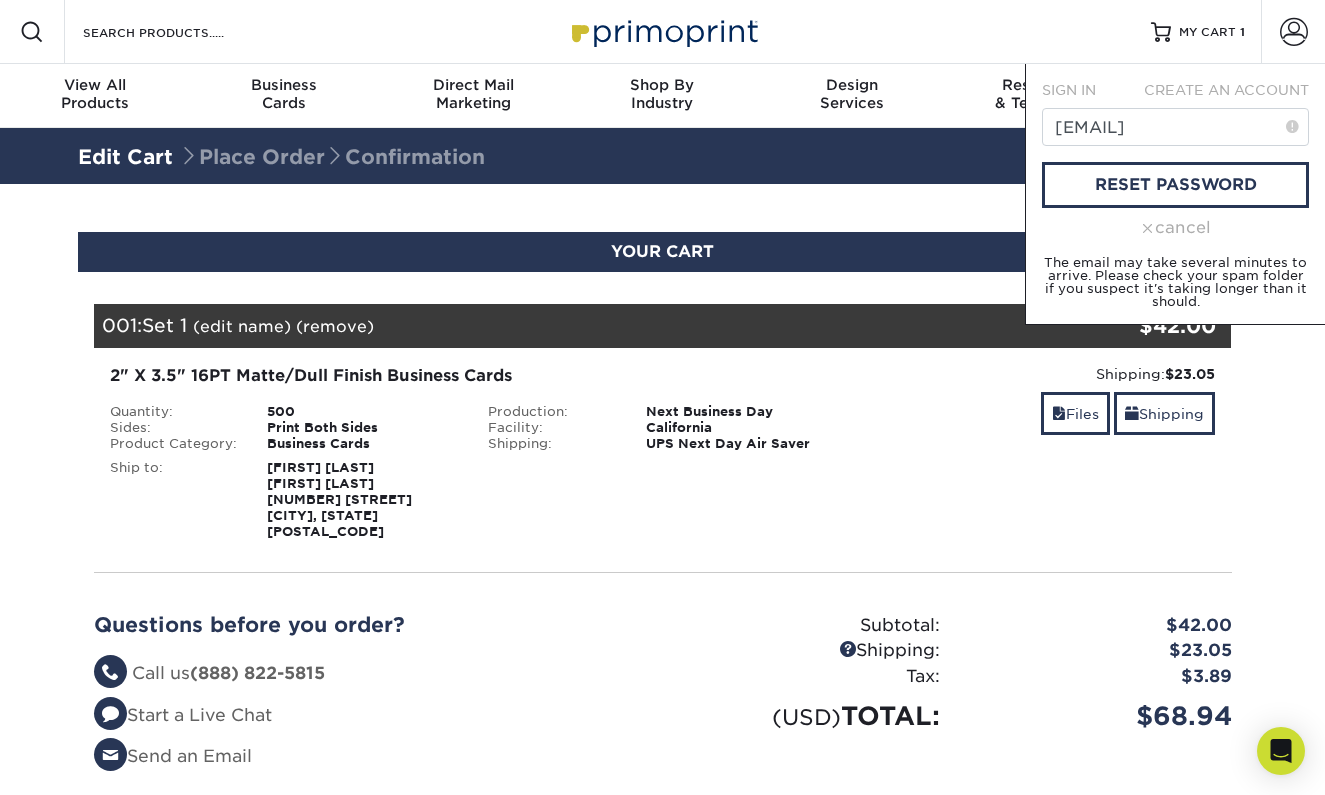 click on "Shipping:  $23.05
Discount:  - $0.00
Files
Shipping" at bounding box center (1041, 452) 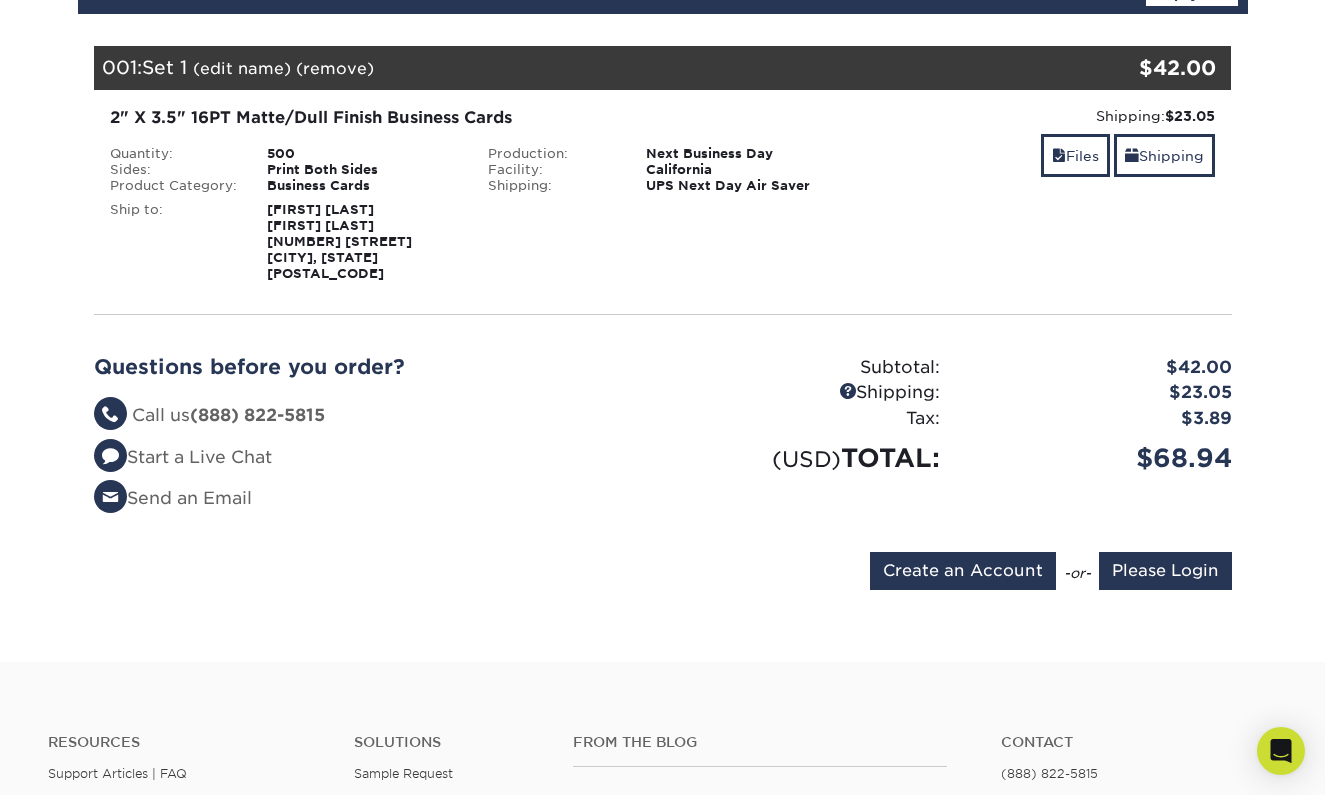 scroll, scrollTop: 257, scrollLeft: 0, axis: vertical 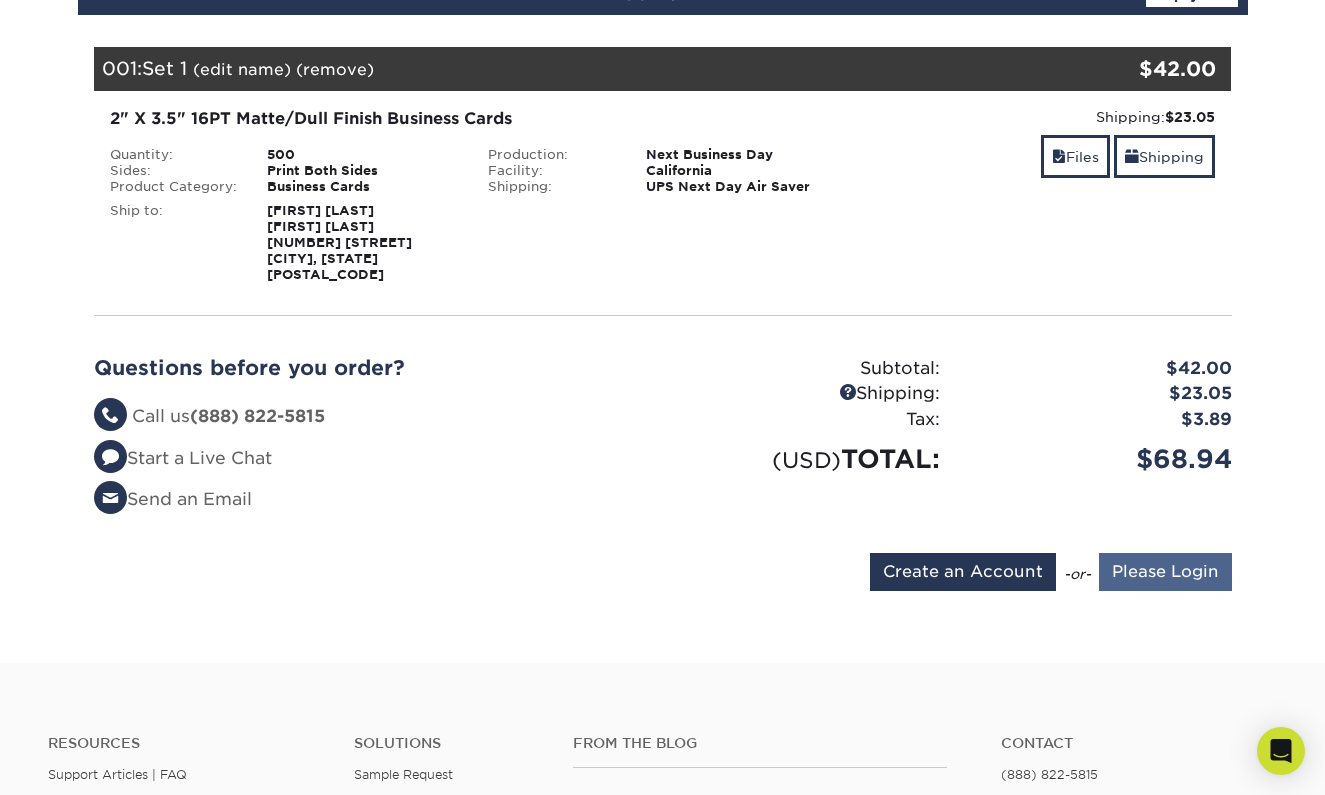 click on "Please Login" at bounding box center (1165, 572) 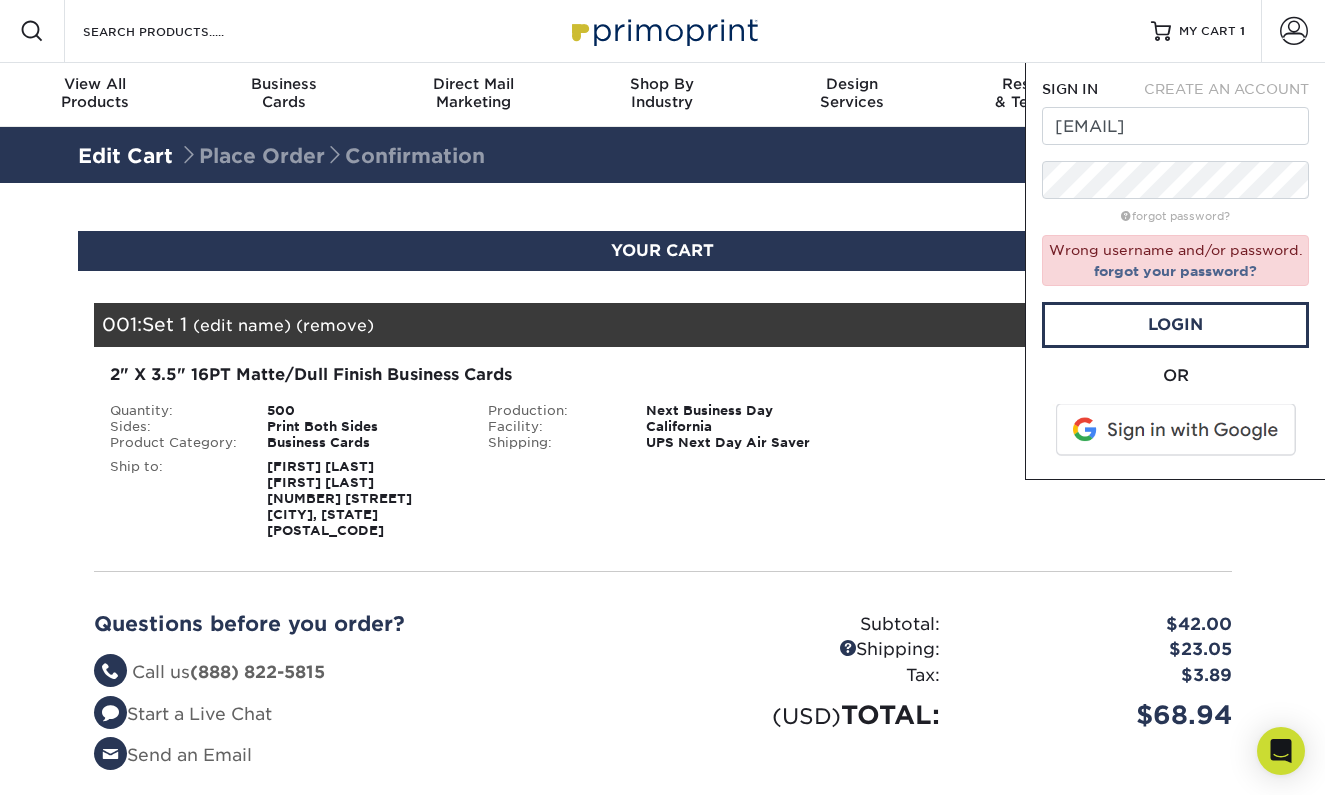scroll, scrollTop: 0, scrollLeft: 0, axis: both 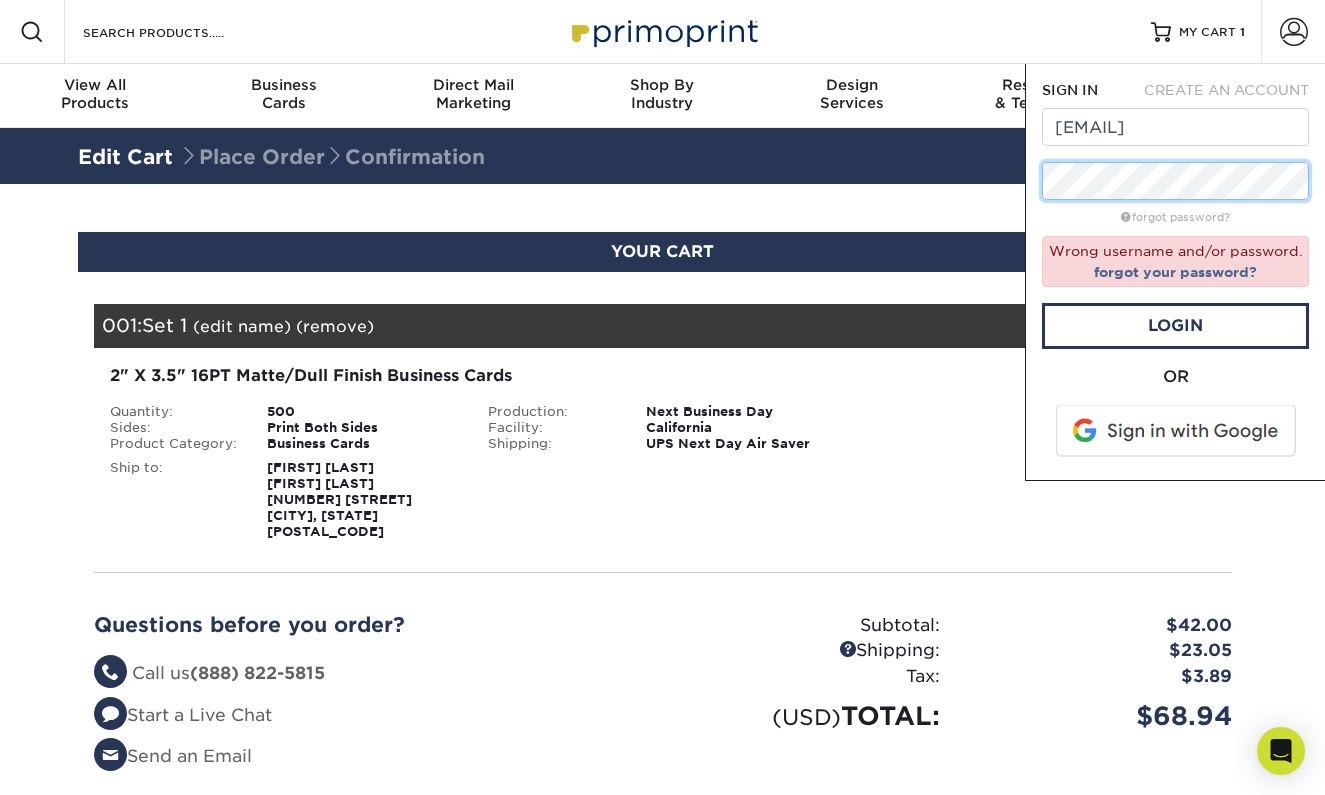 click on "Resources Menu
Search Products
Account
SIGN IN
CREATE AN ACCOUNT
johnfoxhaag@icloud.com
forgot password?
Wrong username and/or password. forgot your password?
Login" at bounding box center [662, 752] 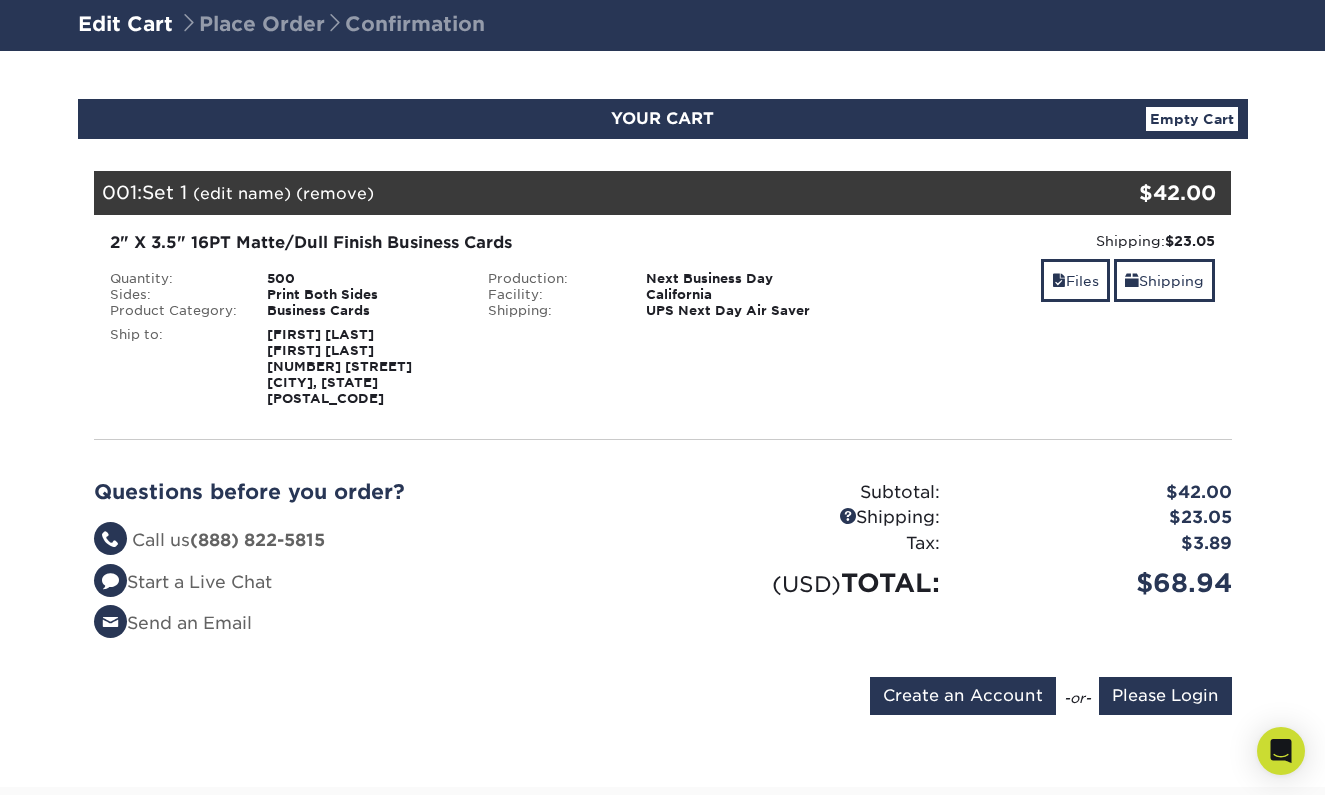scroll, scrollTop: 136, scrollLeft: 0, axis: vertical 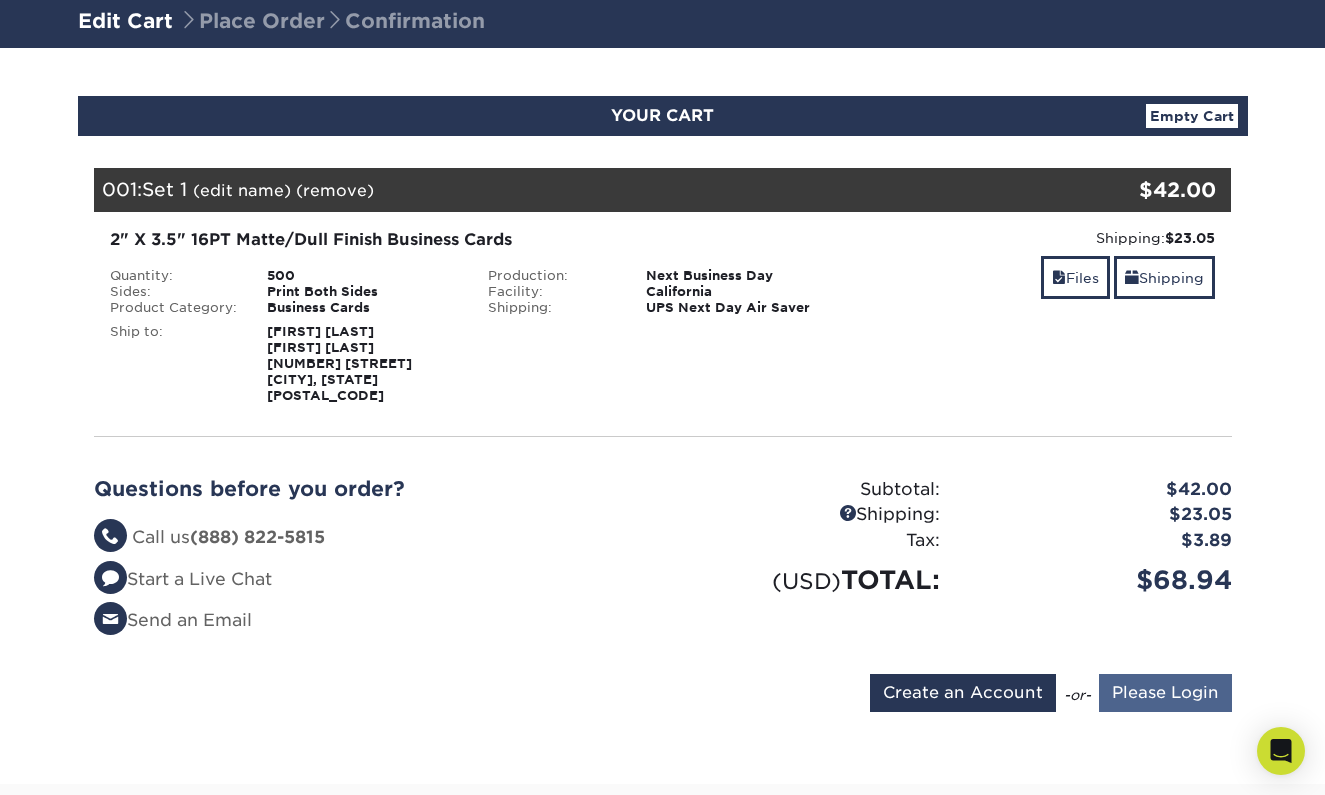 click on "Please Login" at bounding box center [1165, 693] 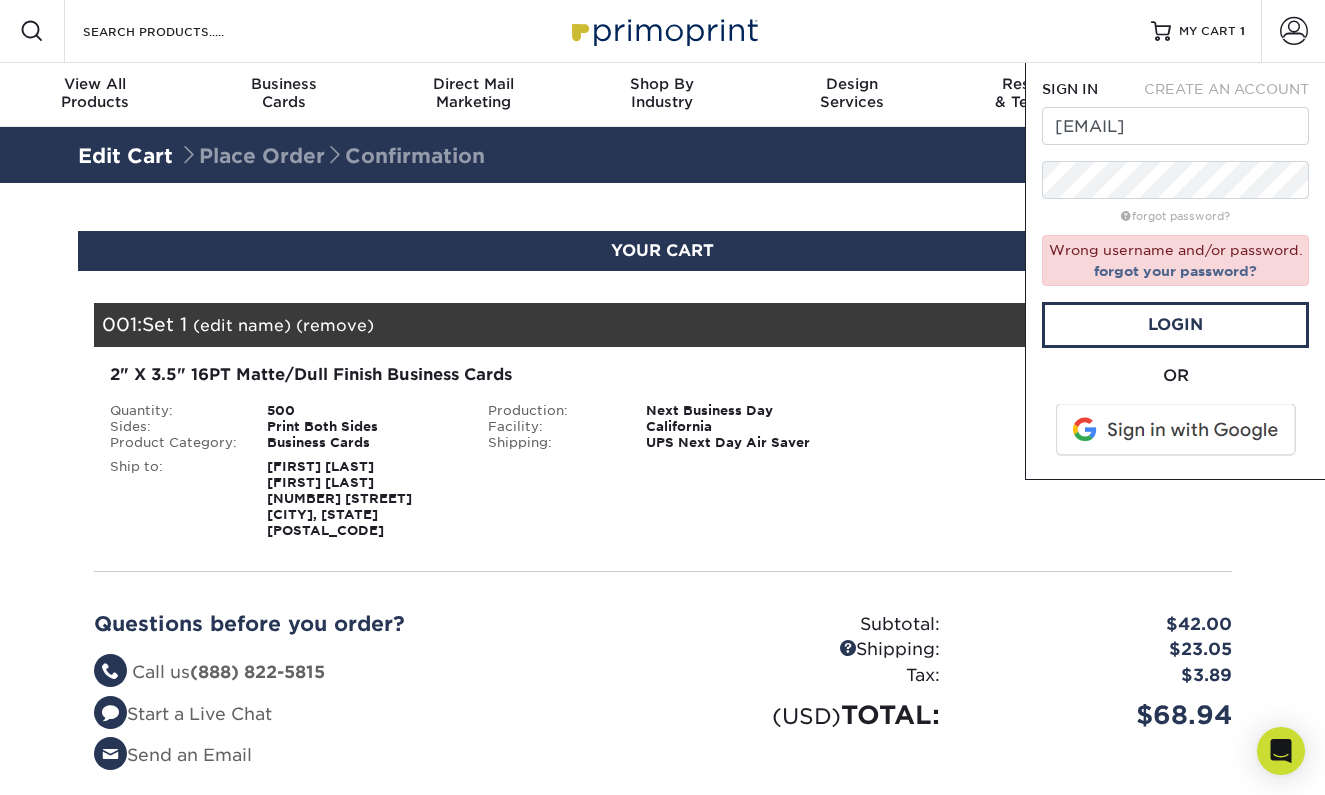 scroll, scrollTop: 0, scrollLeft: 0, axis: both 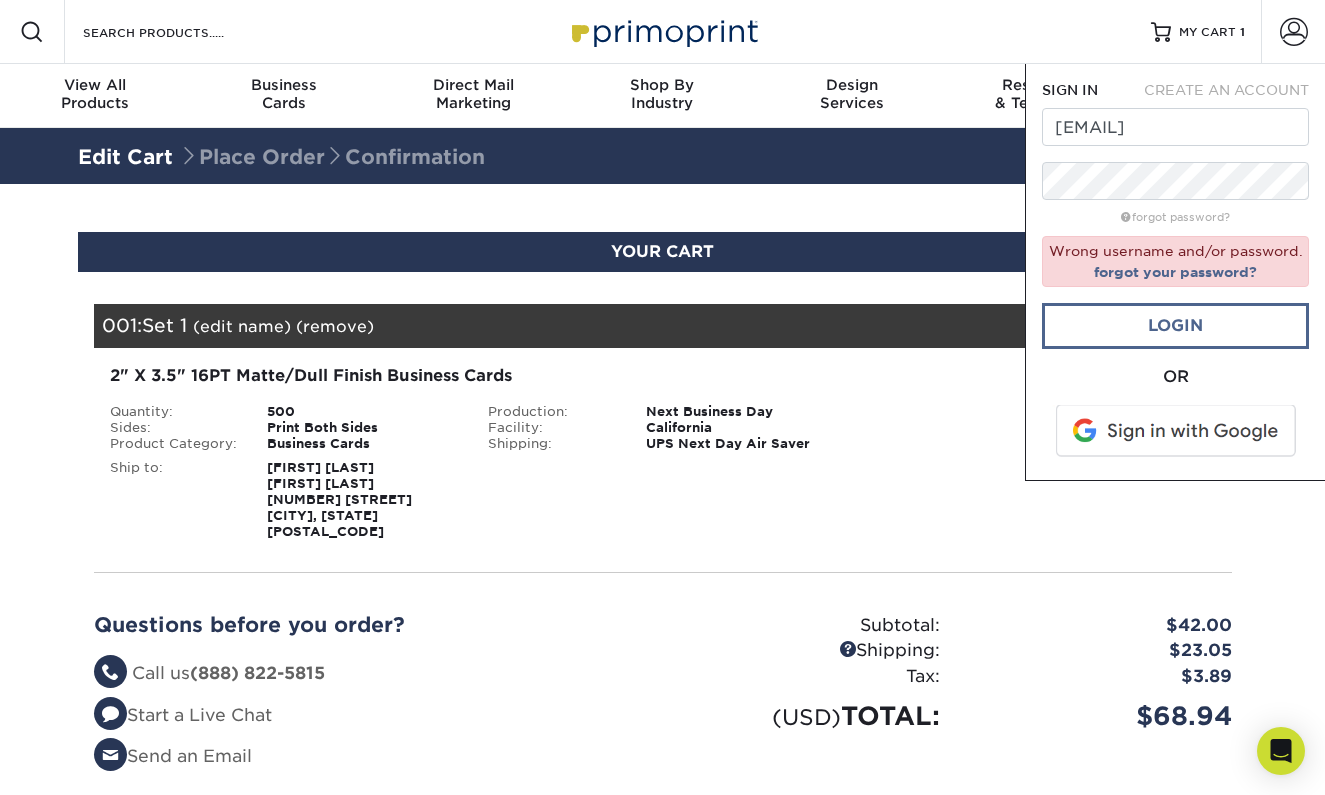 click on "Login" at bounding box center (1175, 326) 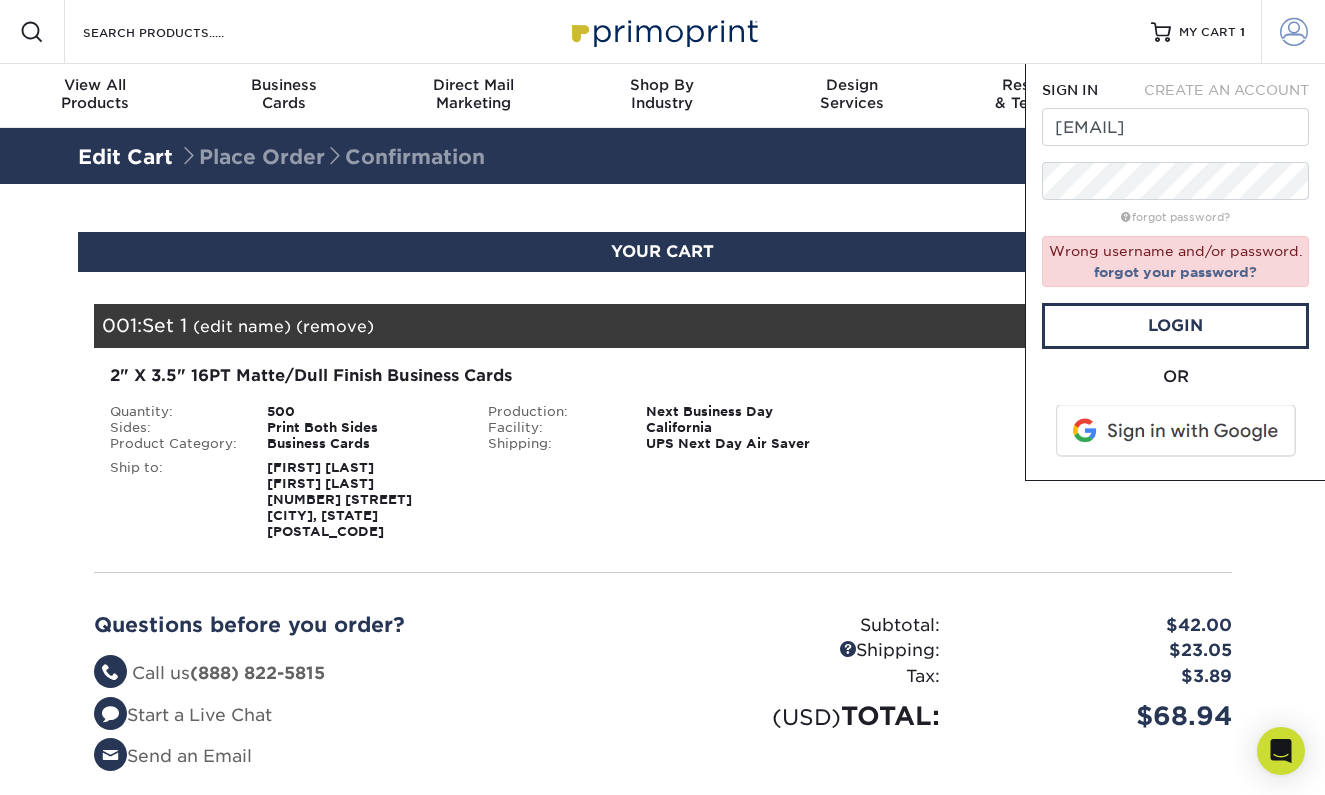 click at bounding box center (1294, 32) 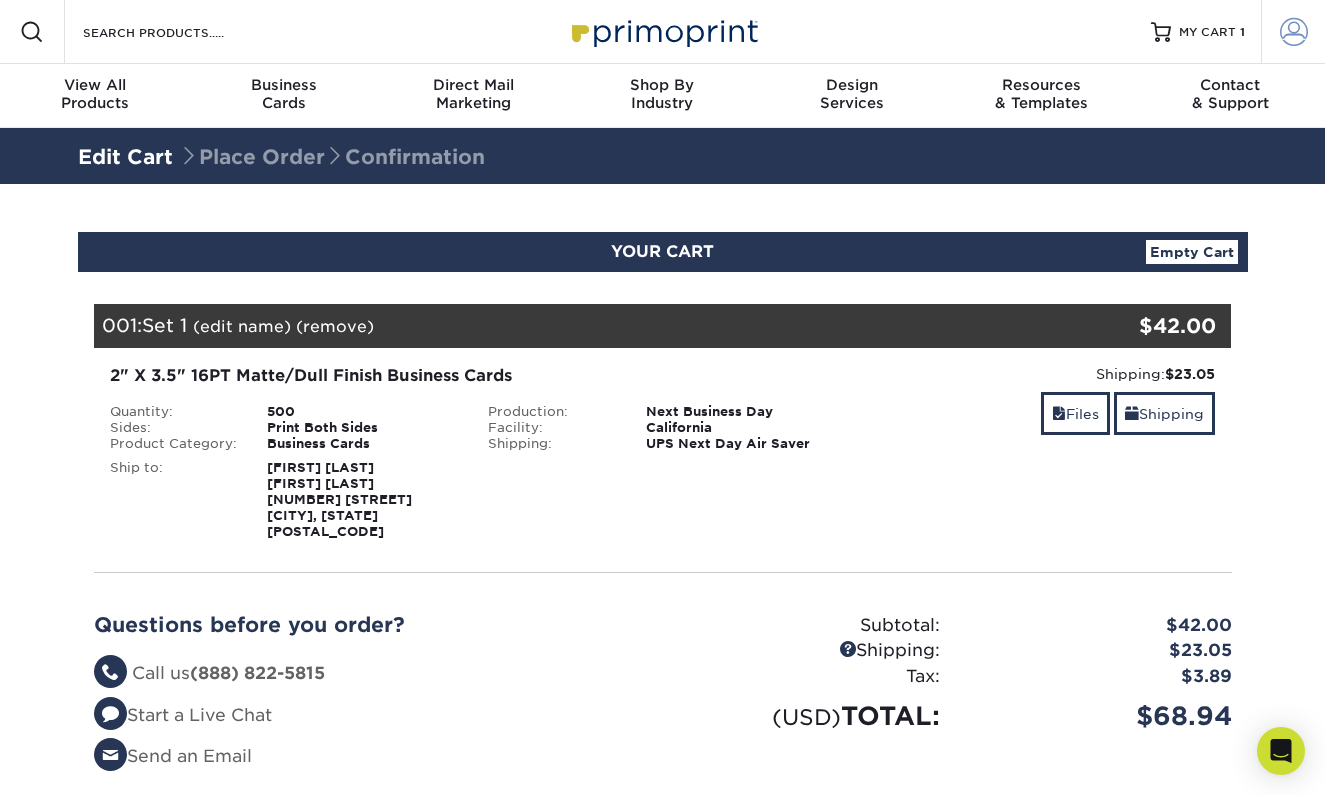 click at bounding box center (1294, 32) 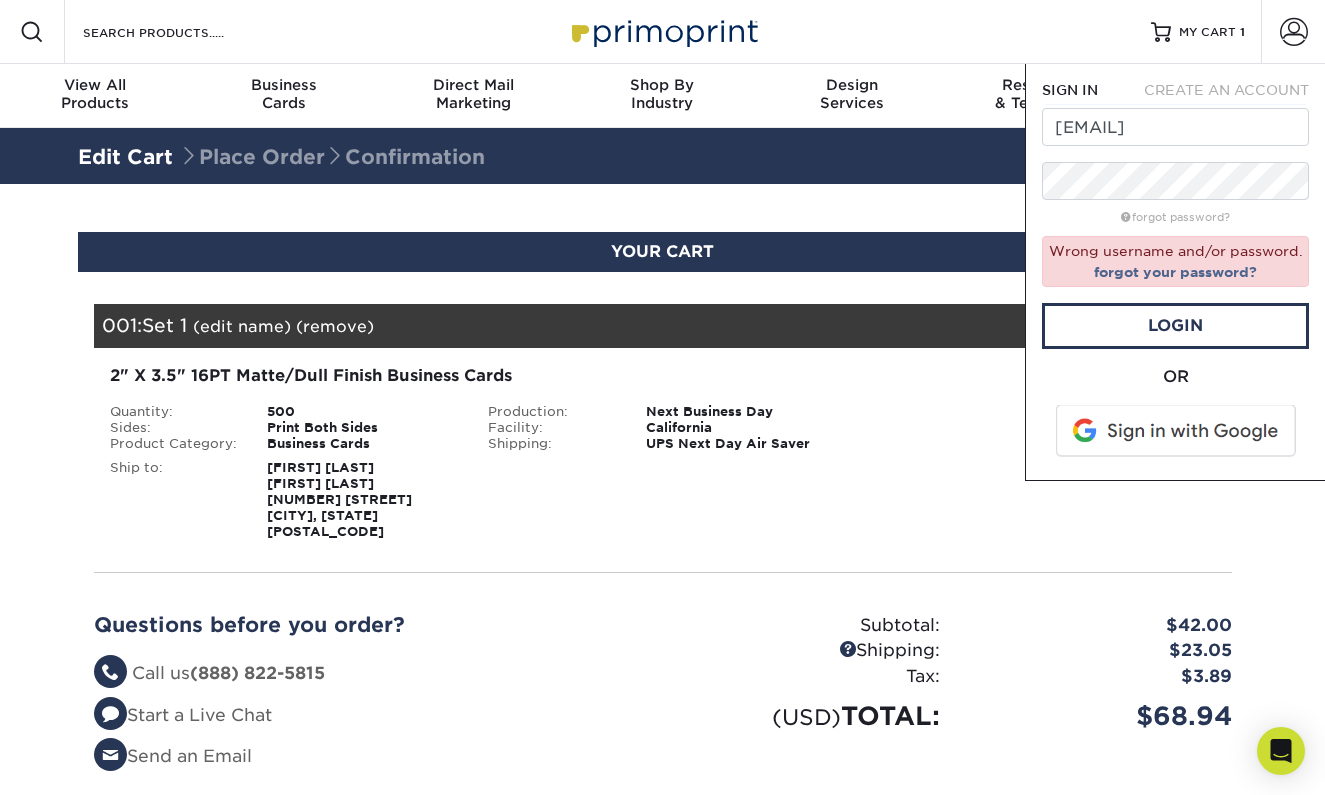 click on "CREATE AN ACCOUNT" at bounding box center [1226, 90] 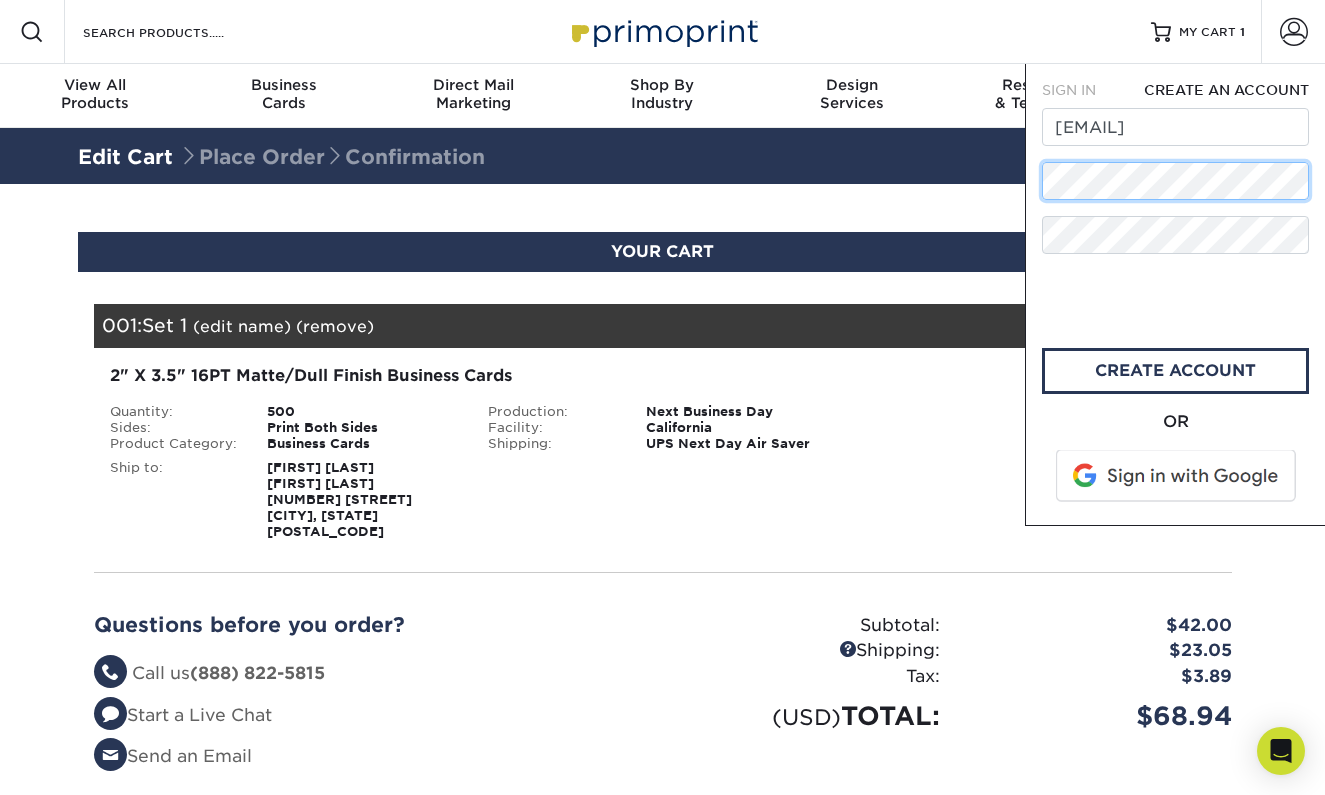 click on "Resources Menu
Search Products
Account
SIGN IN
CREATE AN ACCOUNT
johnfoxhaag@icloud.com
forgot password?
Wrong username and/or password. forgot your password?
Login" at bounding box center (662, 752) 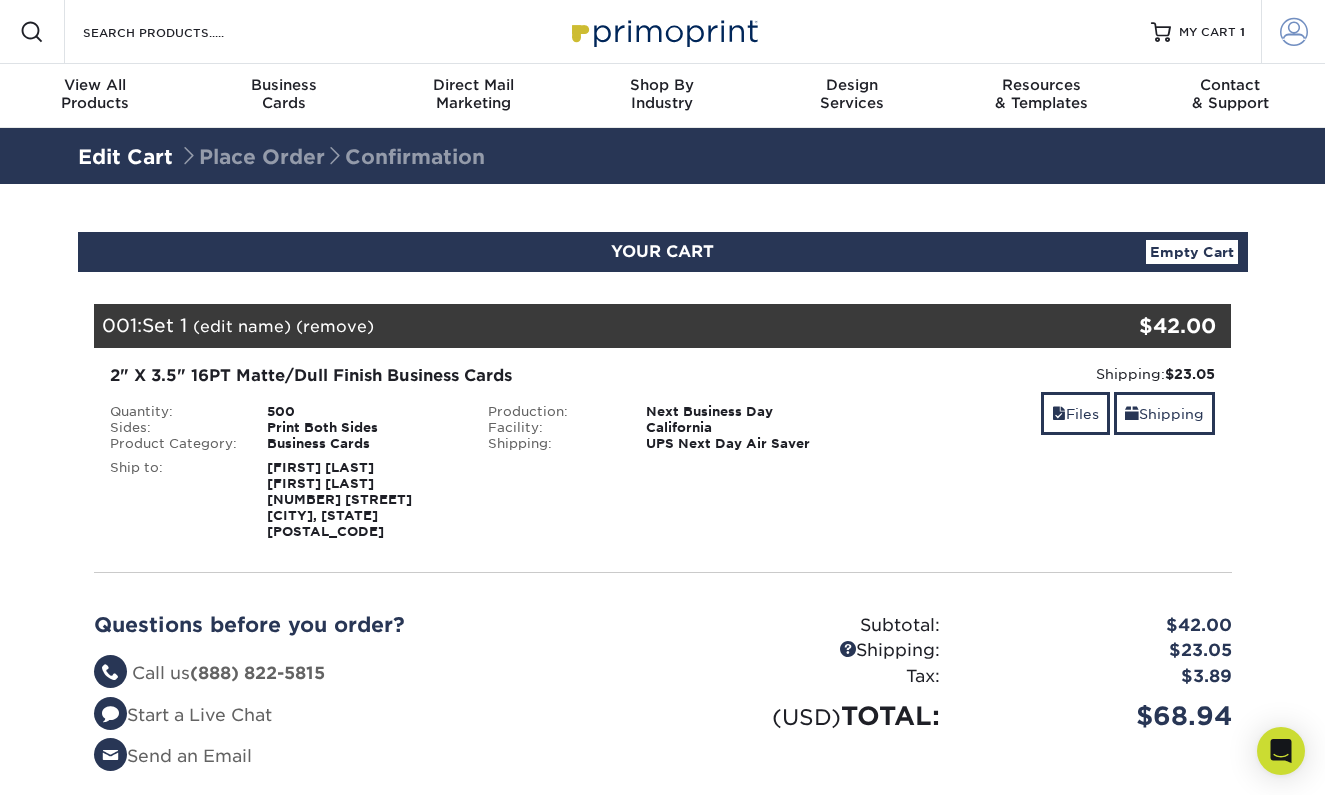 click at bounding box center [1294, 32] 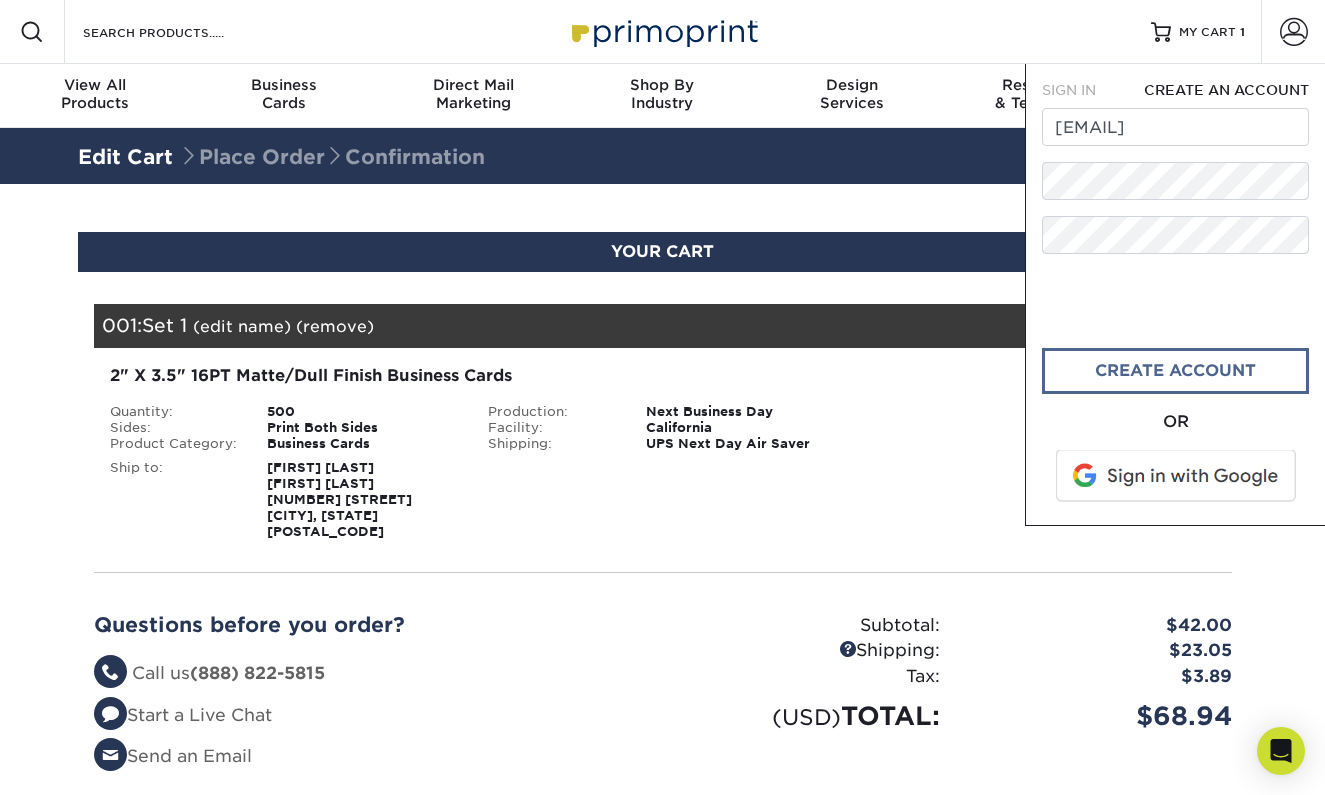 click on "create account" at bounding box center (1175, 371) 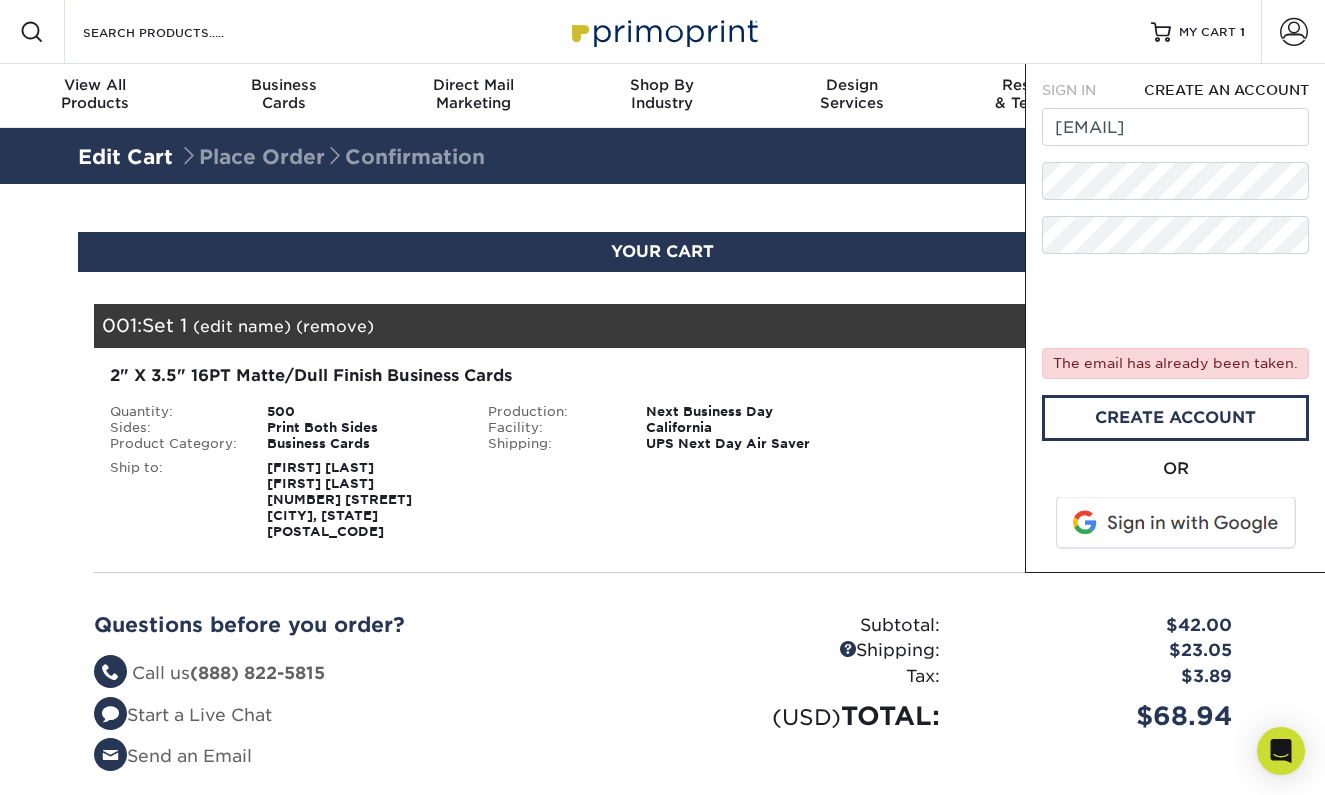 click on "CREATE AN ACCOUNT" at bounding box center (1226, 90) 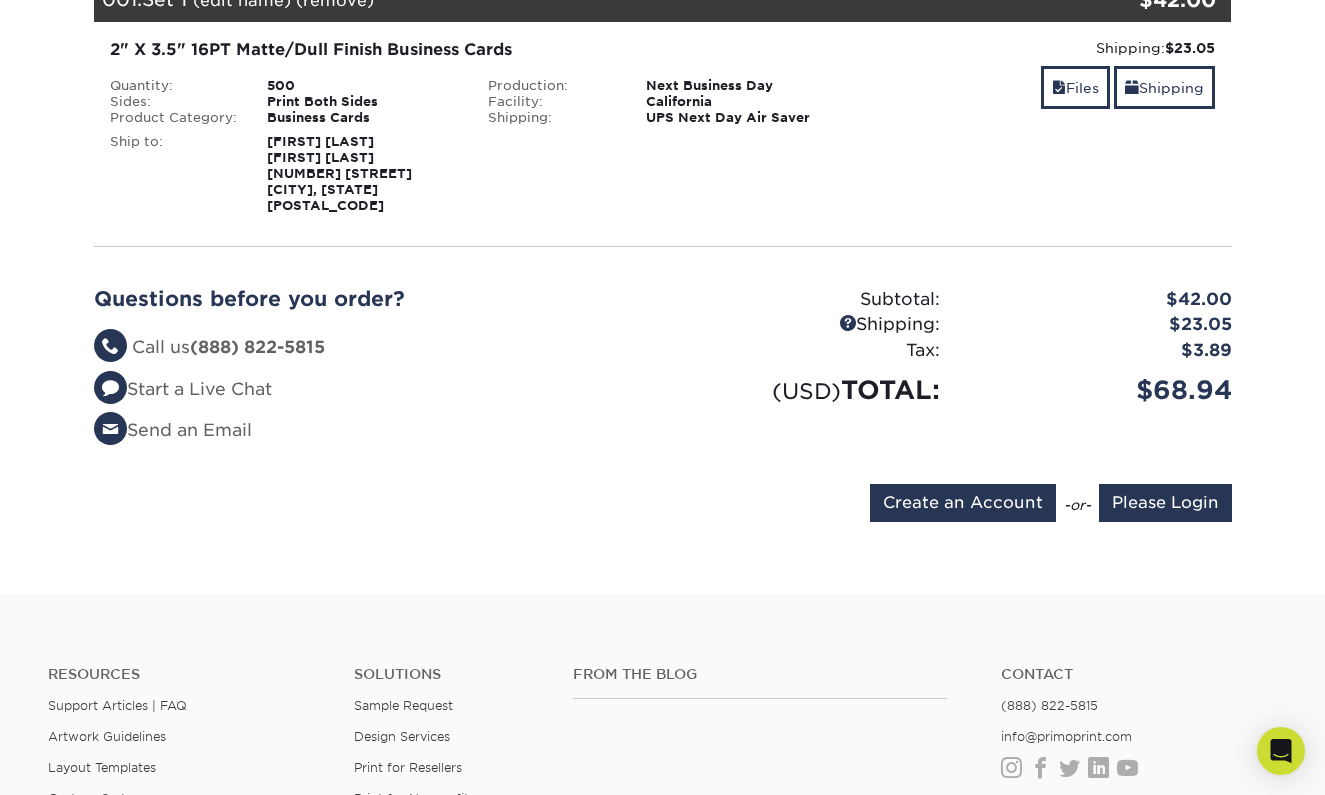 scroll, scrollTop: 331, scrollLeft: 0, axis: vertical 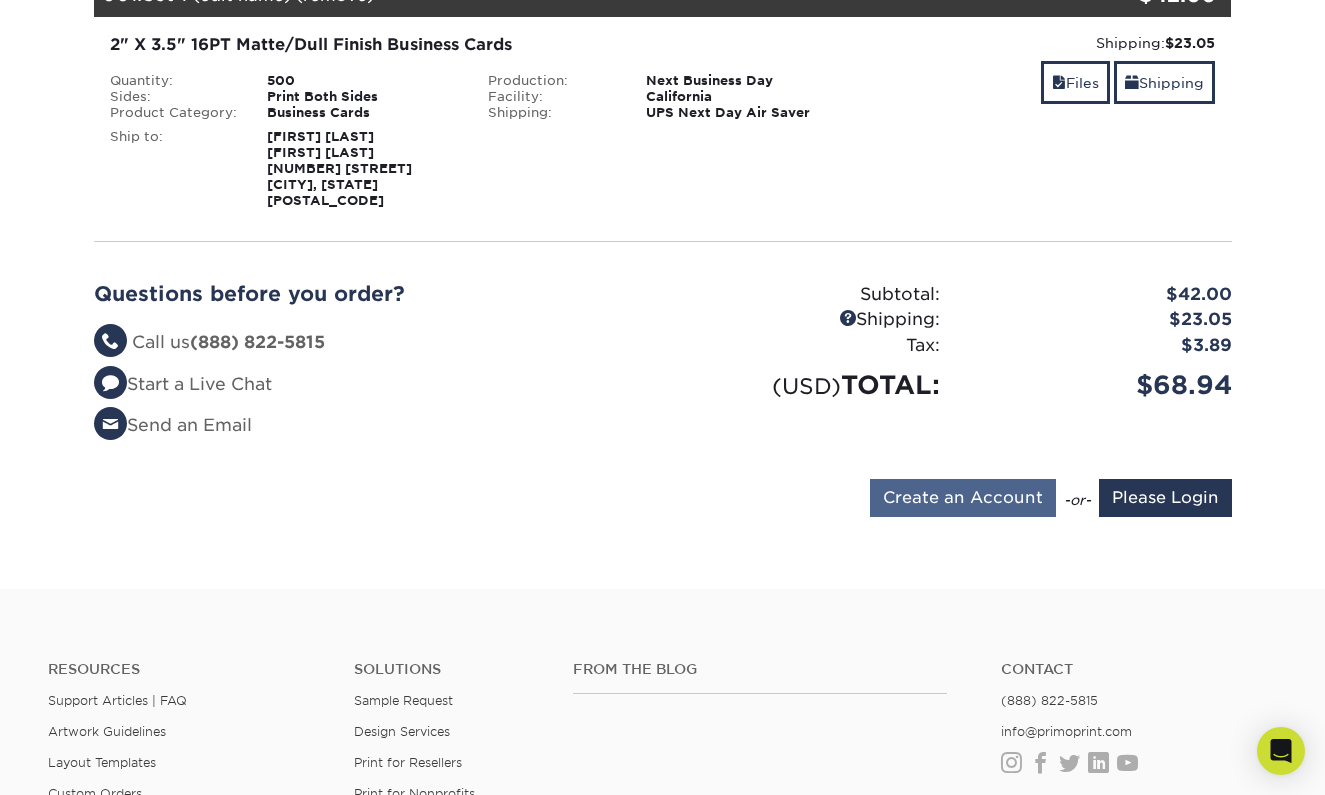click on "Create an Account" at bounding box center (963, 498) 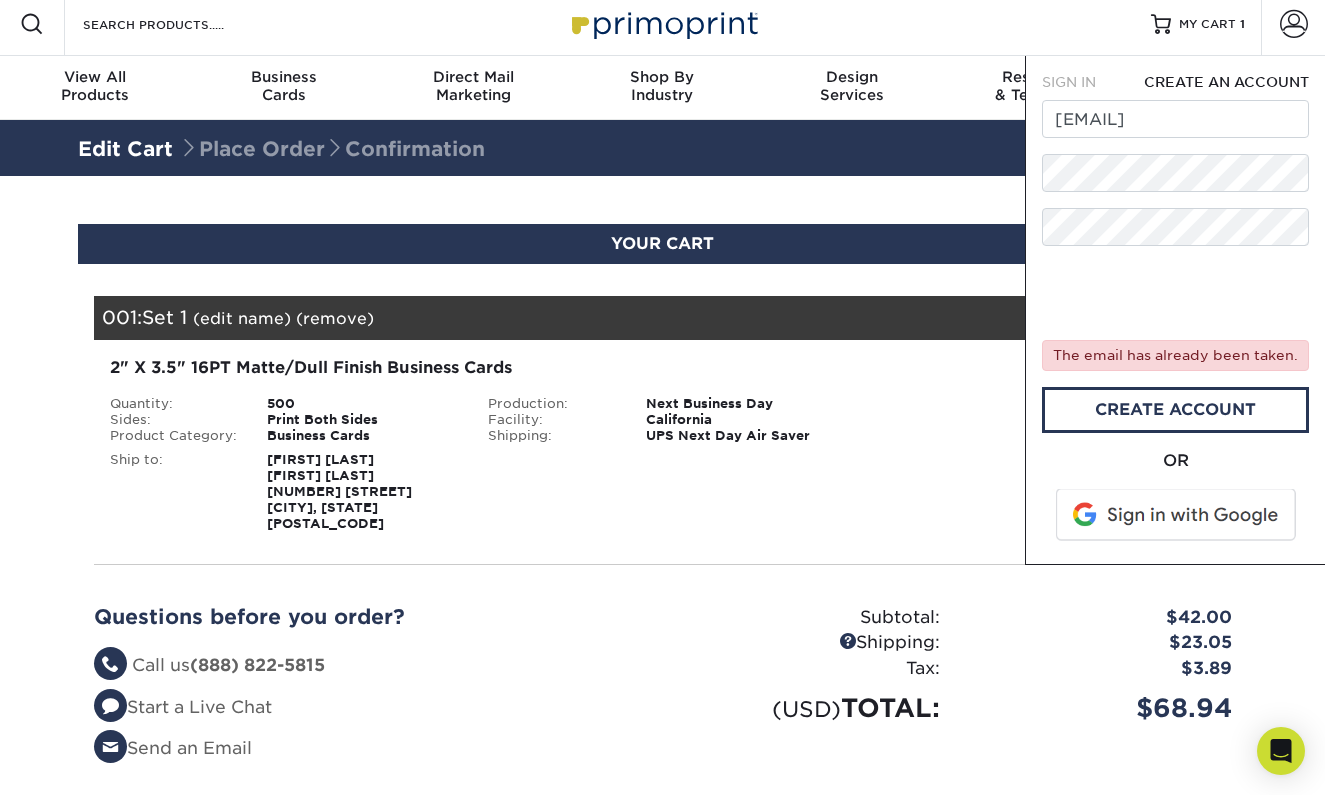 scroll, scrollTop: 0, scrollLeft: 0, axis: both 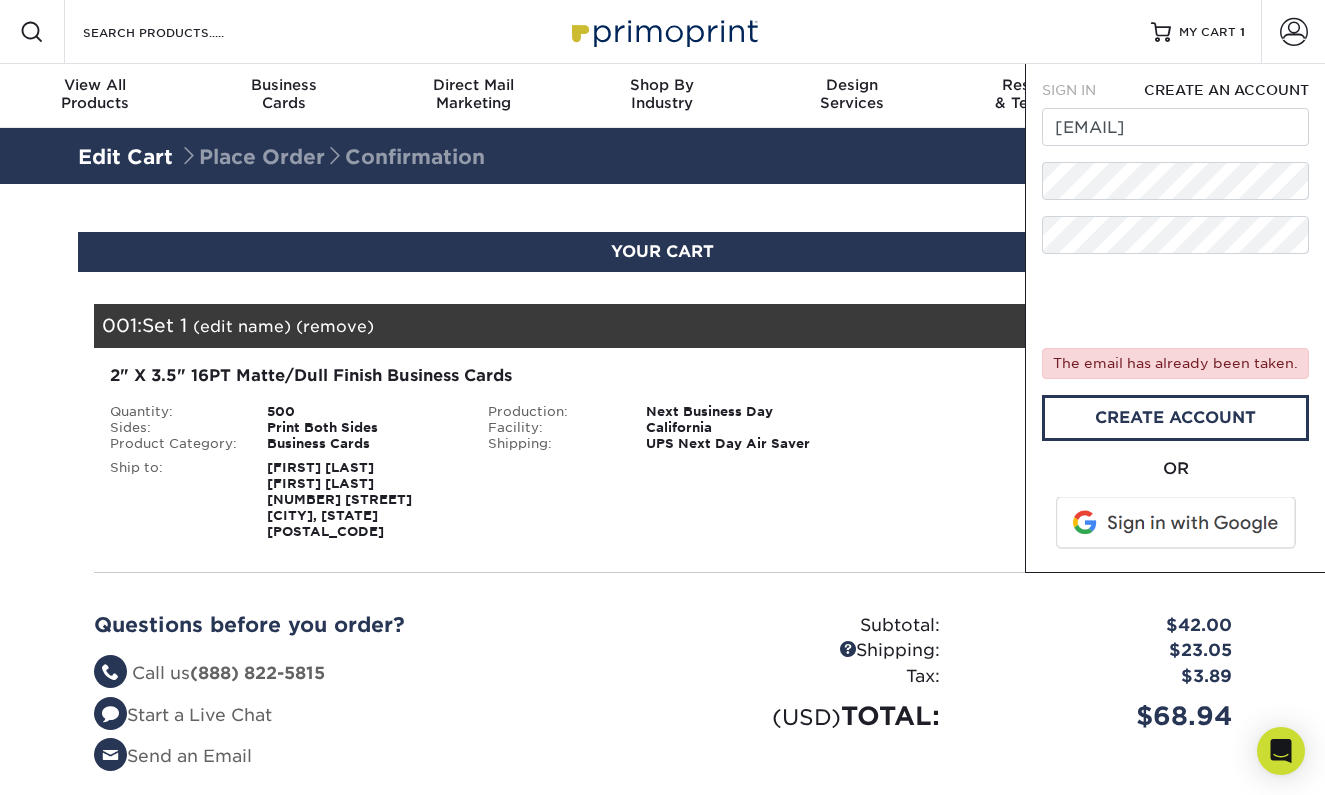 click on "CREATE AN ACCOUNT" at bounding box center [1226, 90] 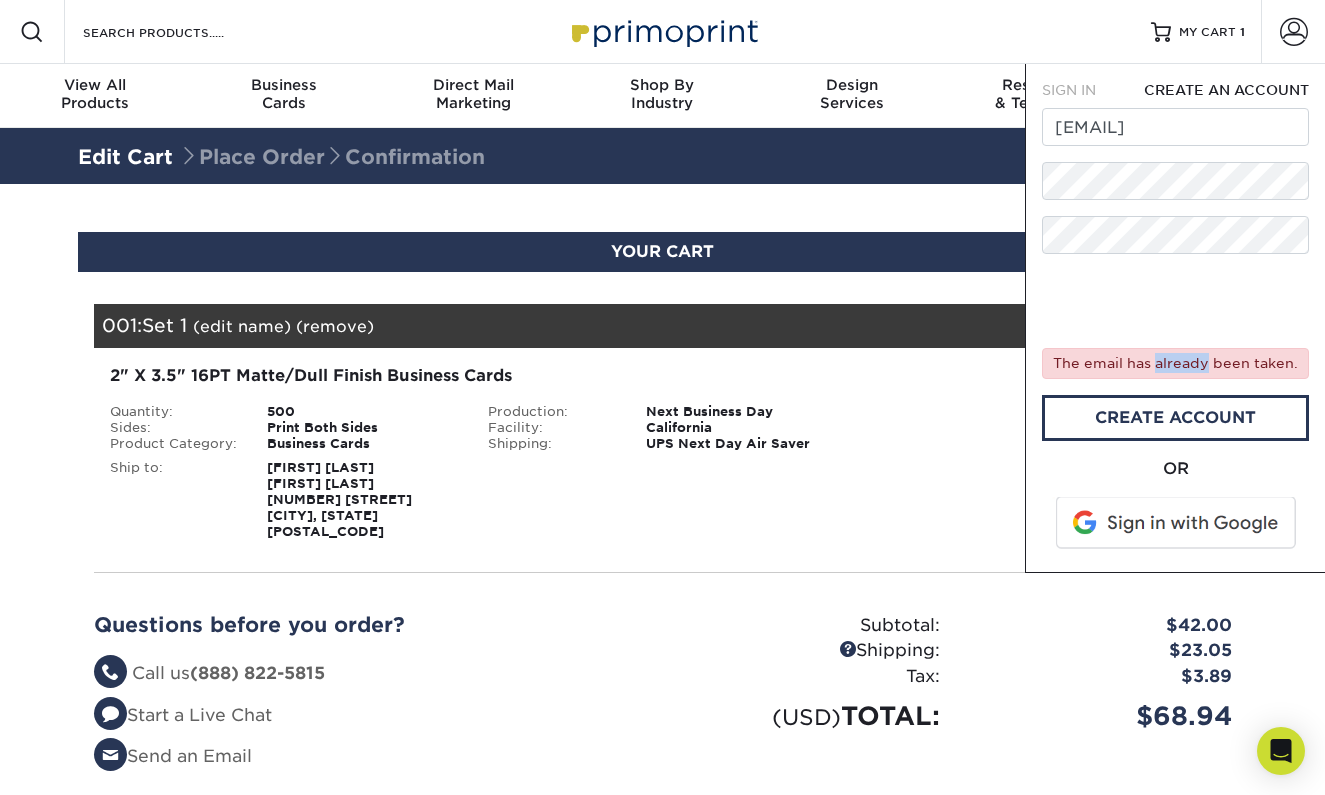 click on "The email has already been taken." at bounding box center [1175, 363] 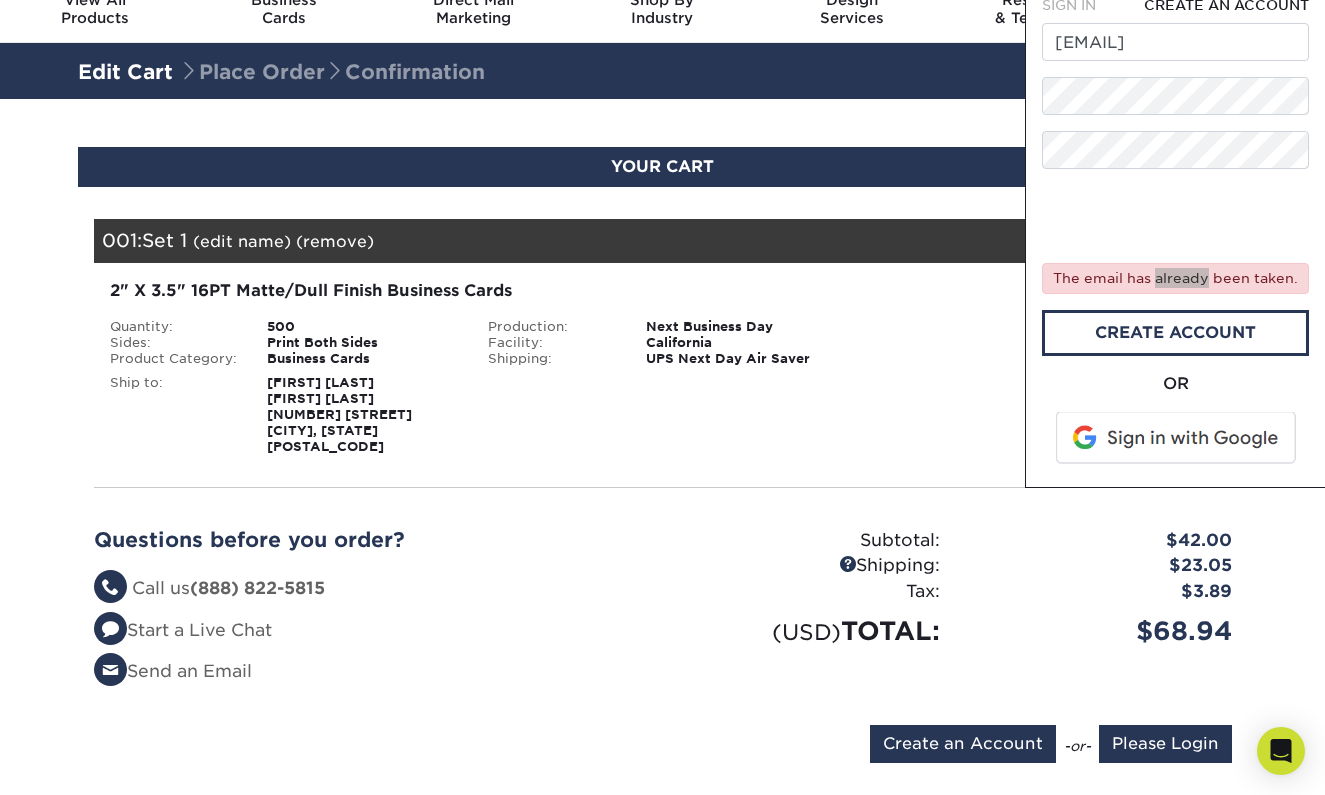 scroll, scrollTop: 87, scrollLeft: 0, axis: vertical 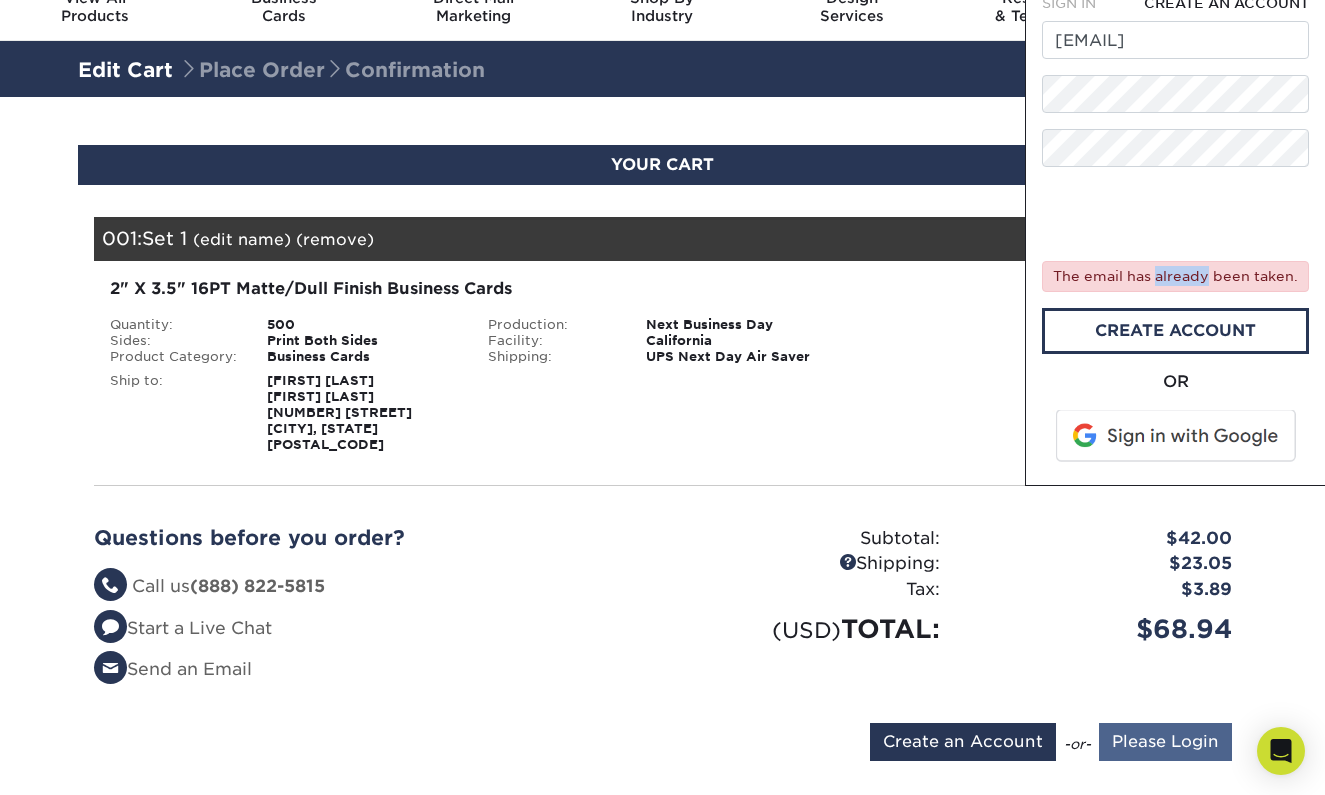 click on "Please Login" at bounding box center (1165, 742) 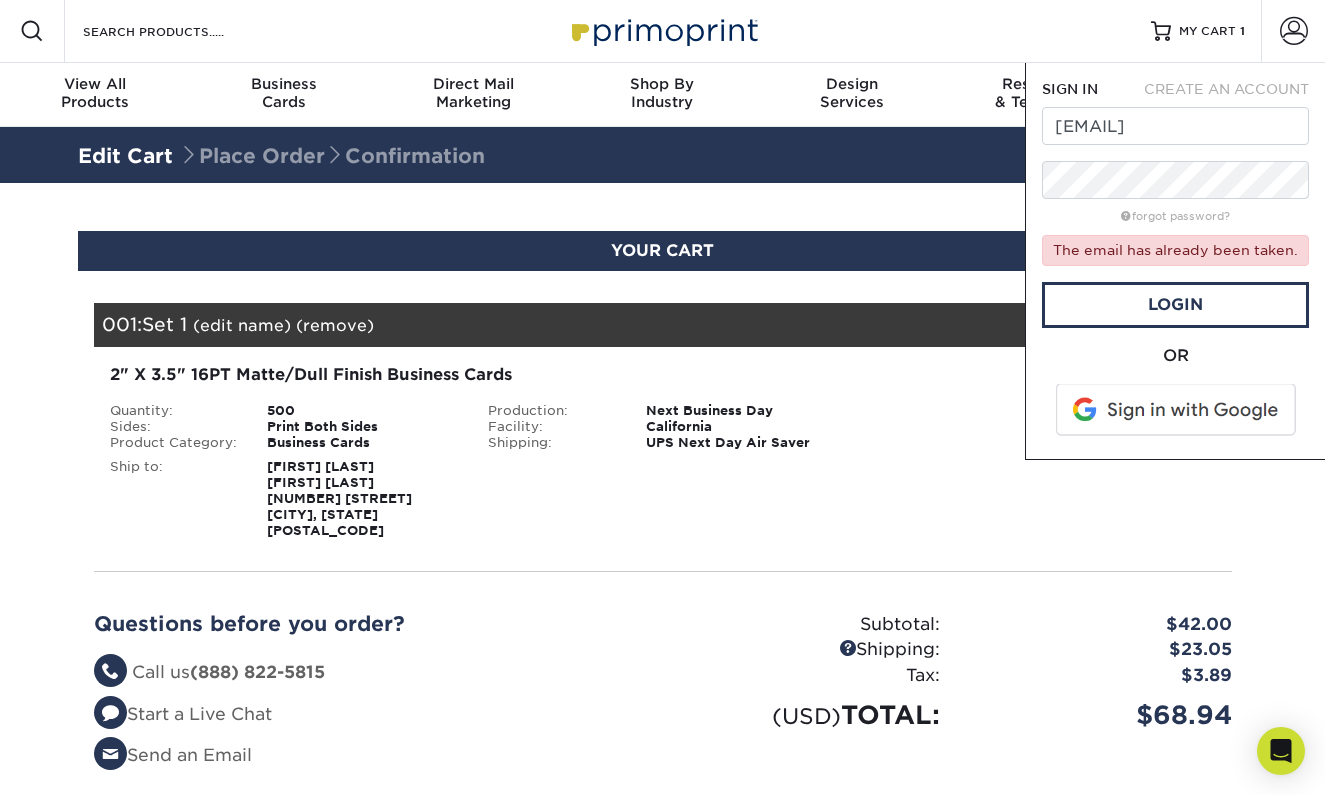 scroll, scrollTop: 0, scrollLeft: 0, axis: both 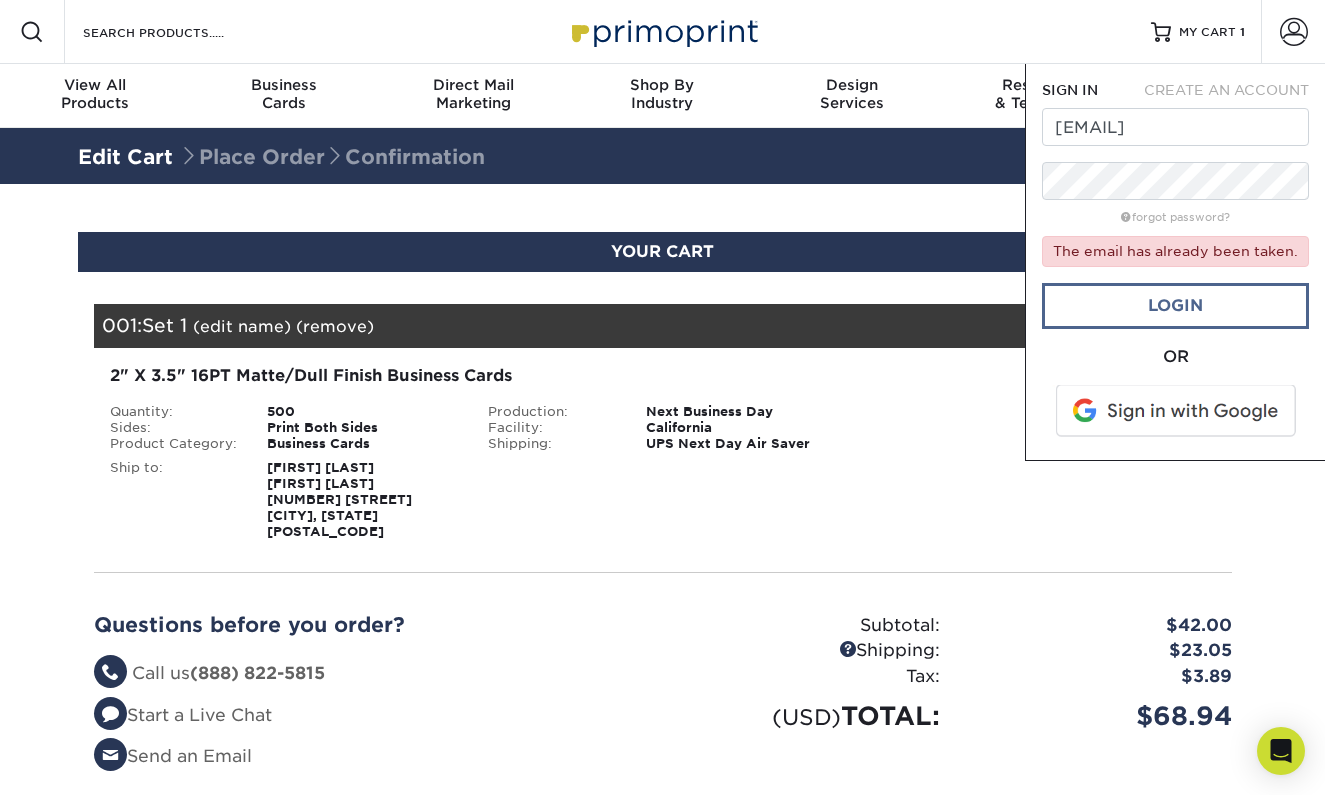 click on "Login" at bounding box center [1175, 306] 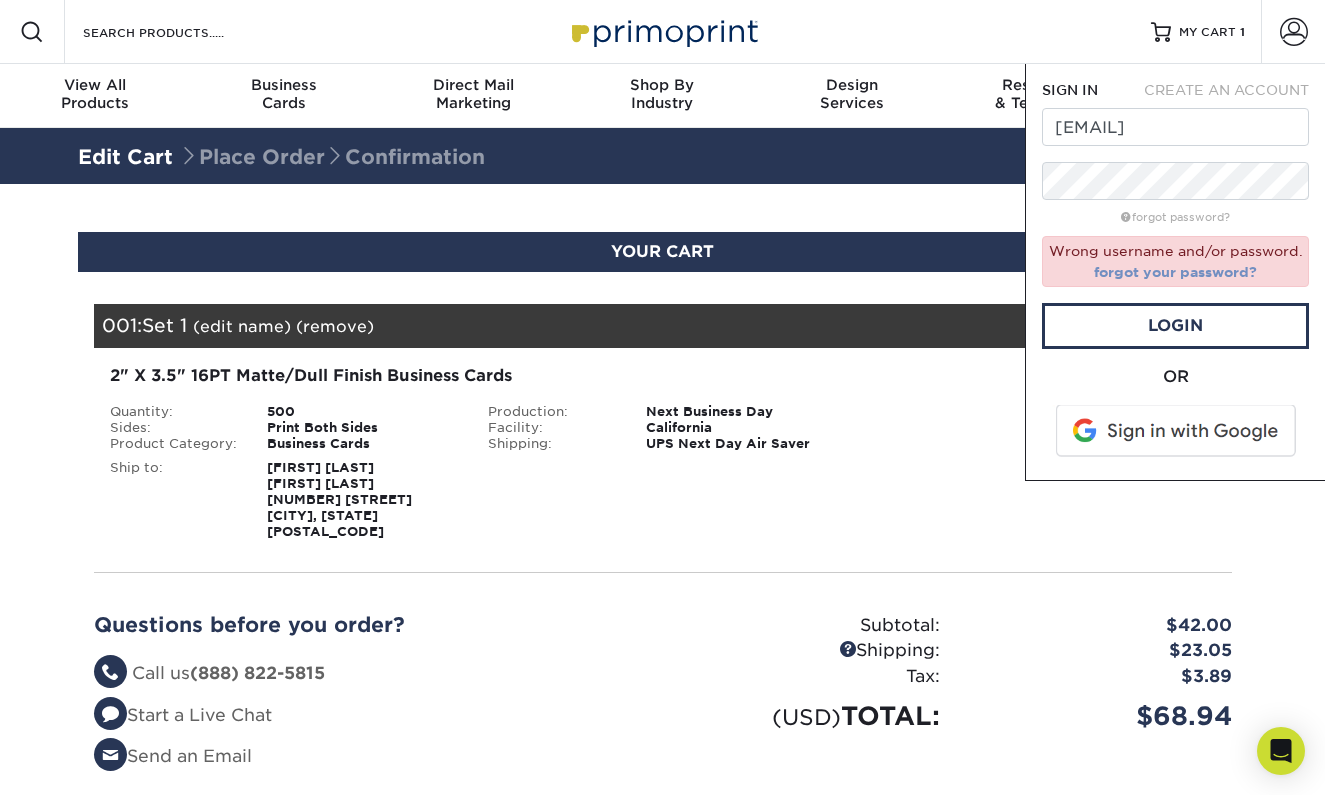 click on "forgot your password?" at bounding box center (1175, 272) 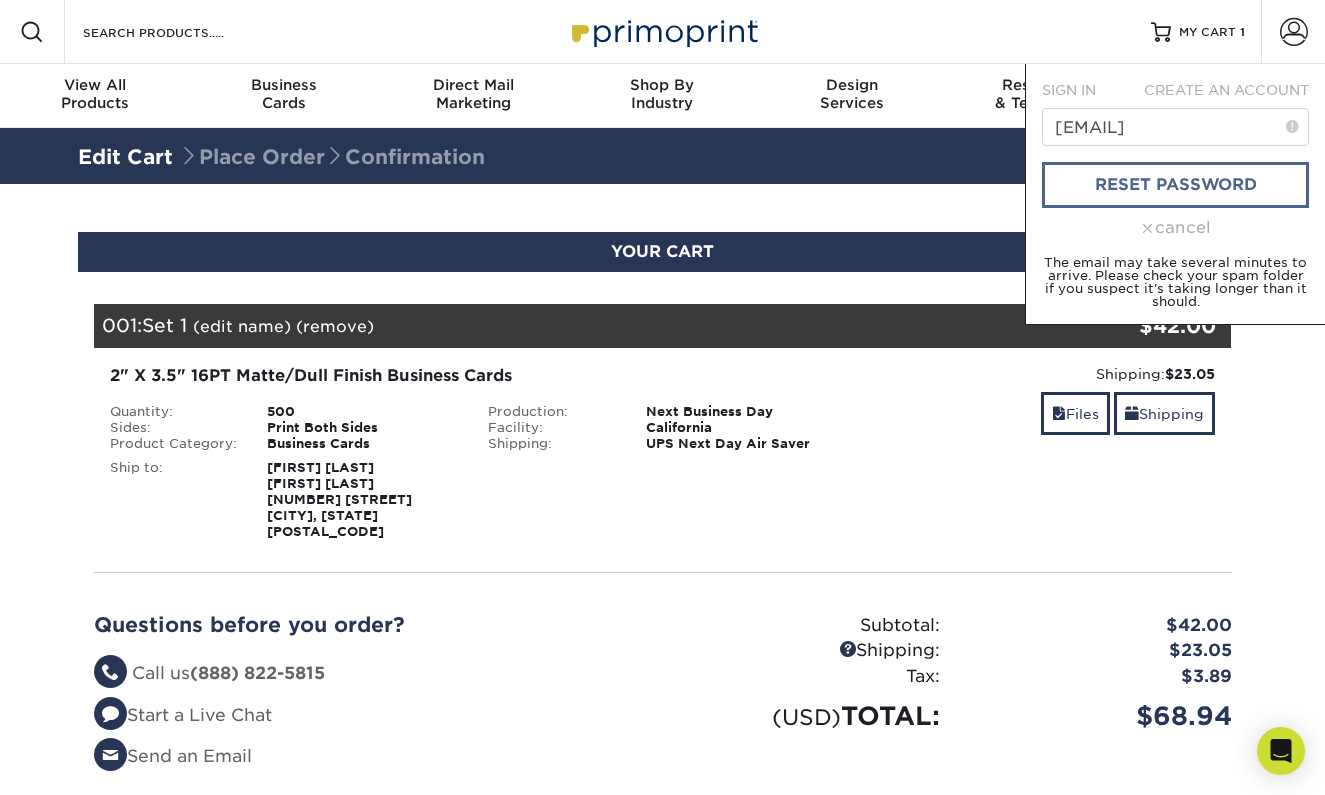 click on "reset password" at bounding box center [1175, 185] 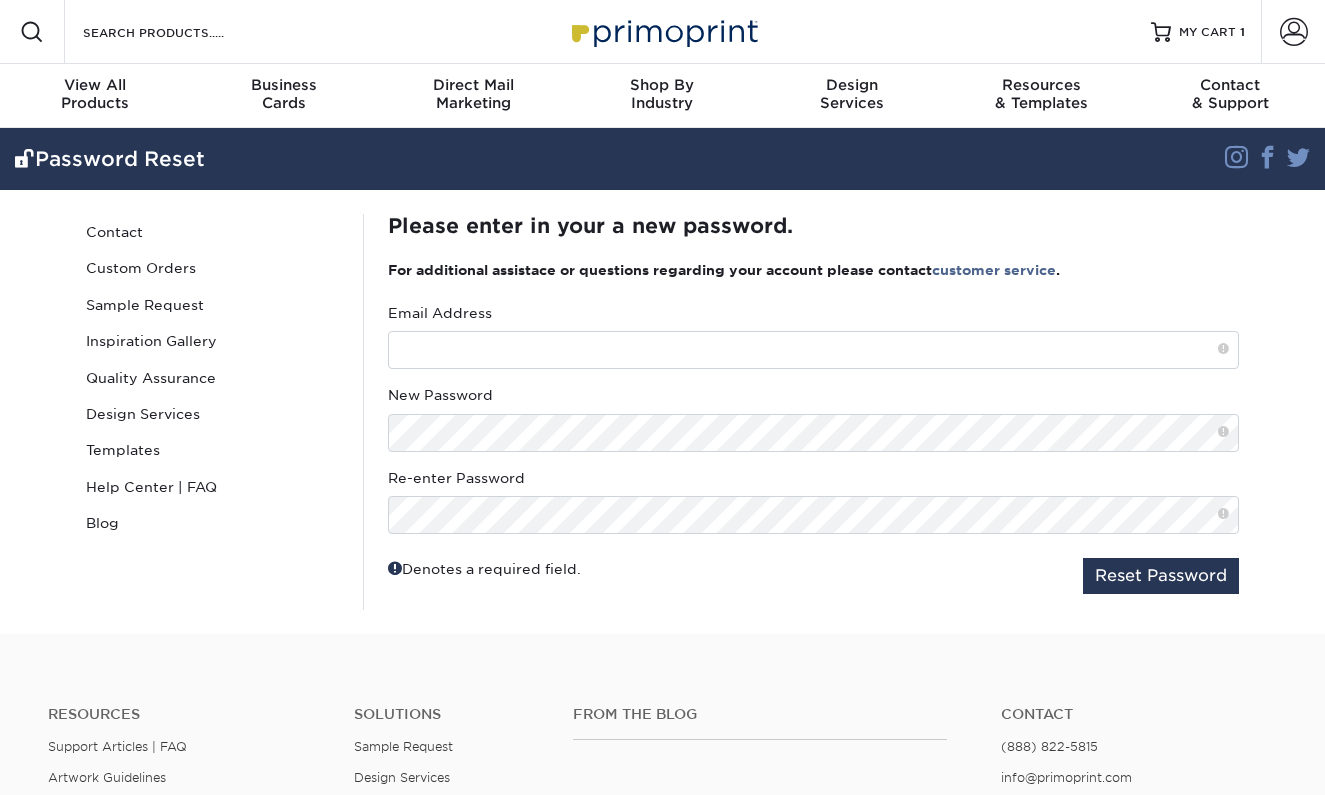 scroll, scrollTop: 0, scrollLeft: 0, axis: both 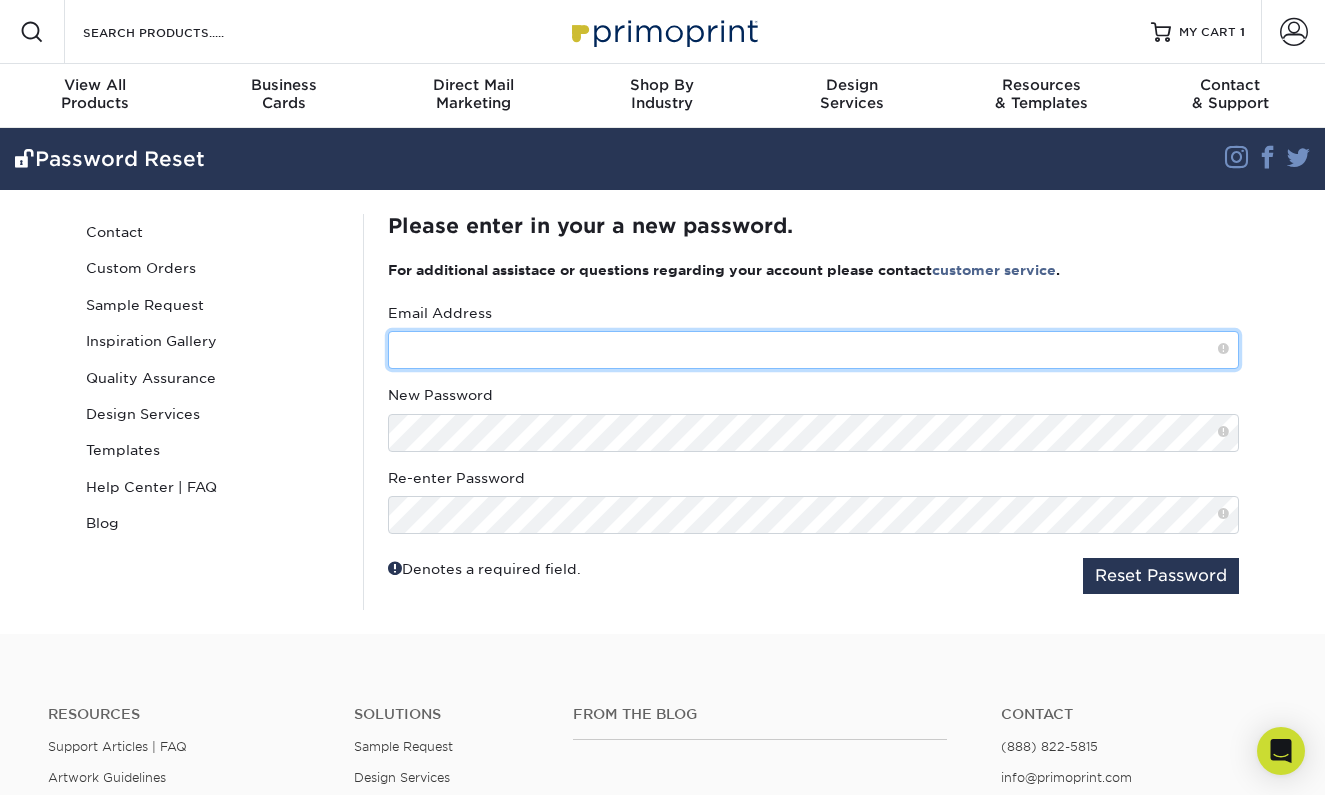 click at bounding box center [813, 350] 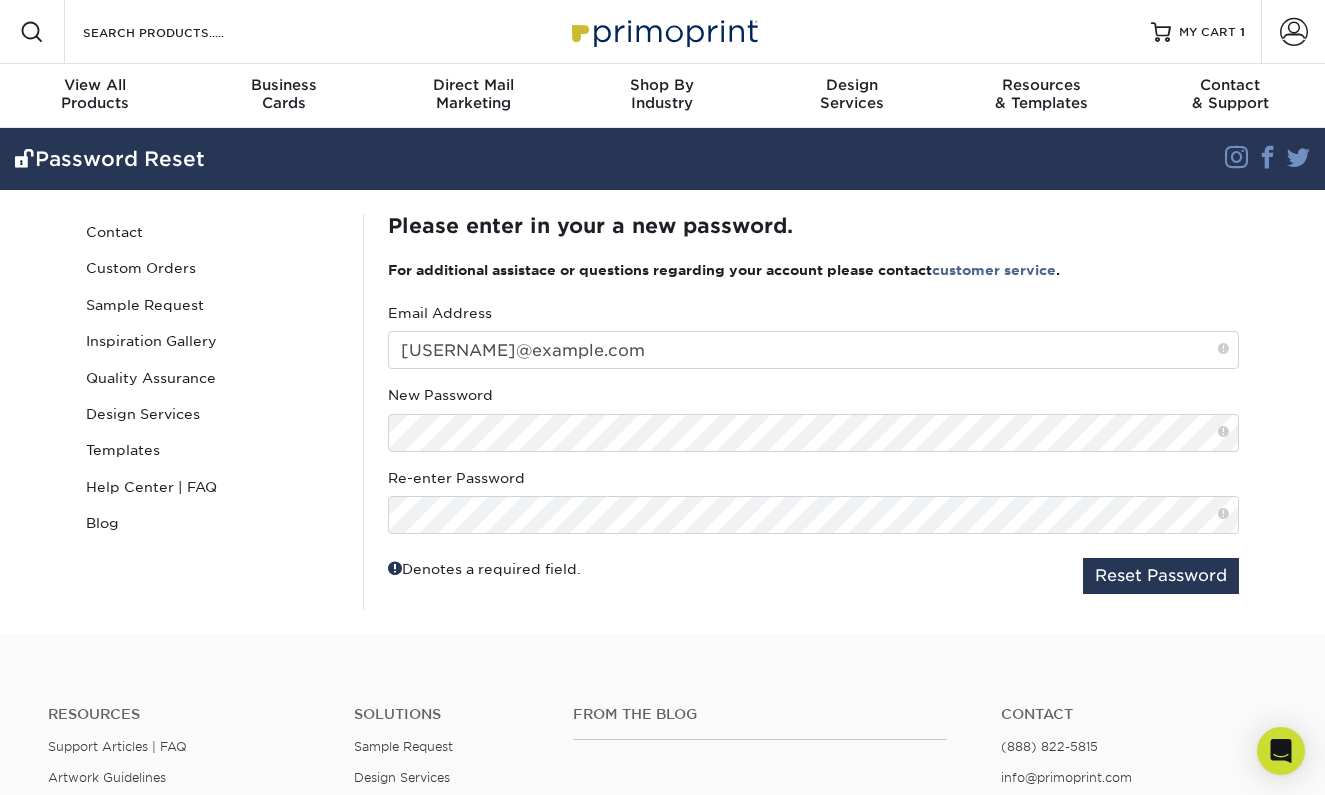 click at bounding box center (1223, 432) 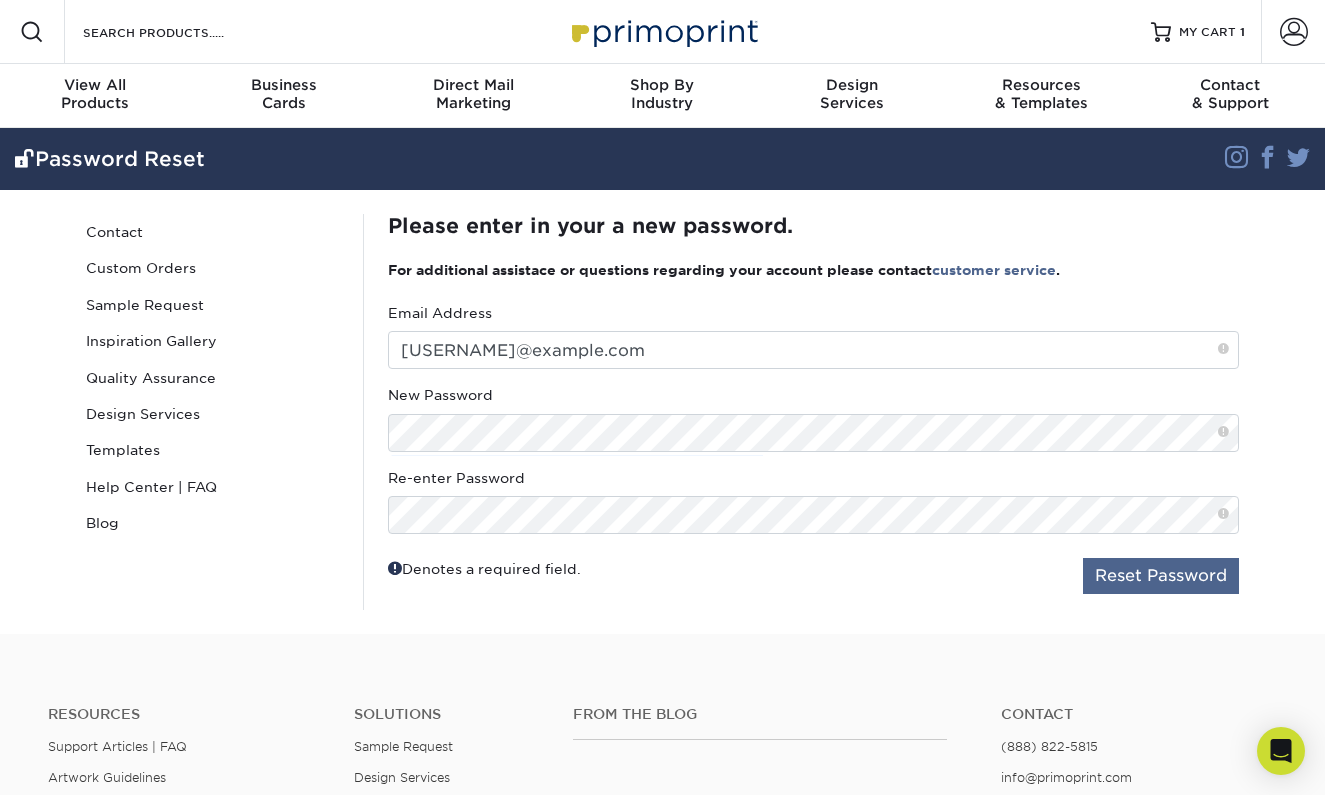 click on "Reset Password" at bounding box center (1161, 576) 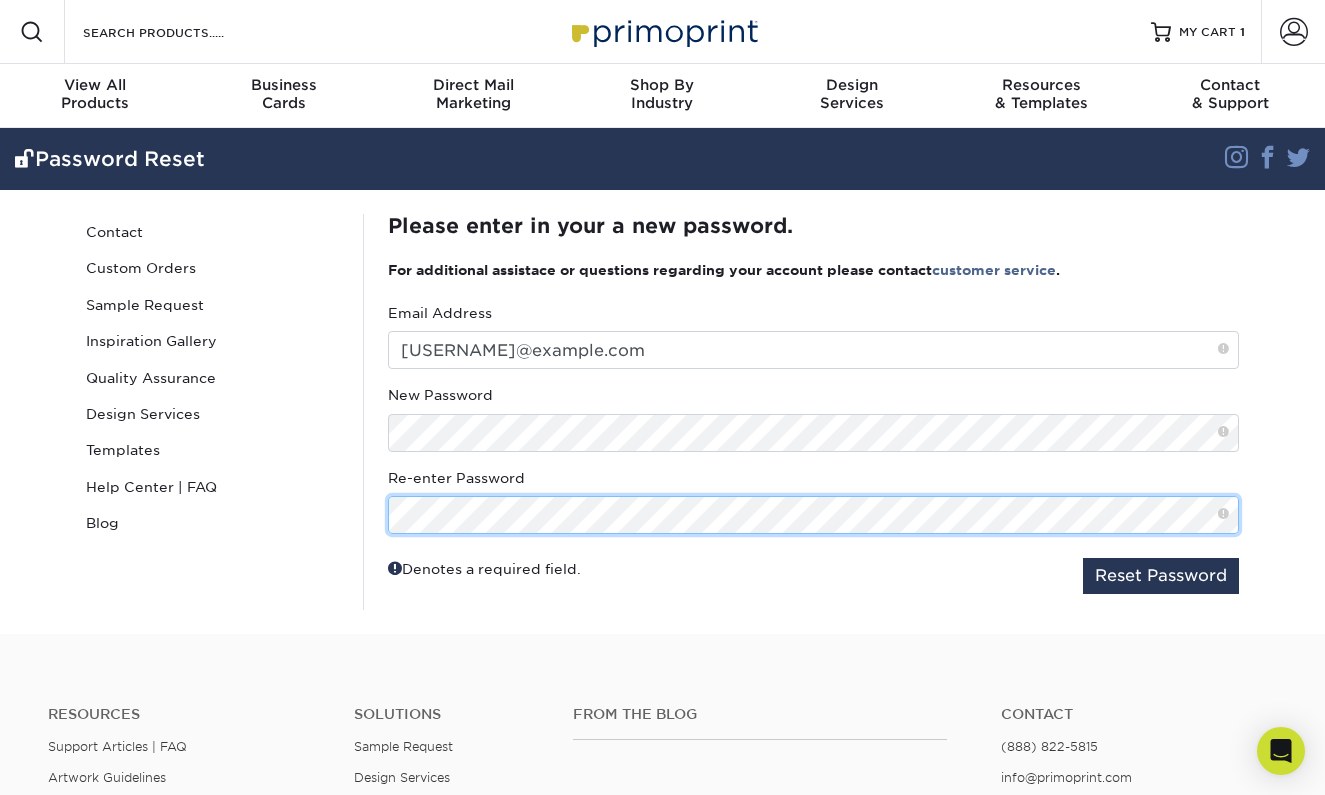 scroll, scrollTop: 0, scrollLeft: 0, axis: both 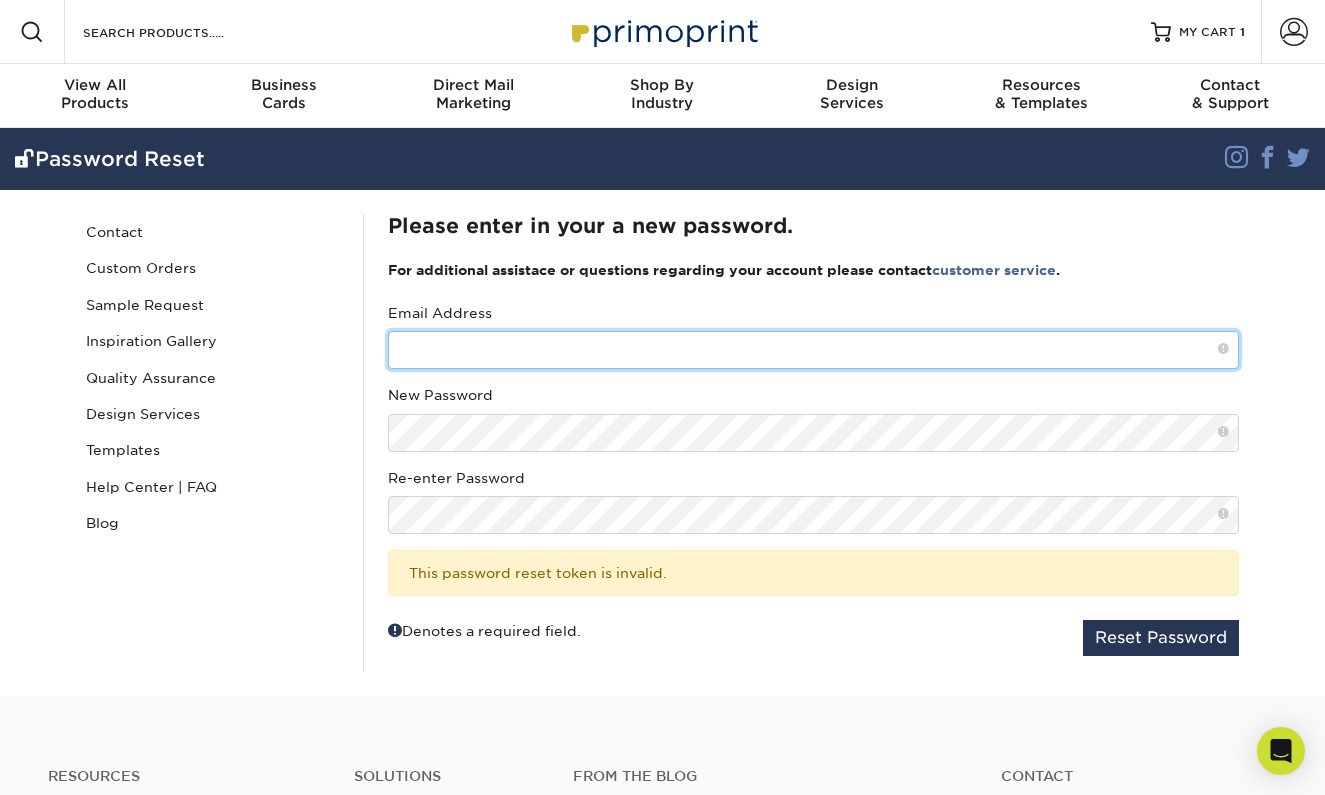 click at bounding box center [813, 350] 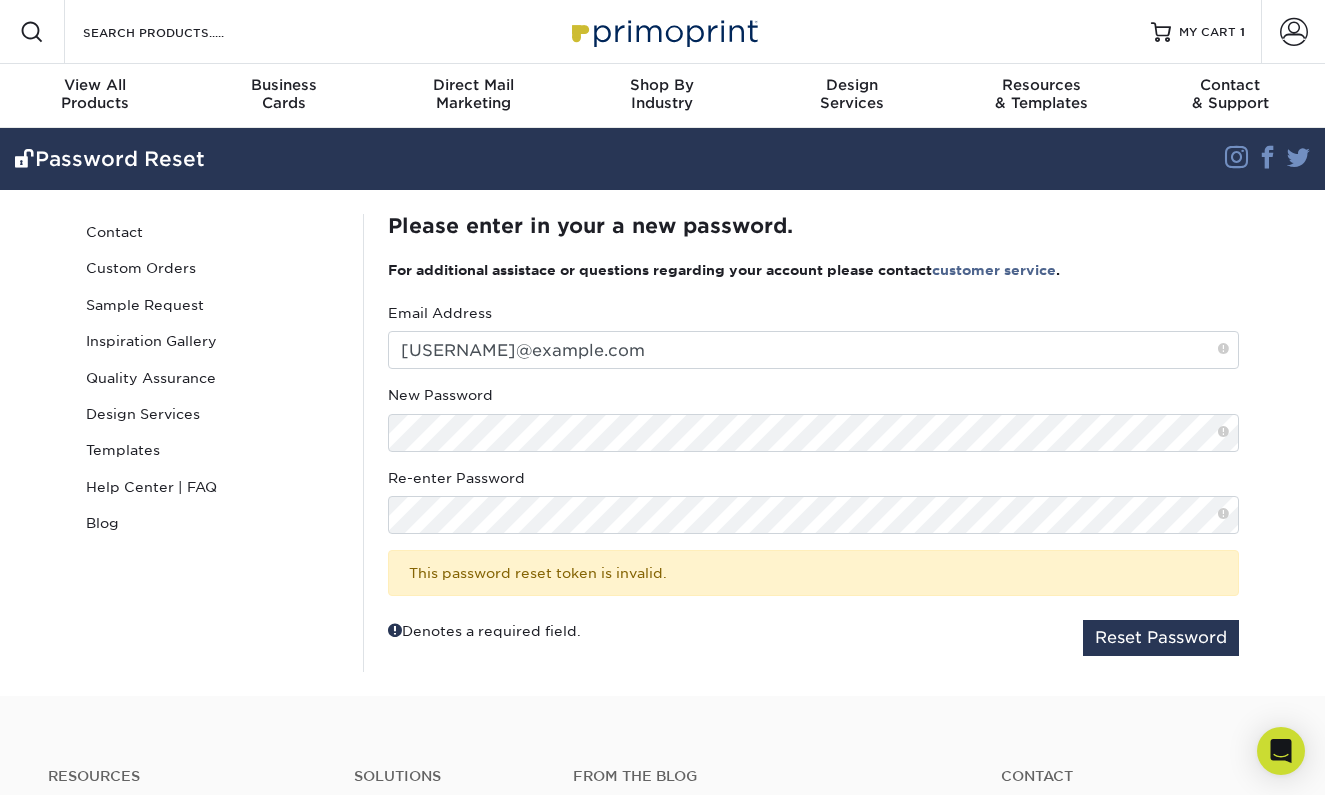 click on "Re-enter Password" at bounding box center [813, 501] 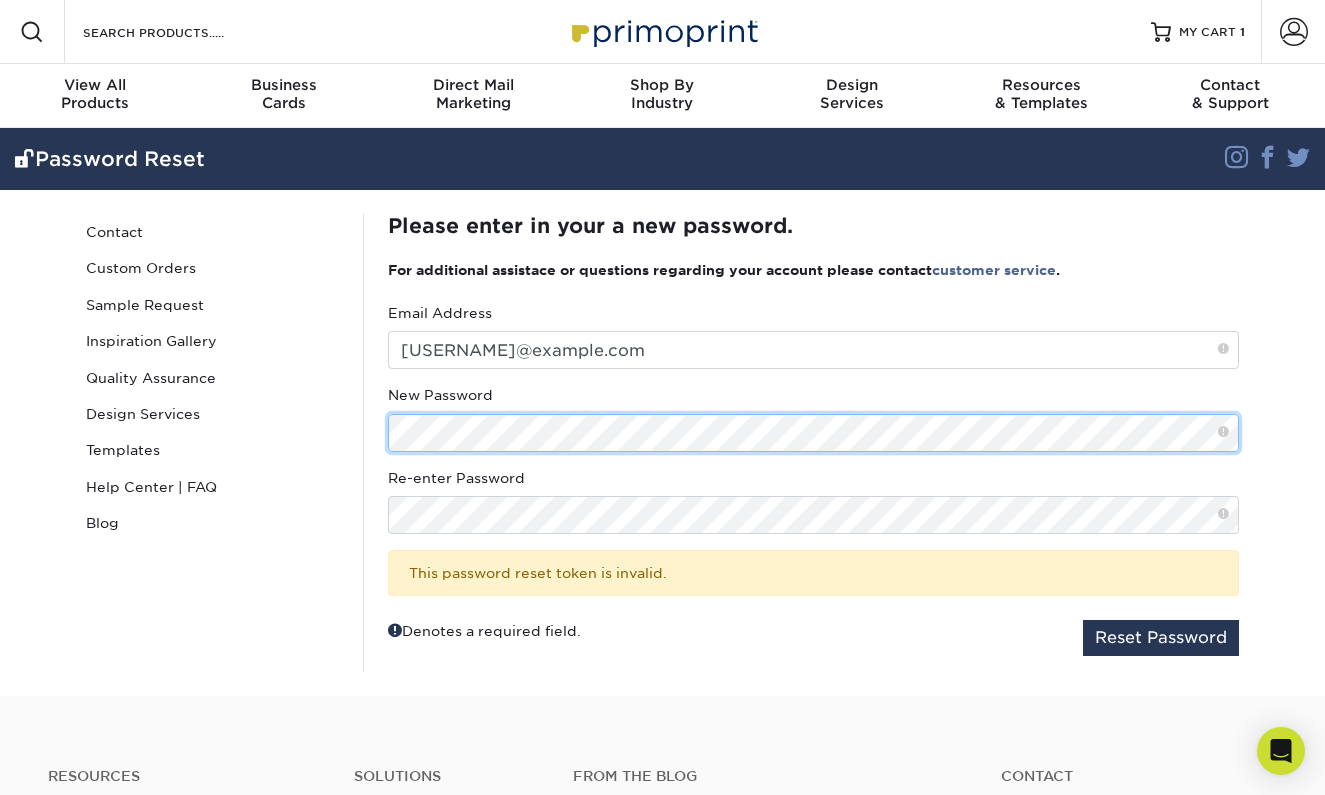 scroll, scrollTop: 0, scrollLeft: 0, axis: both 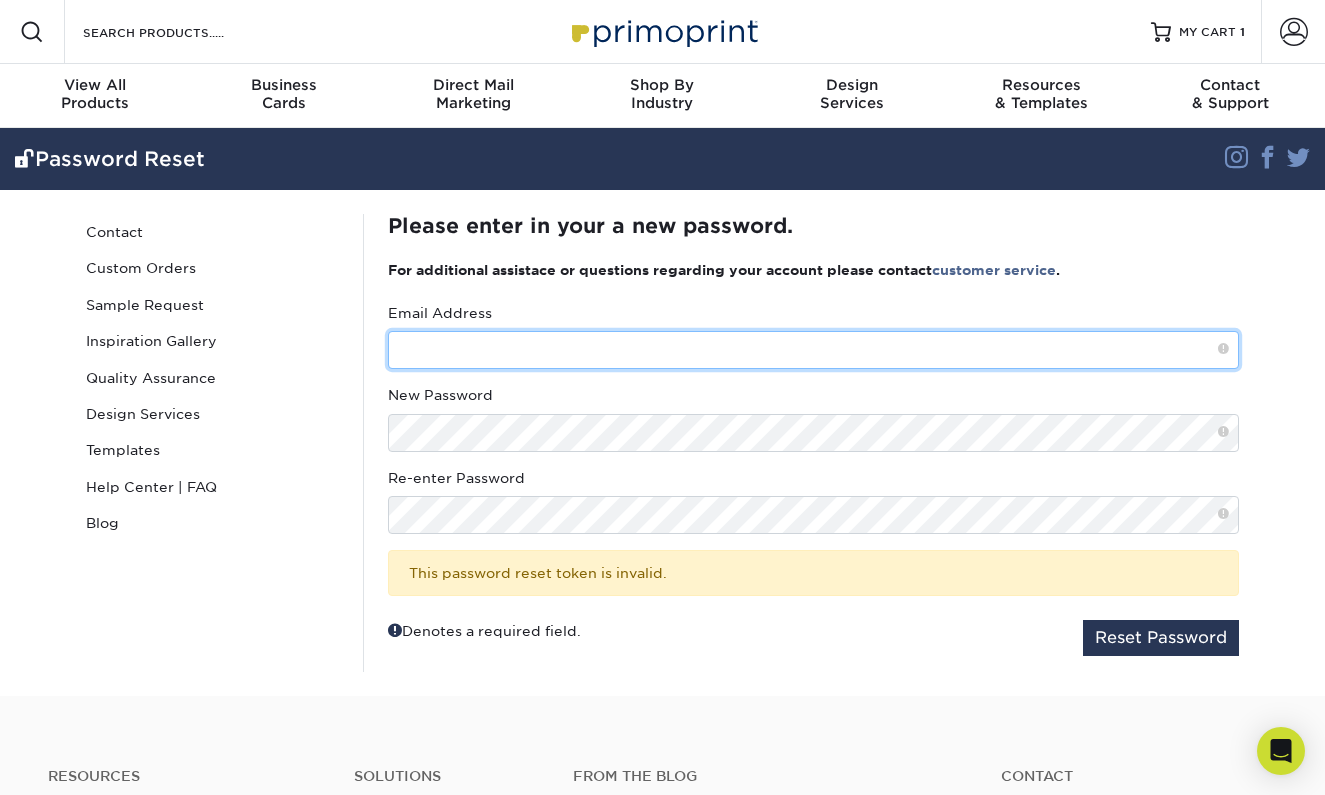 click at bounding box center (813, 350) 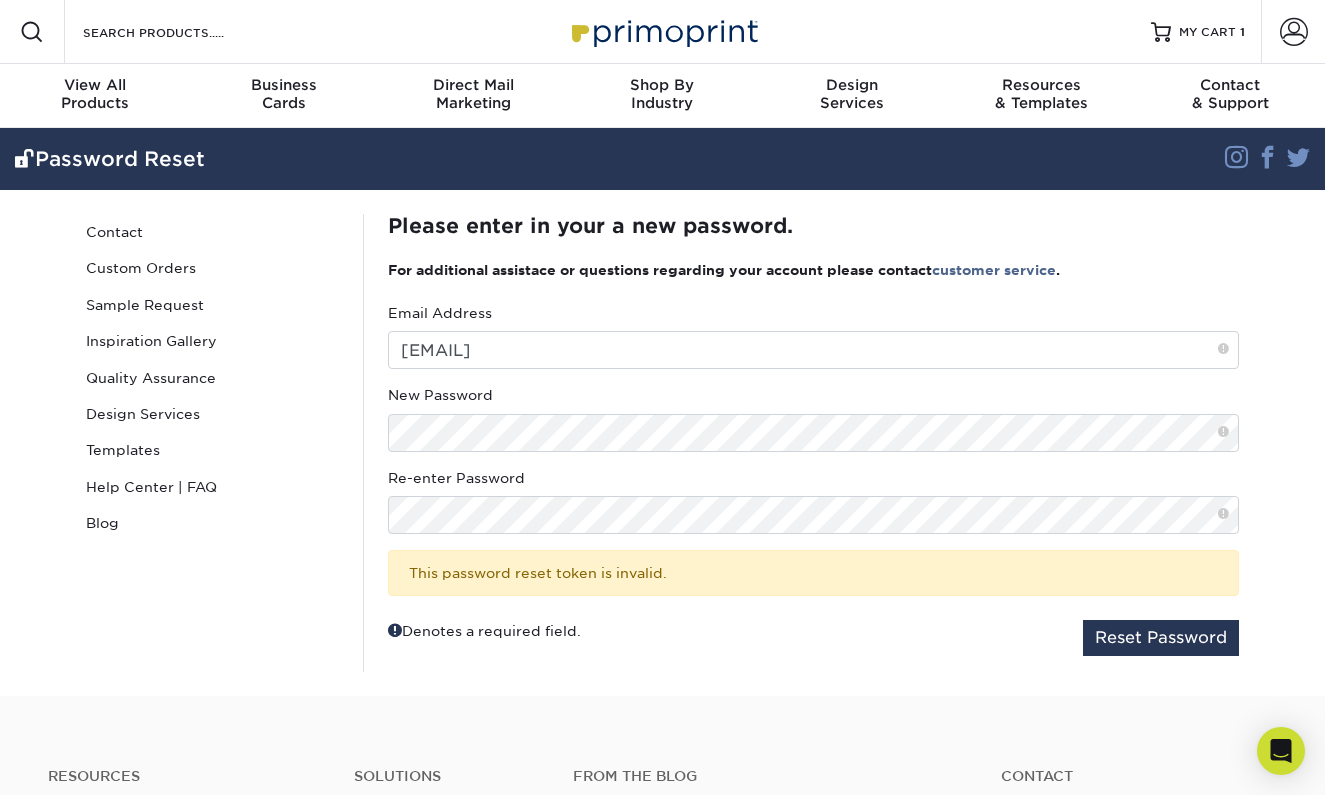 click on "This password reset token is invalid." at bounding box center (813, 573) 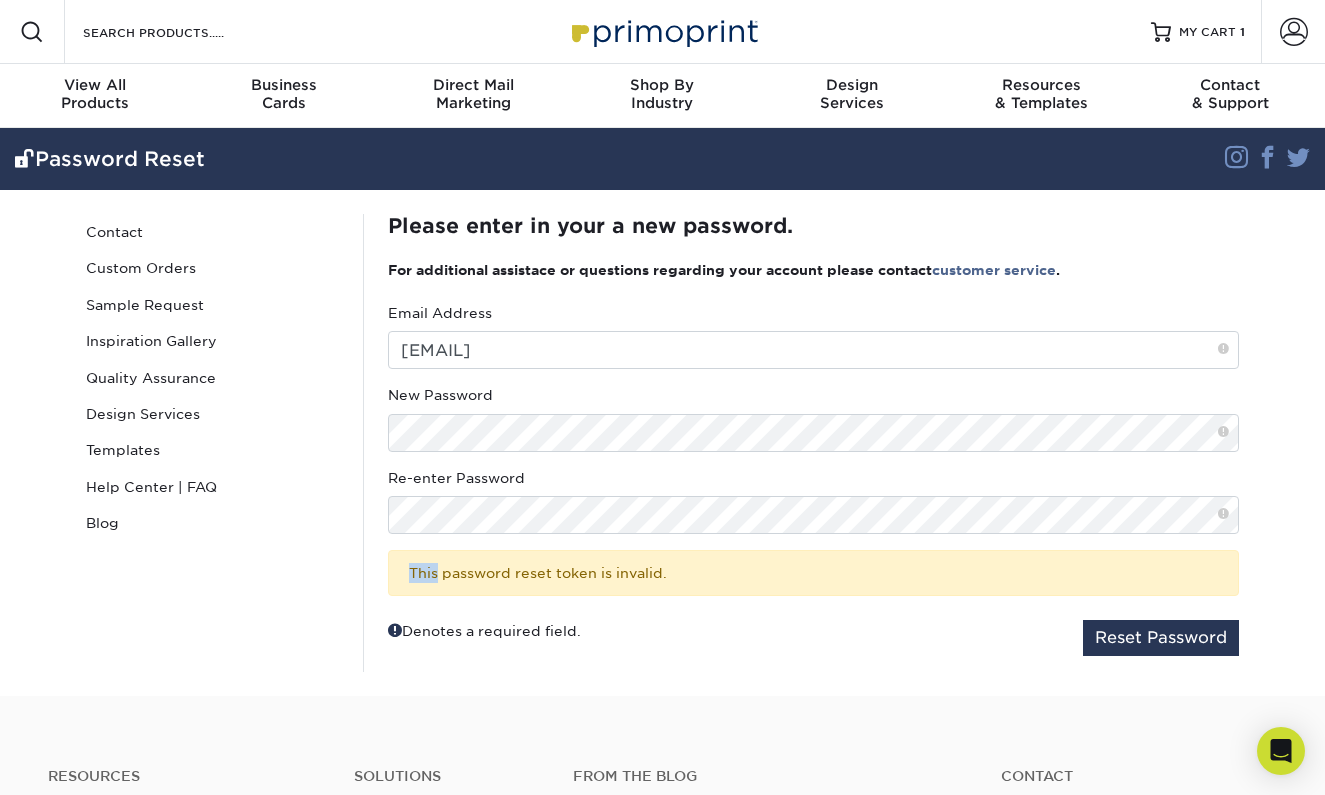 click on "This password reset token is invalid." at bounding box center [813, 573] 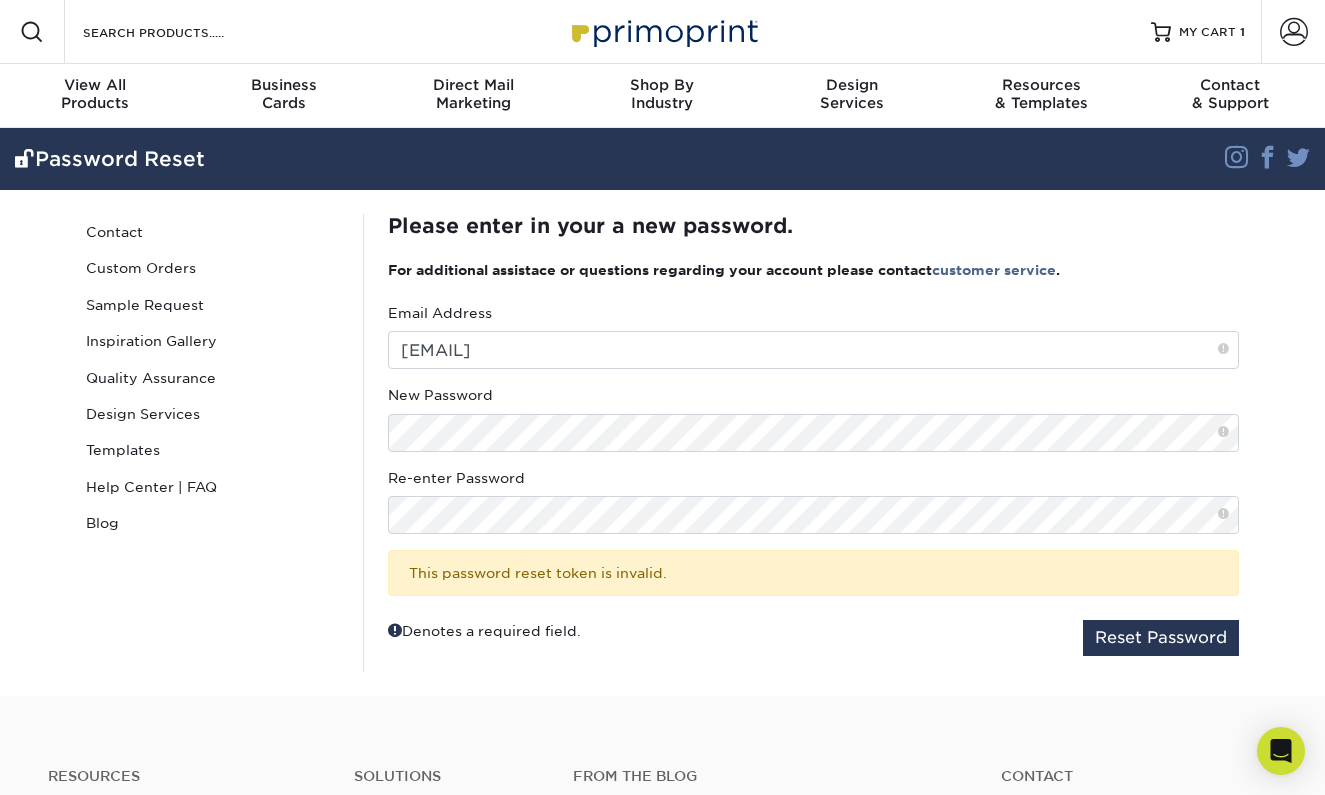 click on "Re-enter Password" at bounding box center [813, 501] 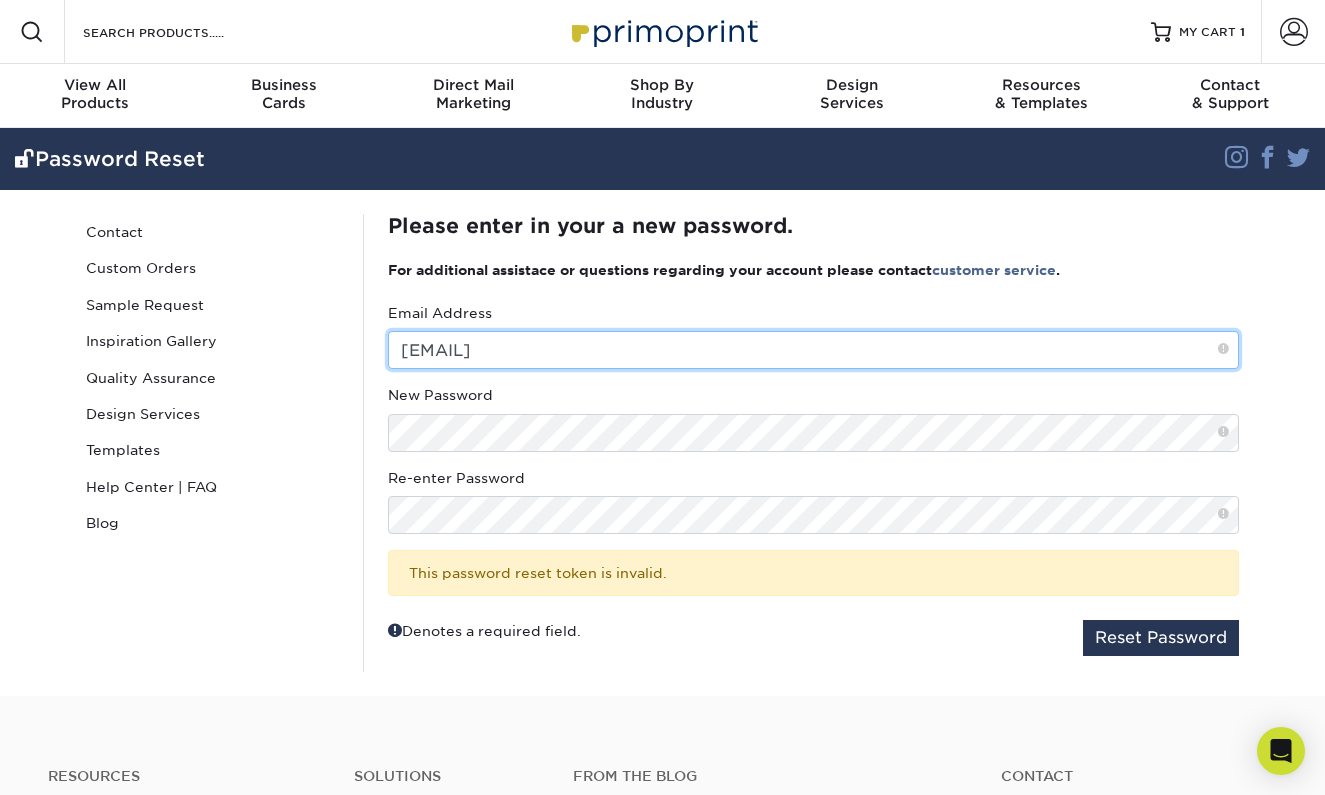 click on "[USERNAME]@example.com" at bounding box center (813, 350) 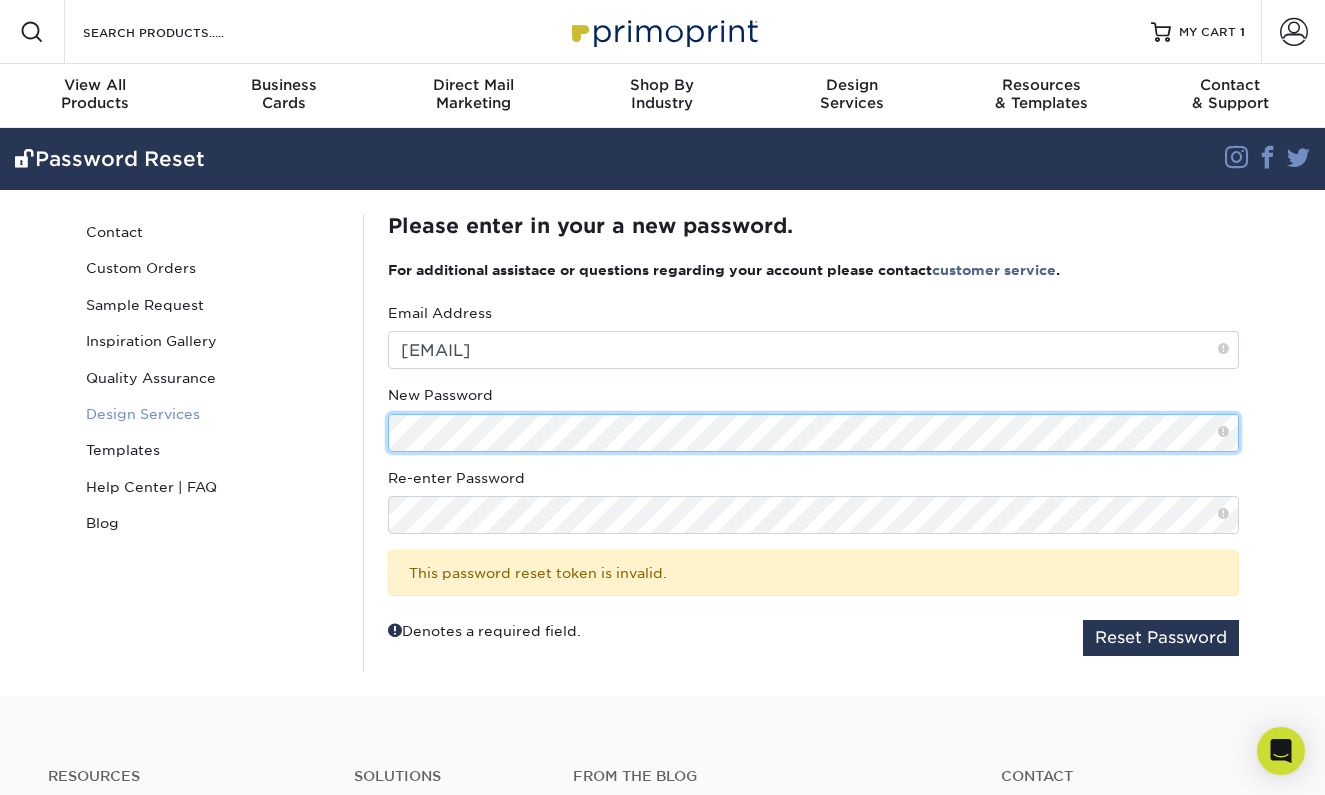 click on "Password Reset
Contact
Custom Orders
Sample Request
Inspiration Gallery
Quality Assurance
Design Services
Templates
Help Center | FAQ
Blog
Please enter in your a new password.
For additional assistace or questions regarding your account please contact  customer service .
Email Address
johnfoxhaag@icloud.com
New Password" at bounding box center (663, 443) 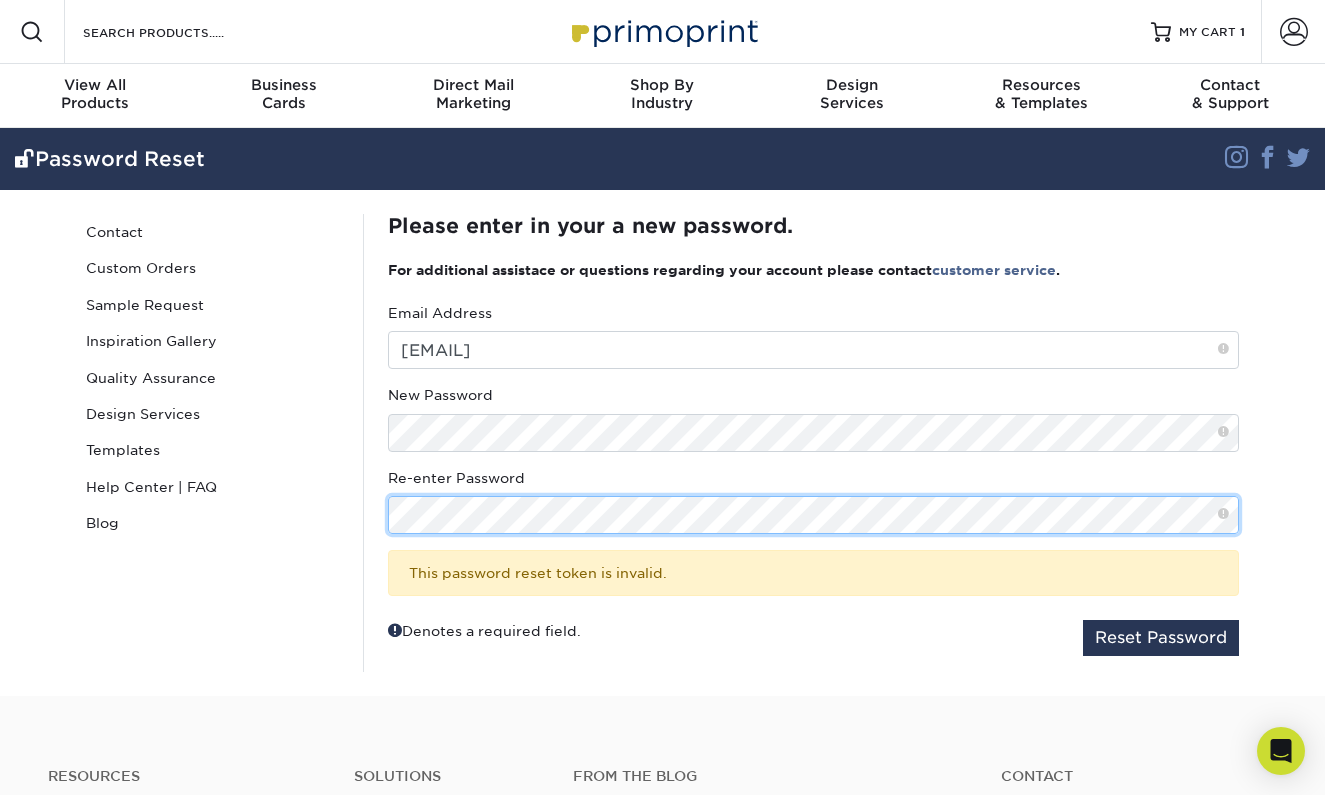 click on "Please enter in your a new password.
For additional assistace or questions regarding your account please contact  customer service .
Email Address
johnfoxhaag@icloud.com
New Password
Re-enter Password" at bounding box center (813, 443) 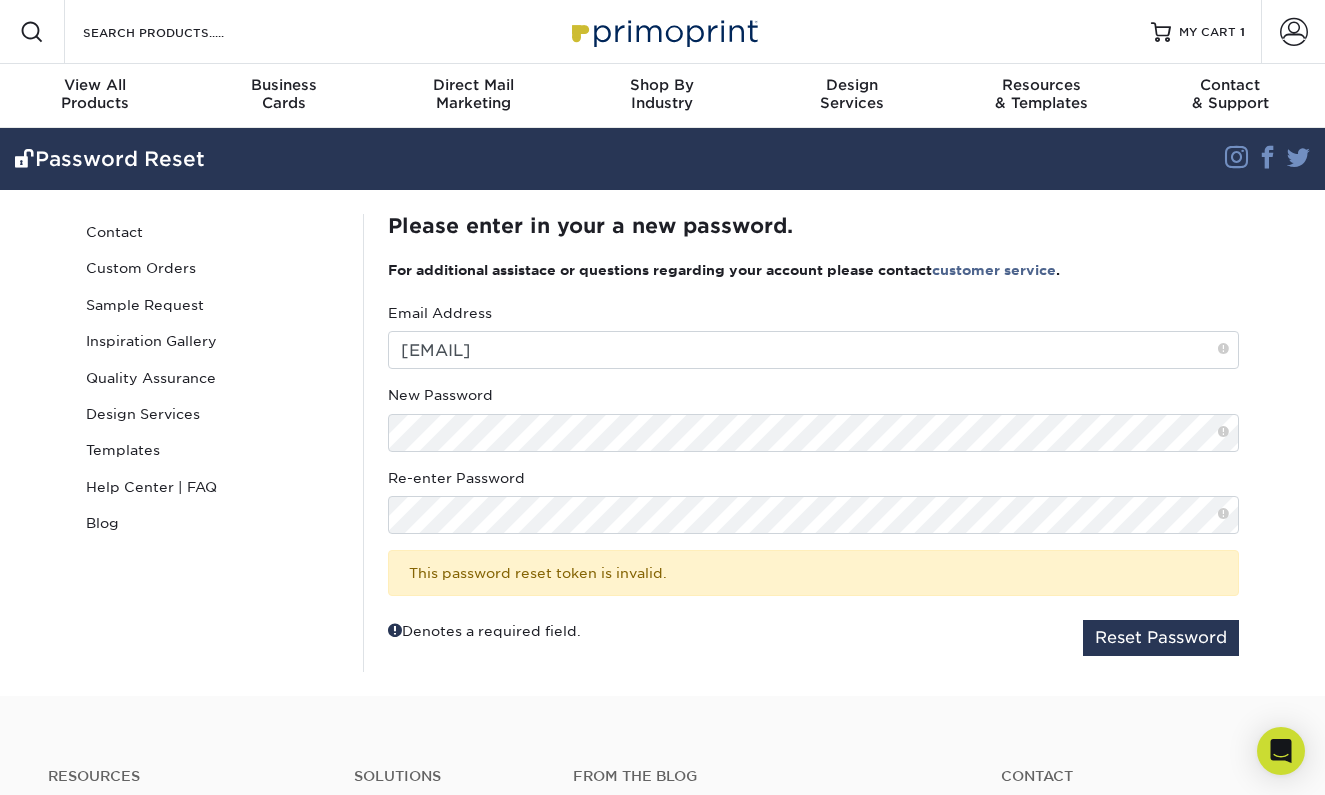 click on "Denotes a required field.
Reset Password" at bounding box center (813, 638) 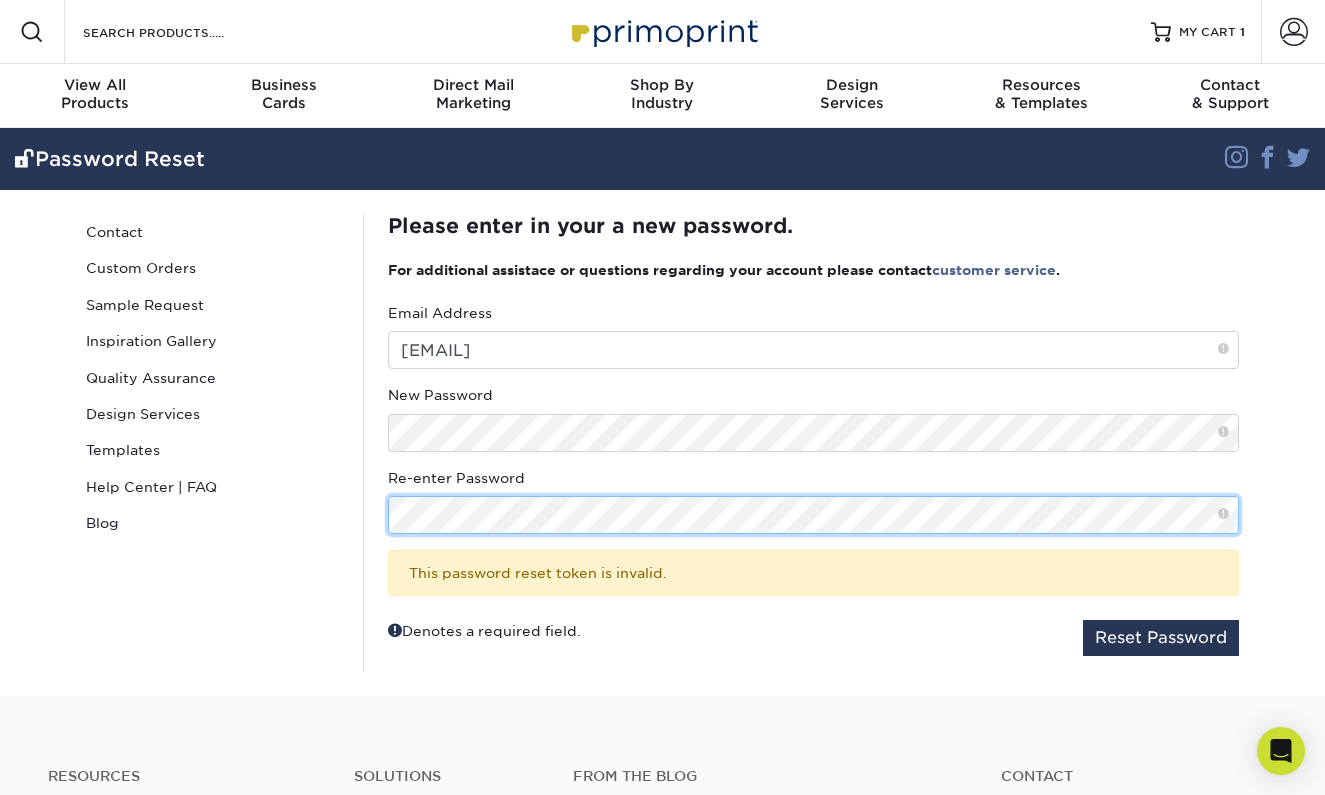 click on "Reset Password" at bounding box center (1161, 638) 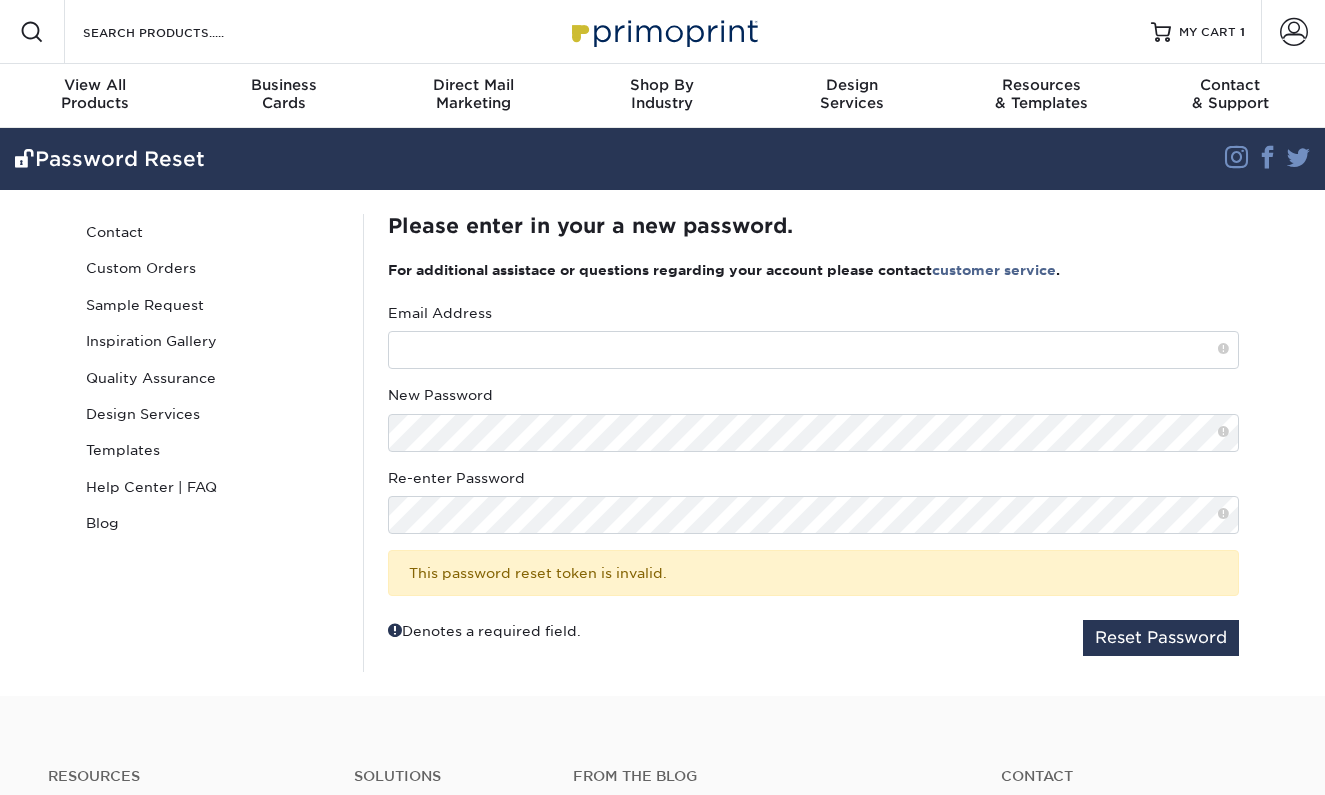 scroll, scrollTop: 0, scrollLeft: 0, axis: both 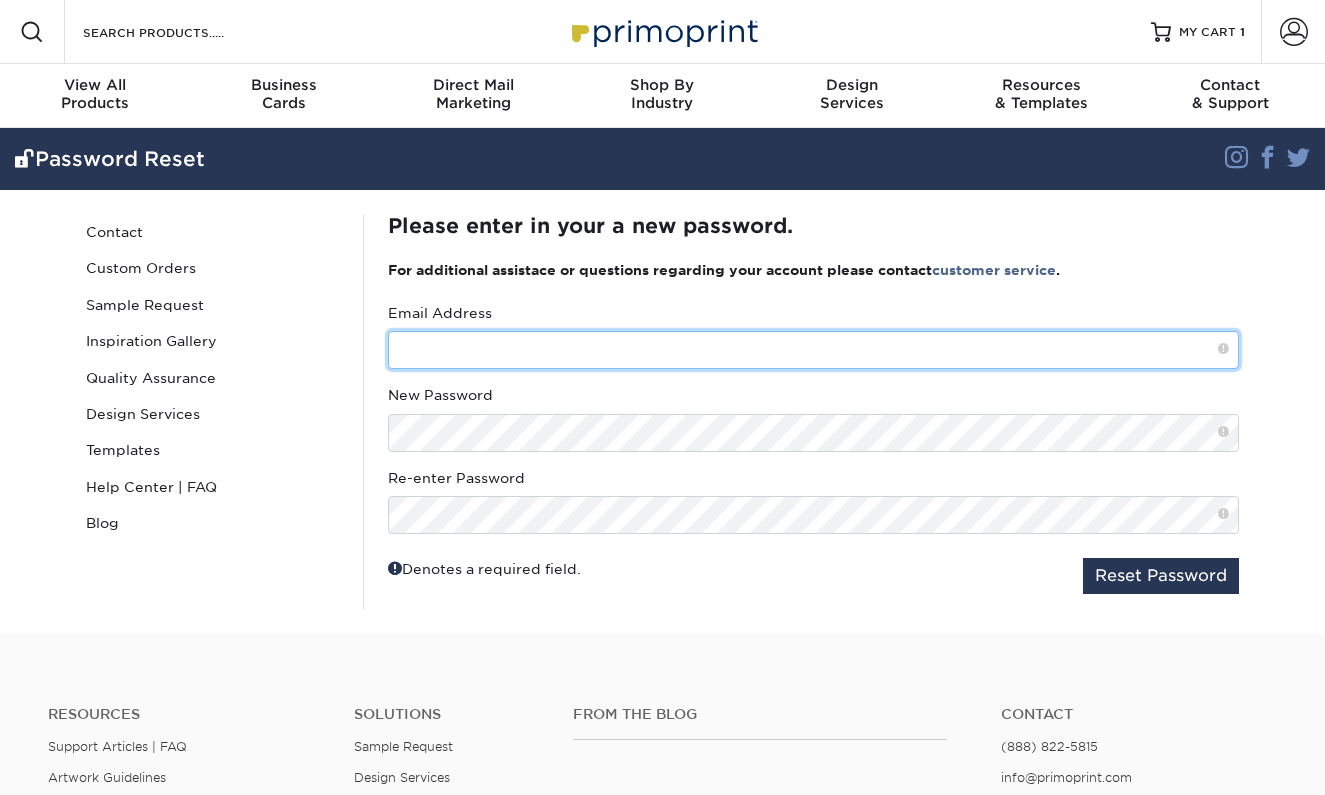 click at bounding box center [813, 350] 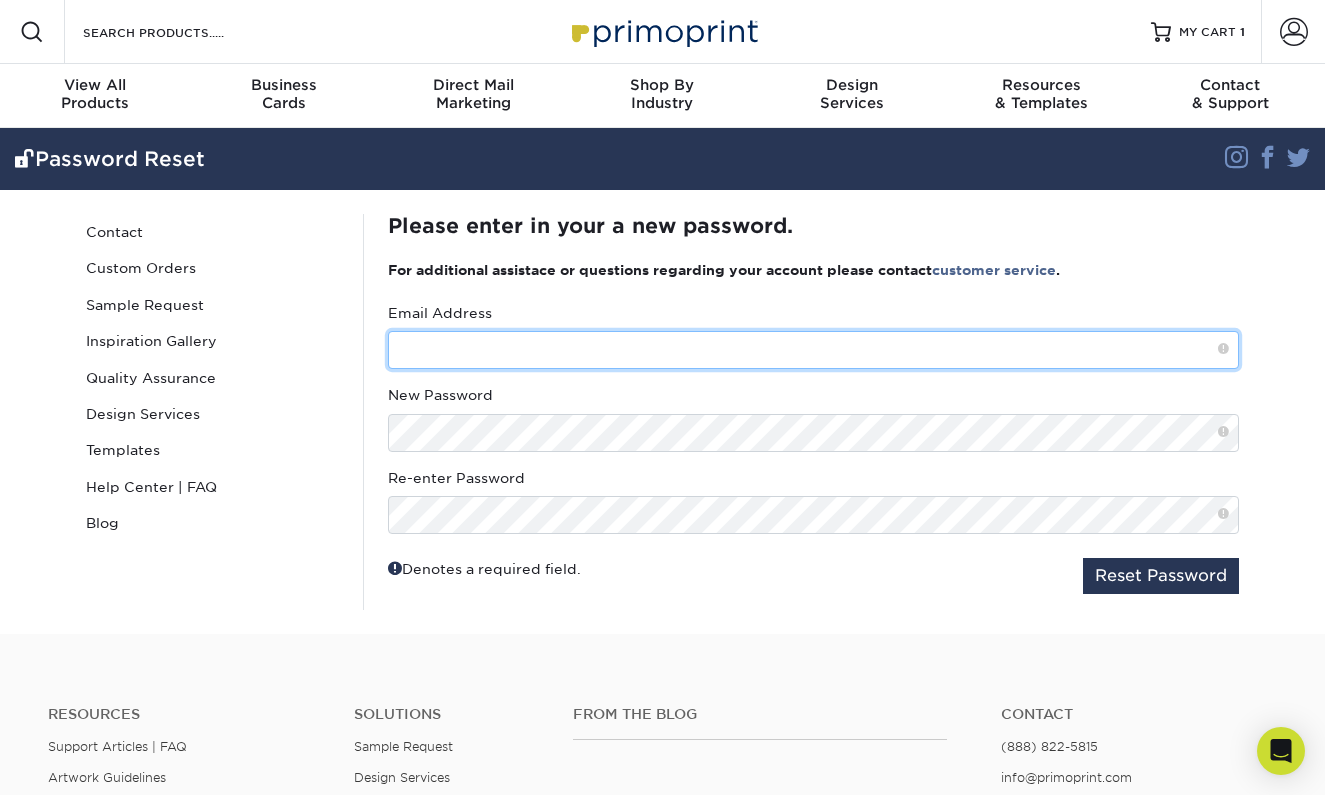 type on "[USERNAME]@example.com" 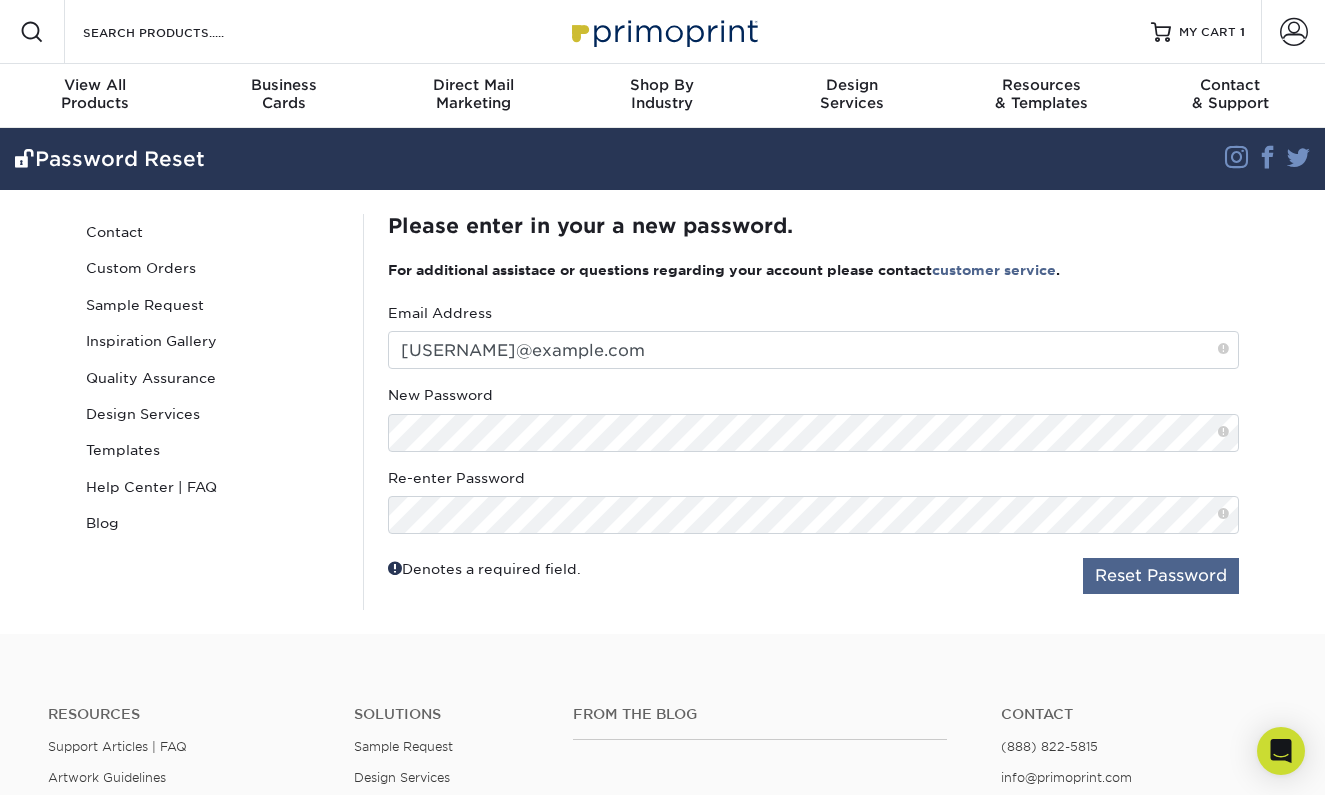 click on "Reset Password" at bounding box center [1161, 576] 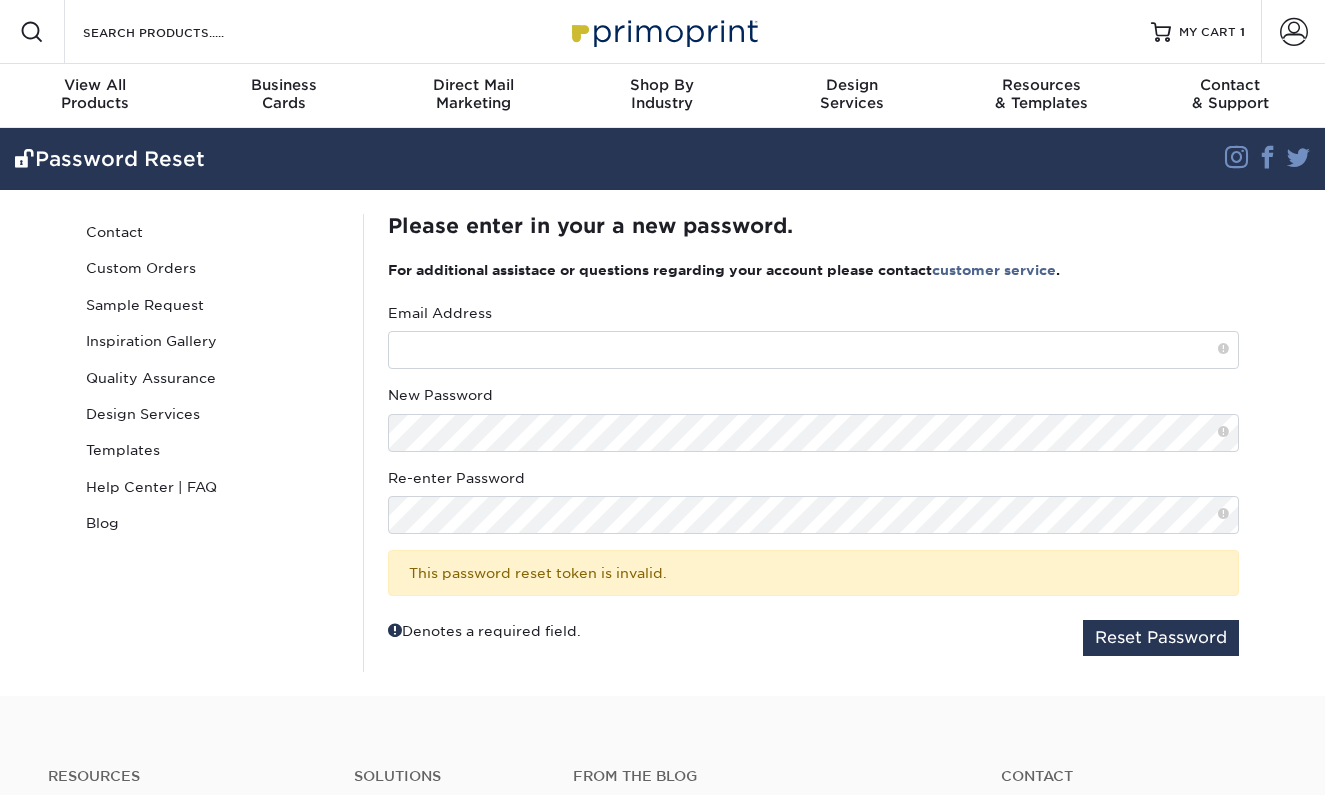 scroll, scrollTop: 0, scrollLeft: 0, axis: both 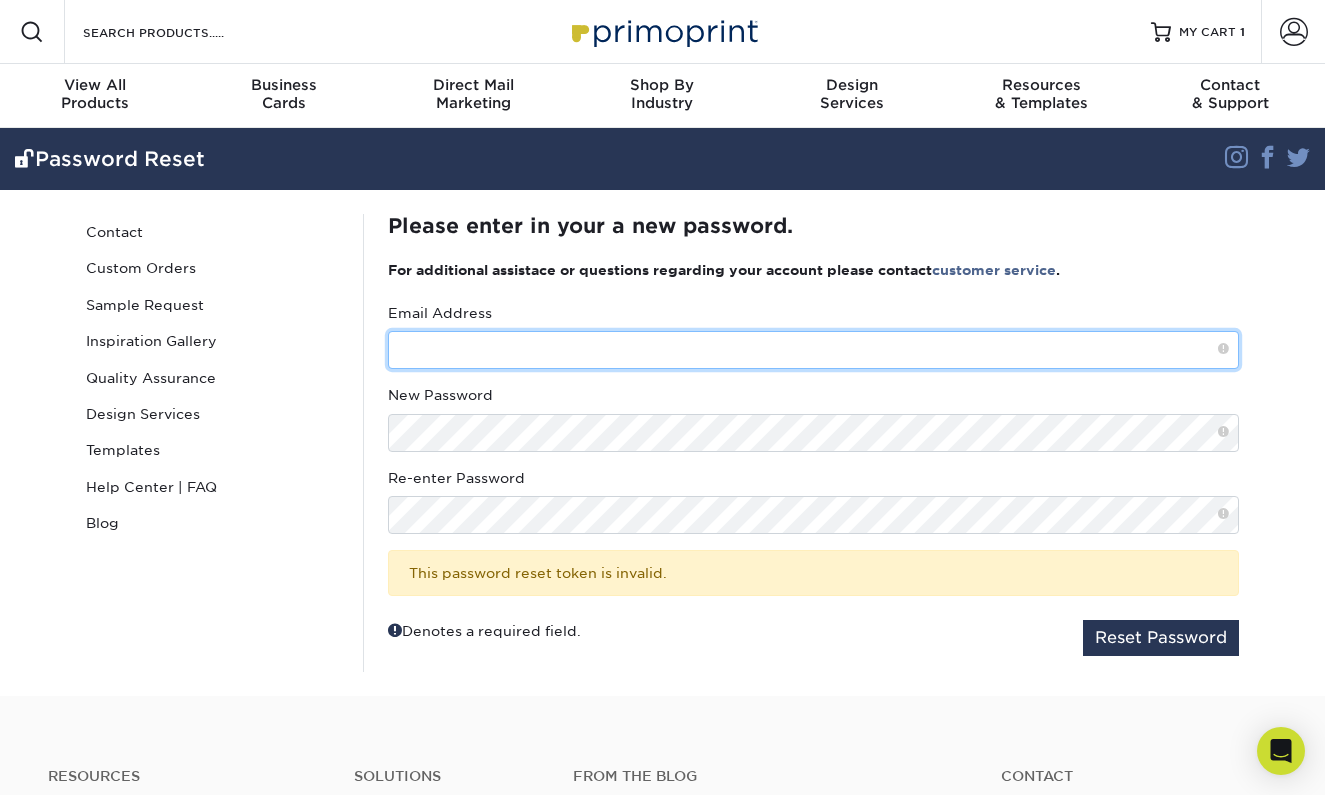 click at bounding box center [813, 350] 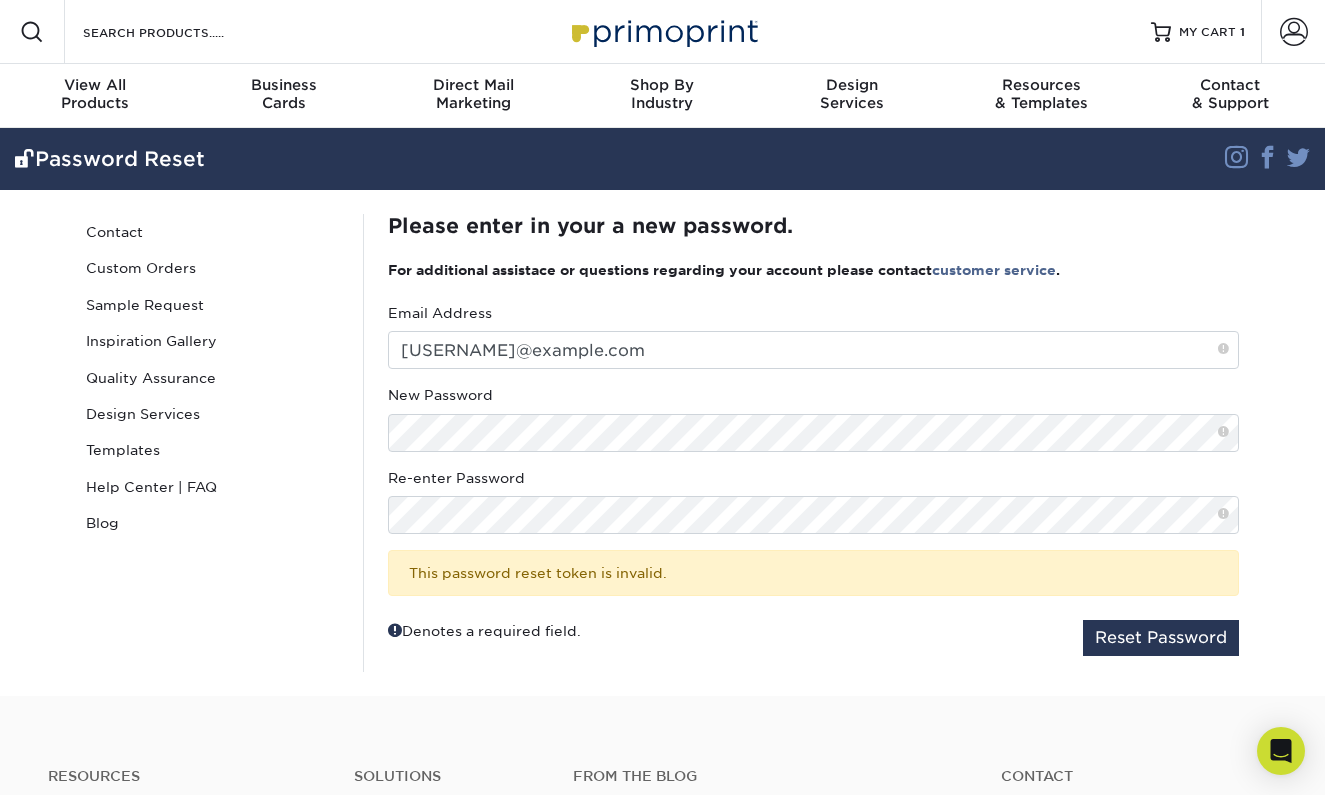scroll, scrollTop: 0, scrollLeft: 0, axis: both 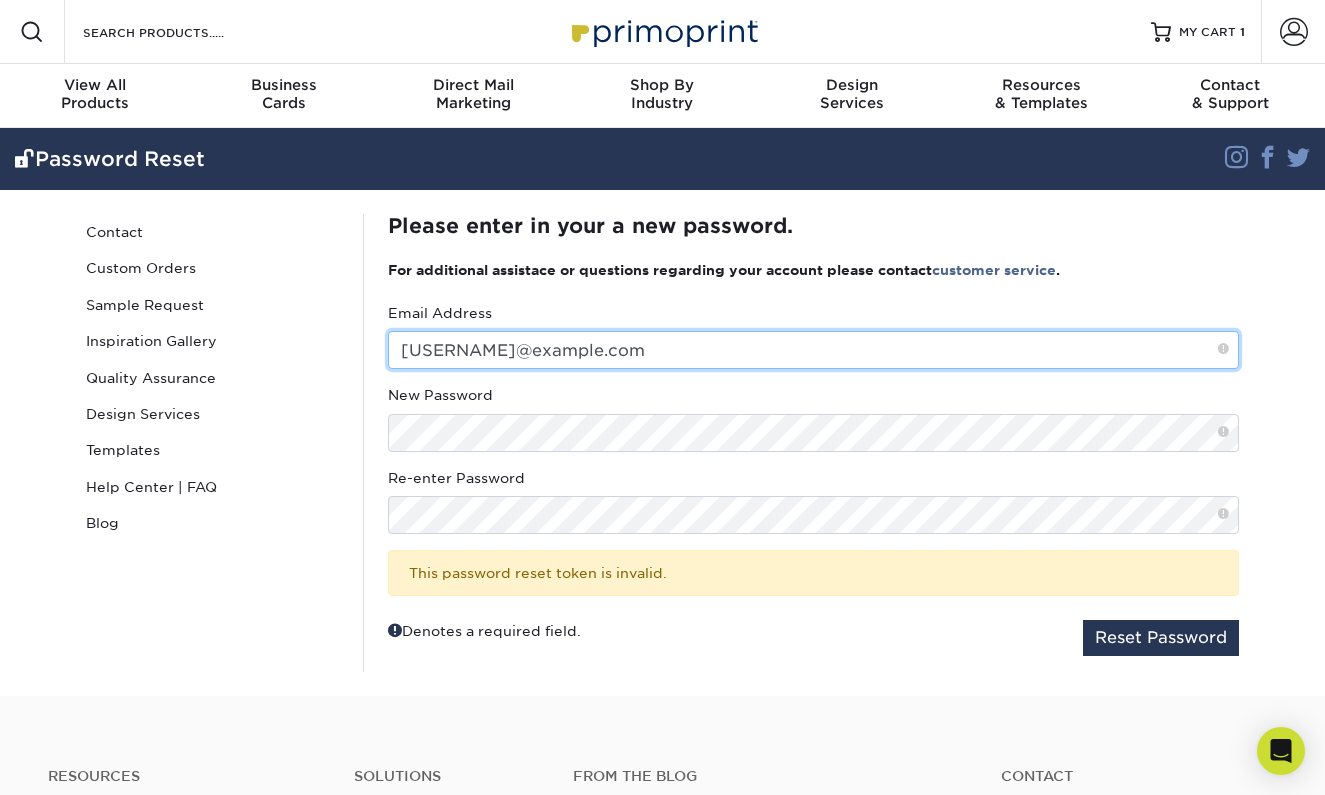click on "[USERNAME]@example.com" at bounding box center (813, 350) 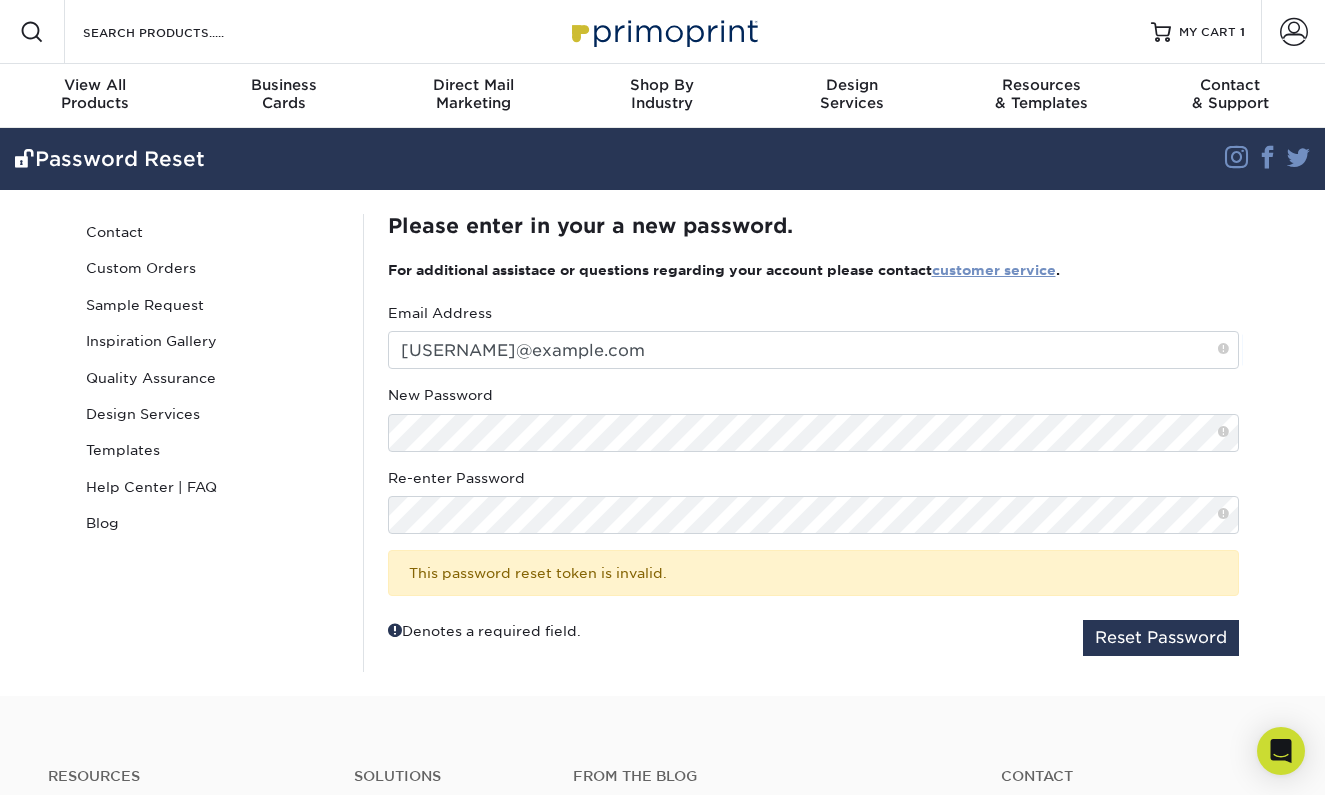 click on "customer service" at bounding box center (994, 270) 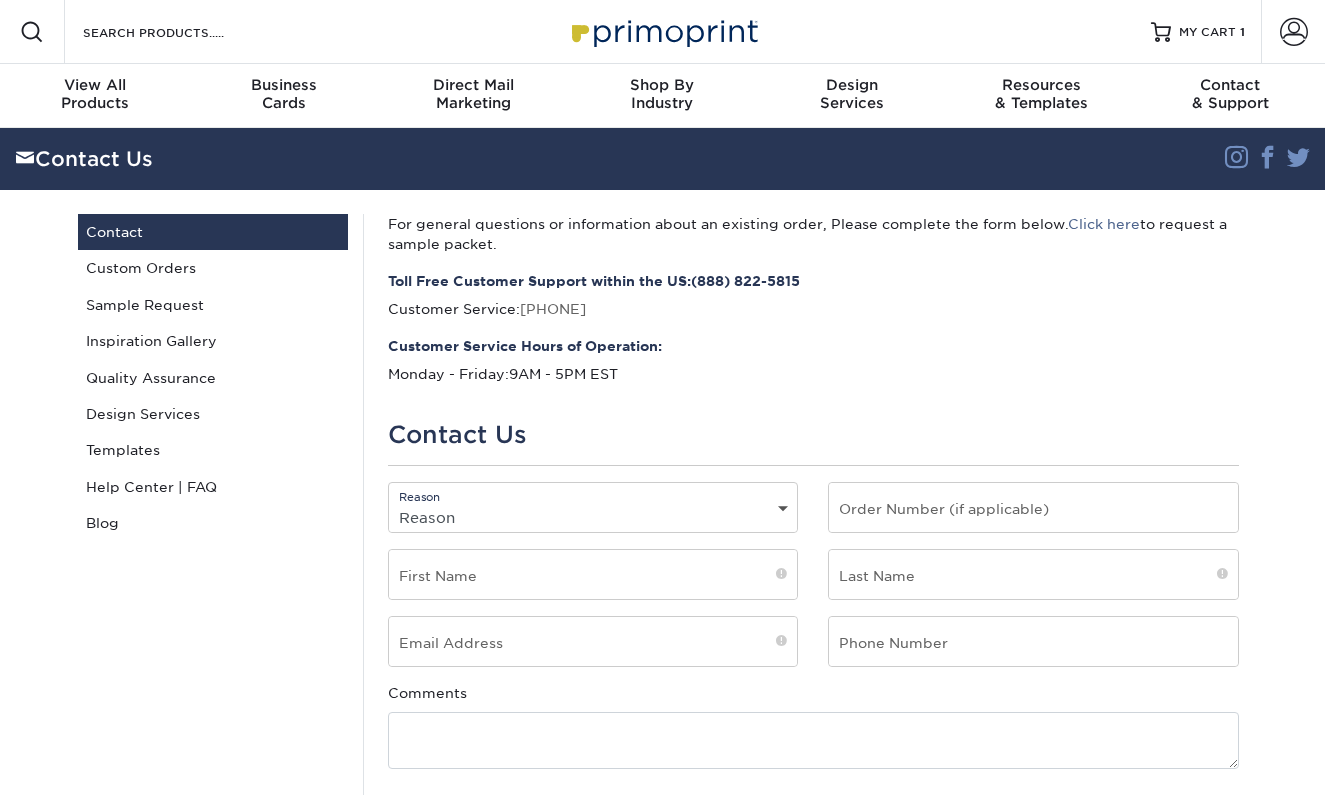 scroll, scrollTop: 0, scrollLeft: 0, axis: both 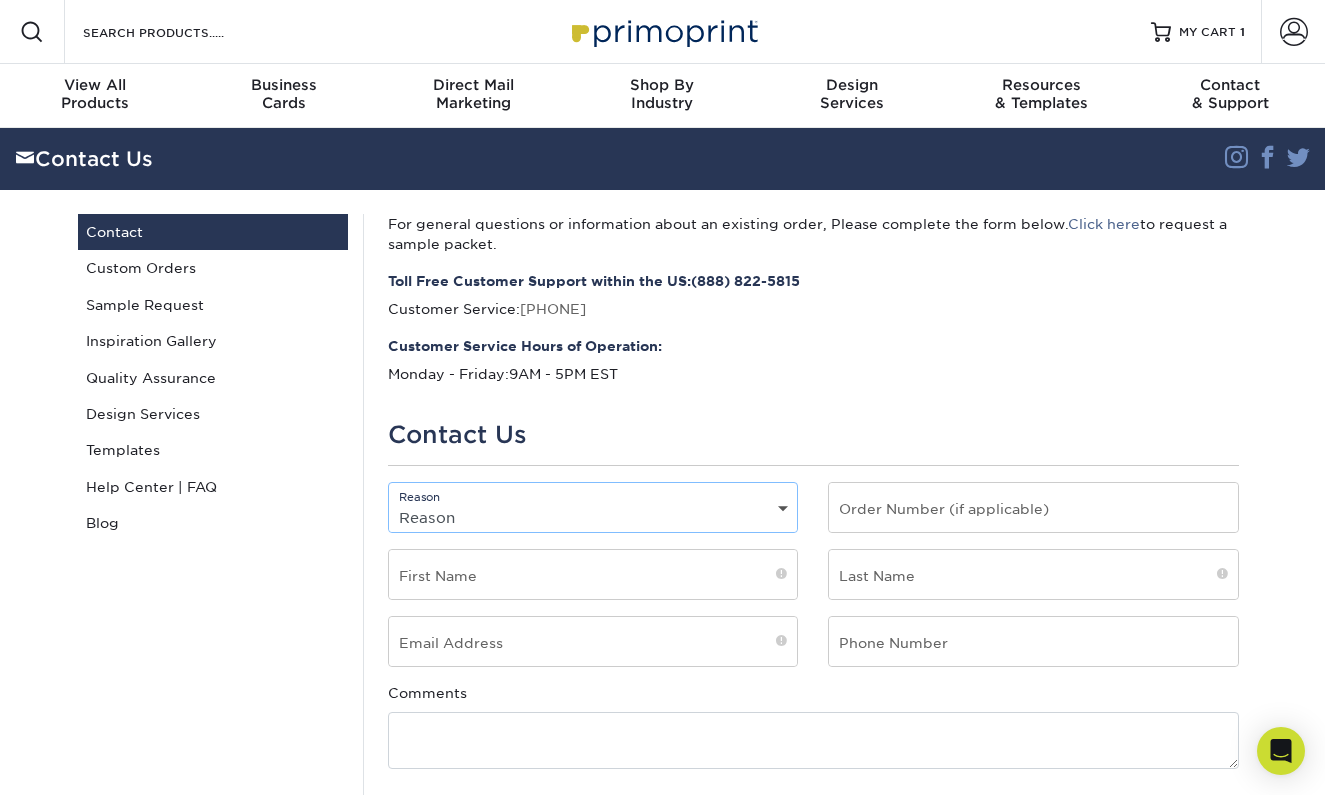 select on "General" 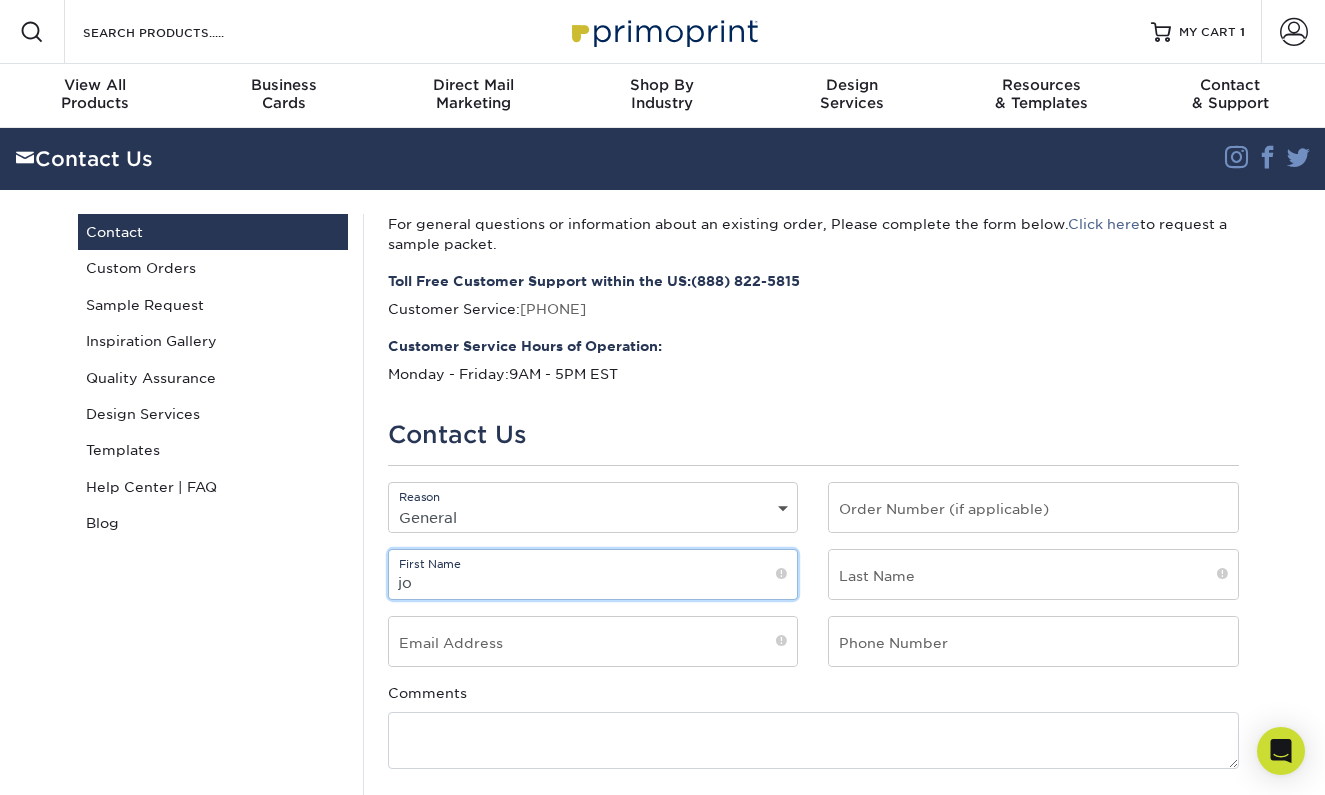 type on "j" 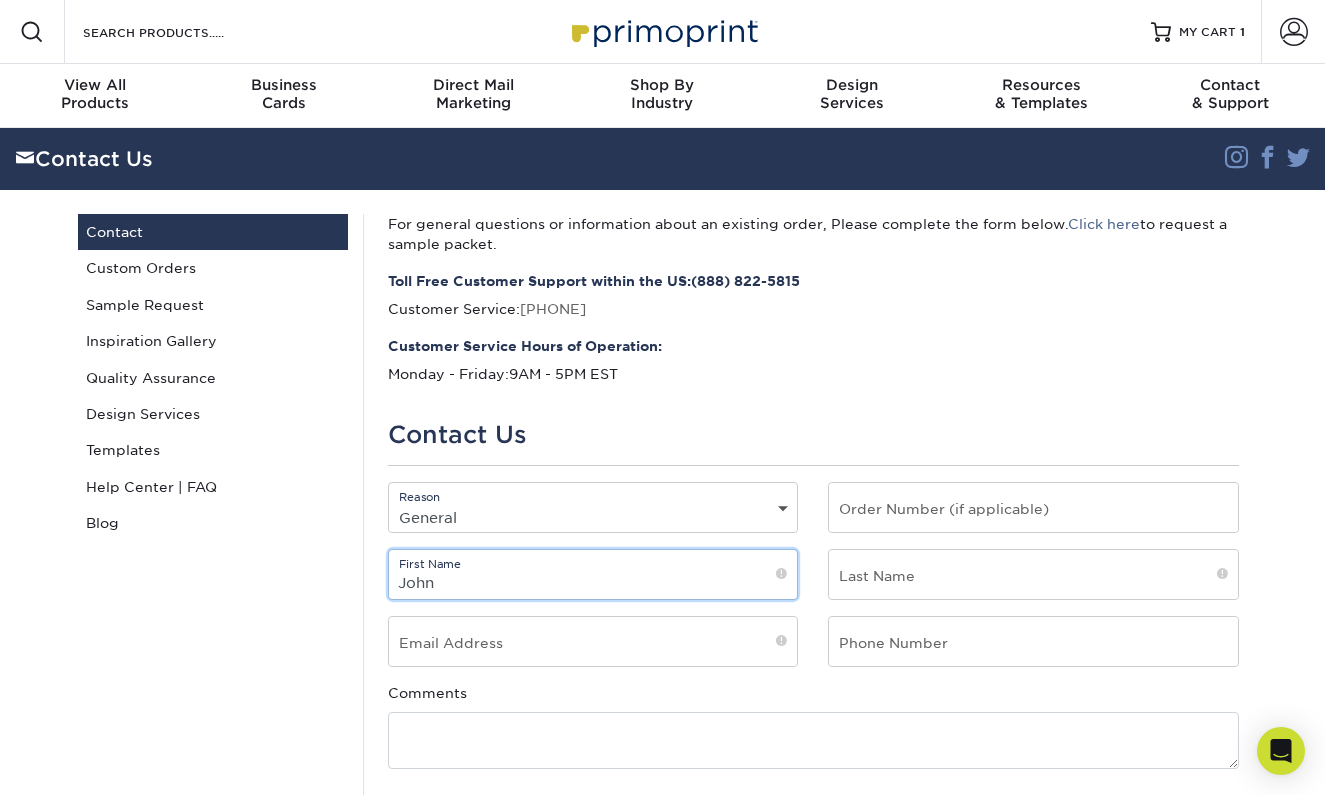 type on "John" 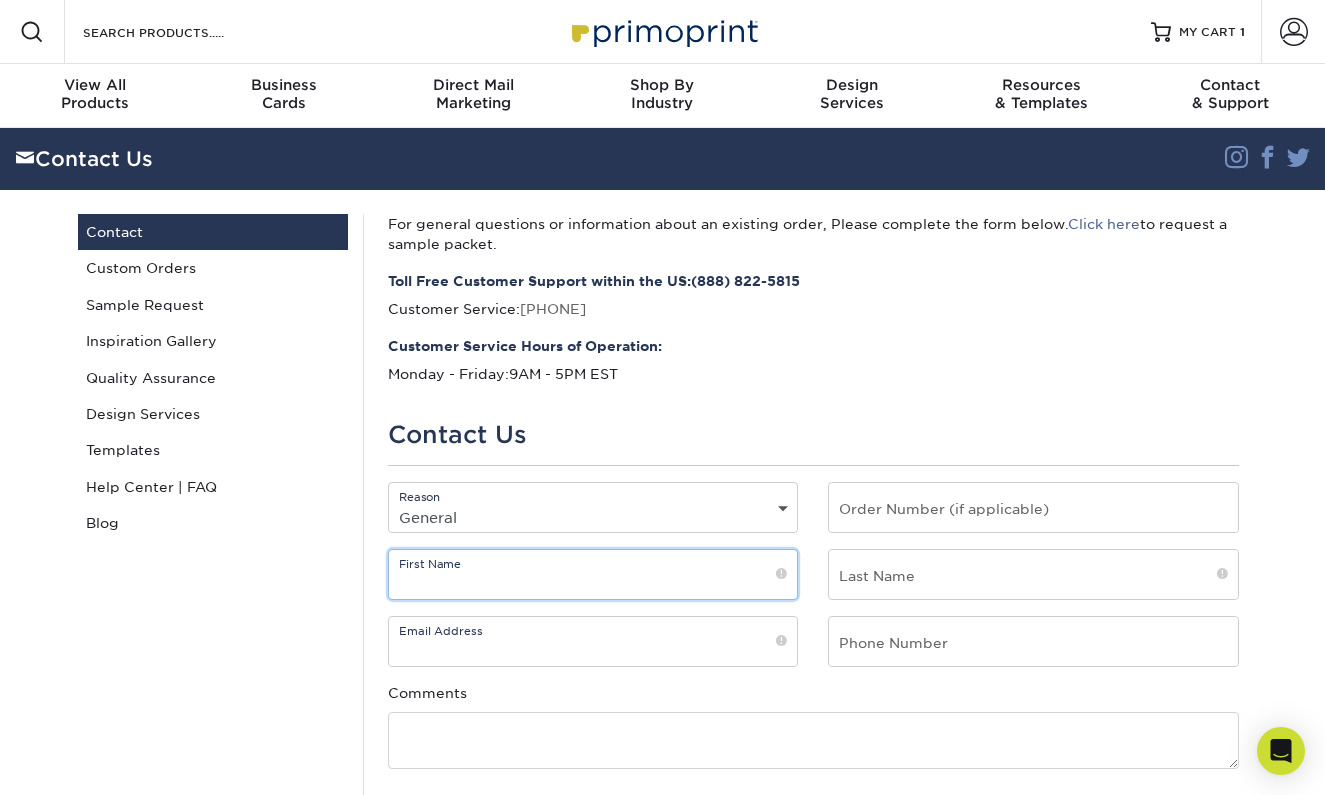 type on "John" 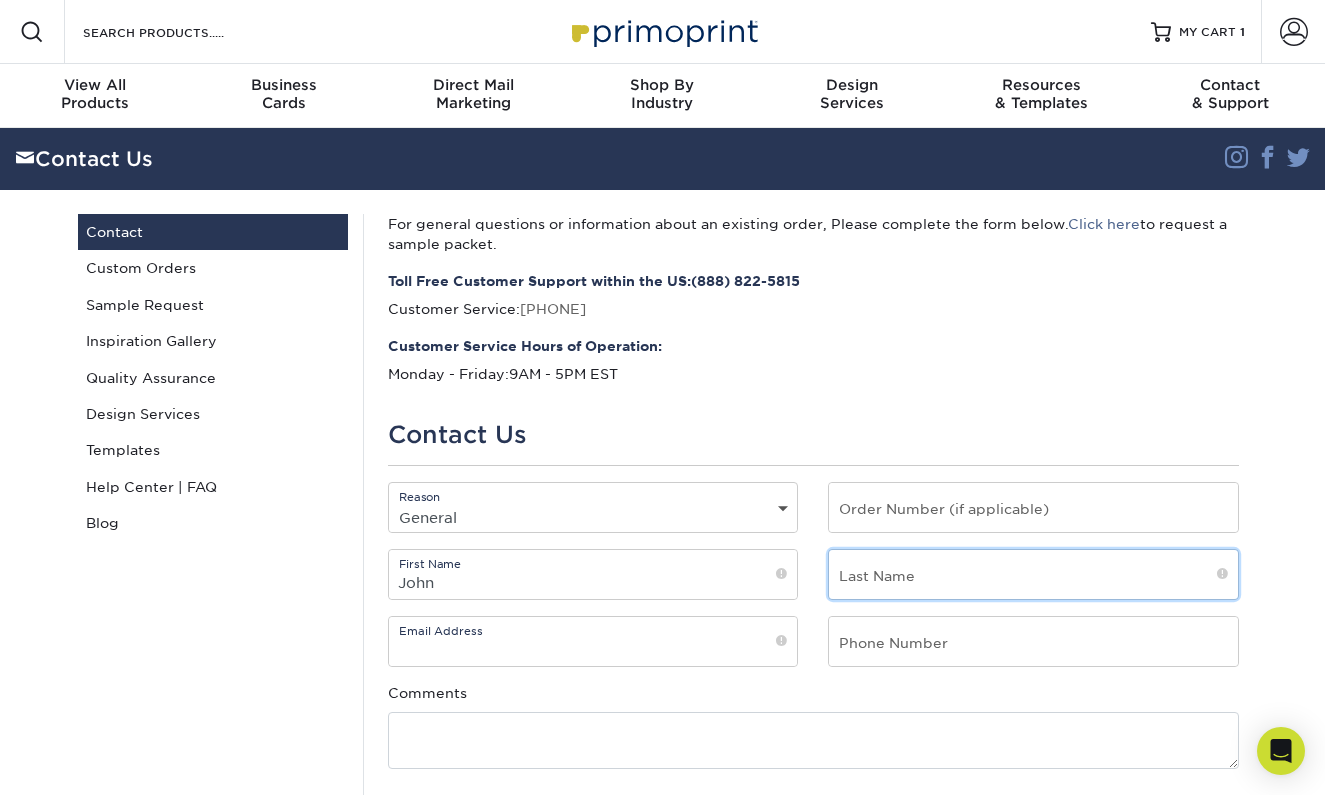 type on "Haag" 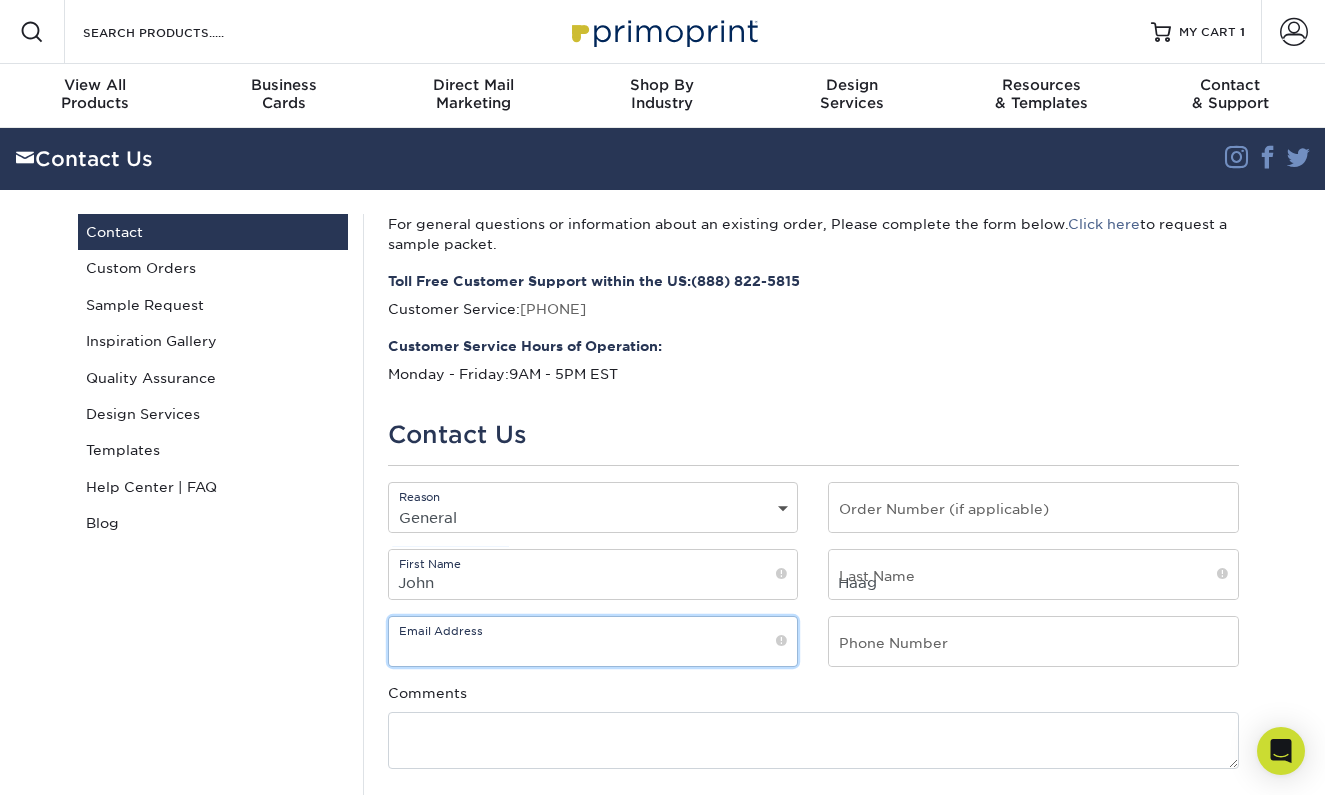 type on "johnfoxhaag@icloud.com" 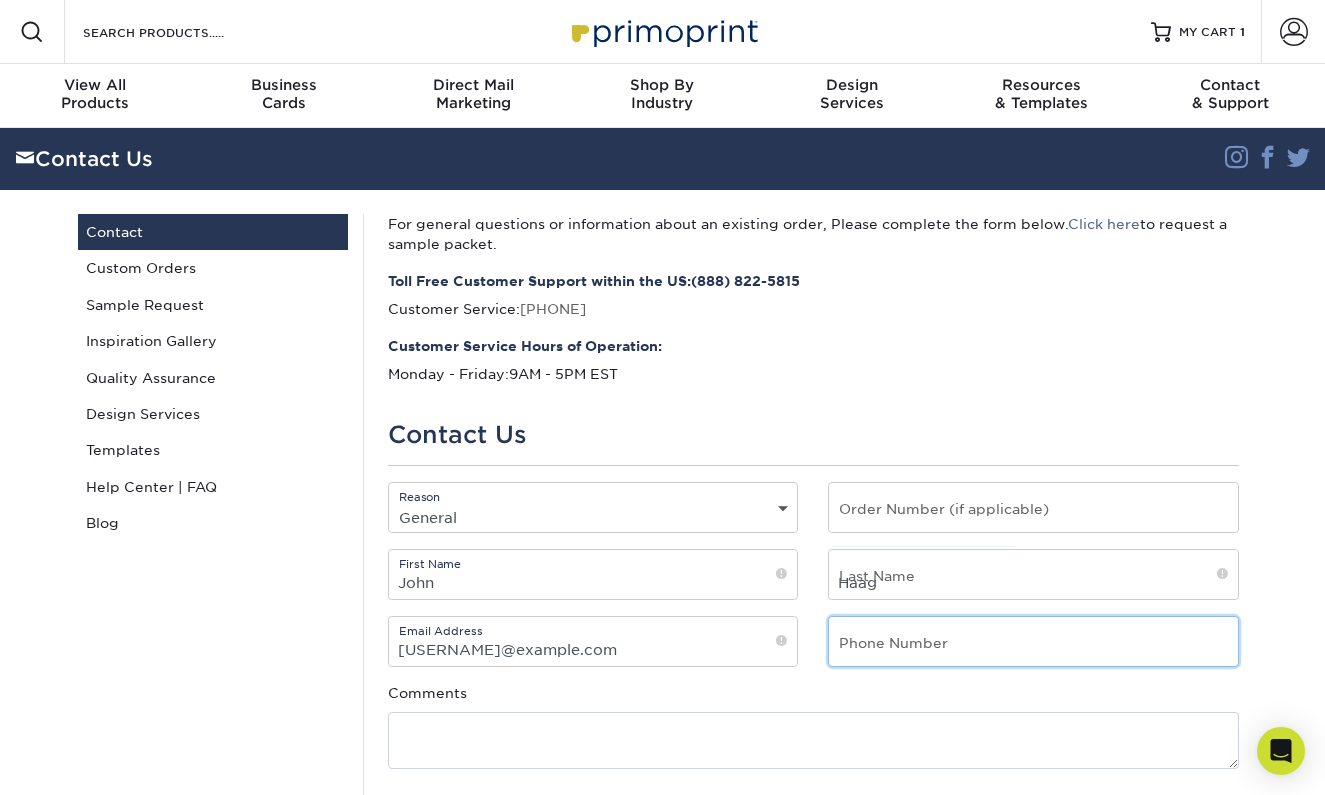 type on "7604593286" 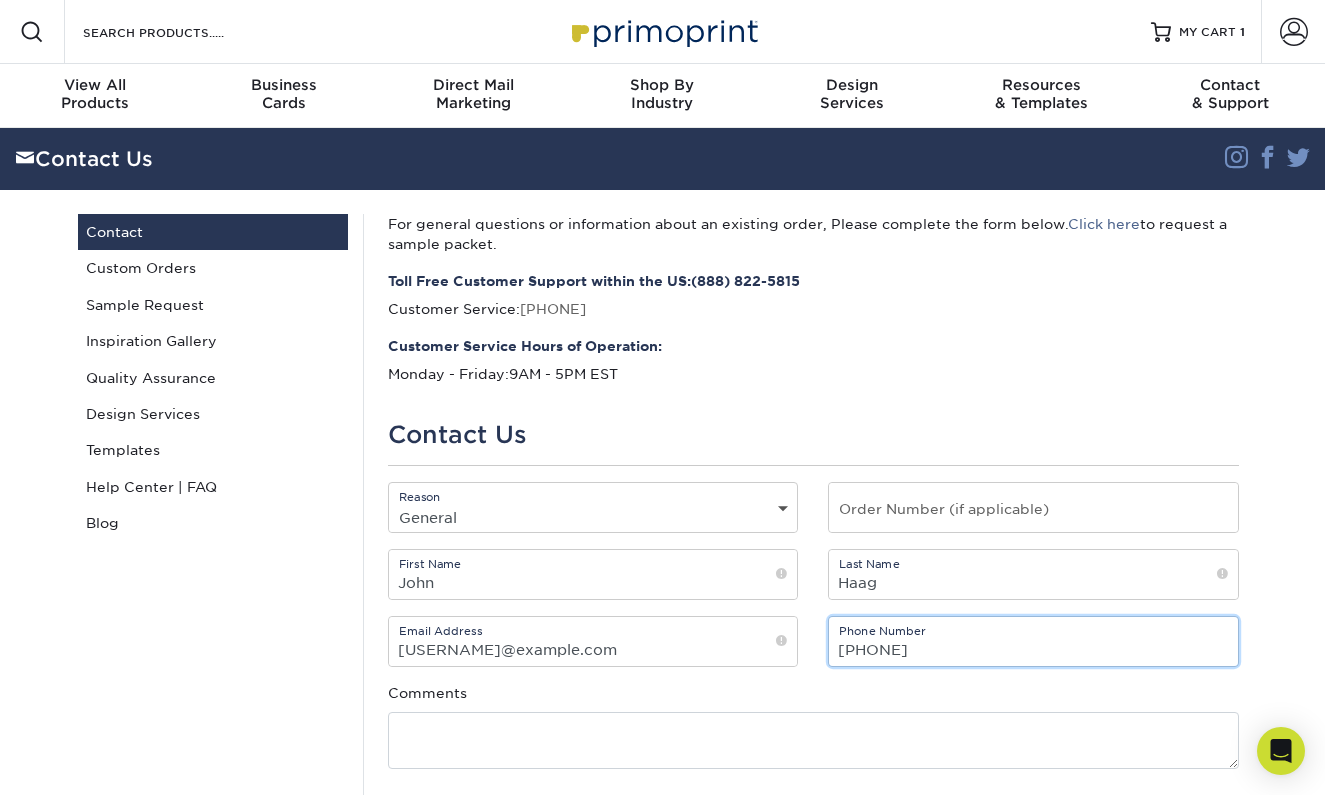 drag, startPoint x: 947, startPoint y: 653, endPoint x: 812, endPoint y: 648, distance: 135.09256 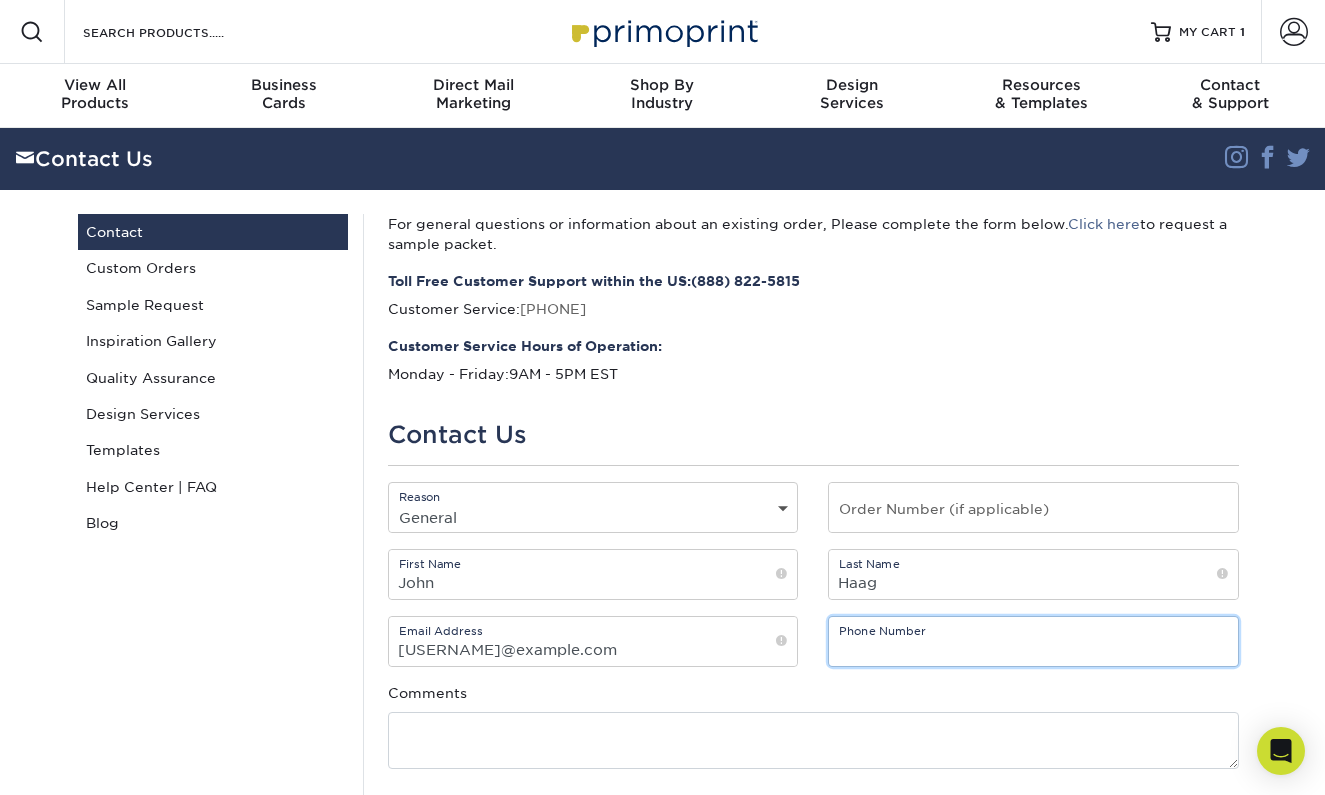 type on "4154180222" 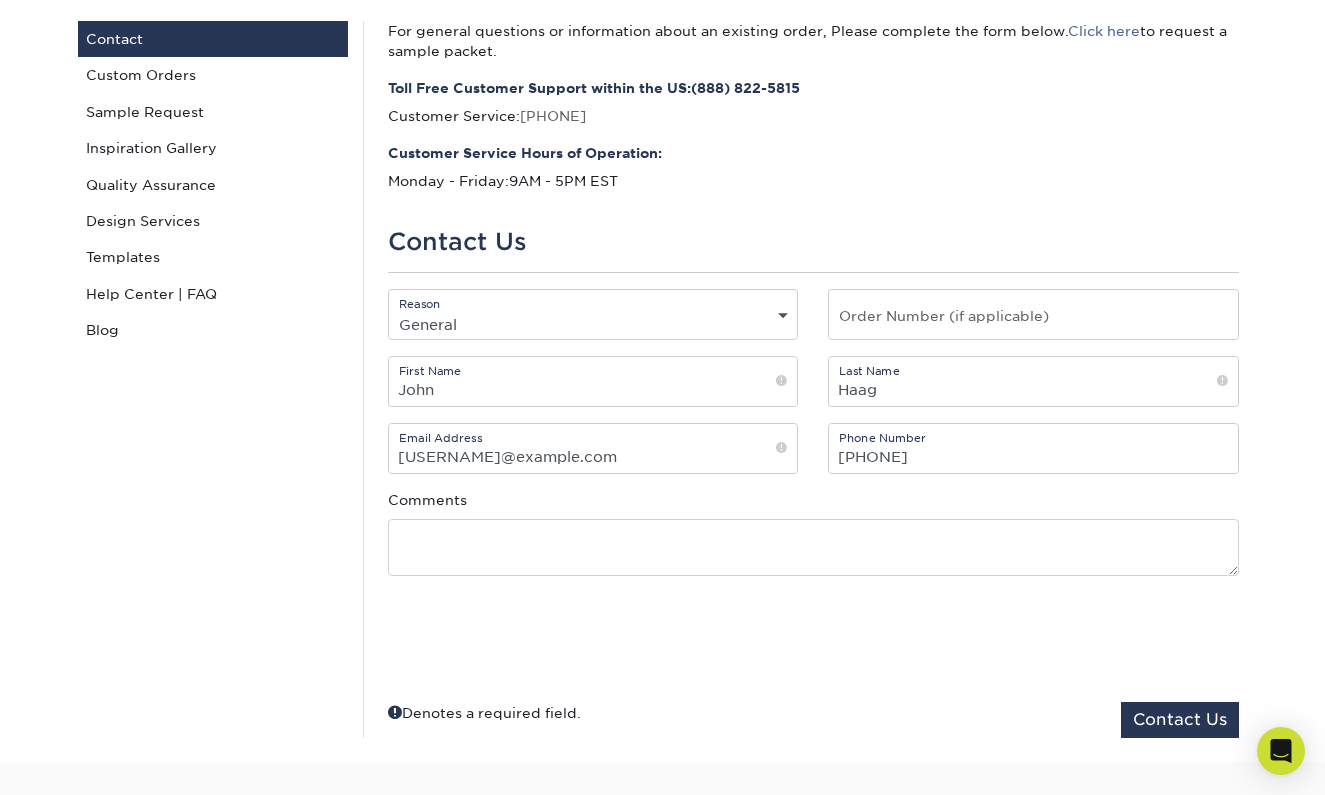 scroll, scrollTop: 195, scrollLeft: 0, axis: vertical 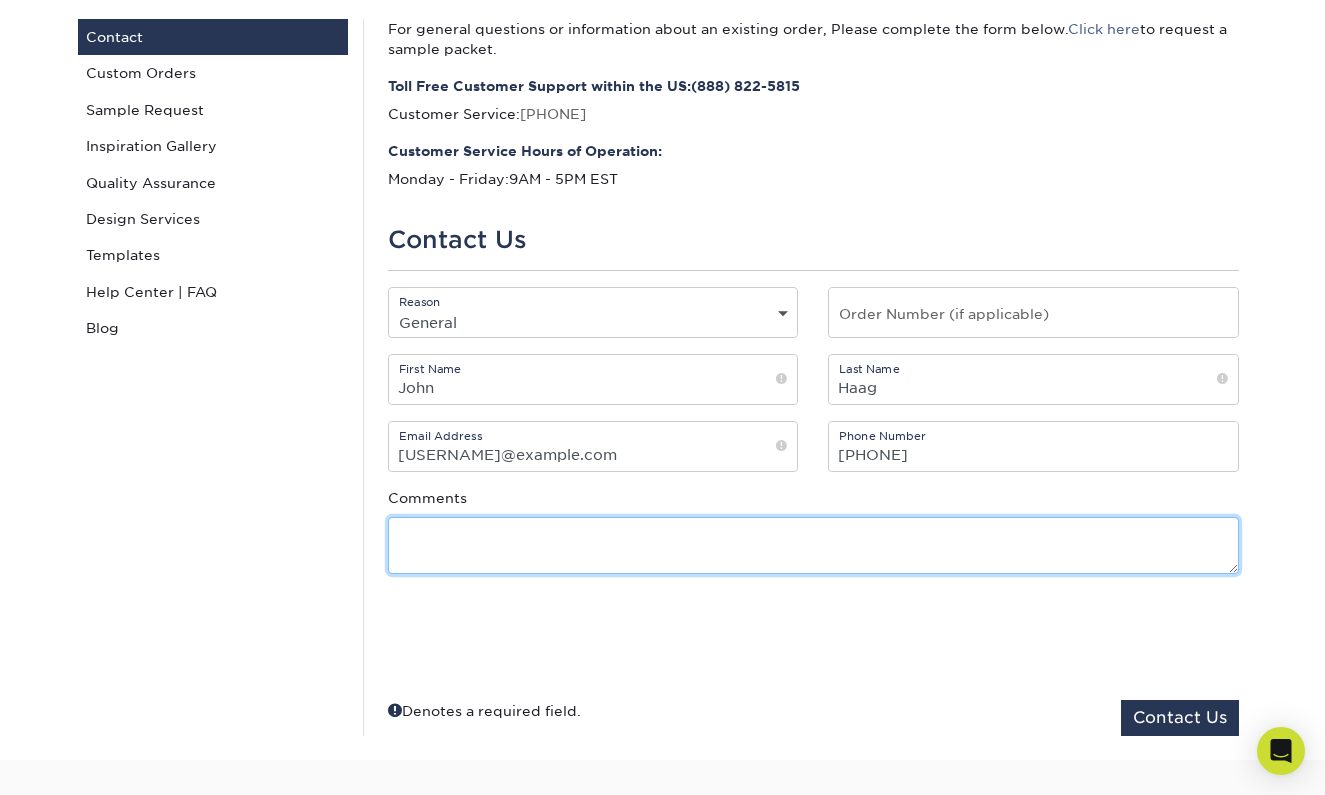 click at bounding box center (813, 545) 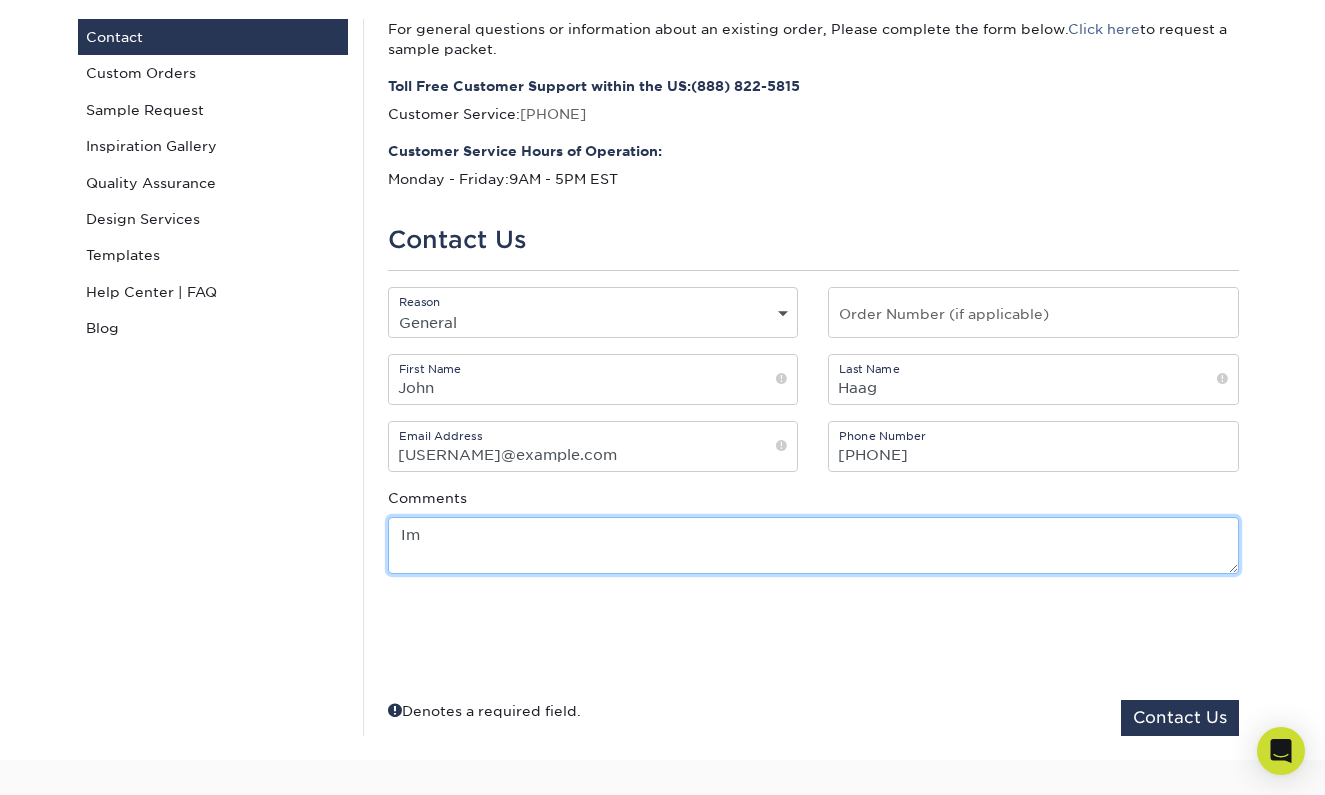 type on "I" 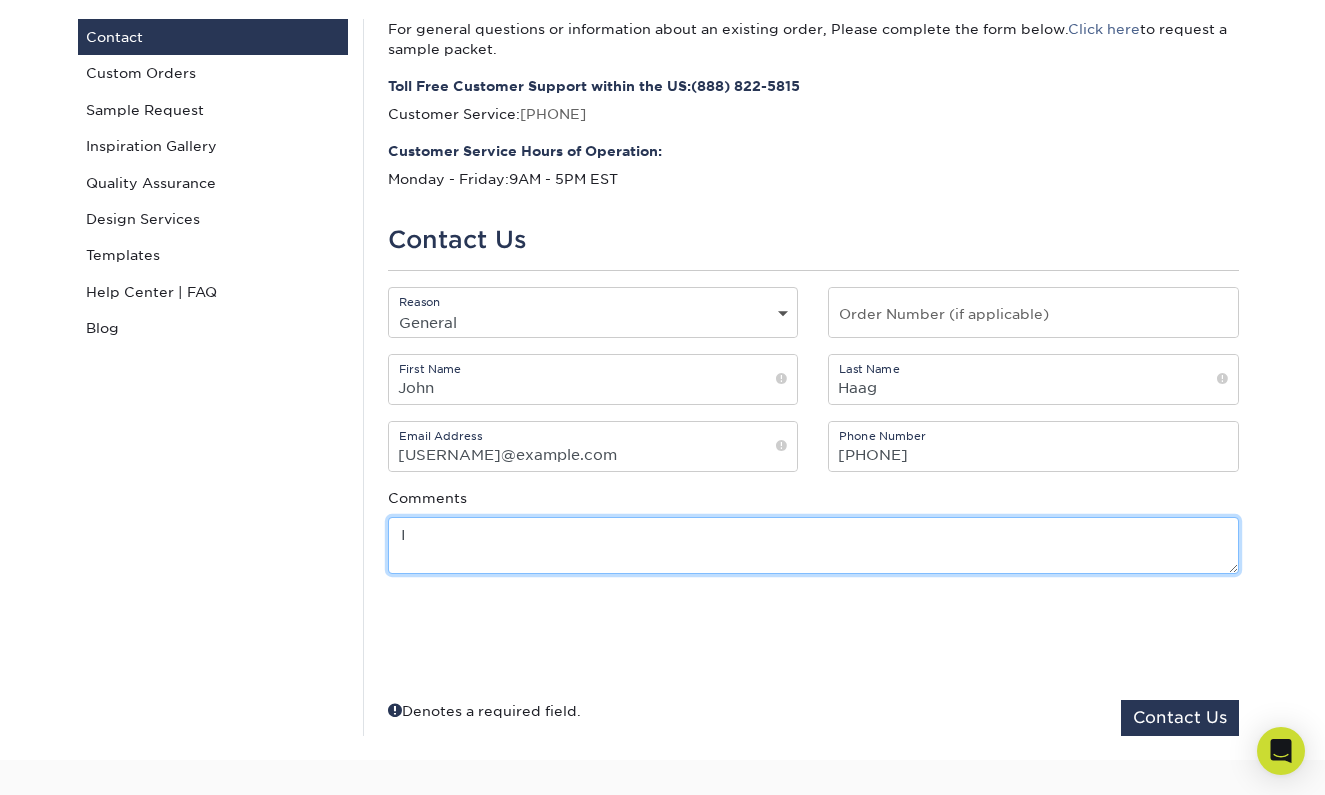 type on "I" 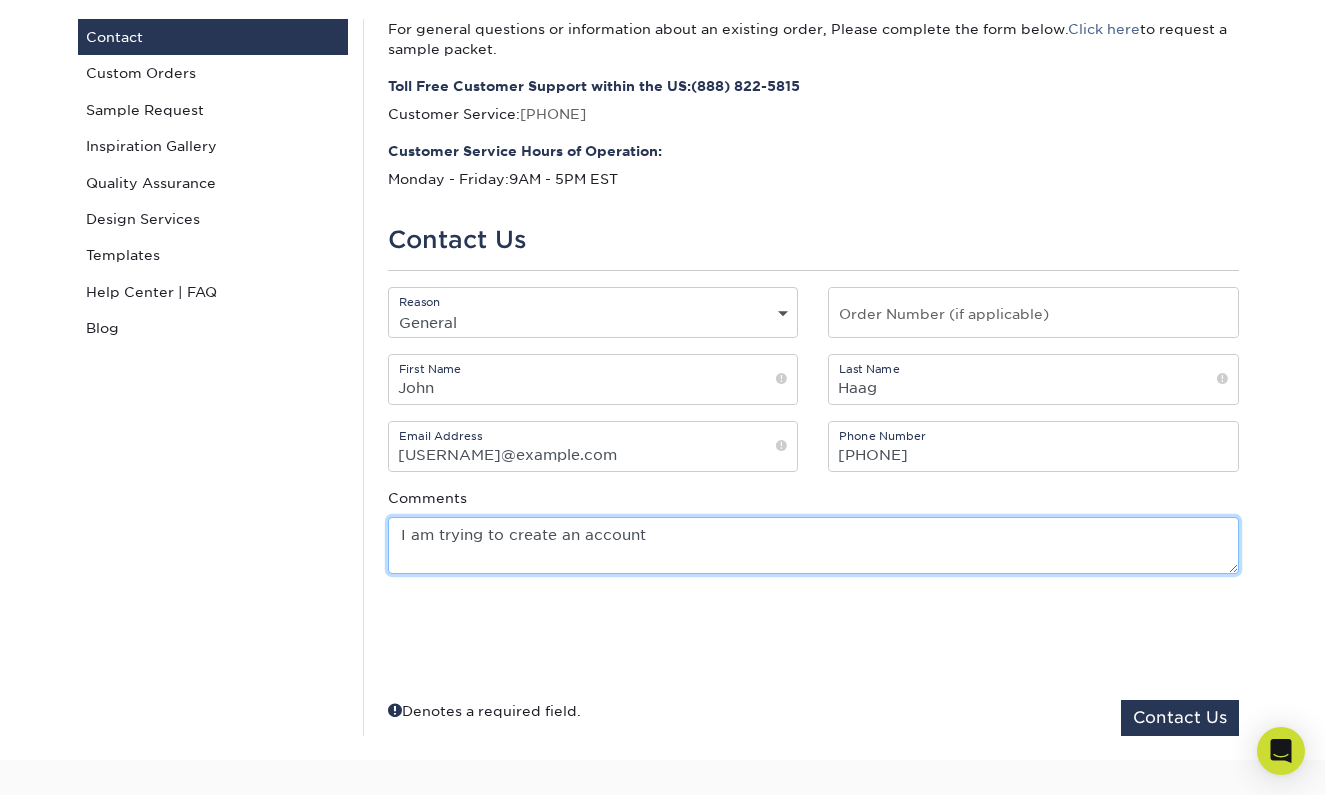 drag, startPoint x: 434, startPoint y: 542, endPoint x: 415, endPoint y: 539, distance: 19.235384 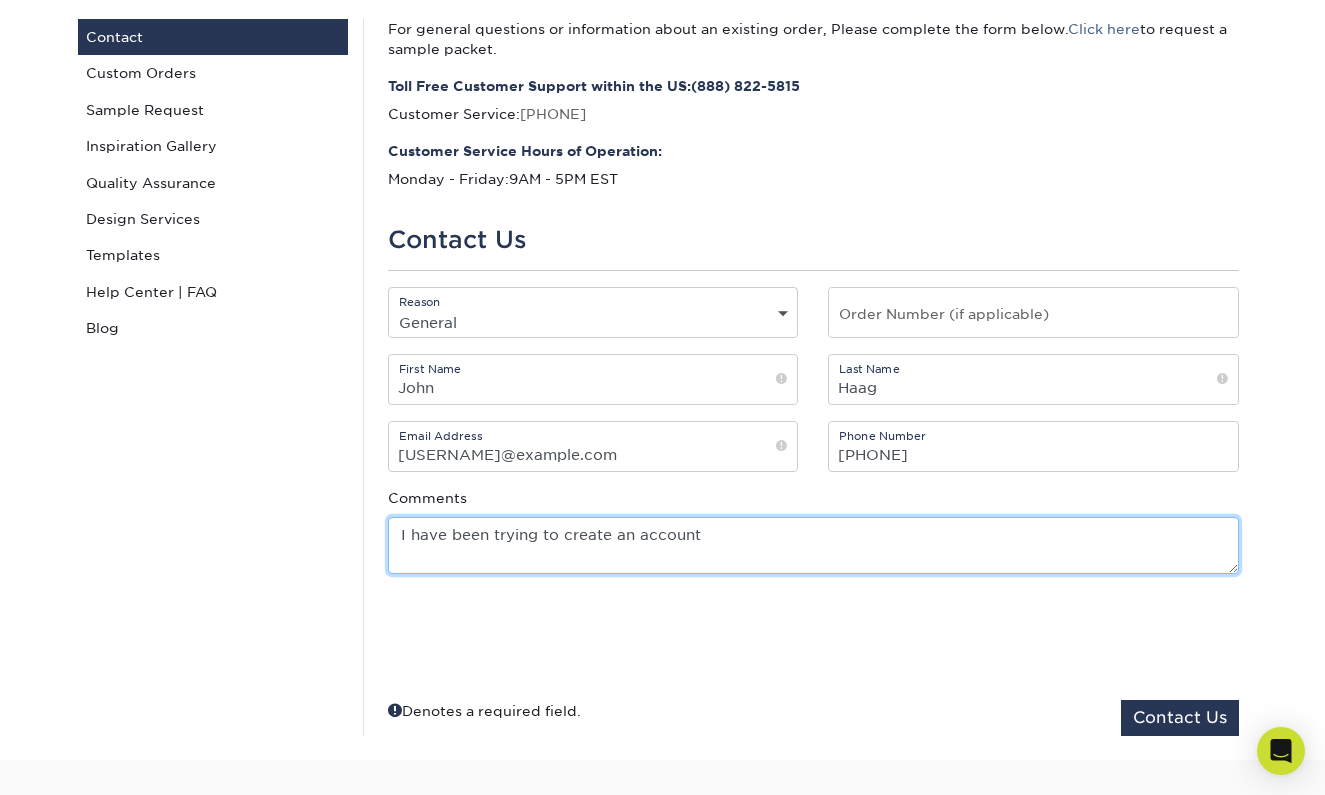 click on "I have been trying to create an account" at bounding box center [813, 545] 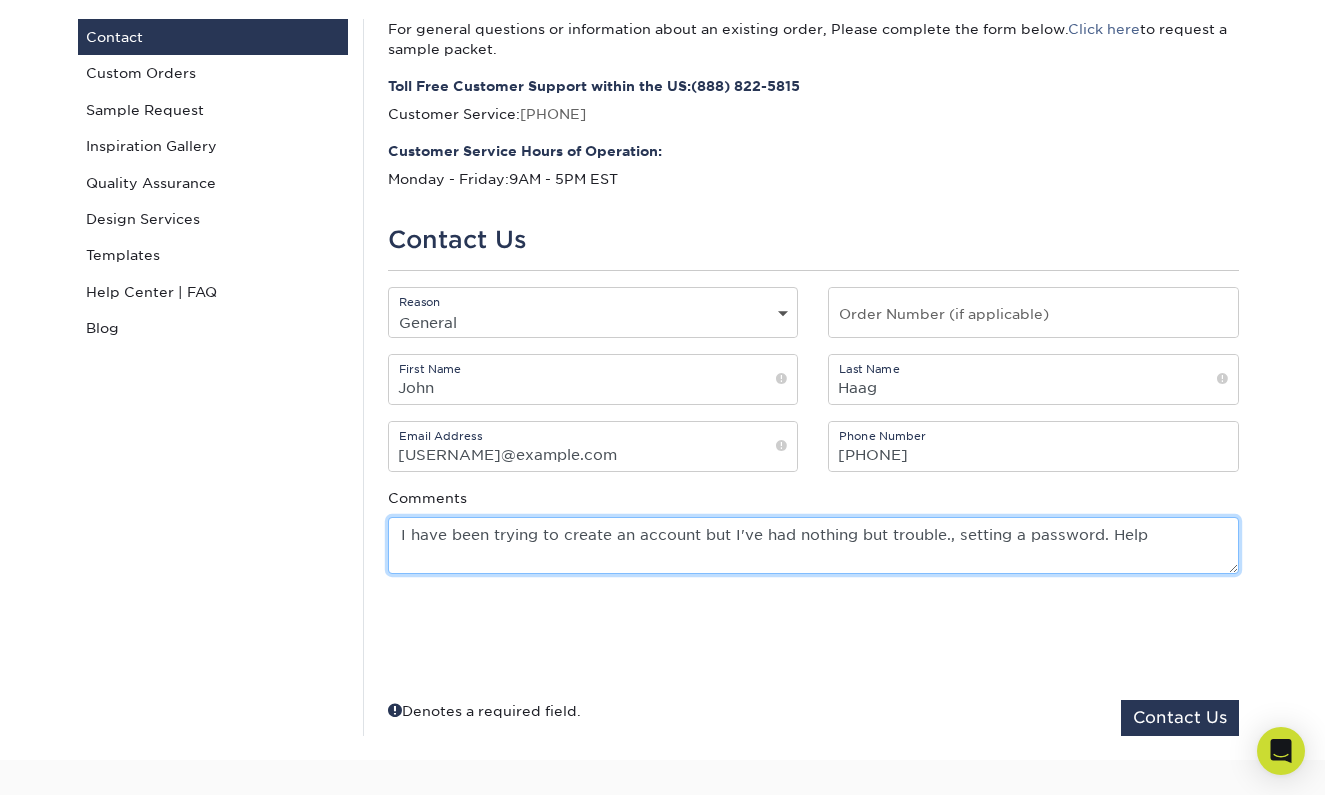 type on "I have been trying to create an account but I've had nothing but trouble., setting a password. Help" 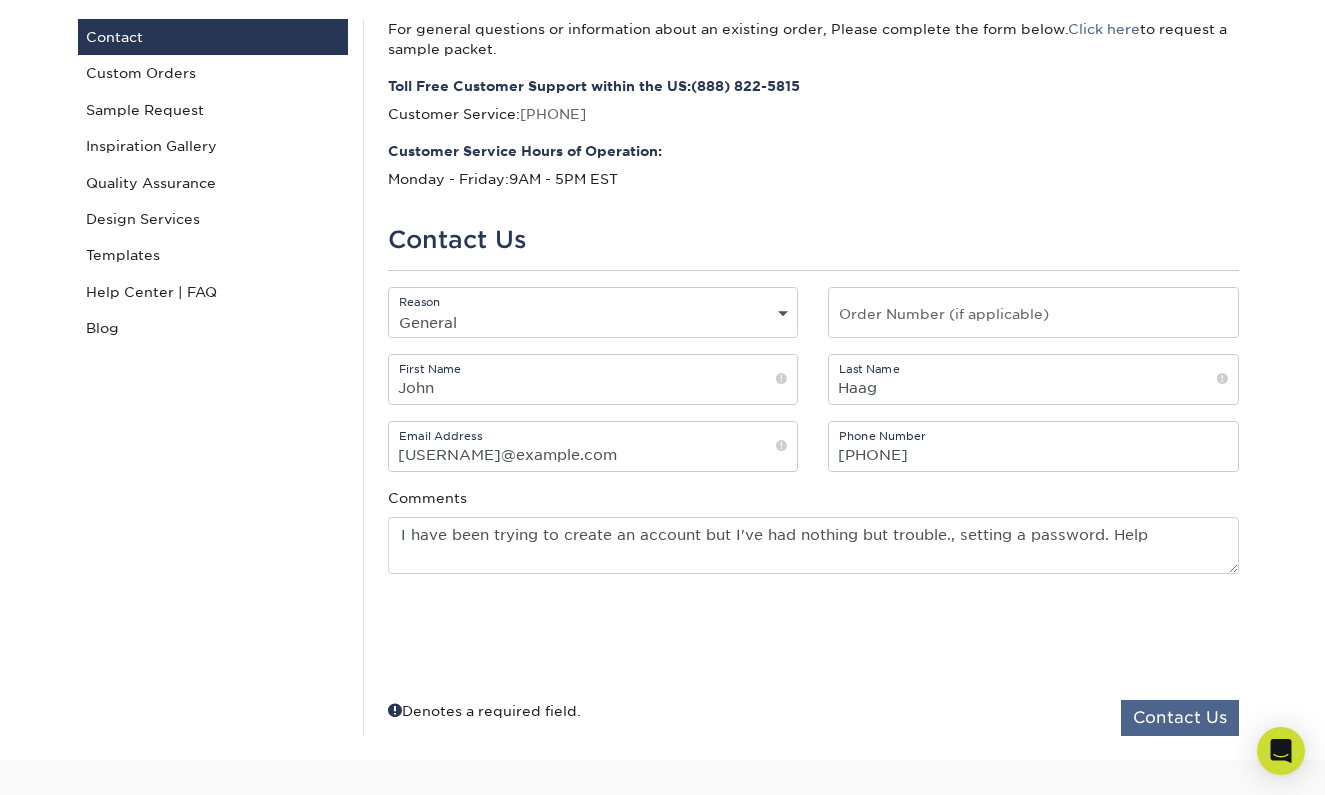 click on "Contact Us" at bounding box center (1180, 718) 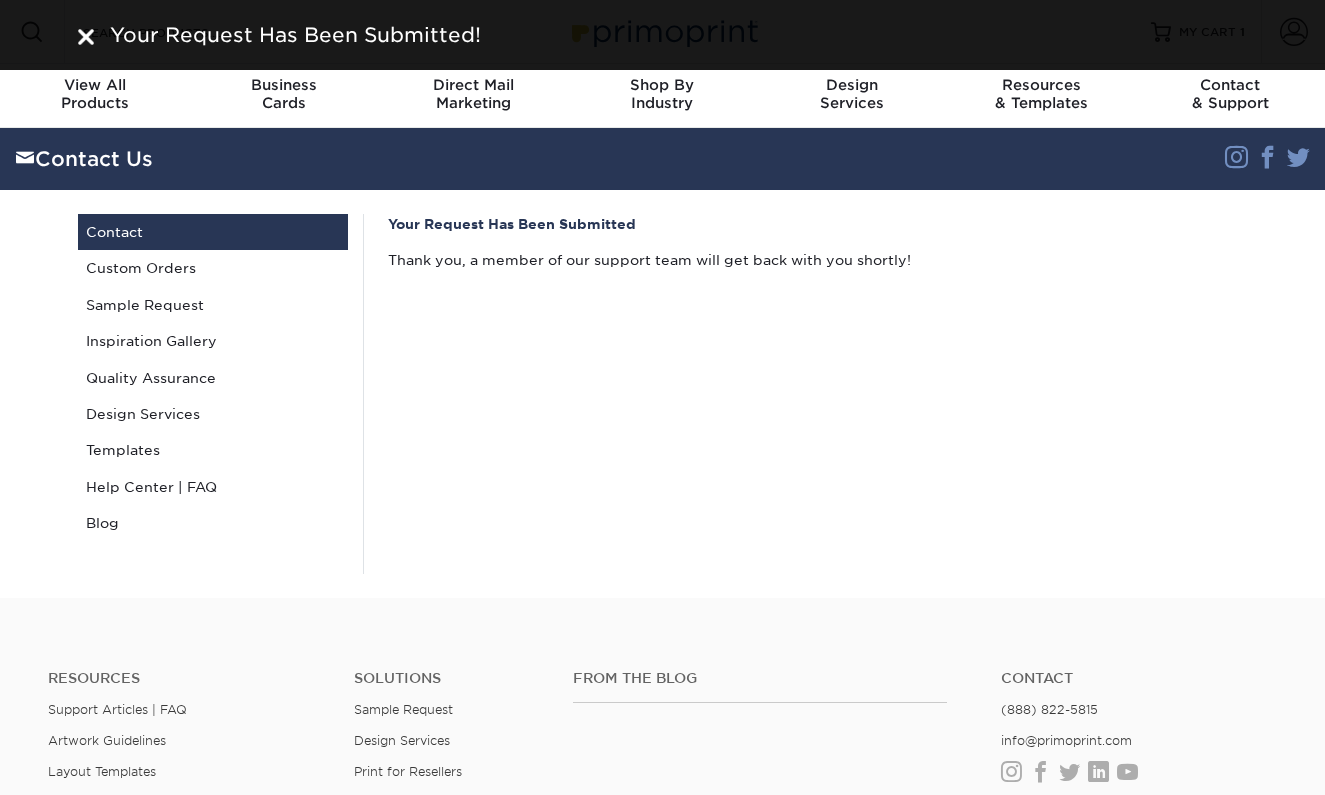 scroll, scrollTop: 0, scrollLeft: 0, axis: both 